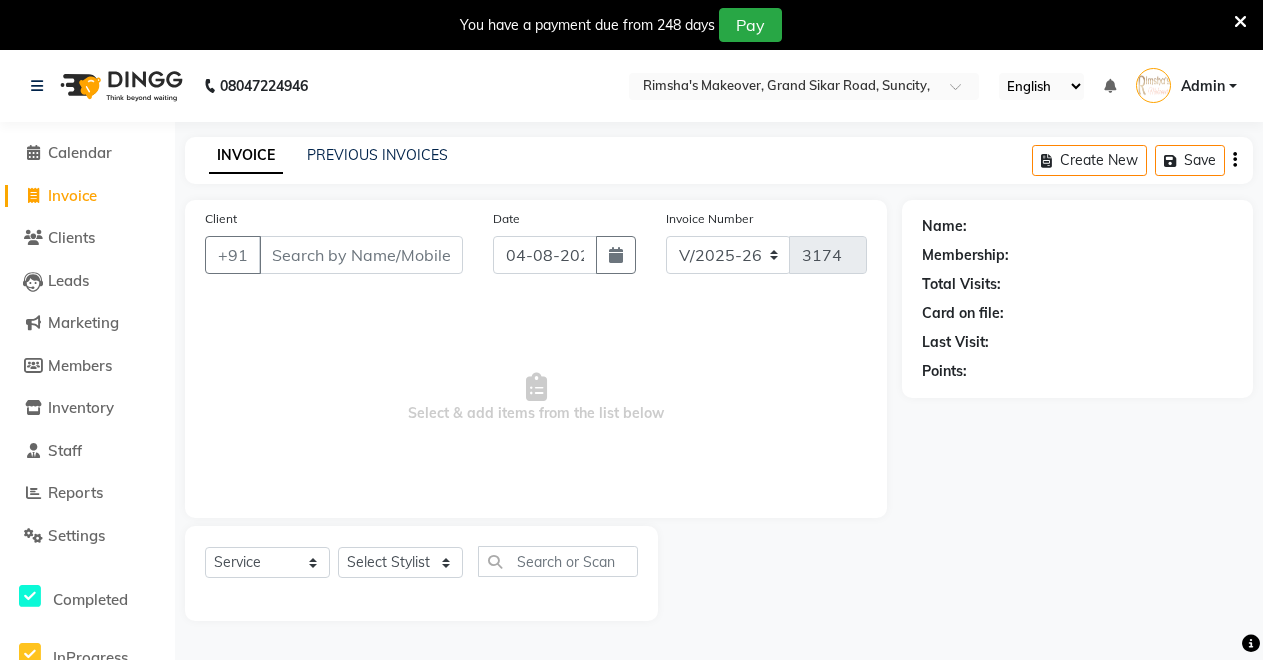 select on "7317" 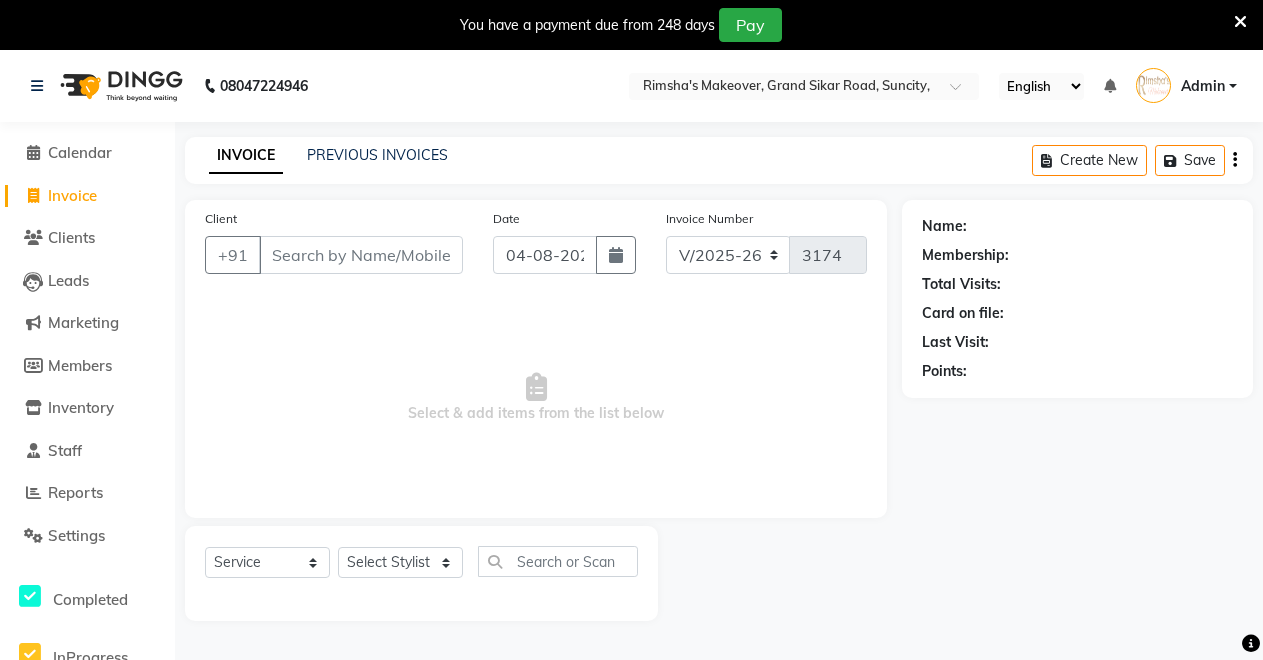 scroll, scrollTop: 0, scrollLeft: 0, axis: both 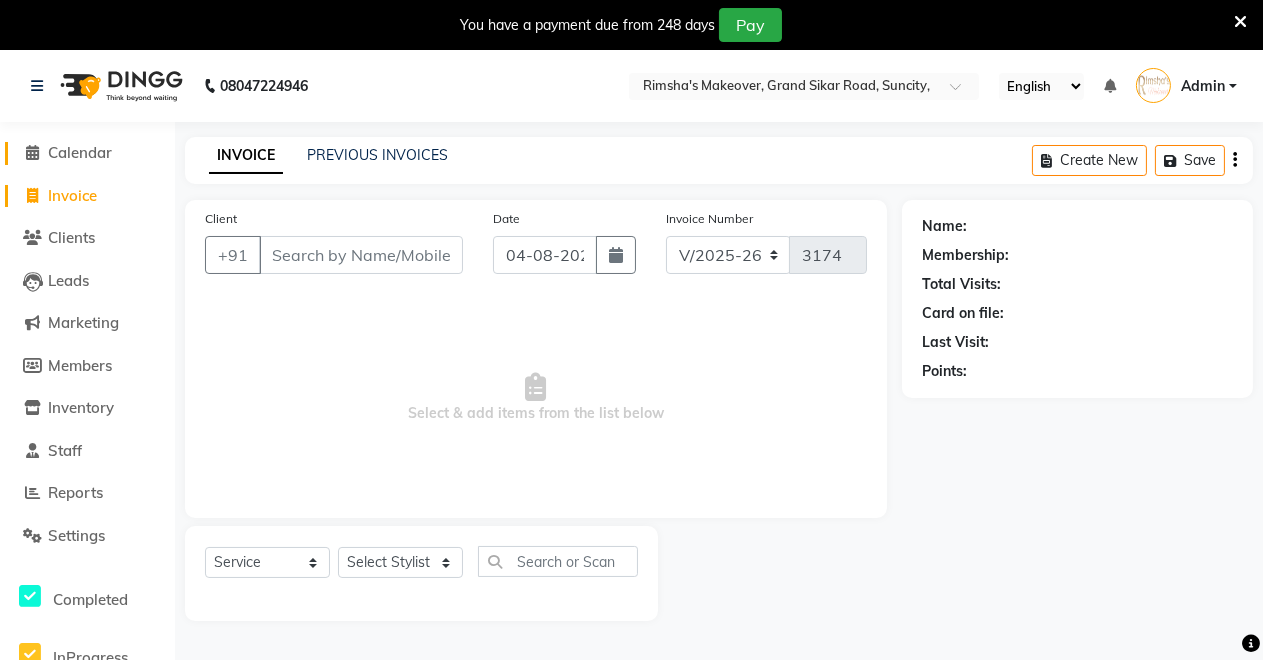 click 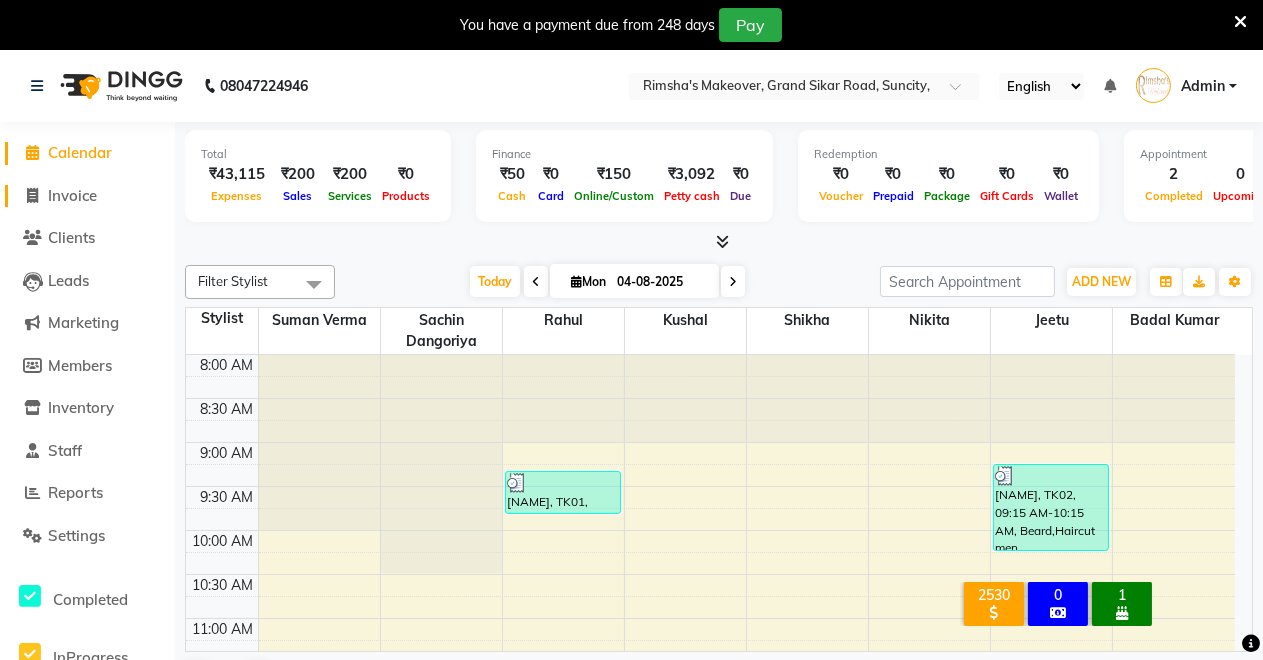 click 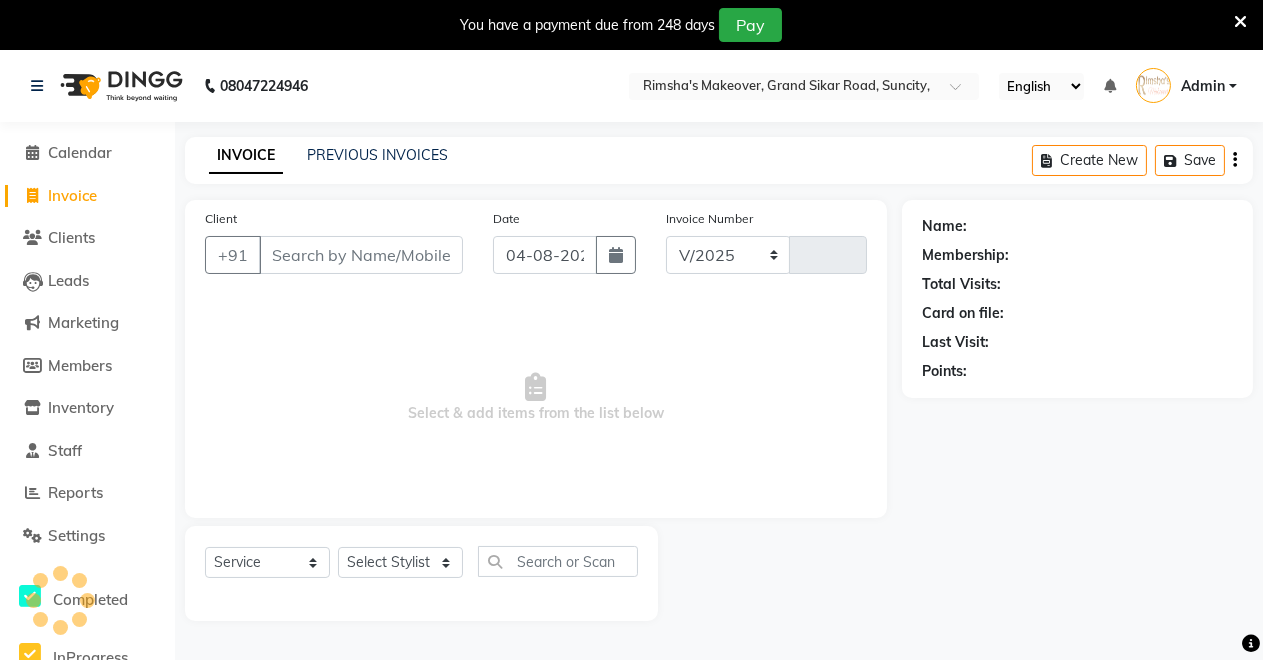 select on "7317" 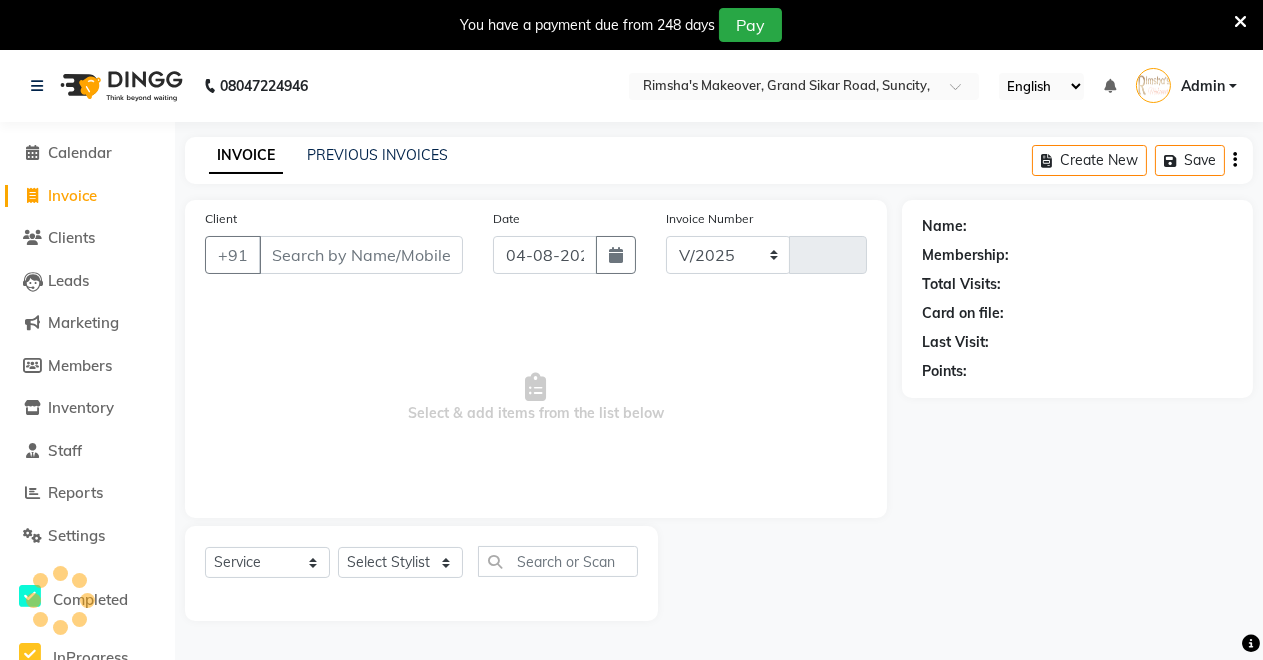 type on "3174" 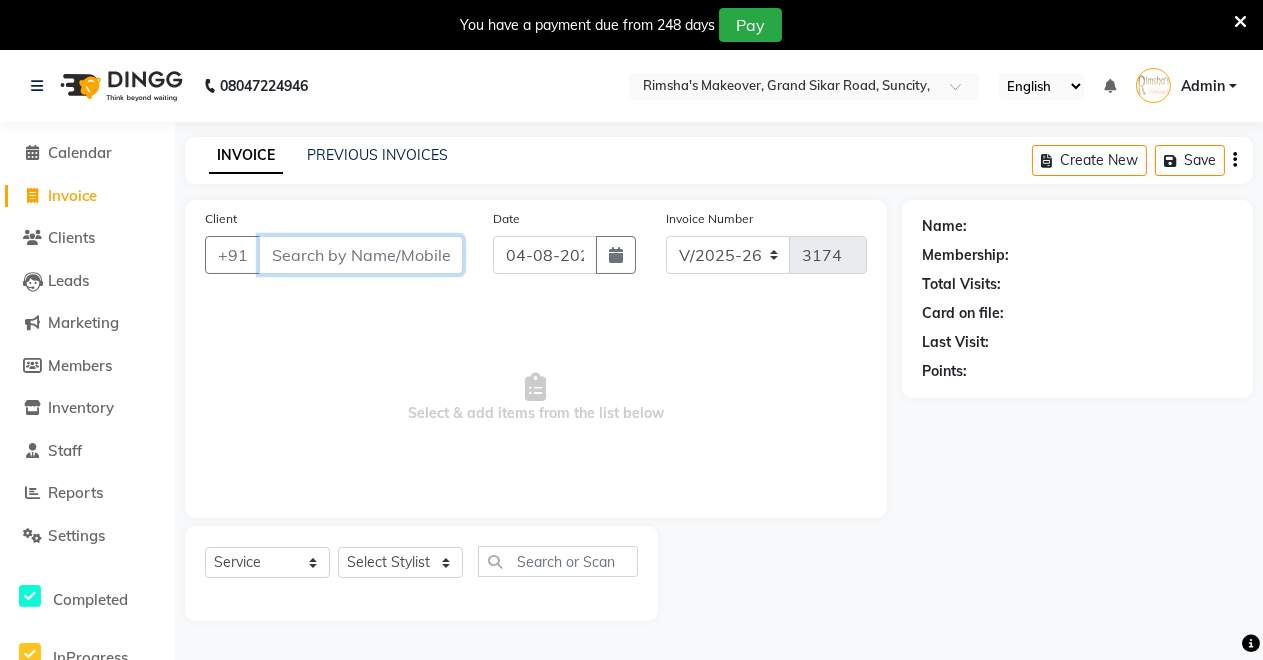 click on "Client" at bounding box center (361, 255) 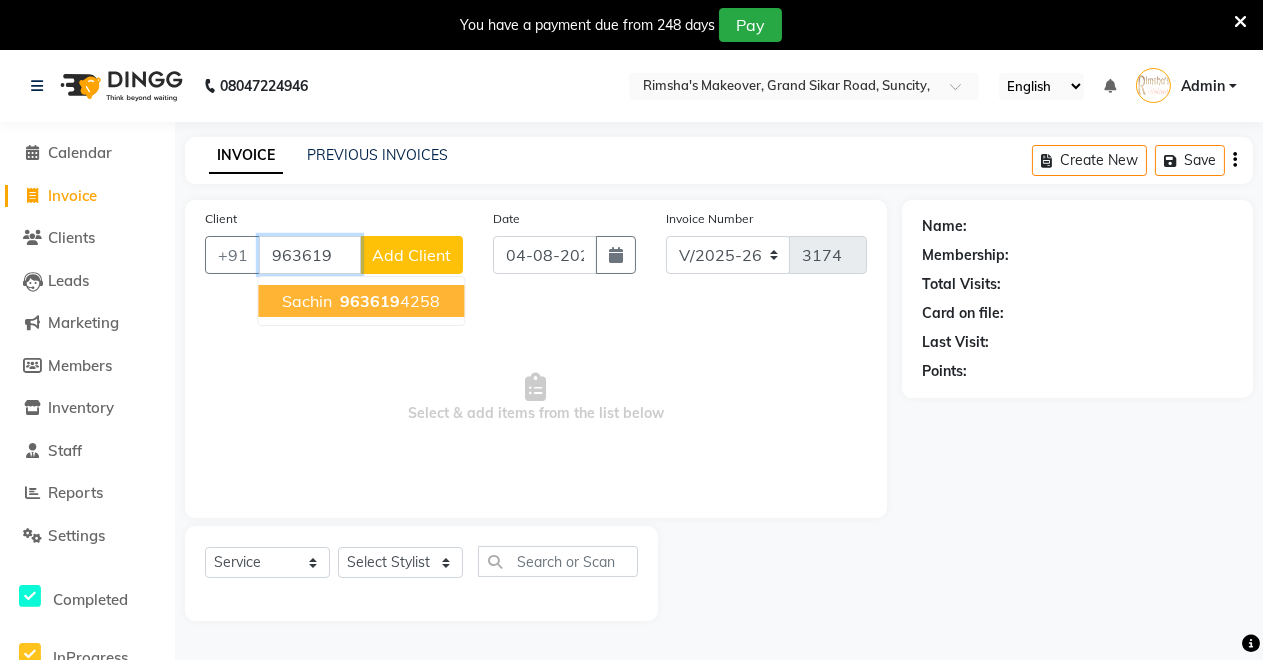 click on "[PHONE]" at bounding box center (388, 301) 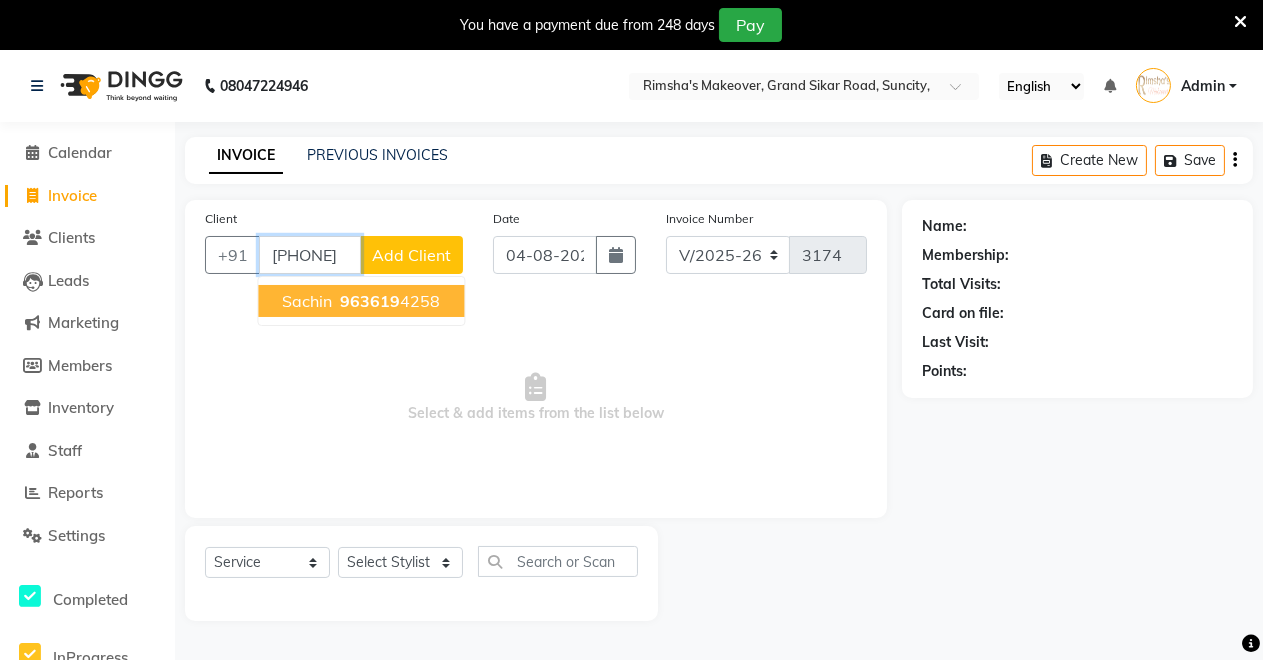 type on "[PHONE]" 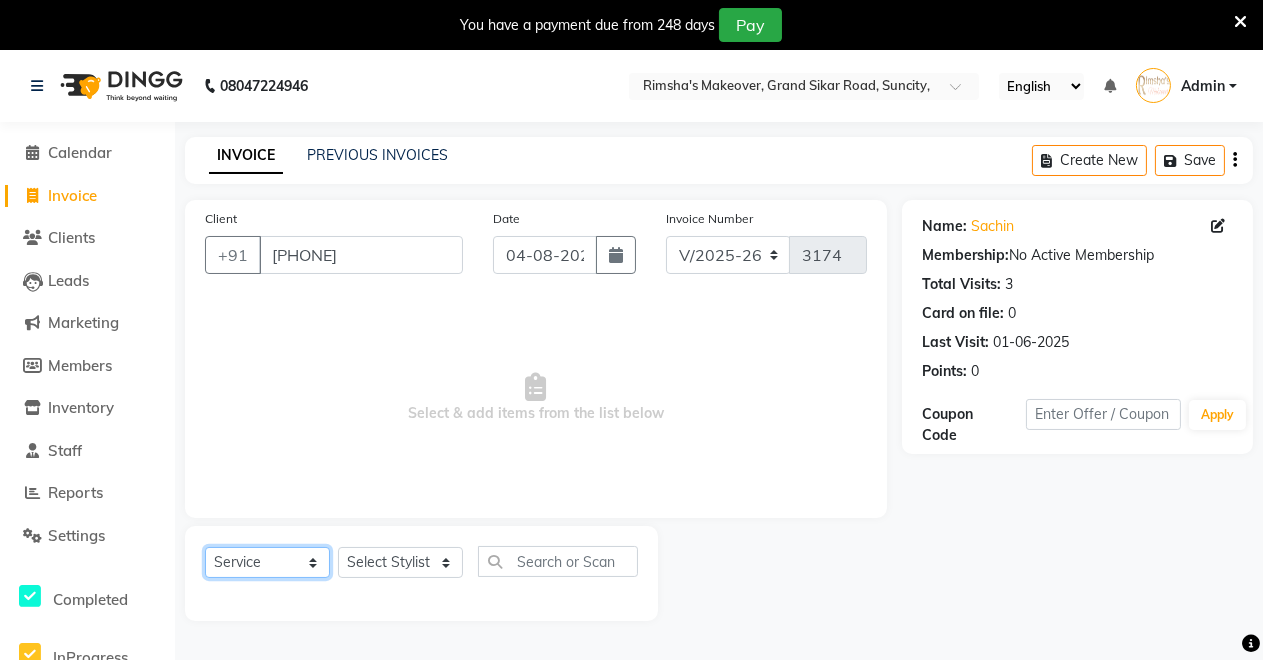 click on "Select  Service  Product  Membership  Package Voucher Prepaid Gift Card" 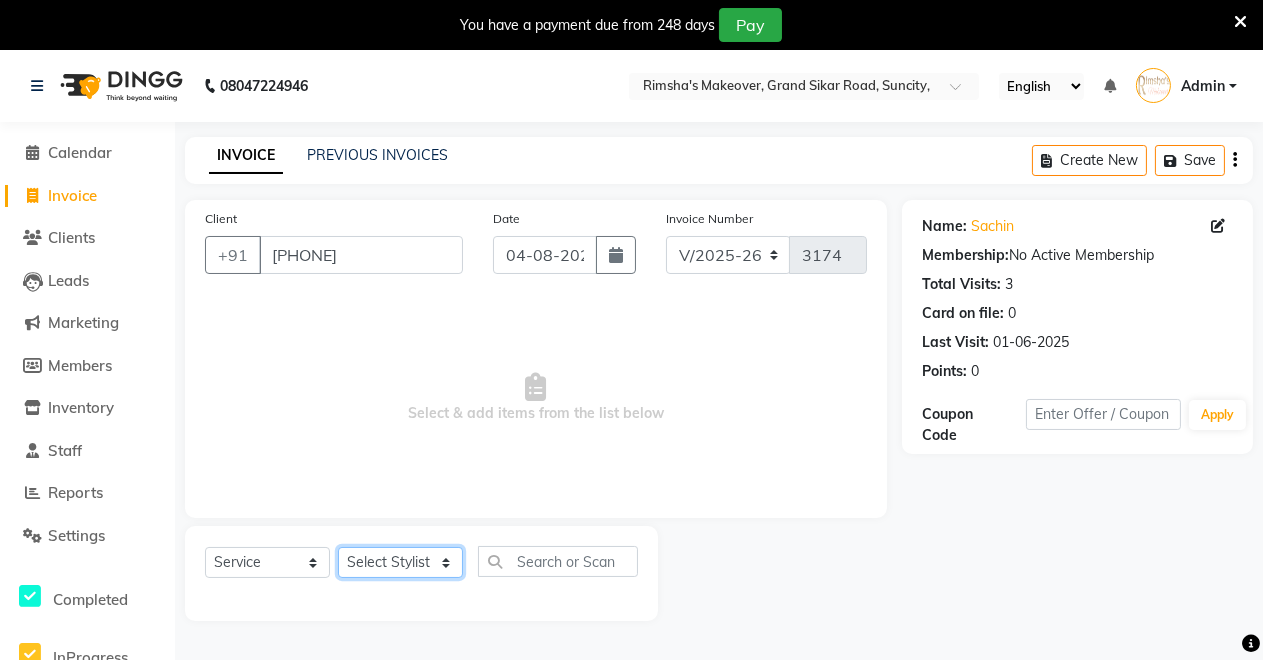 click on "Select Stylist Badal kumar Jeetu Kushal Nikita Rahul Sachin Dangoriya Shikha Suman Verma" 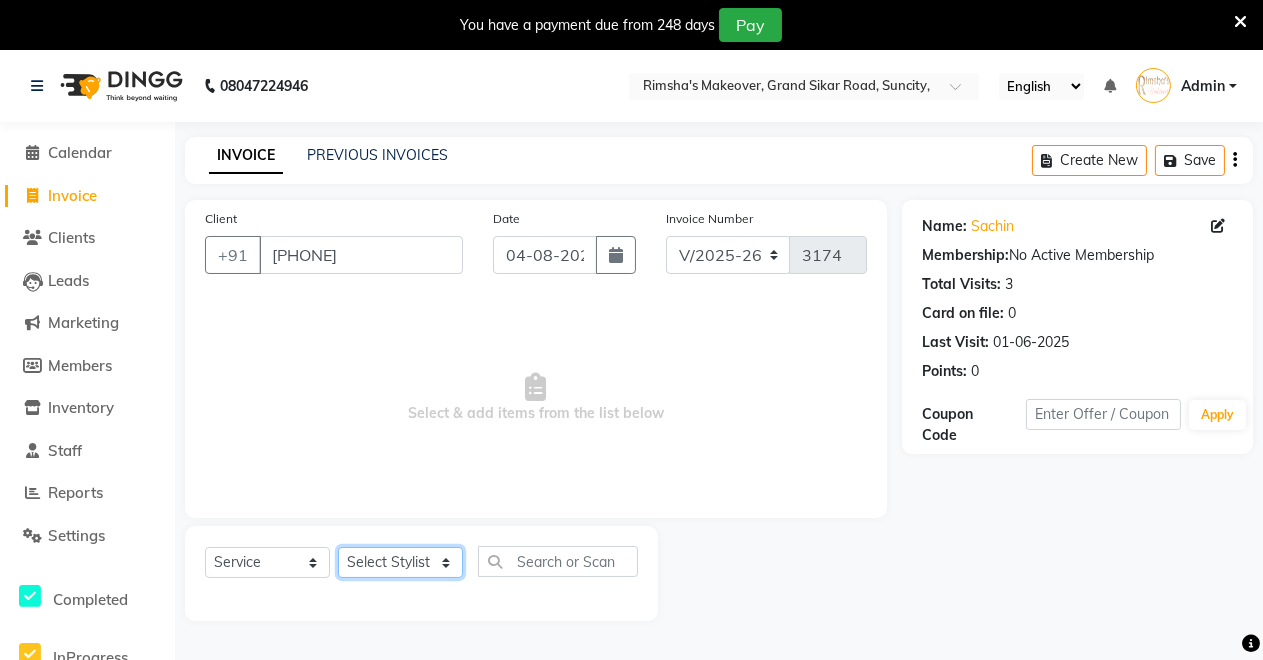 select on "85198" 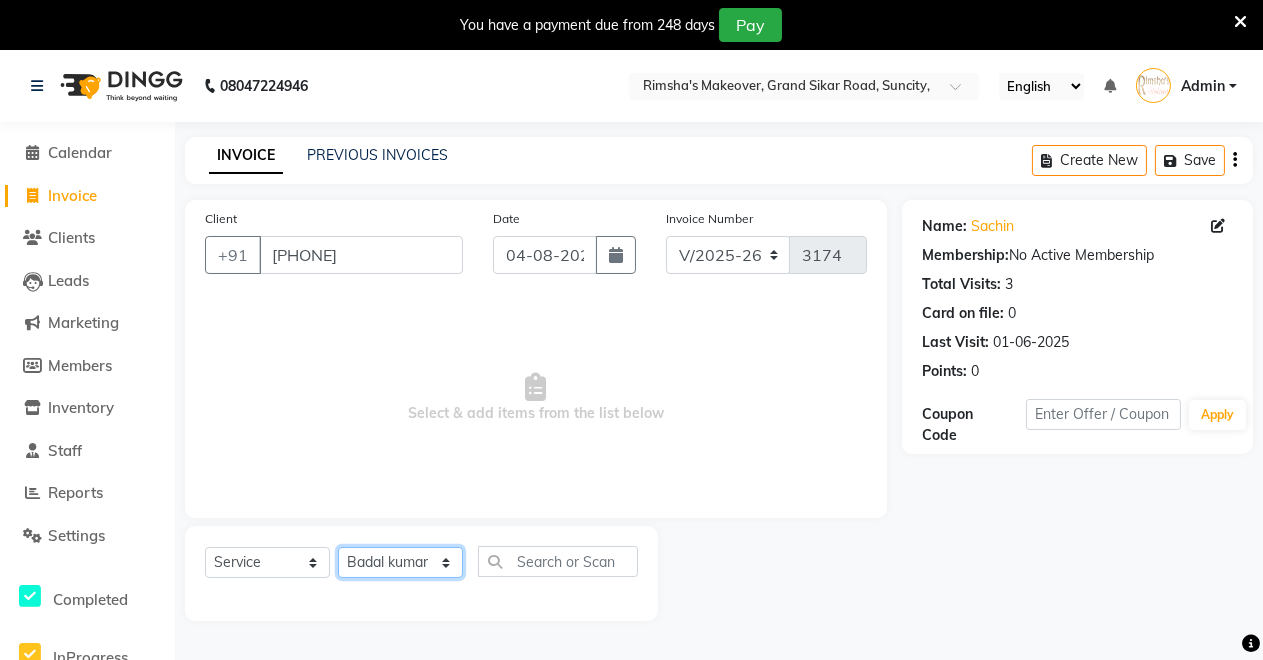 click on "Select Stylist Badal kumar Jeetu Kushal Nikita Rahul Sachin Dangoriya Shikha Suman Verma" 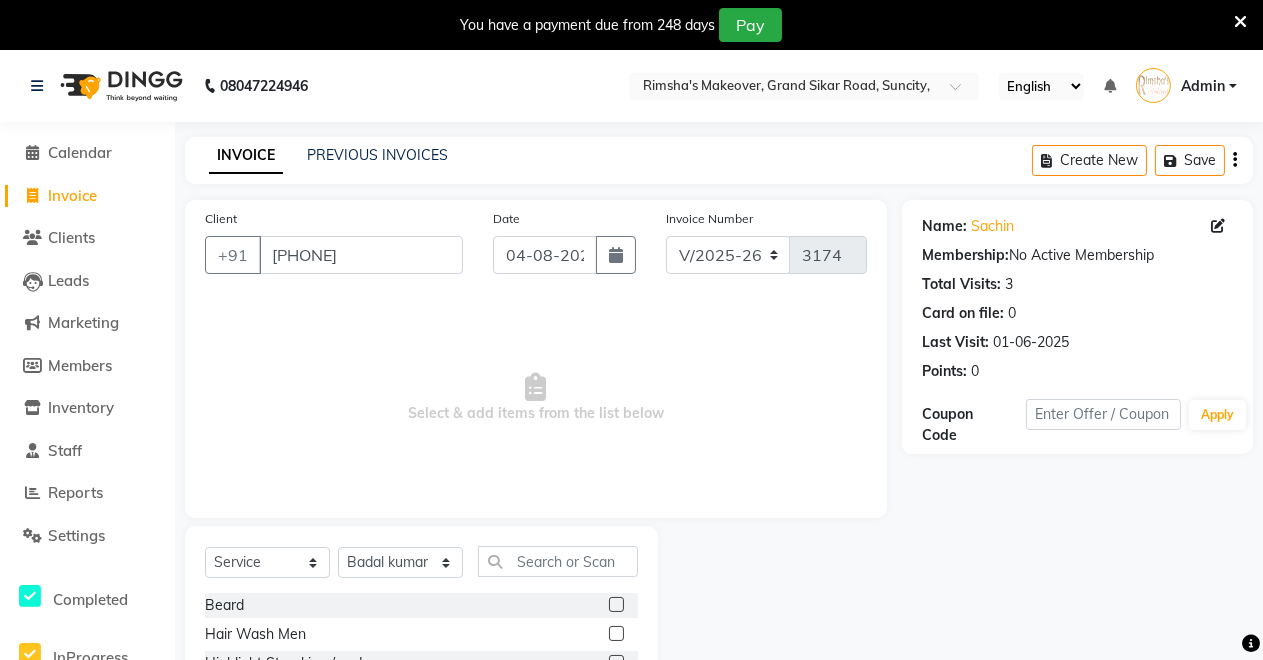 click 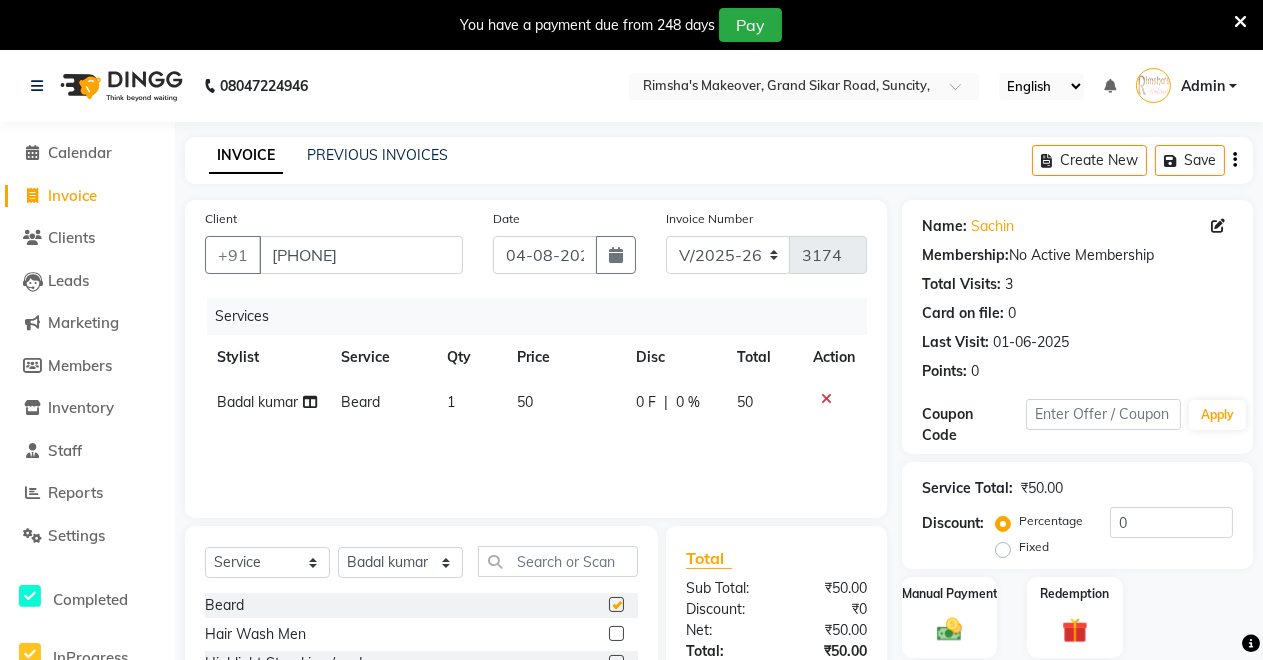 checkbox on "false" 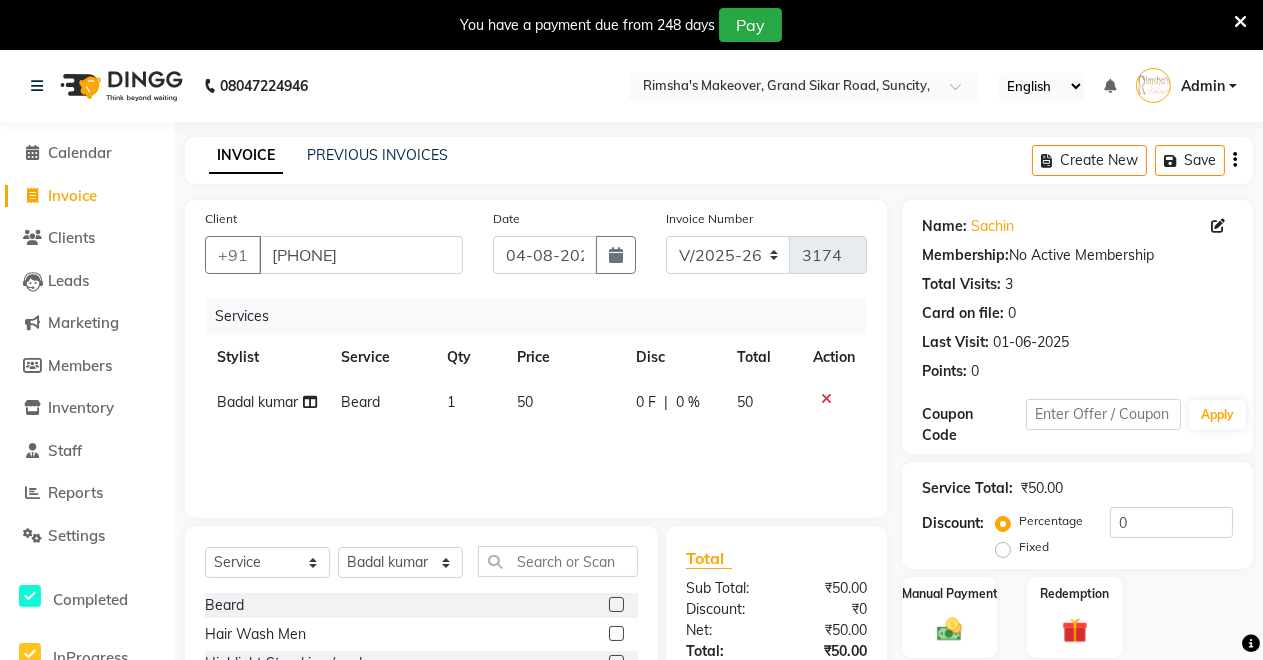 scroll, scrollTop: 191, scrollLeft: 0, axis: vertical 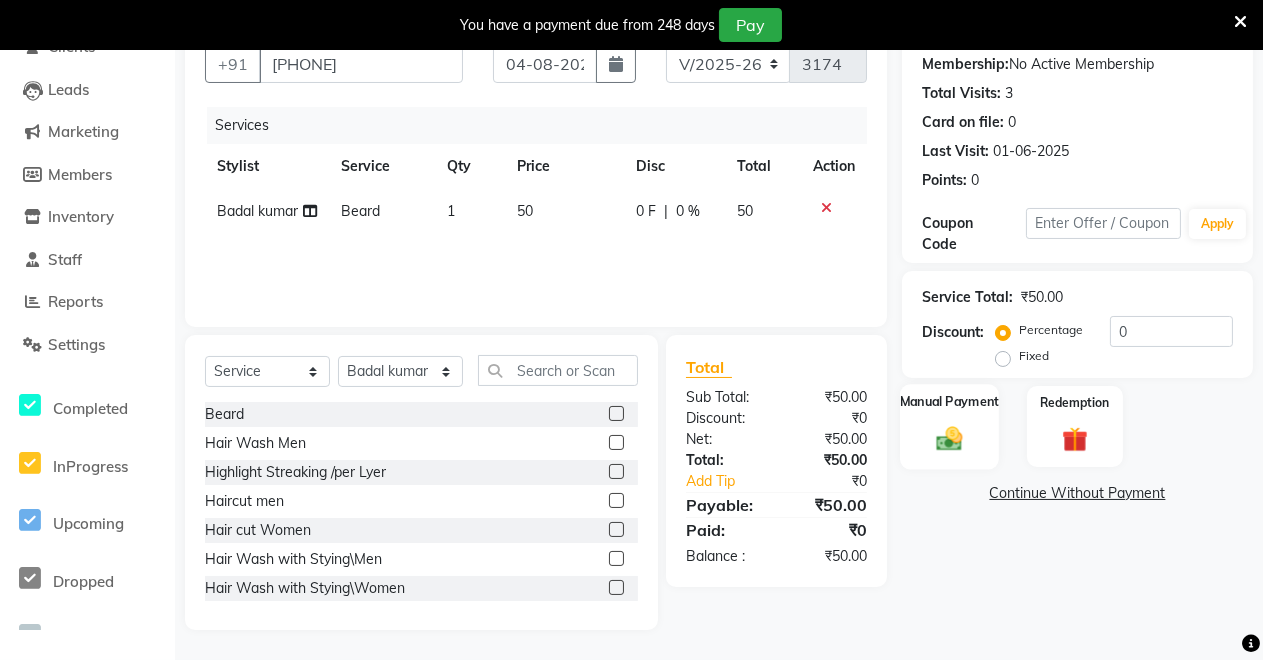 click on "Manual Payment" 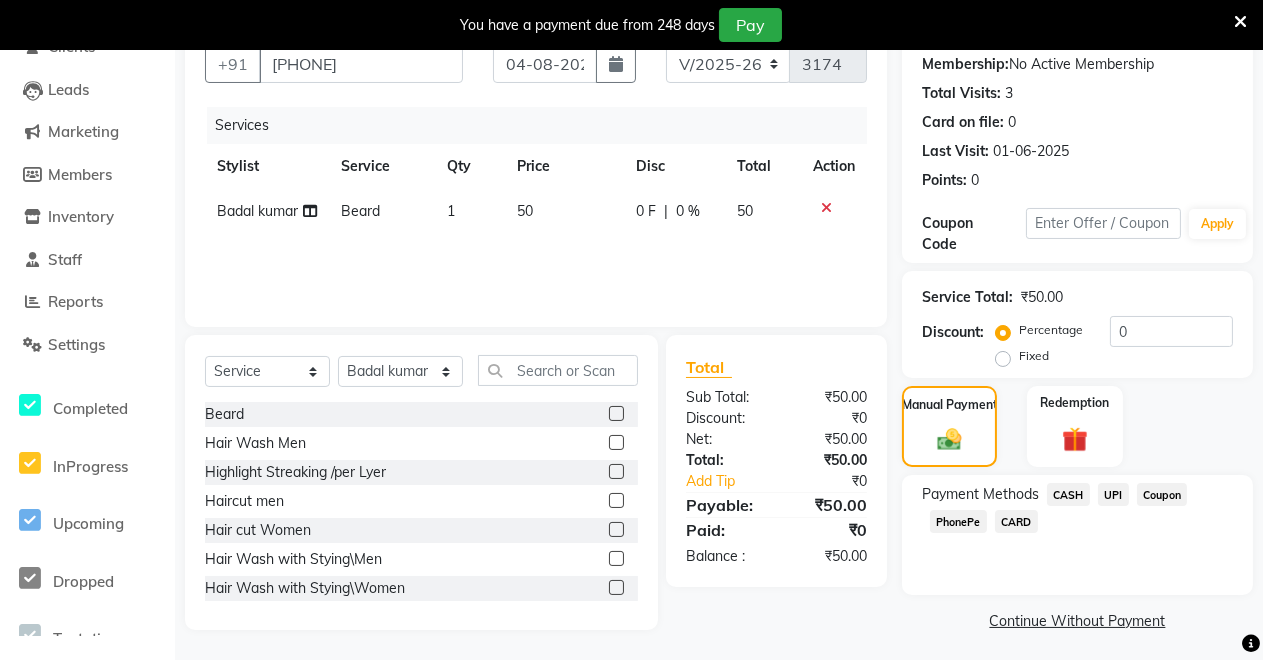 click on "CASH" 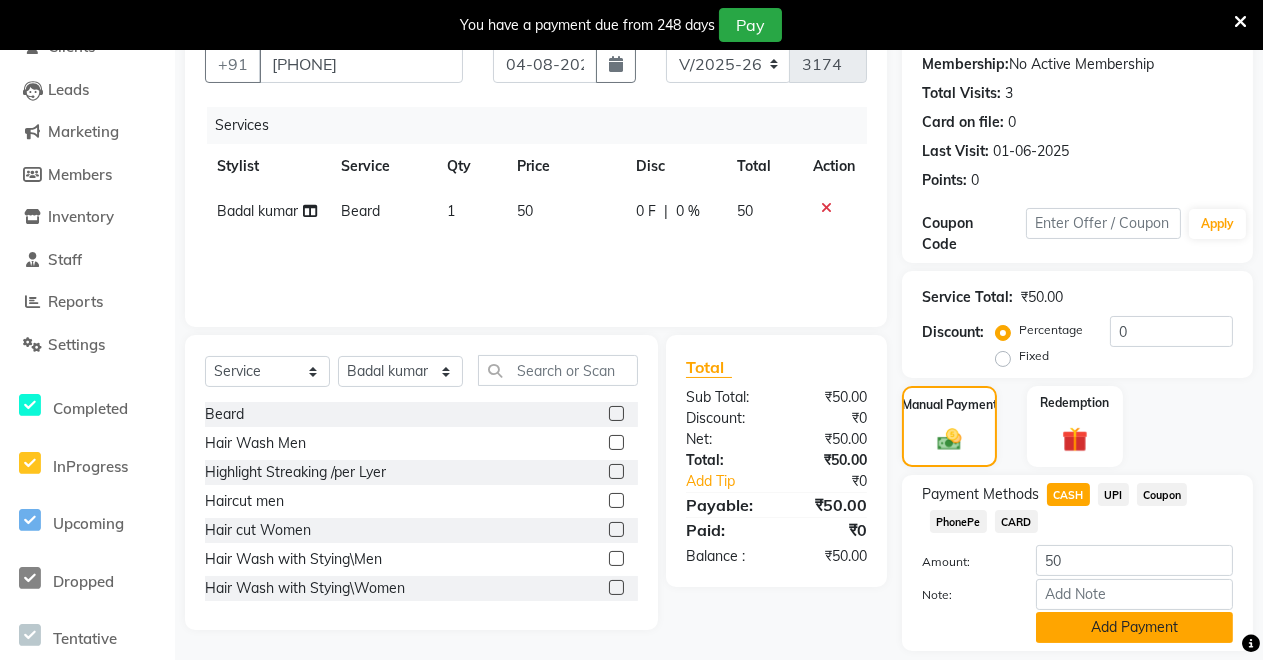 scroll, scrollTop: 253, scrollLeft: 0, axis: vertical 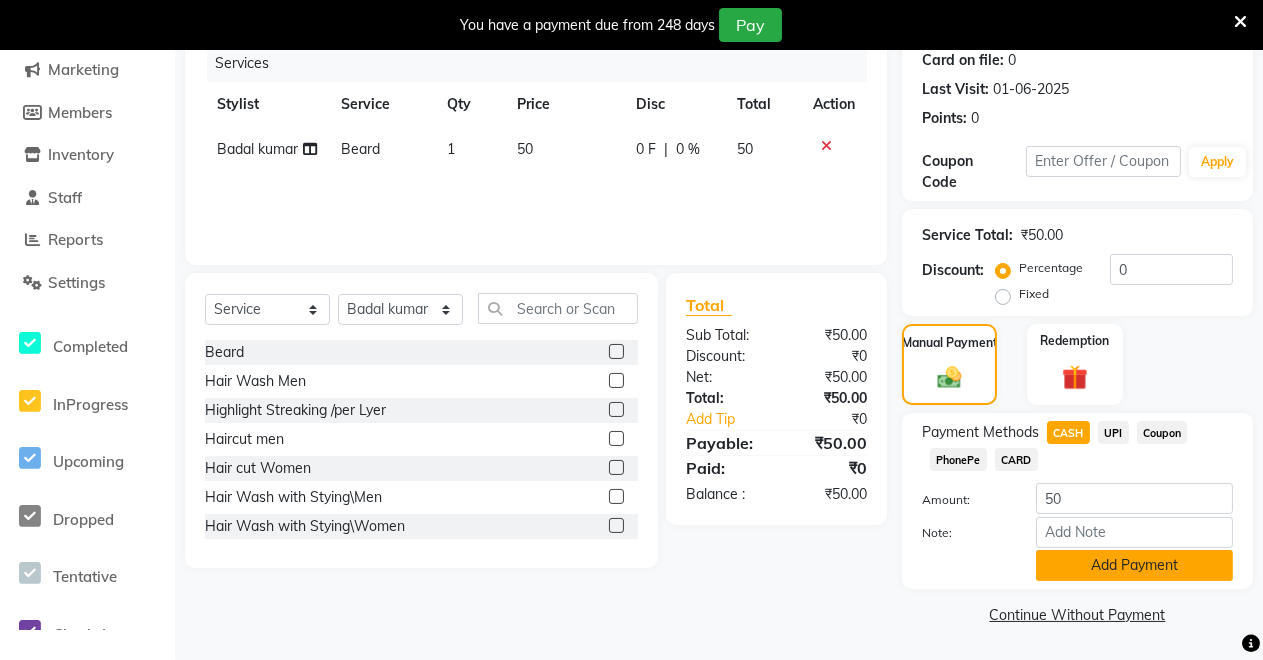 click on "Add Payment" 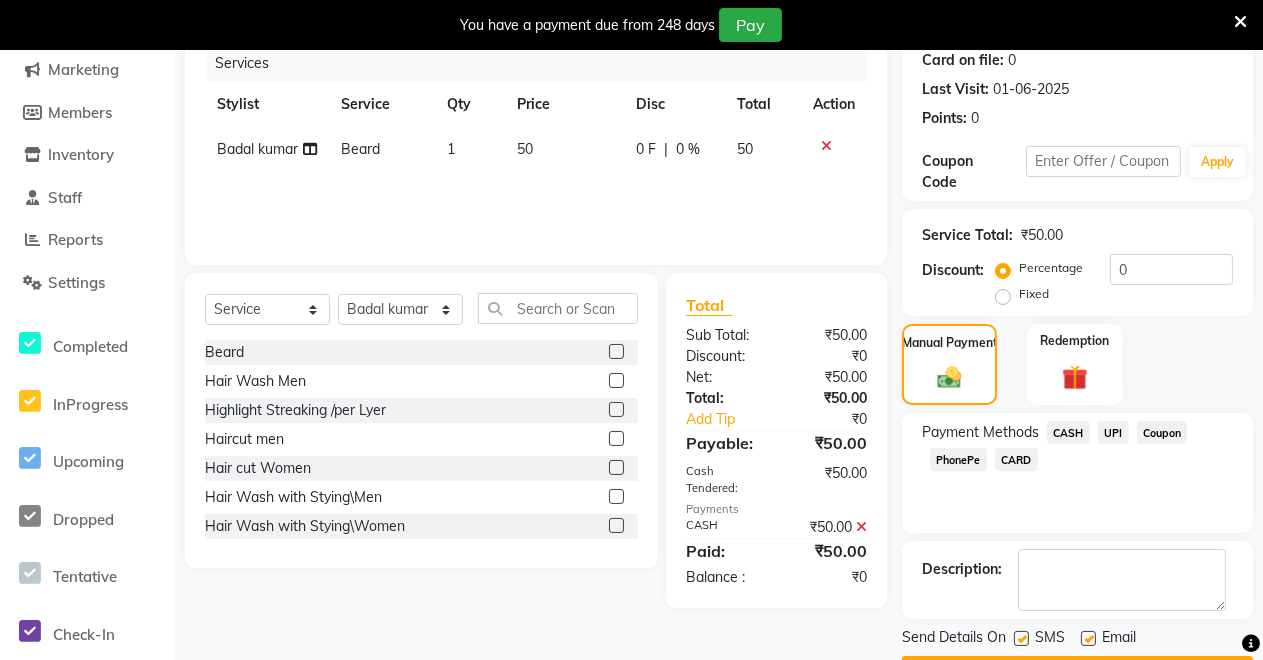 scroll, scrollTop: 310, scrollLeft: 0, axis: vertical 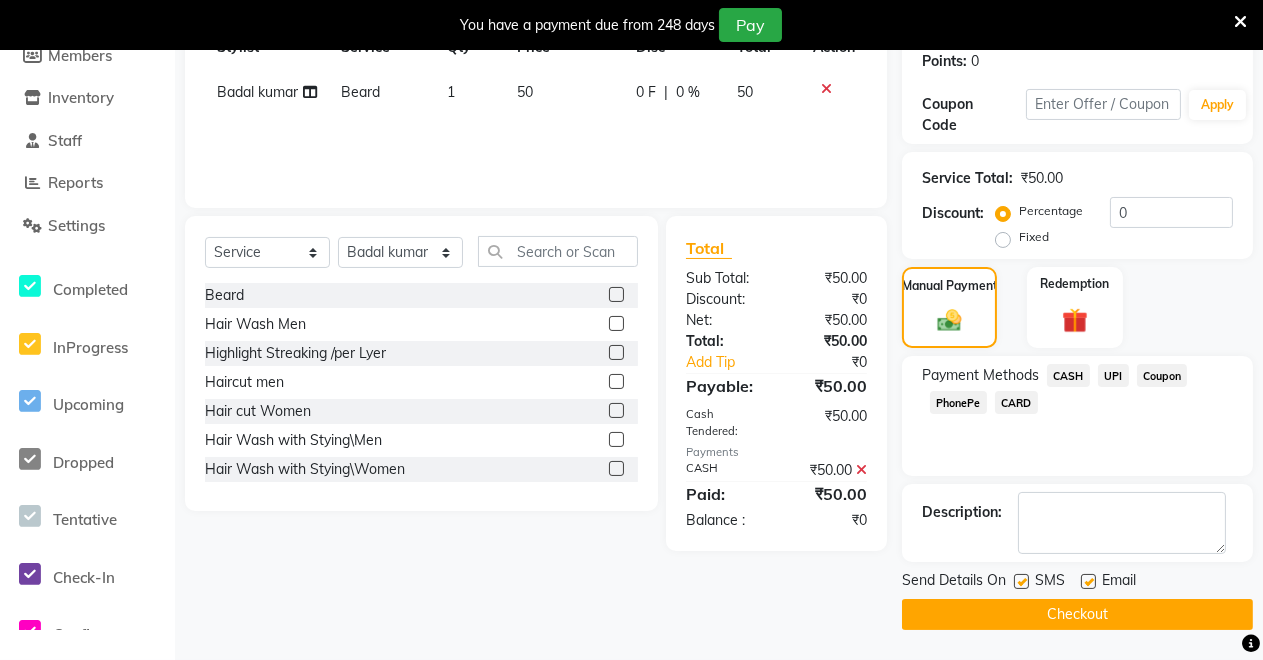 click on "Checkout" 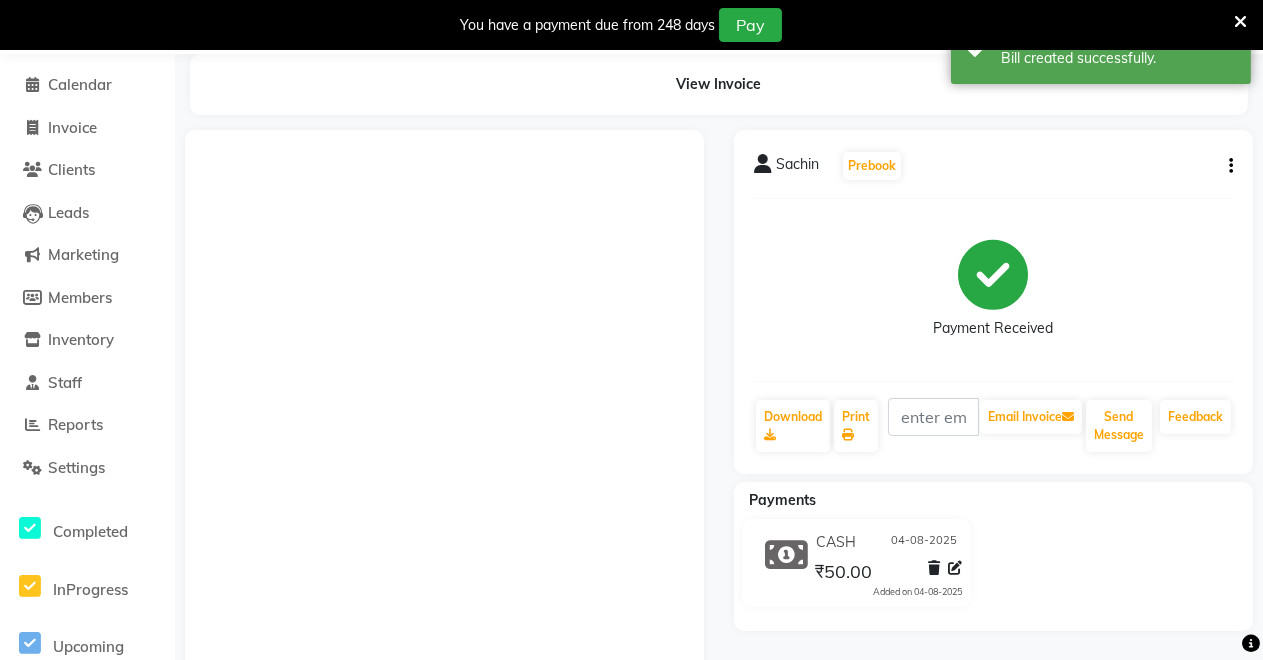 scroll, scrollTop: 195, scrollLeft: 0, axis: vertical 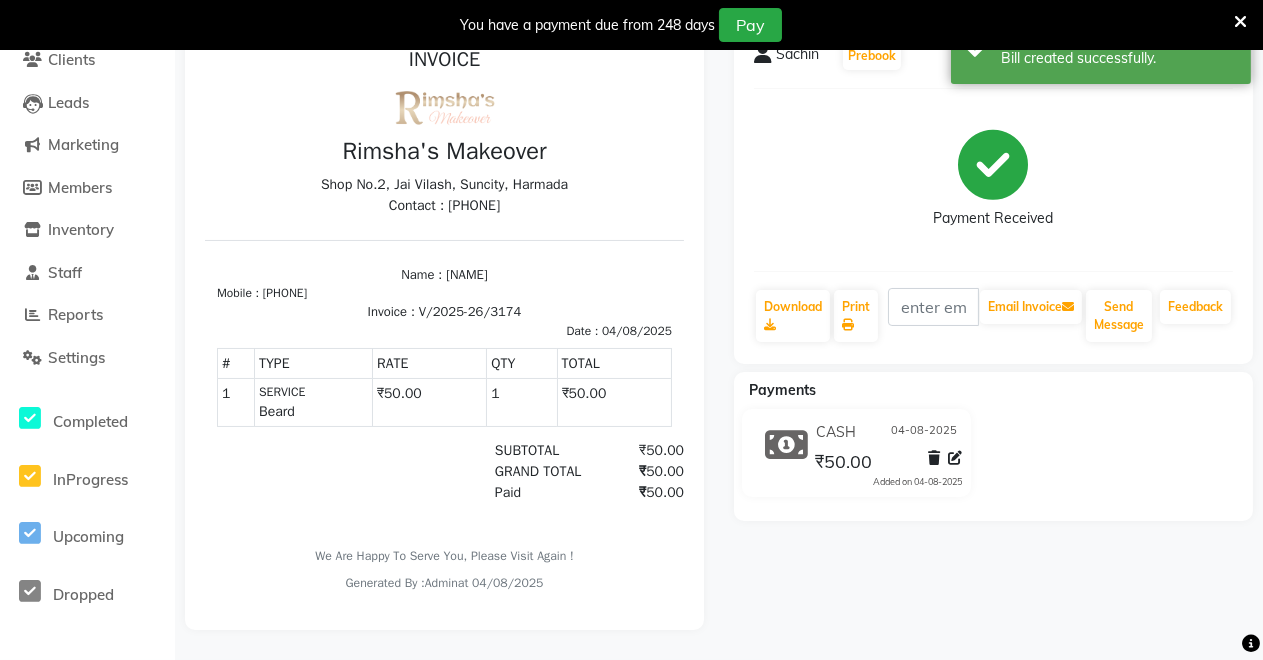click on "CASH [DATE] ₹50.00  Added on [DATE]" 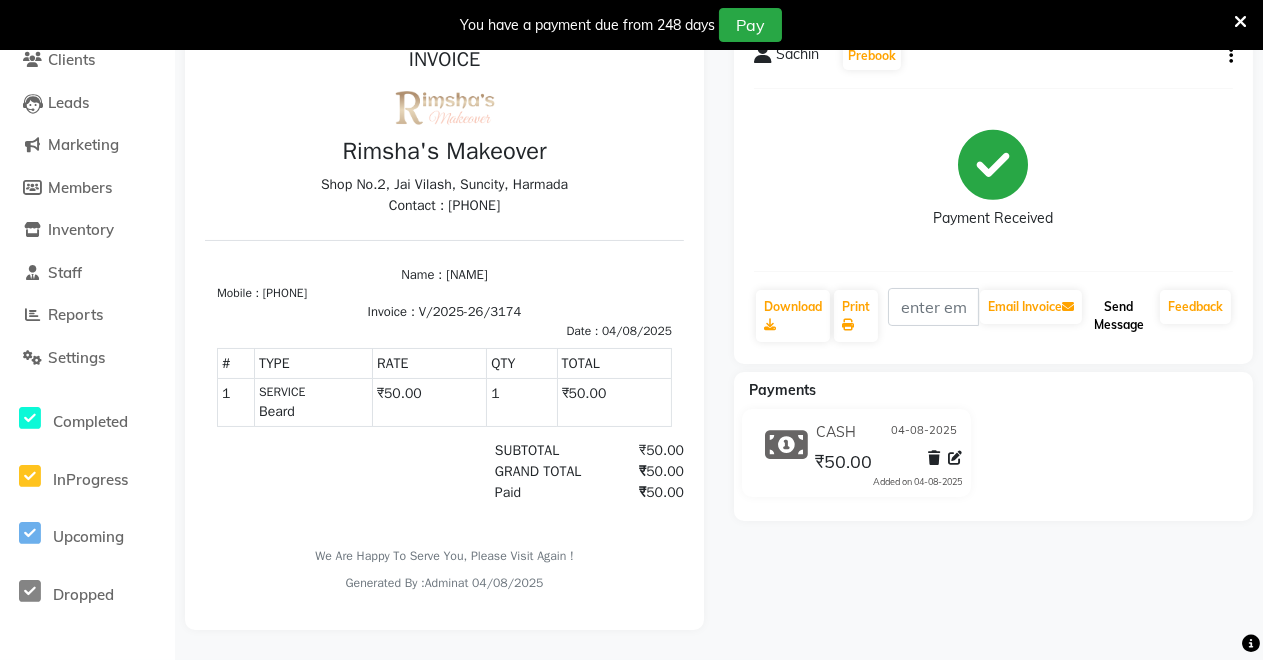 click on "Send Message" 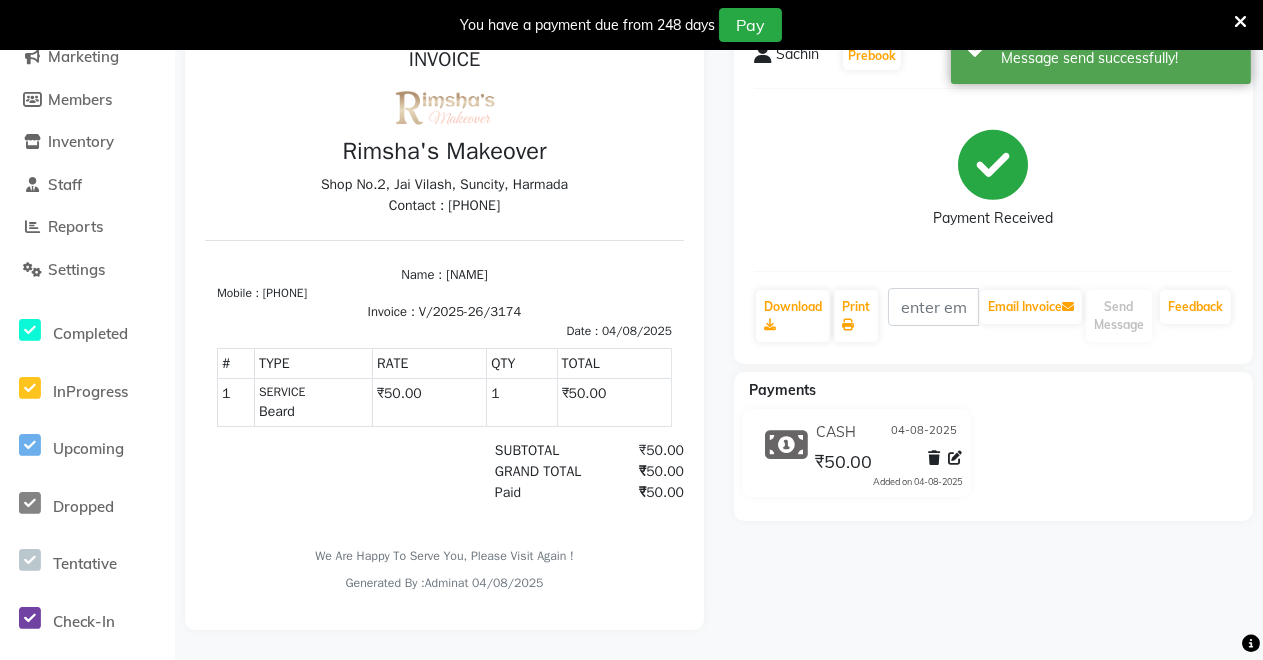 scroll, scrollTop: 0, scrollLeft: 0, axis: both 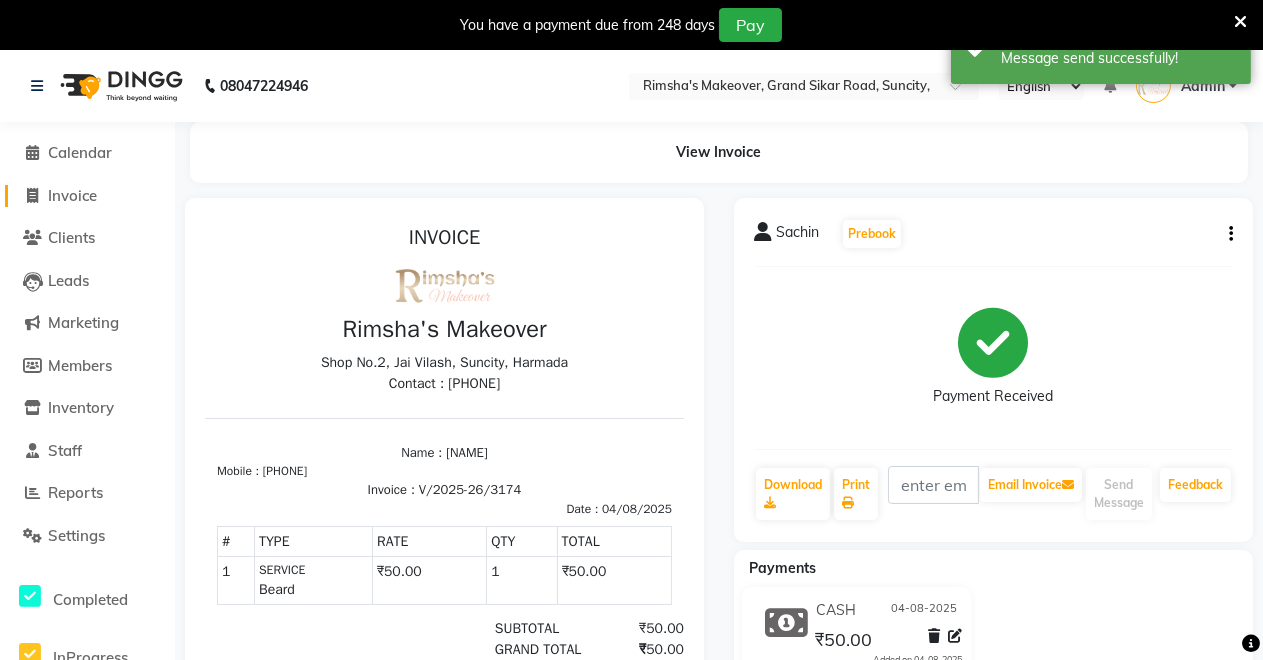click on "Invoice" 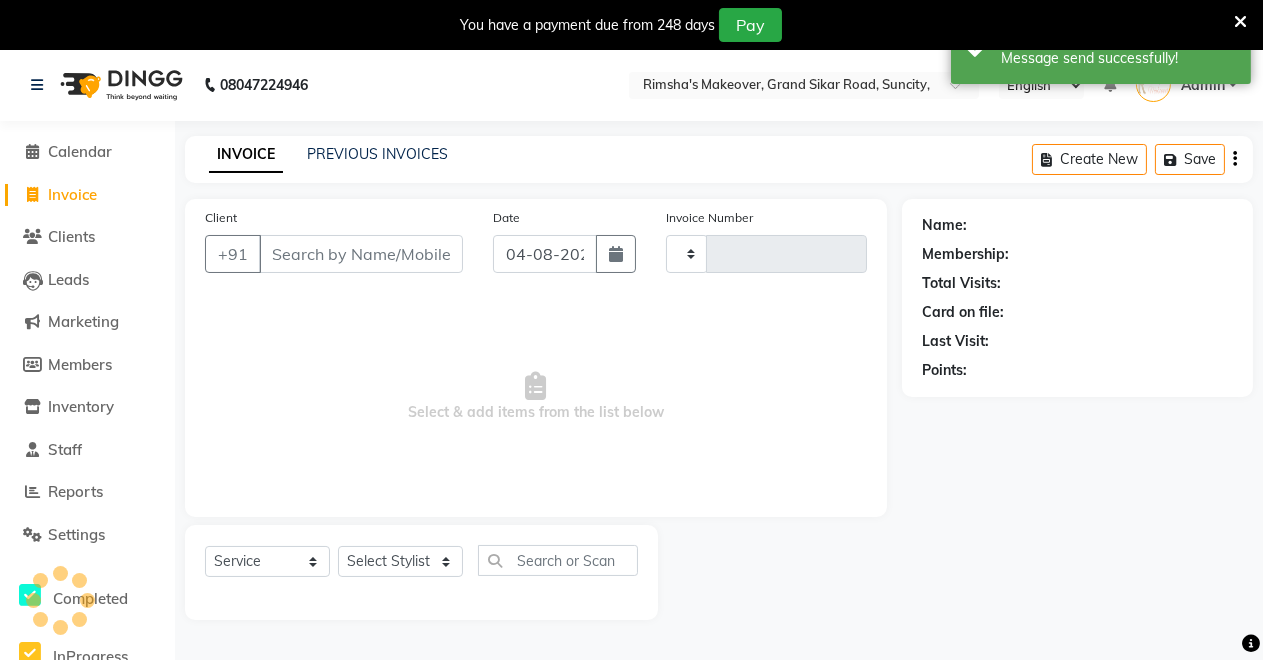 type on "3175" 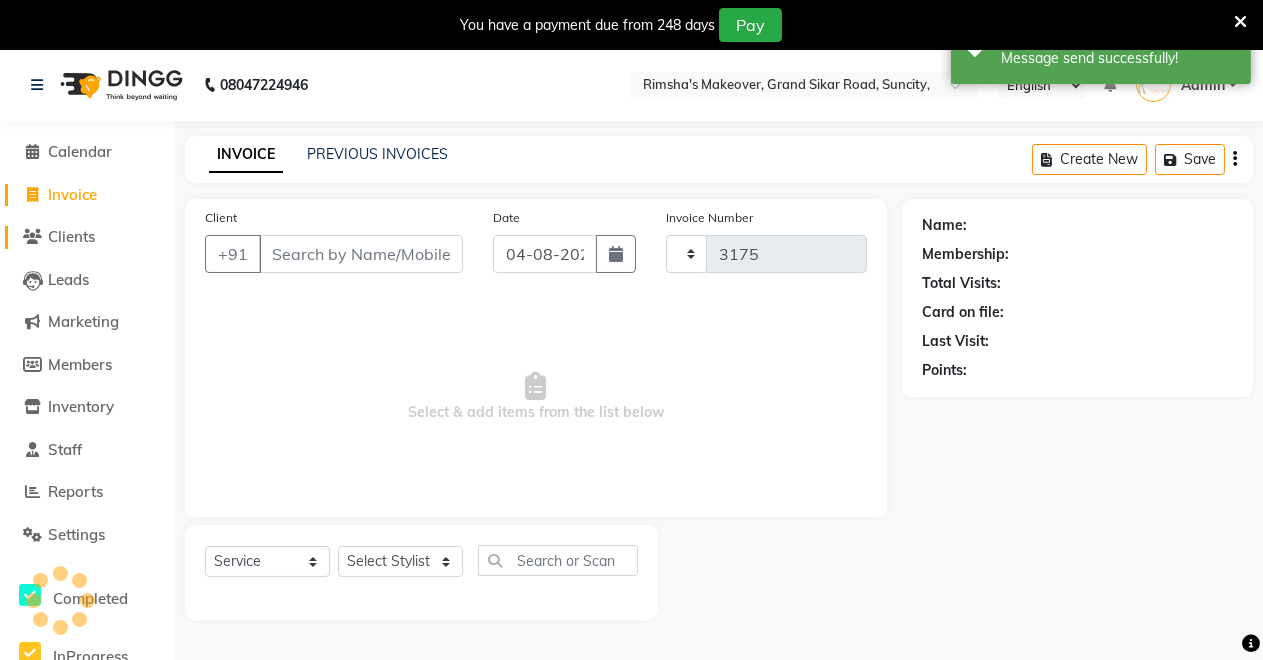 select on "7317" 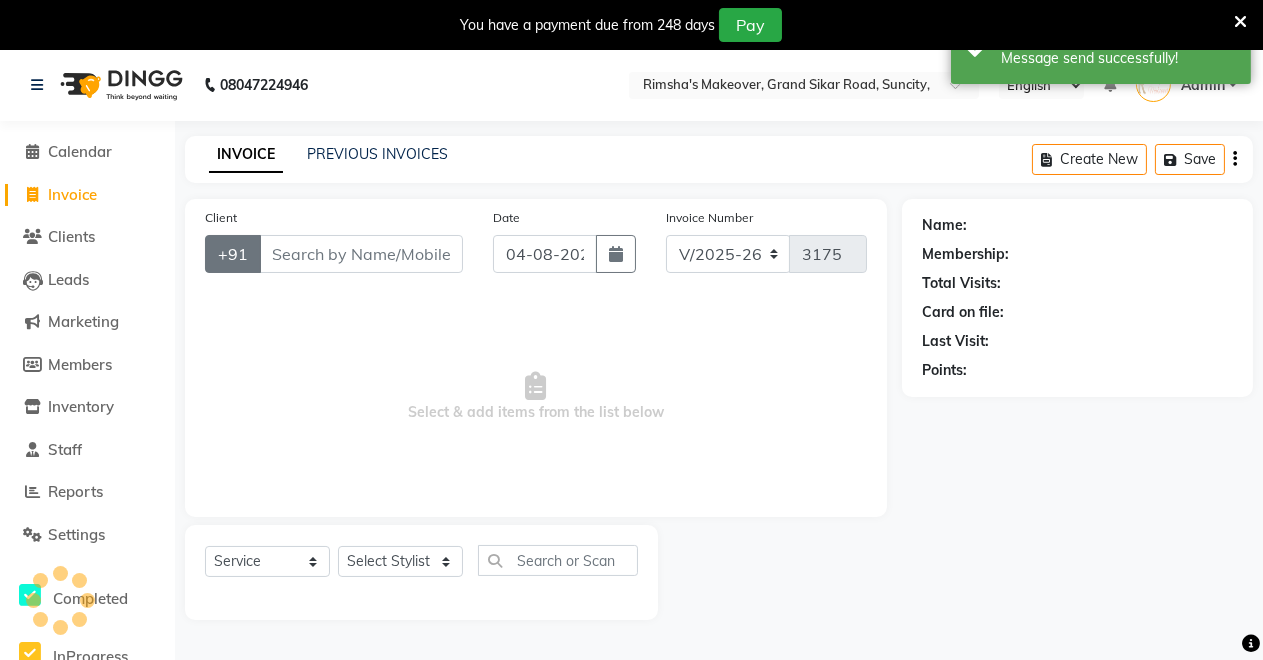 scroll, scrollTop: 49, scrollLeft: 0, axis: vertical 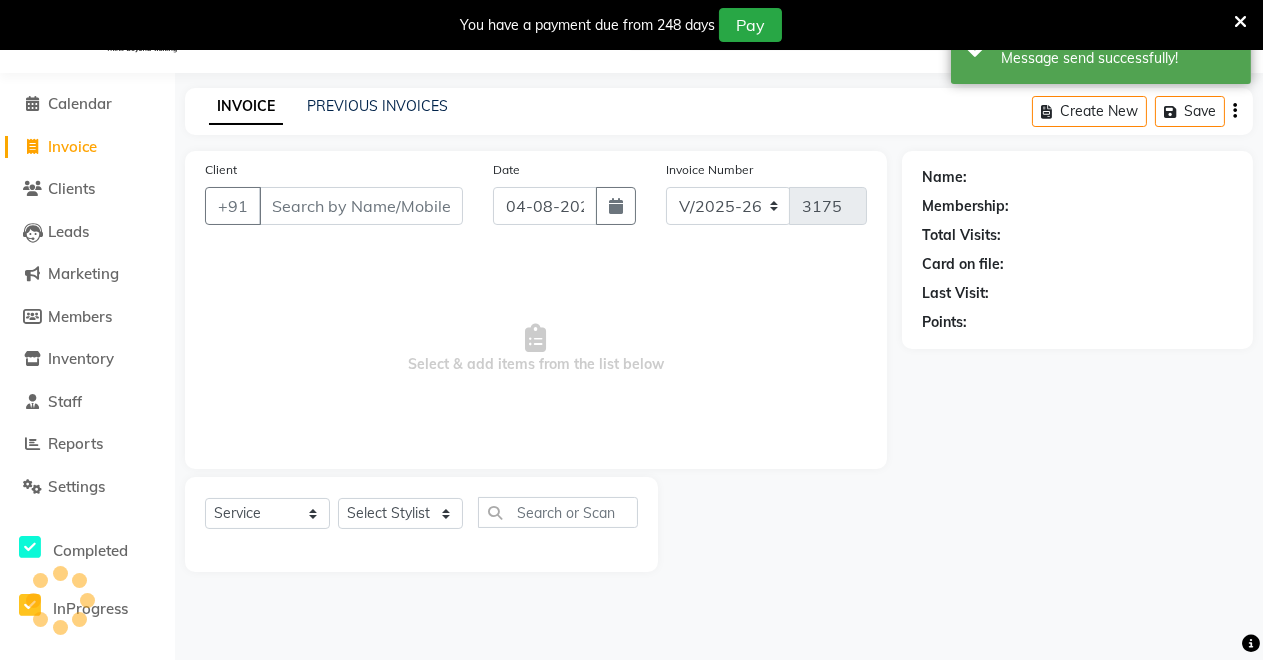 click on "Client" at bounding box center [361, 206] 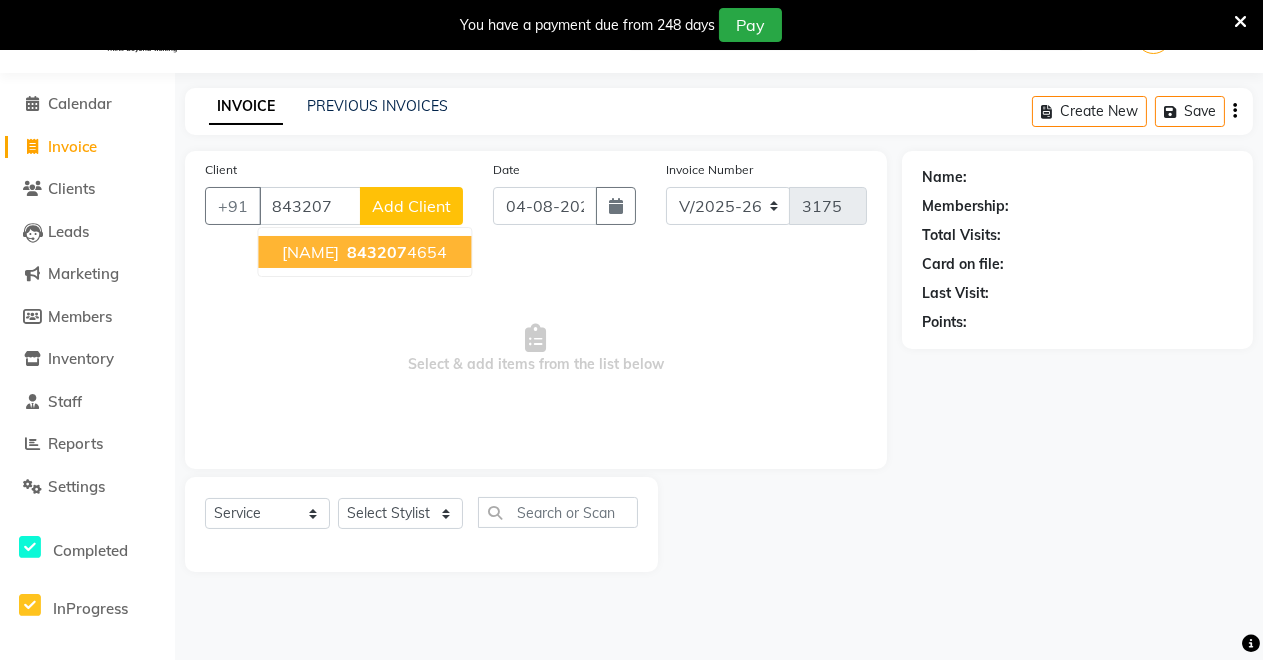 click on "843207" at bounding box center [377, 252] 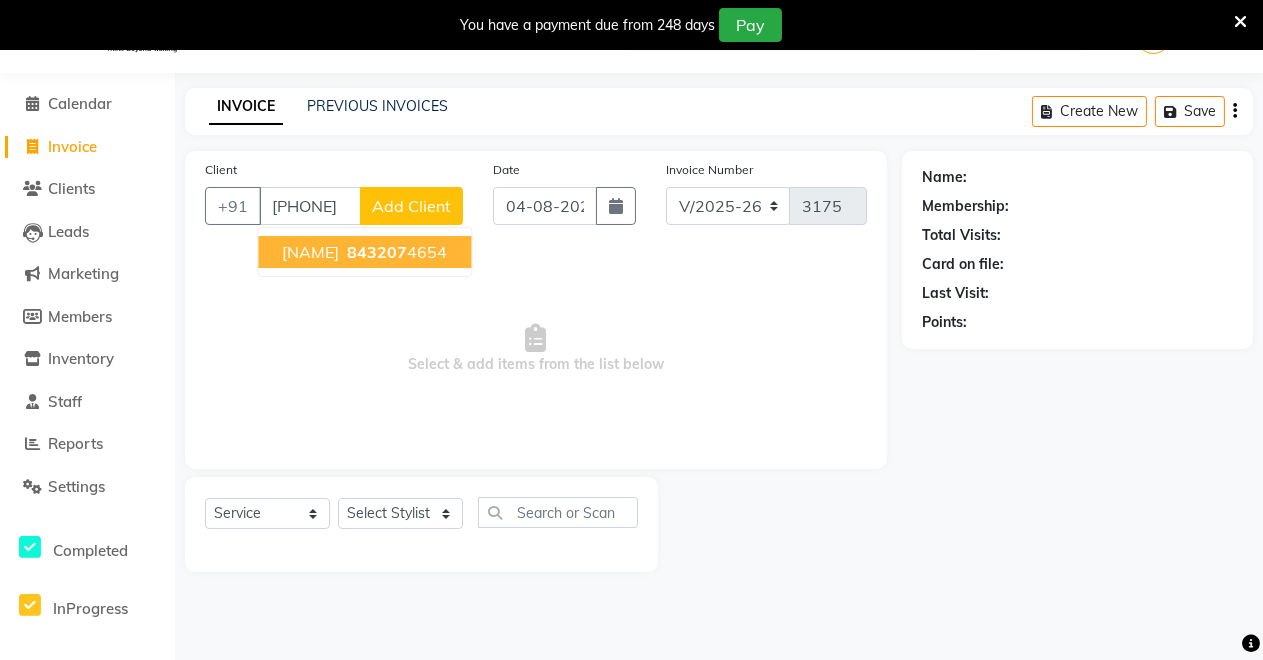 type on "[PHONE]" 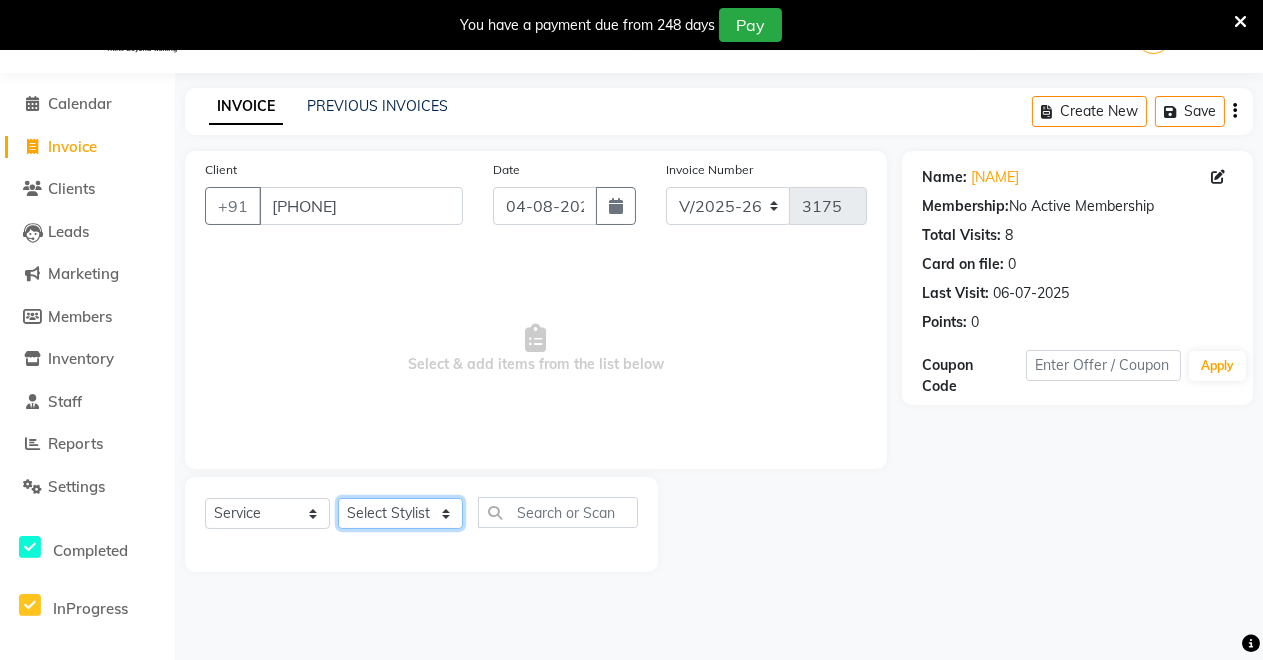 click on "Select Stylist Badal kumar Jeetu Kushal Nikita Rahul Sachin Dangoriya Shikha Suman Verma" 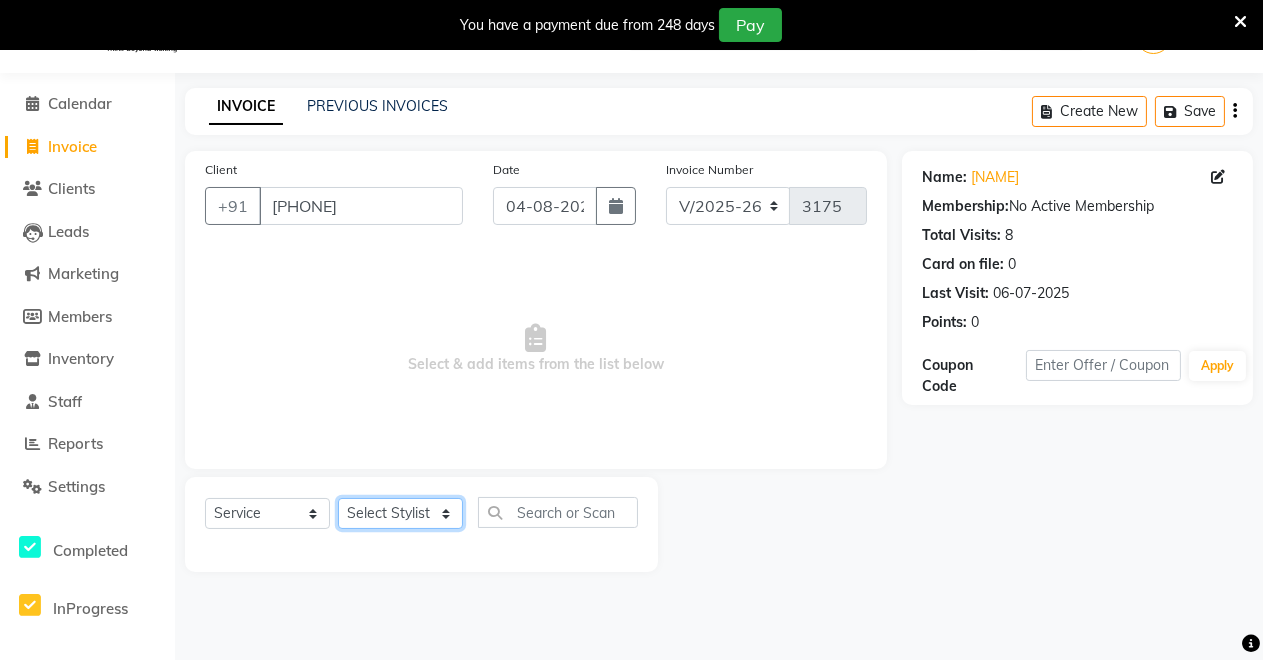select on "65689" 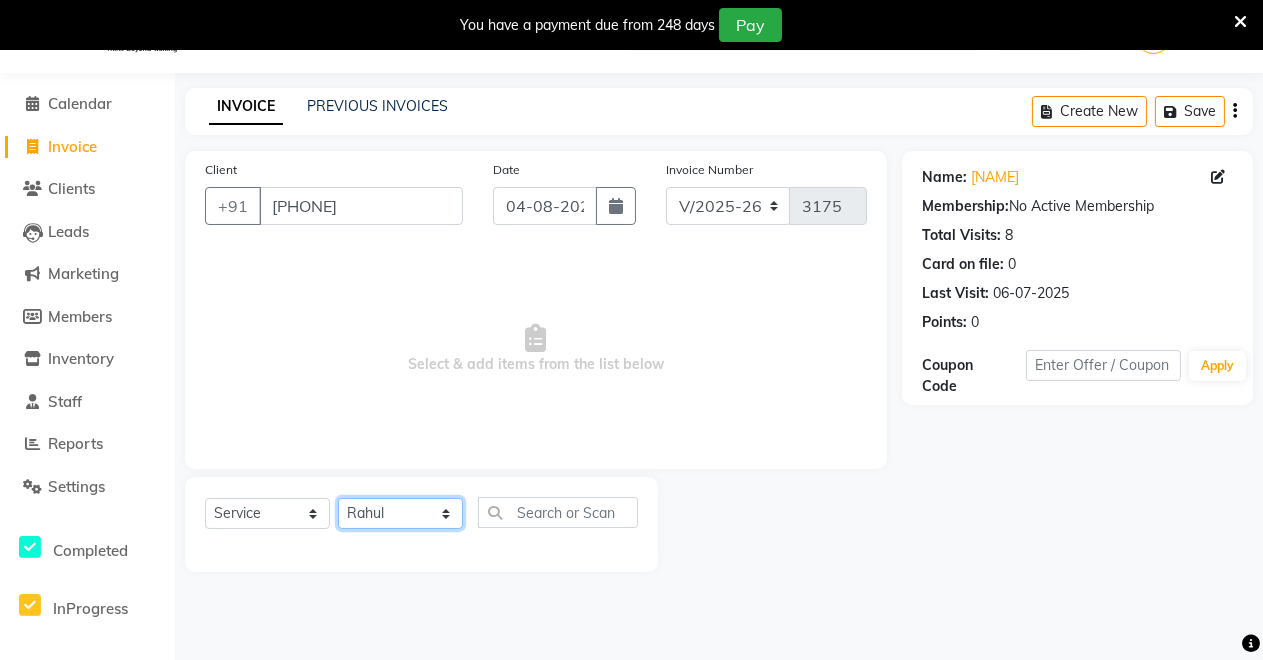 click on "Select Stylist Badal kumar Jeetu Kushal Nikita Rahul Sachin Dangoriya Shikha Suman Verma" 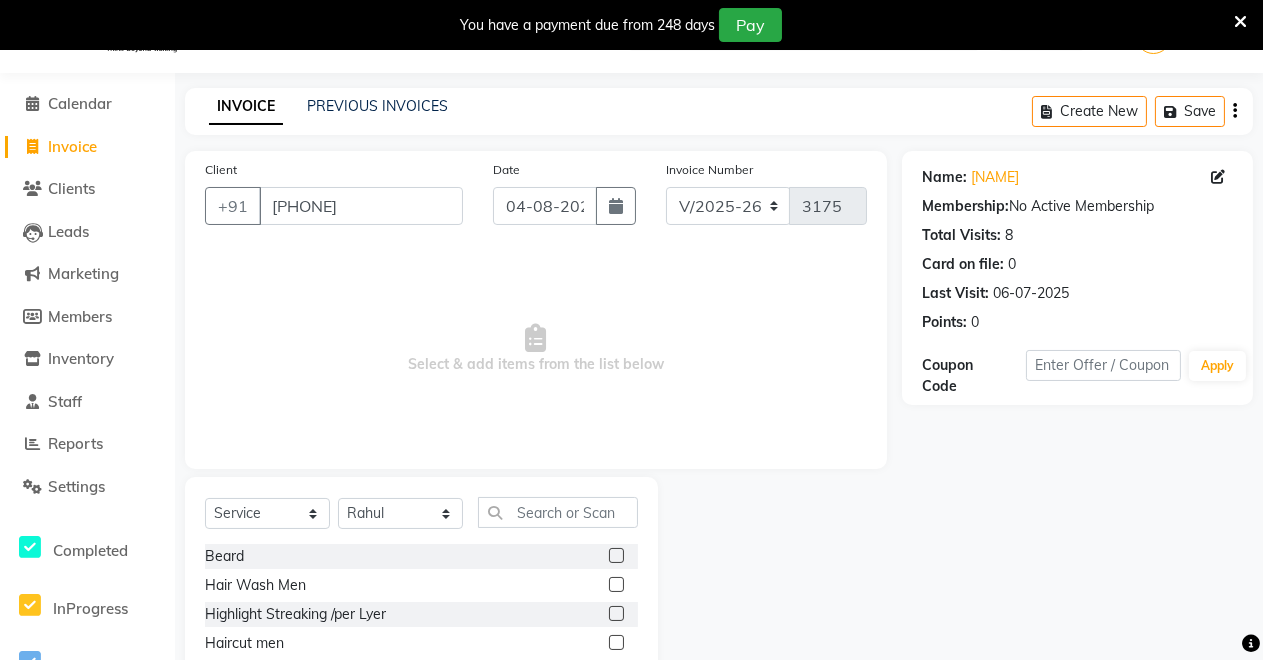 click 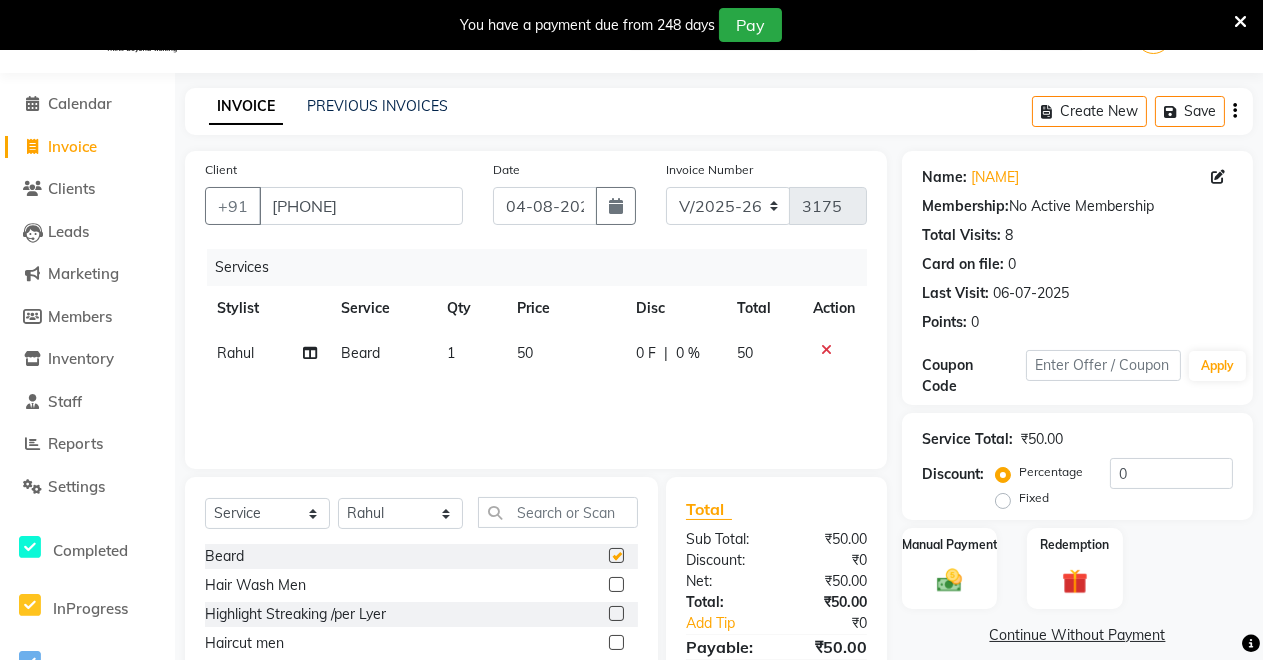 checkbox on "false" 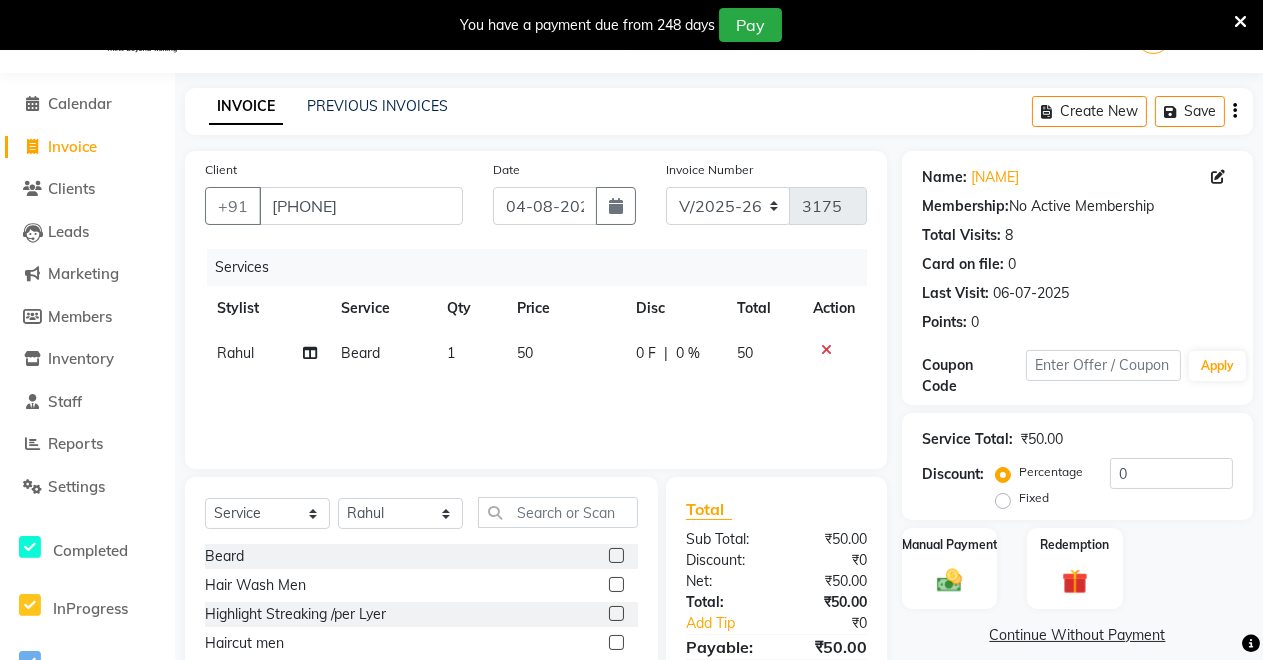 click 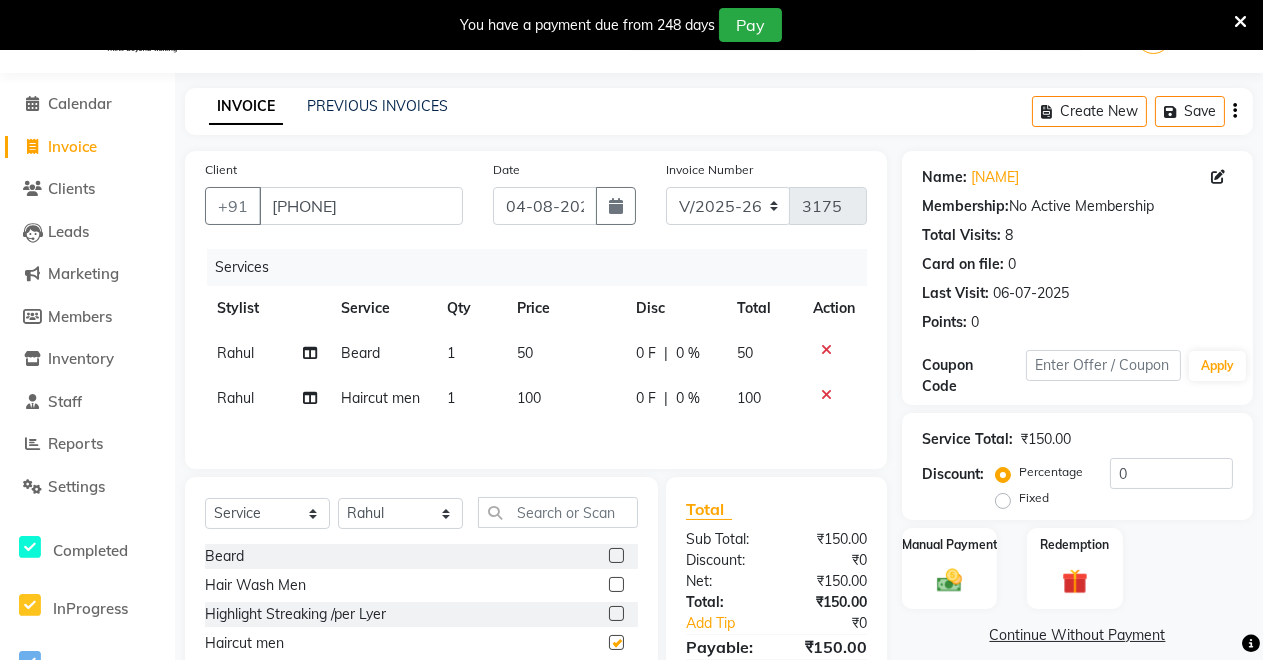 checkbox on "false" 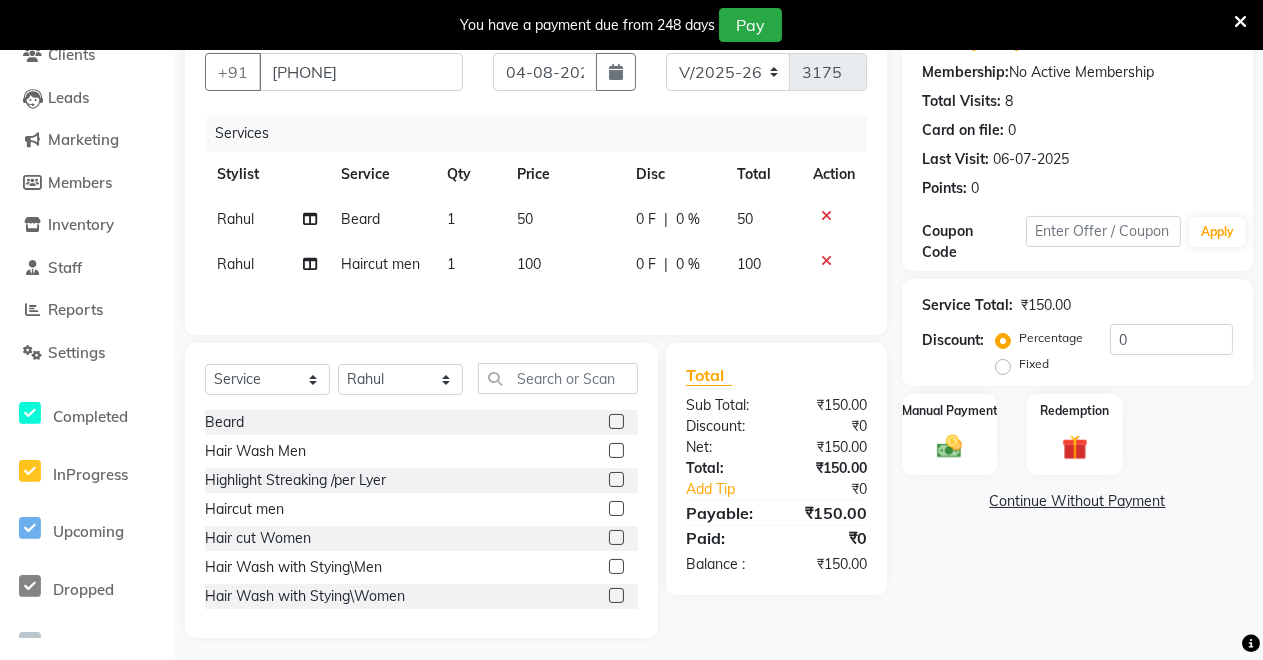 scroll, scrollTop: 195, scrollLeft: 0, axis: vertical 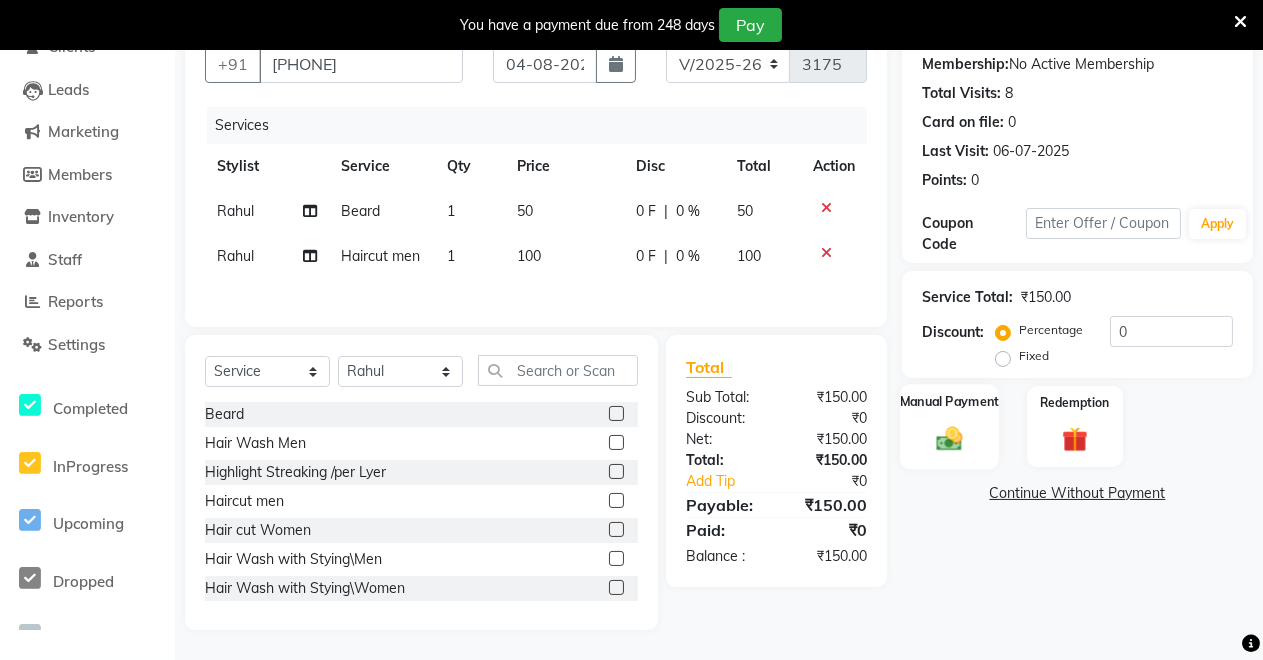 click 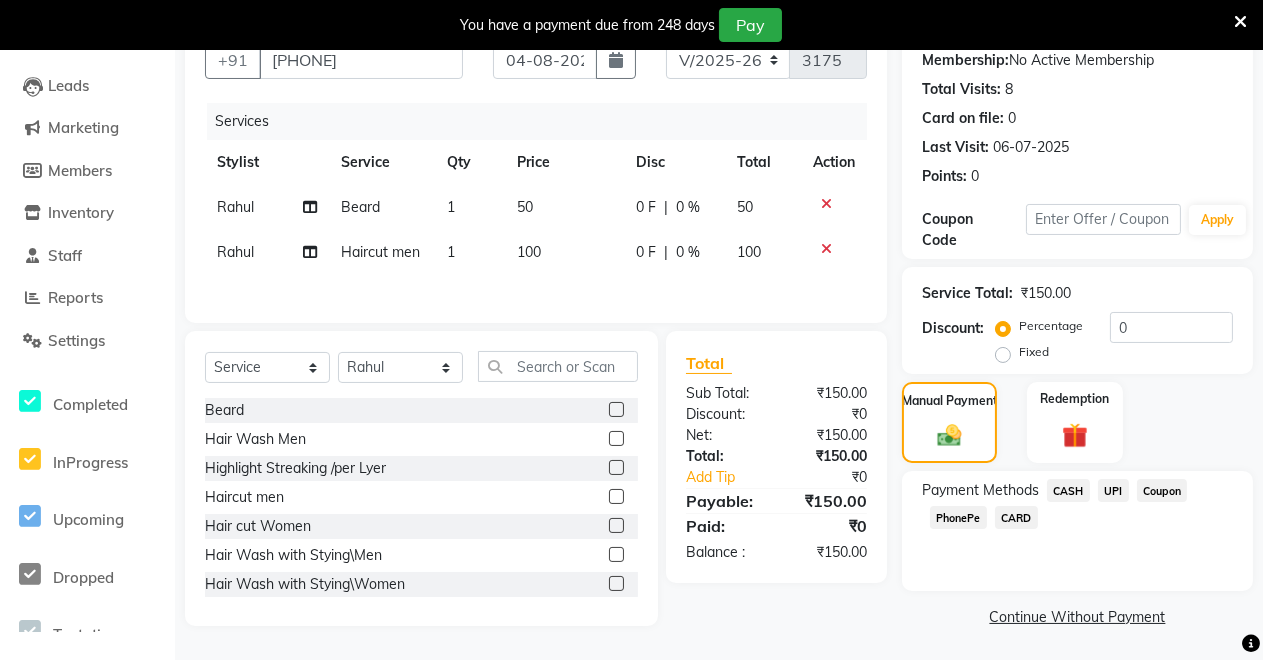 click on "UPI" 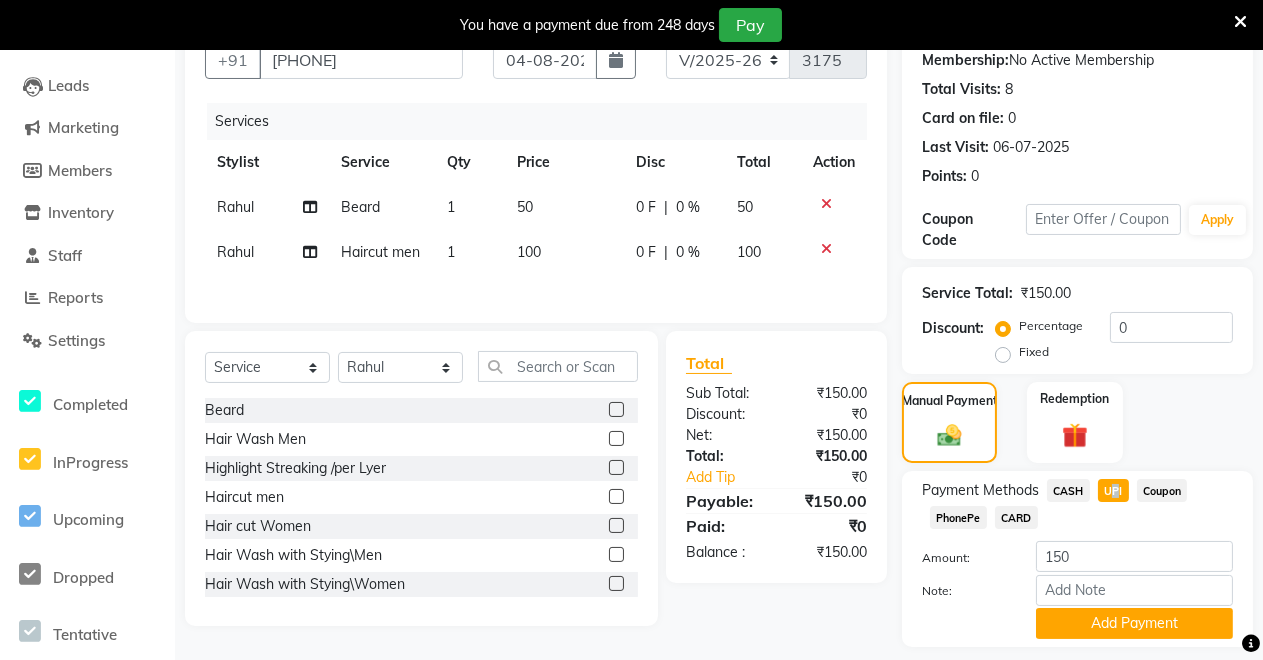 scroll, scrollTop: 253, scrollLeft: 0, axis: vertical 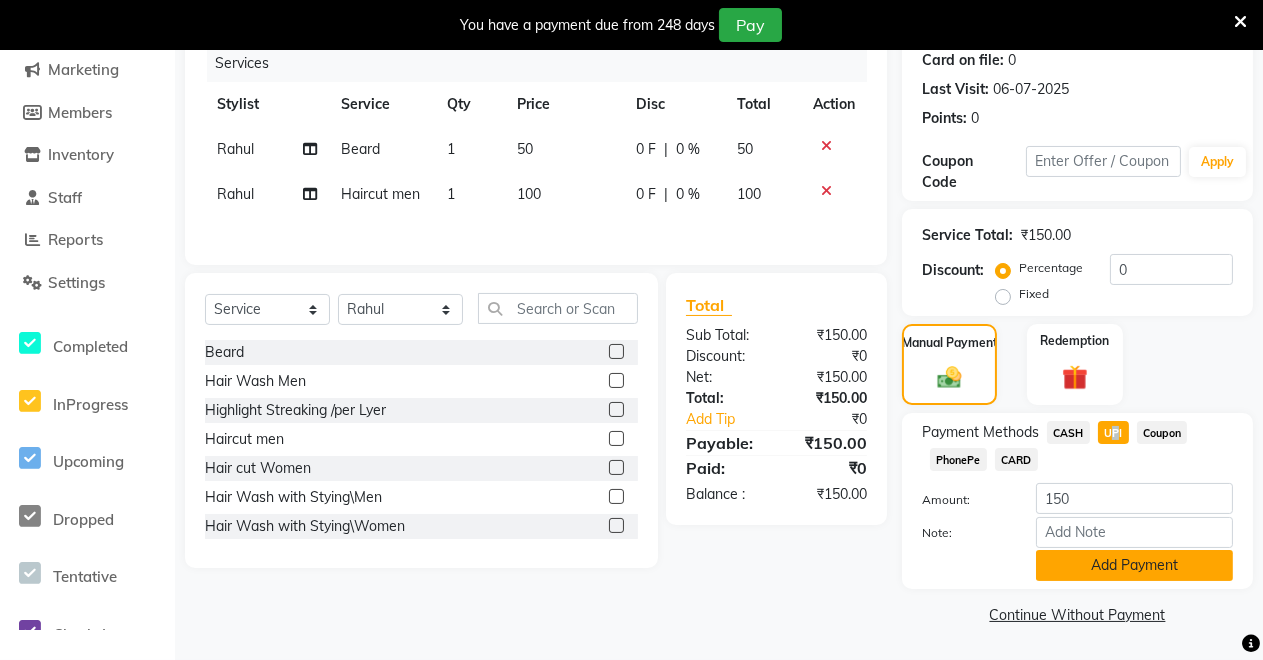 click on "Add Payment" 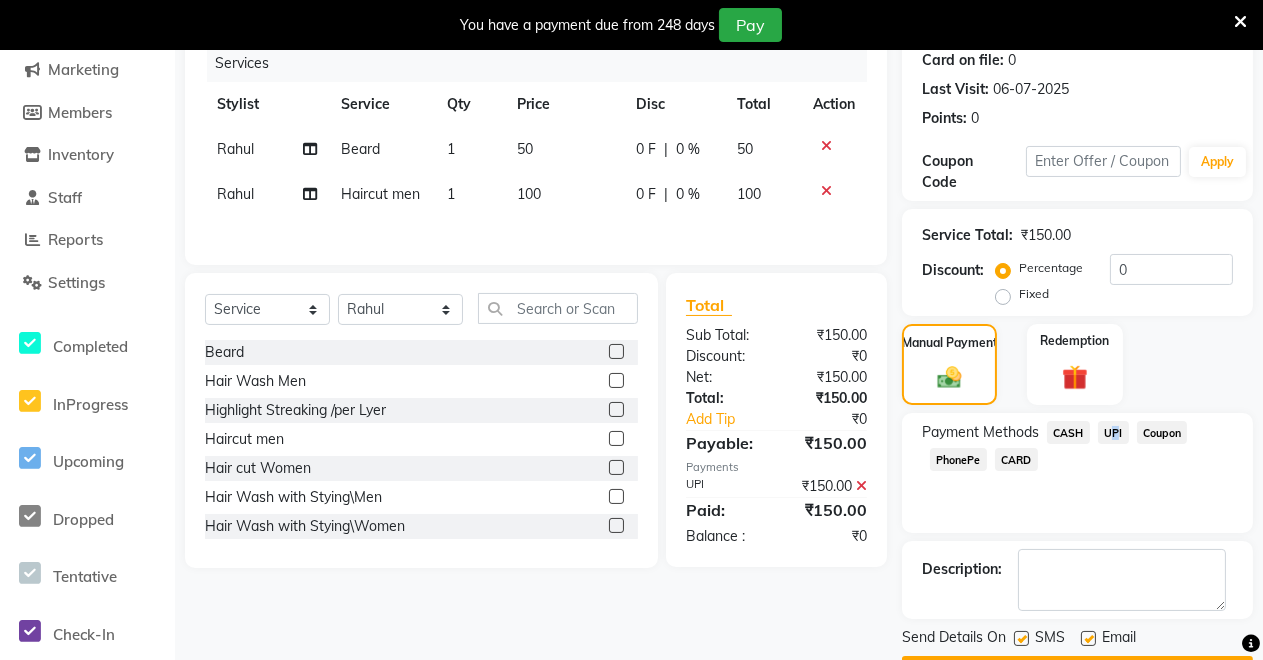 scroll, scrollTop: 310, scrollLeft: 0, axis: vertical 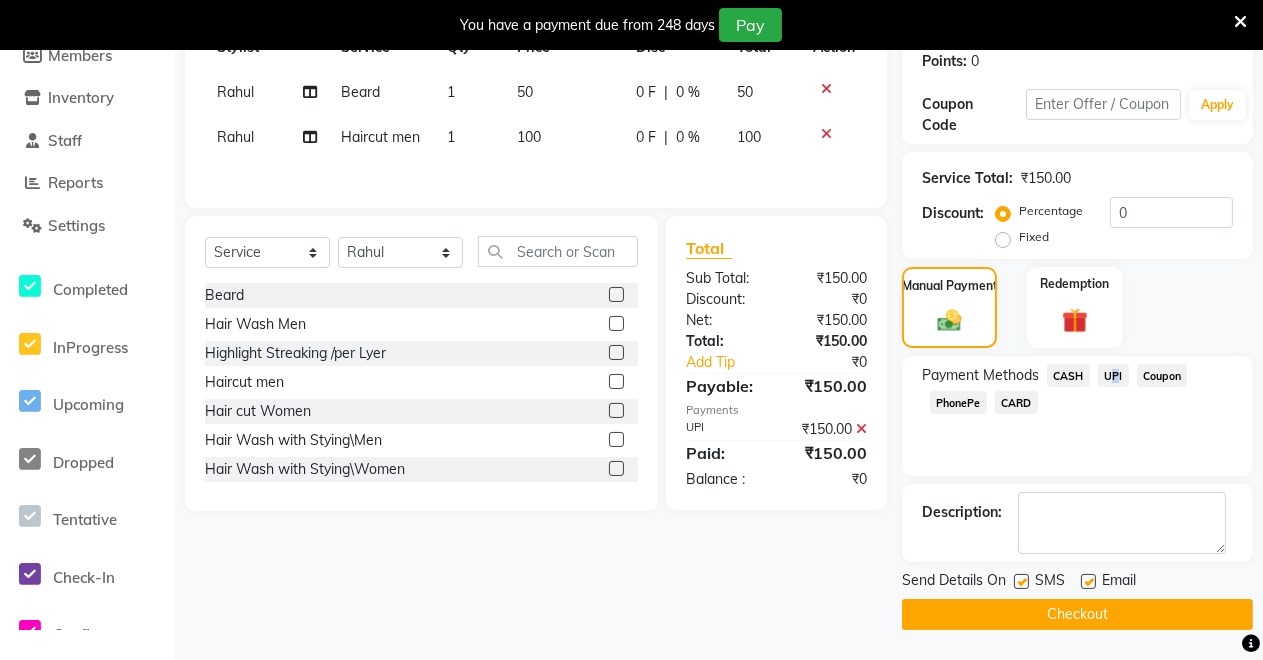 click on "Checkout" 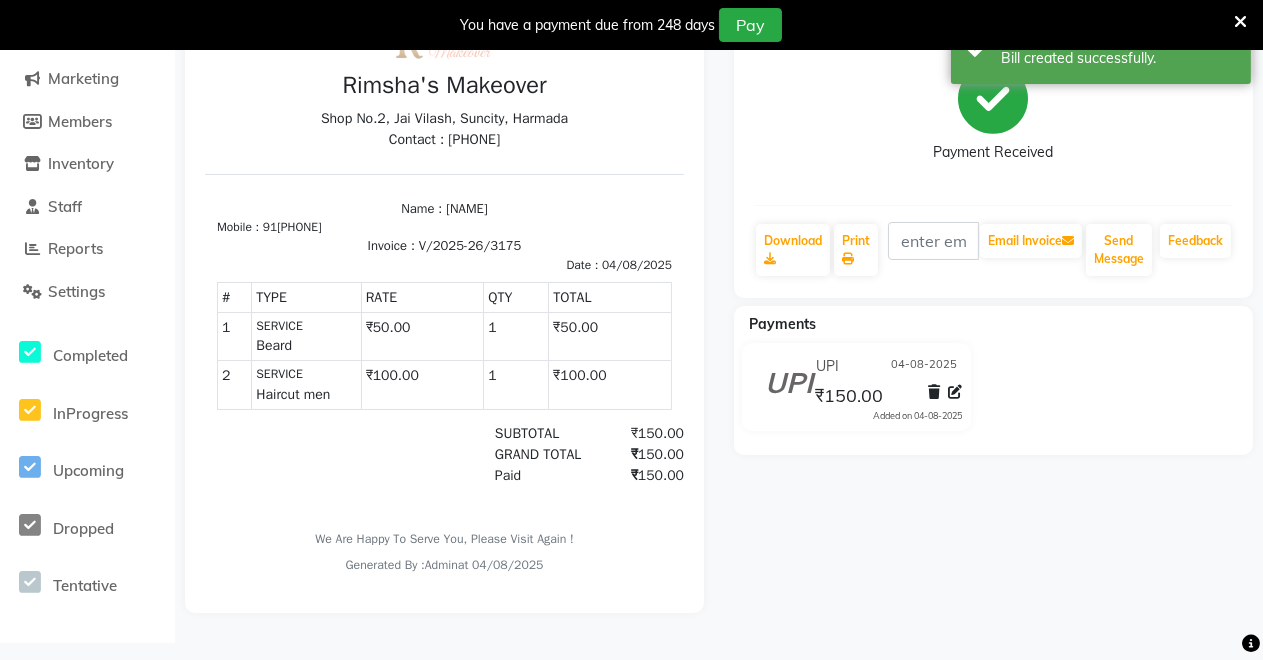 scroll, scrollTop: 0, scrollLeft: 0, axis: both 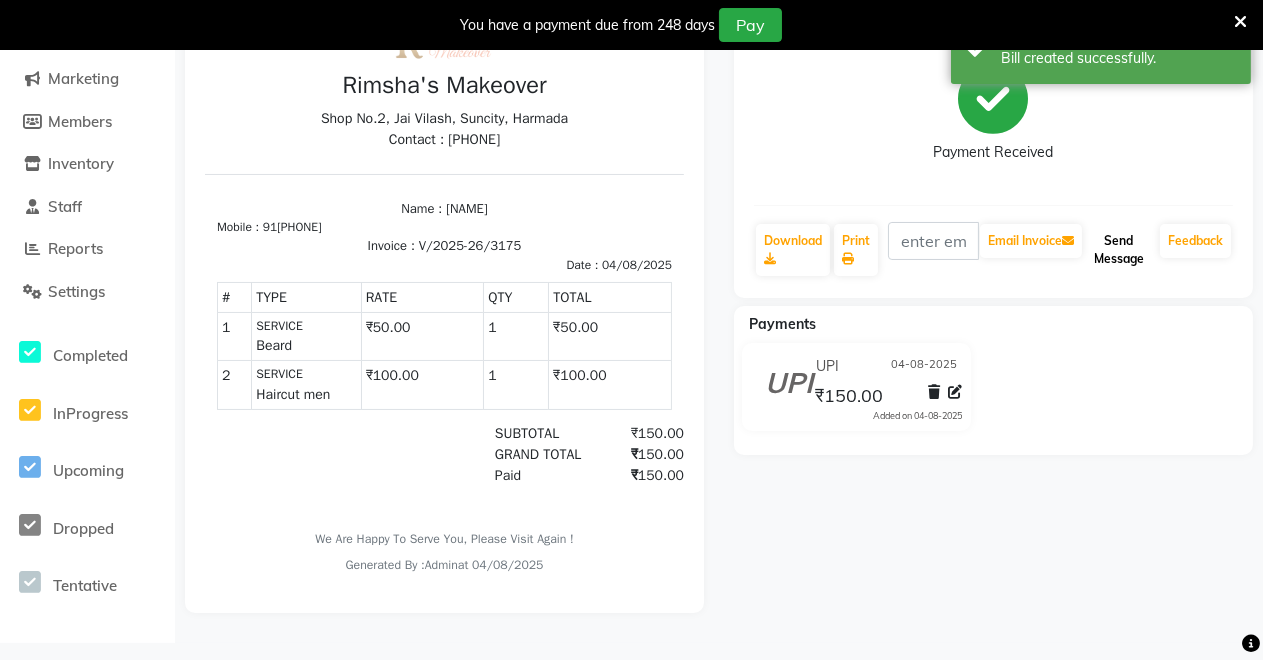 click on "Send Message" 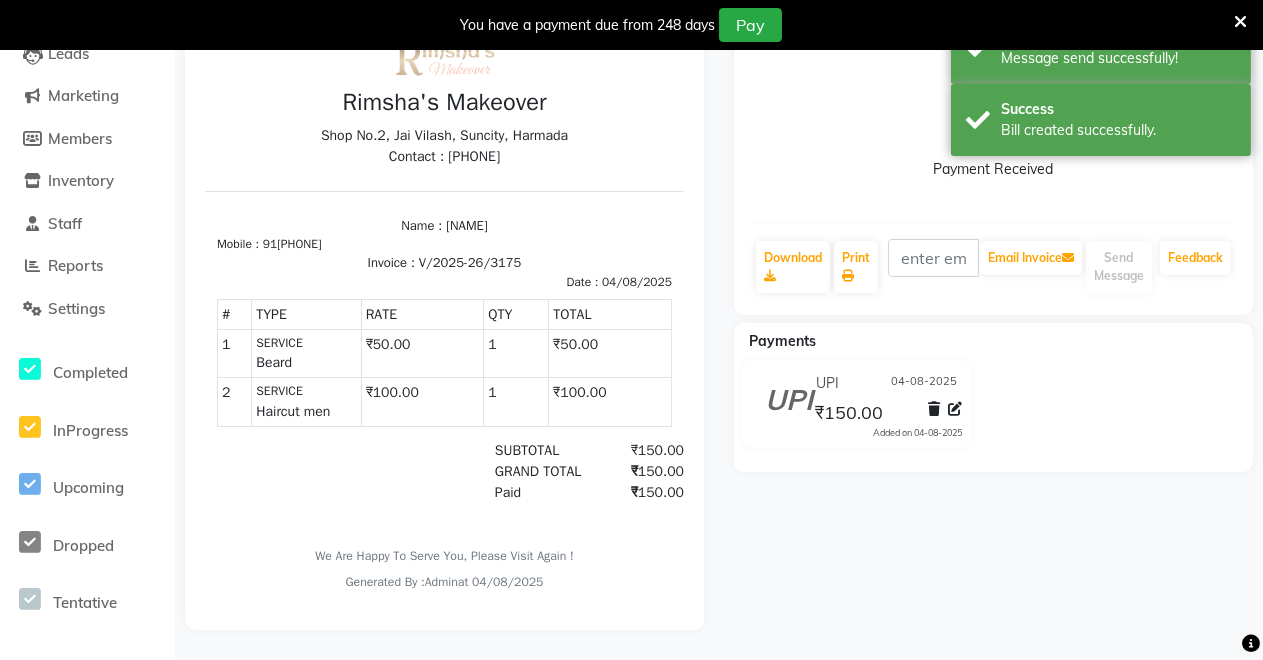 scroll, scrollTop: 0, scrollLeft: 0, axis: both 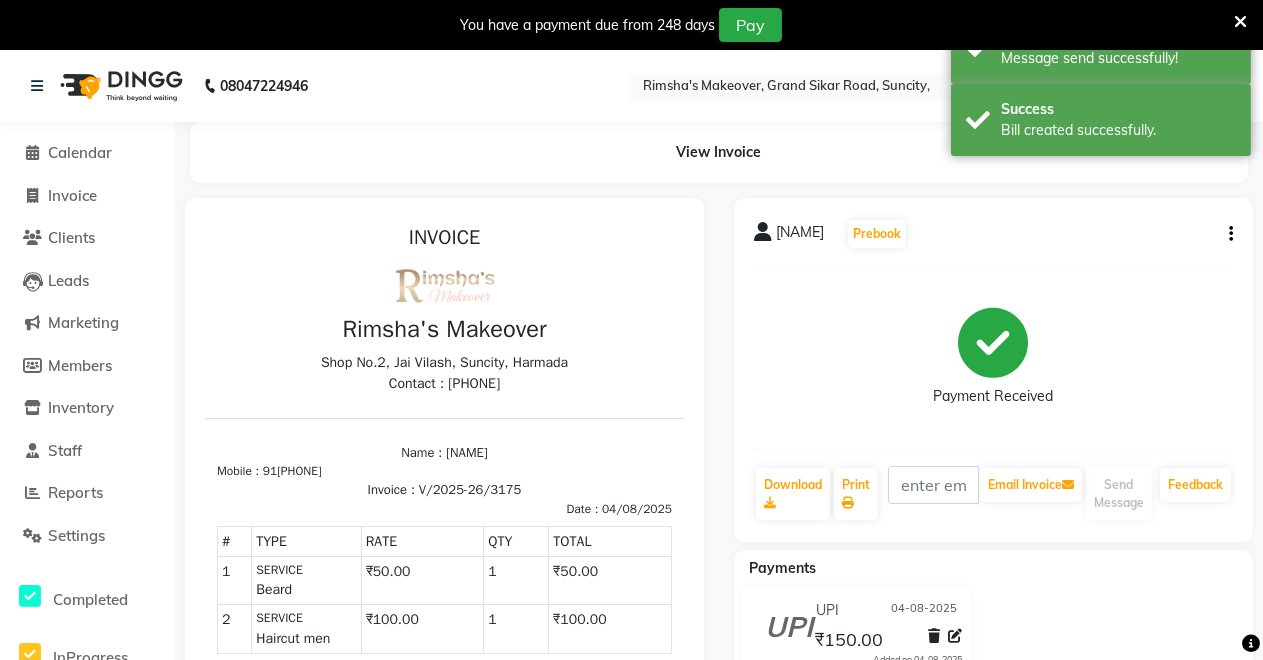 click on "Invoice" 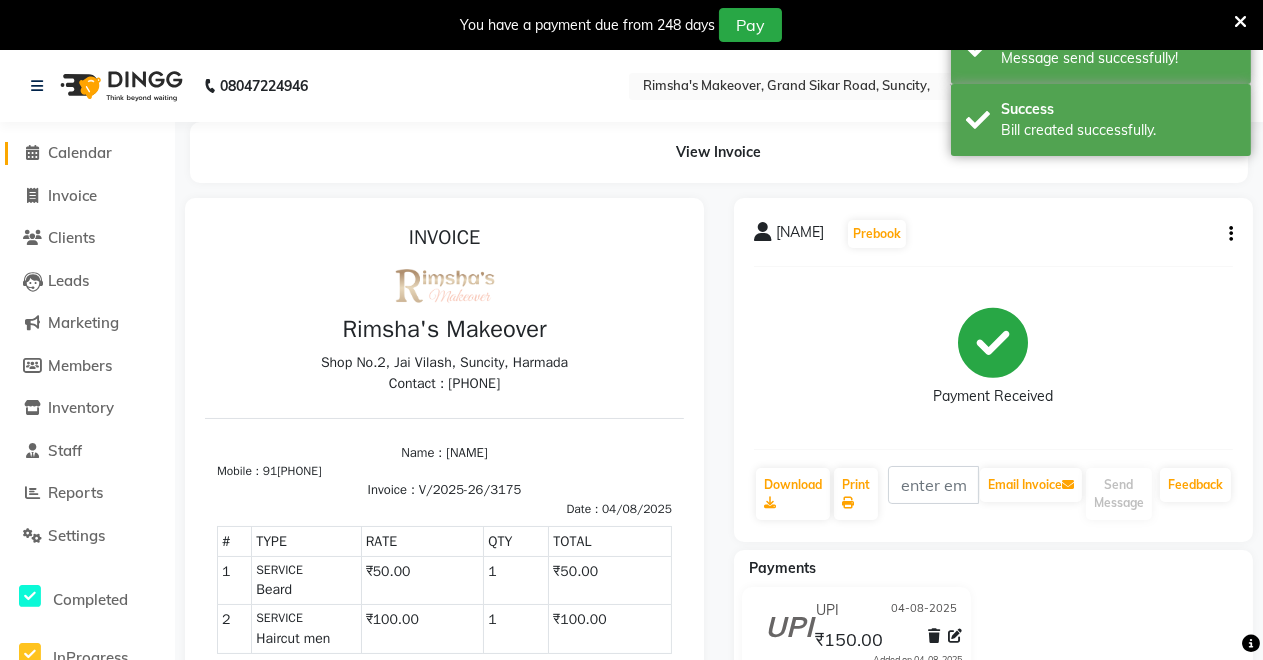 click 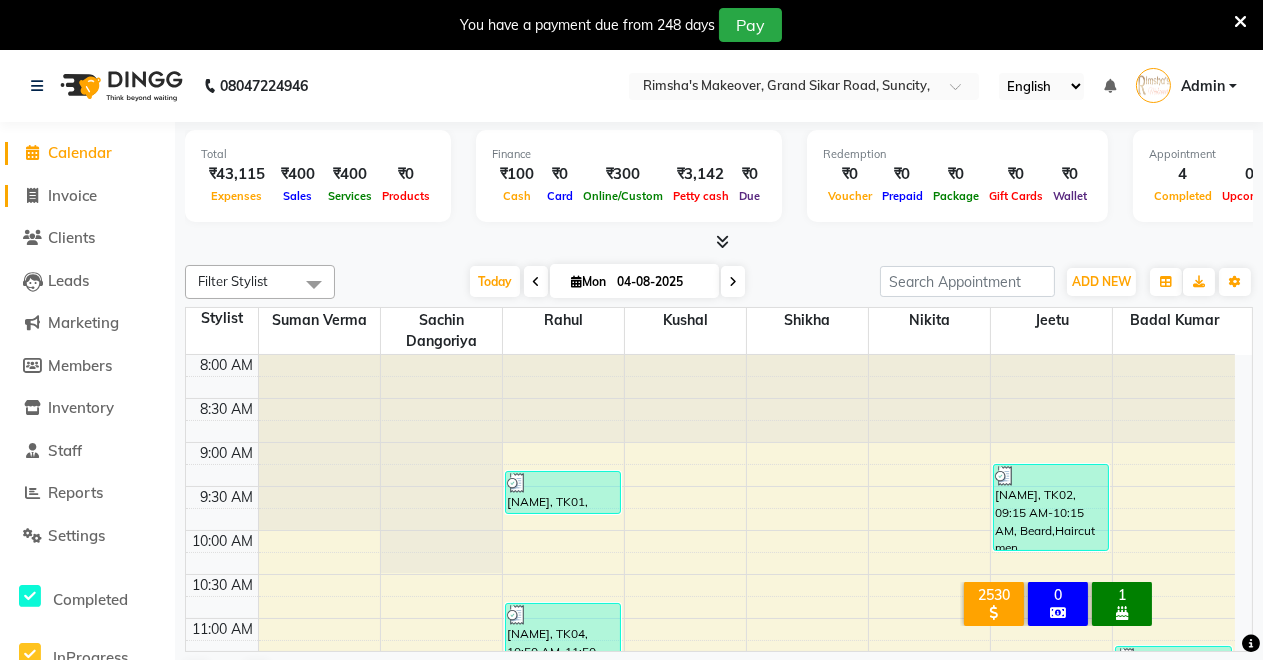 click on "Invoice" 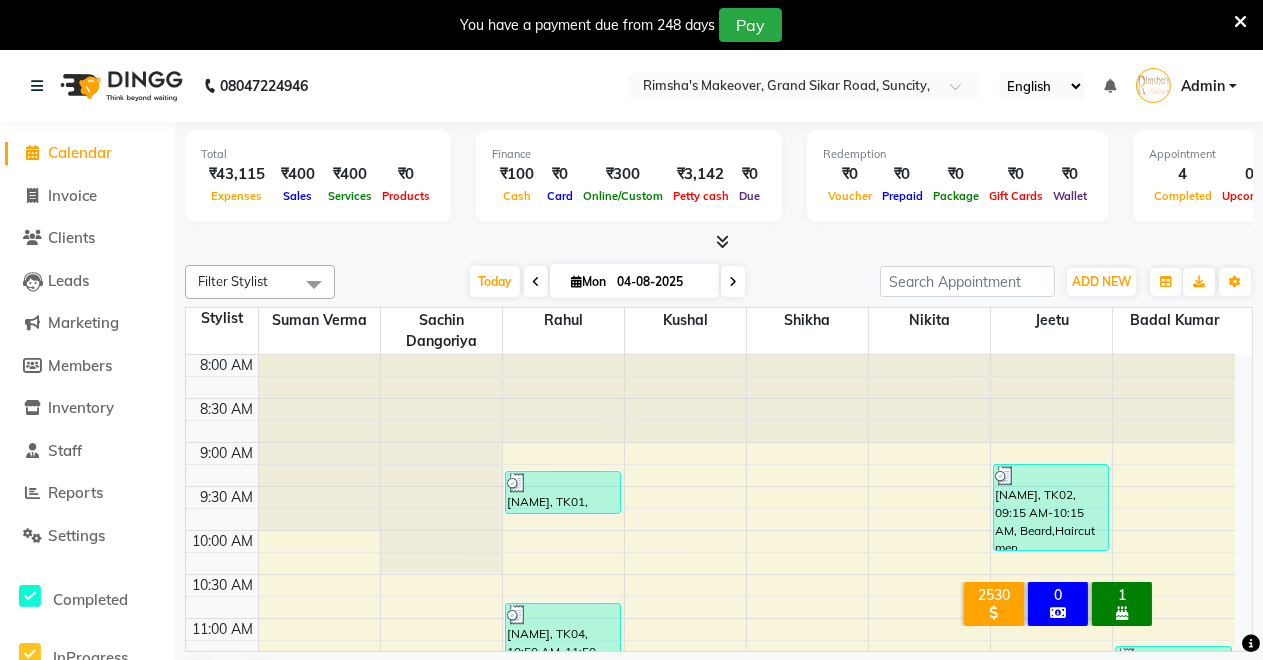 select on "7317" 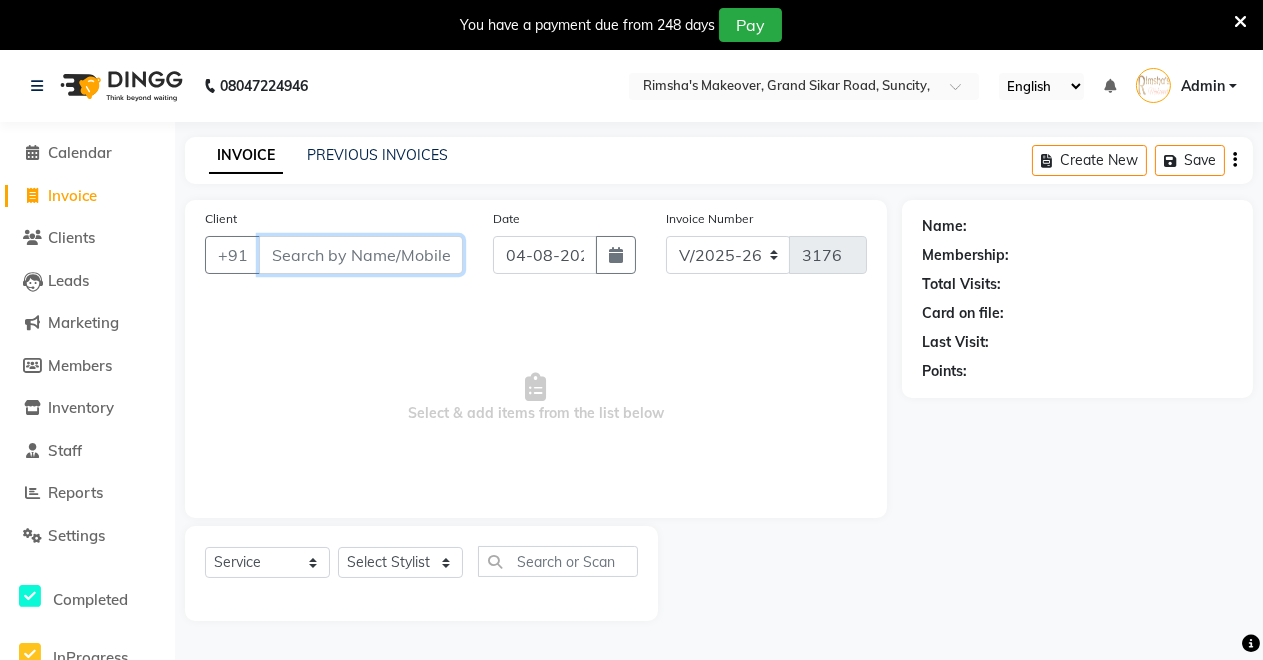click on "Client" at bounding box center [361, 255] 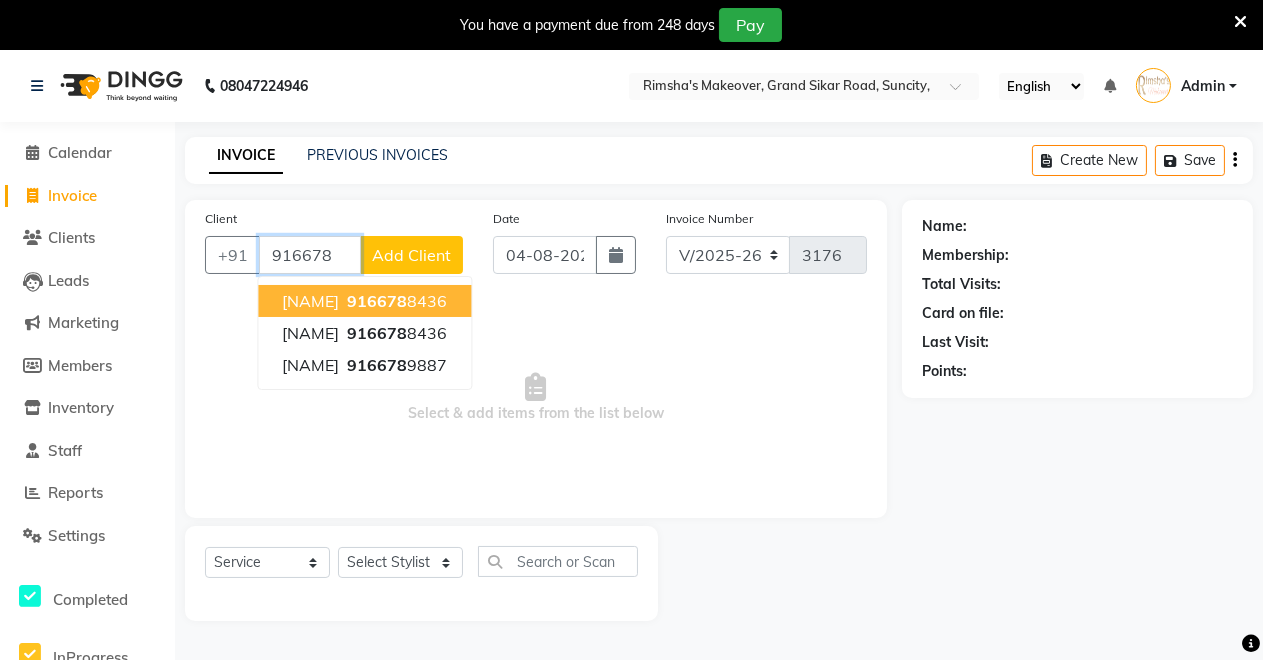 click on "916678" at bounding box center [377, 301] 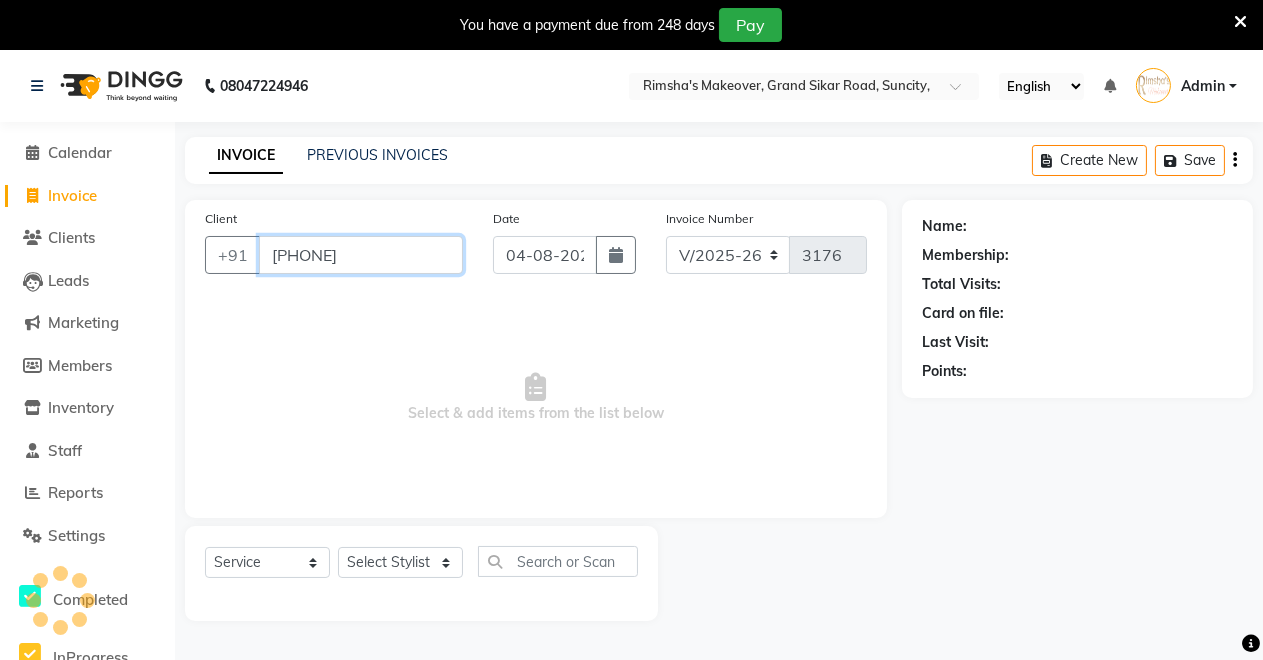 type on "[PHONE]" 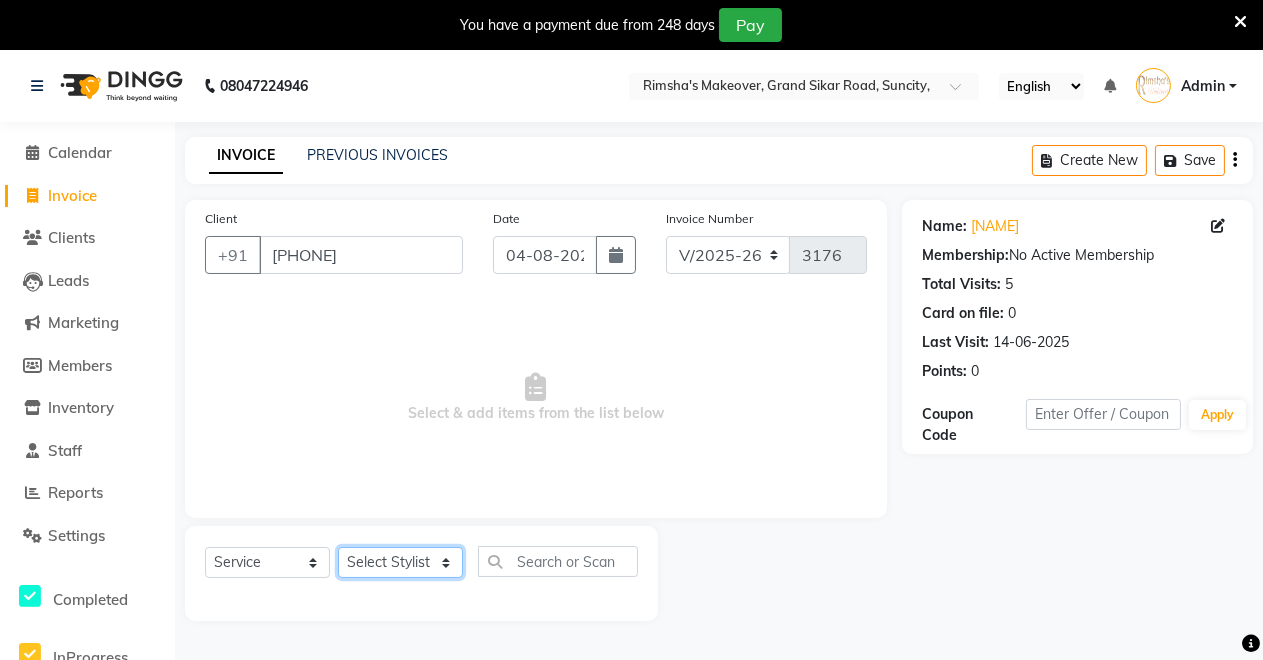 click on "Select Stylist Badal kumar Jeetu Kushal Nikita Rahul Sachin Dangoriya Shikha Suman Verma" 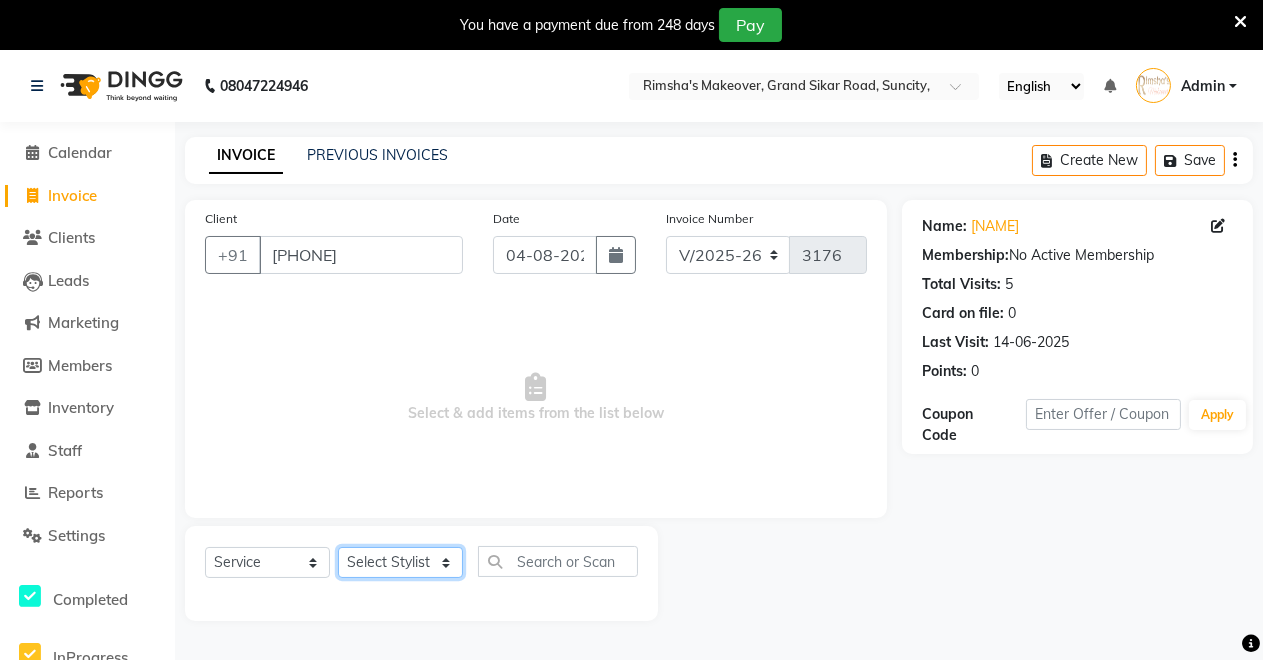 select on "84062" 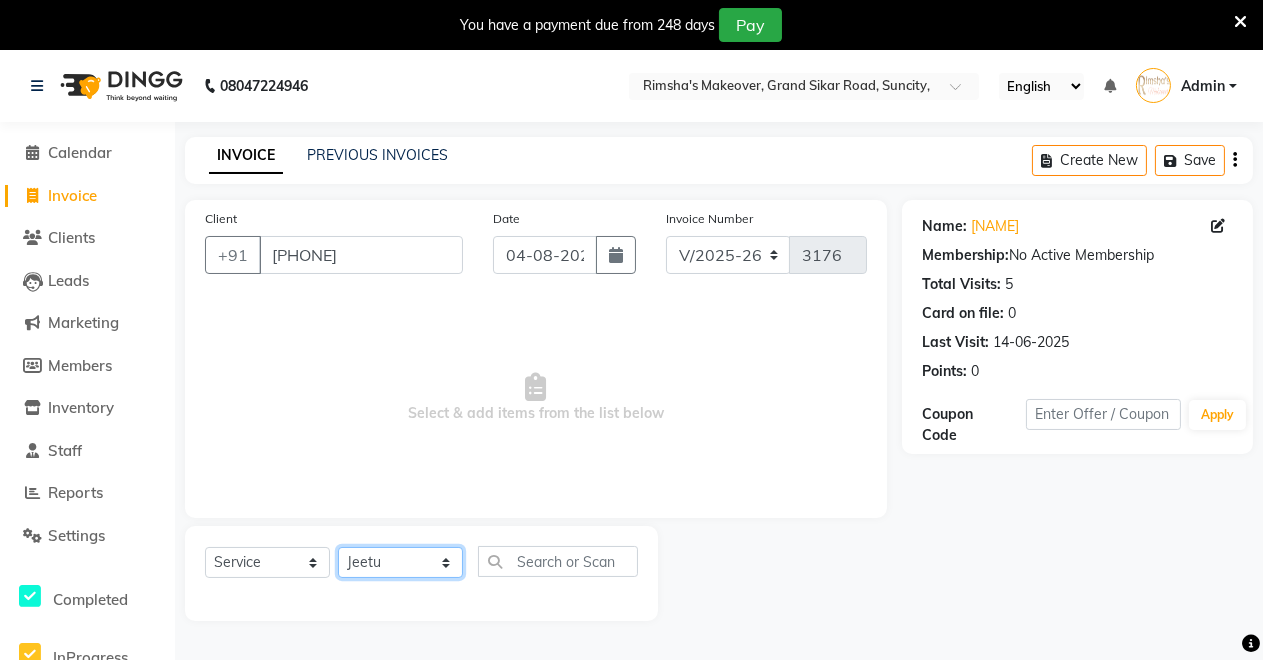 click on "Select Stylist Badal kumar Jeetu Kushal Nikita Rahul Sachin Dangoriya Shikha Suman Verma" 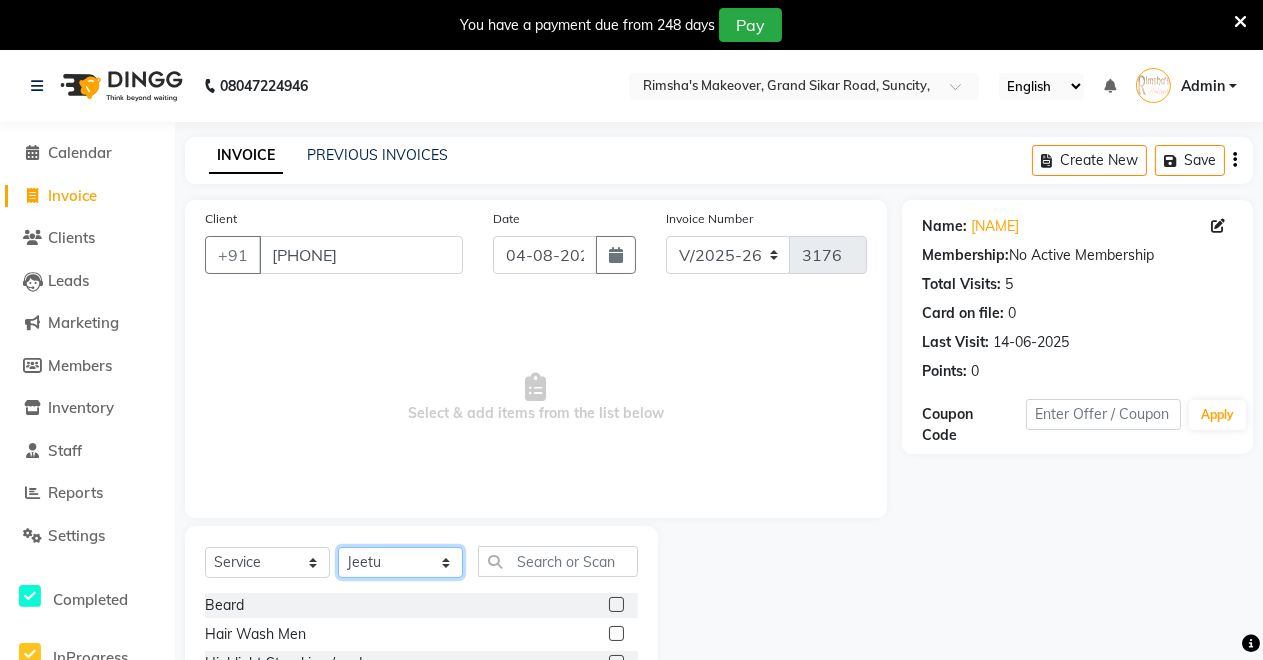 scroll, scrollTop: 191, scrollLeft: 0, axis: vertical 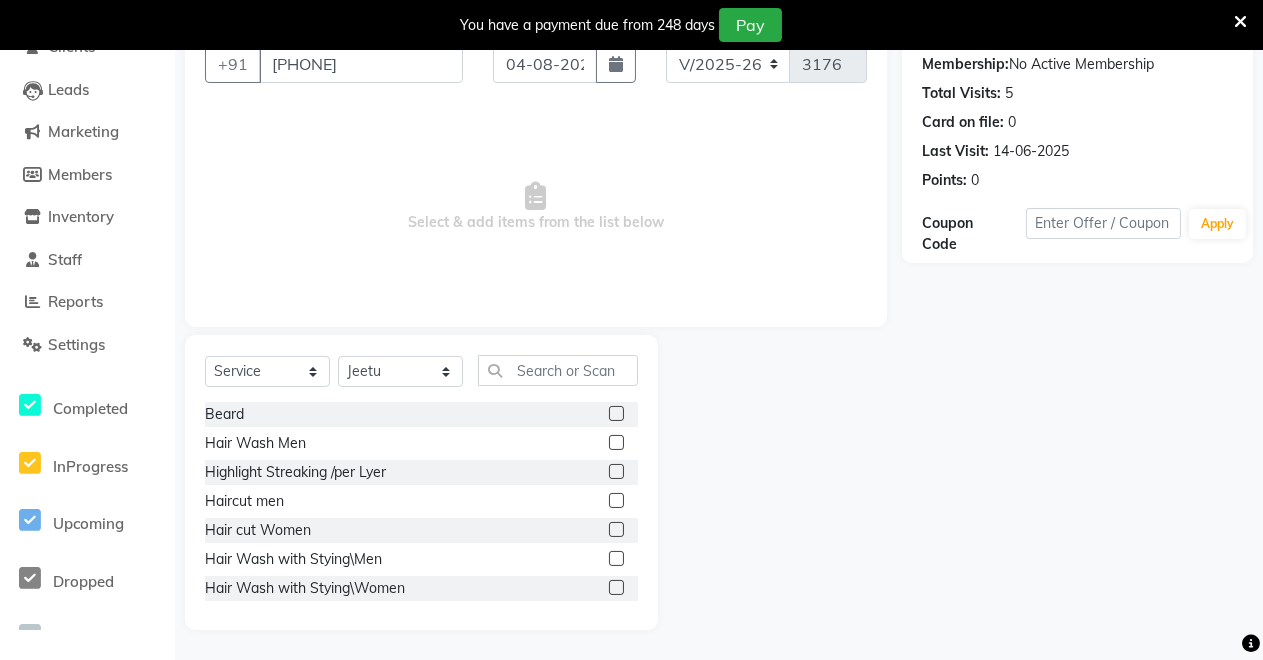 click 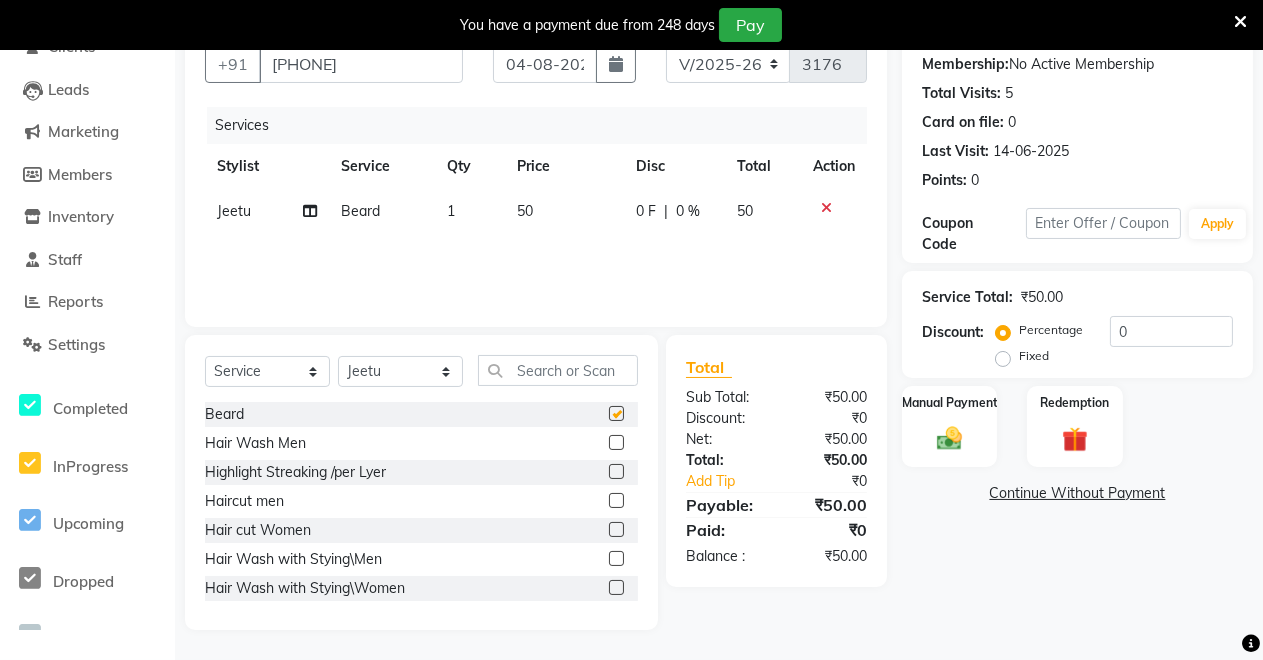 checkbox on "false" 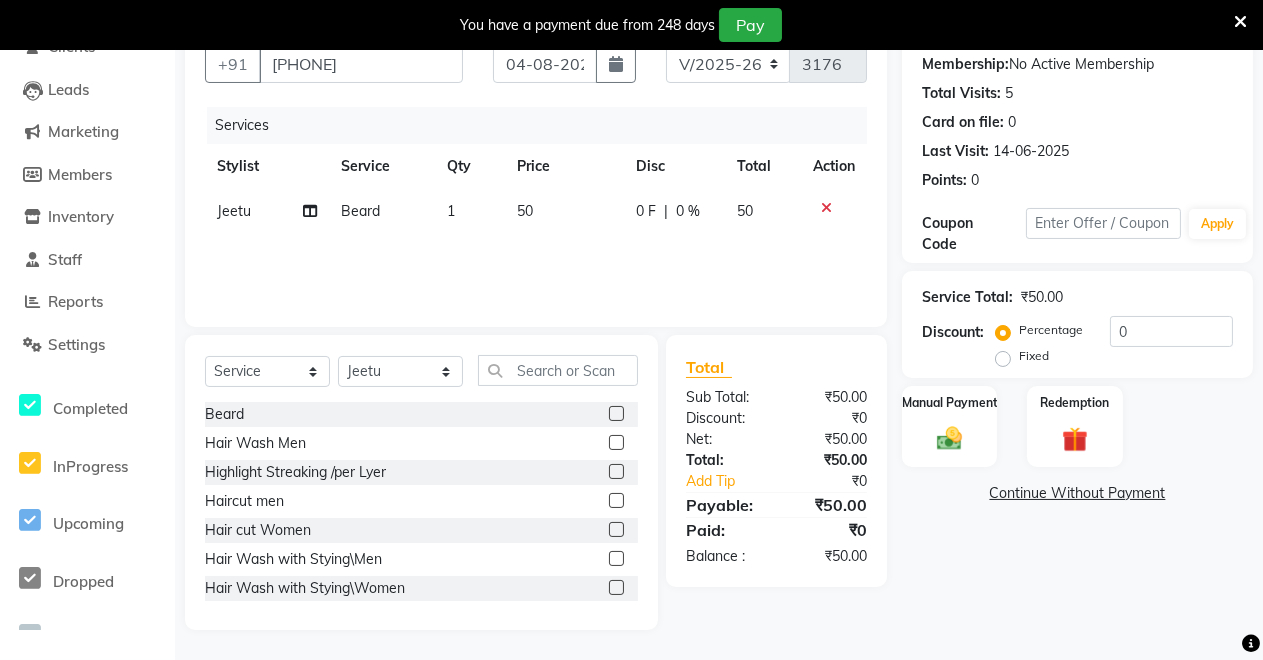 drag, startPoint x: 600, startPoint y: 501, endPoint x: 610, endPoint y: 500, distance: 10.049875 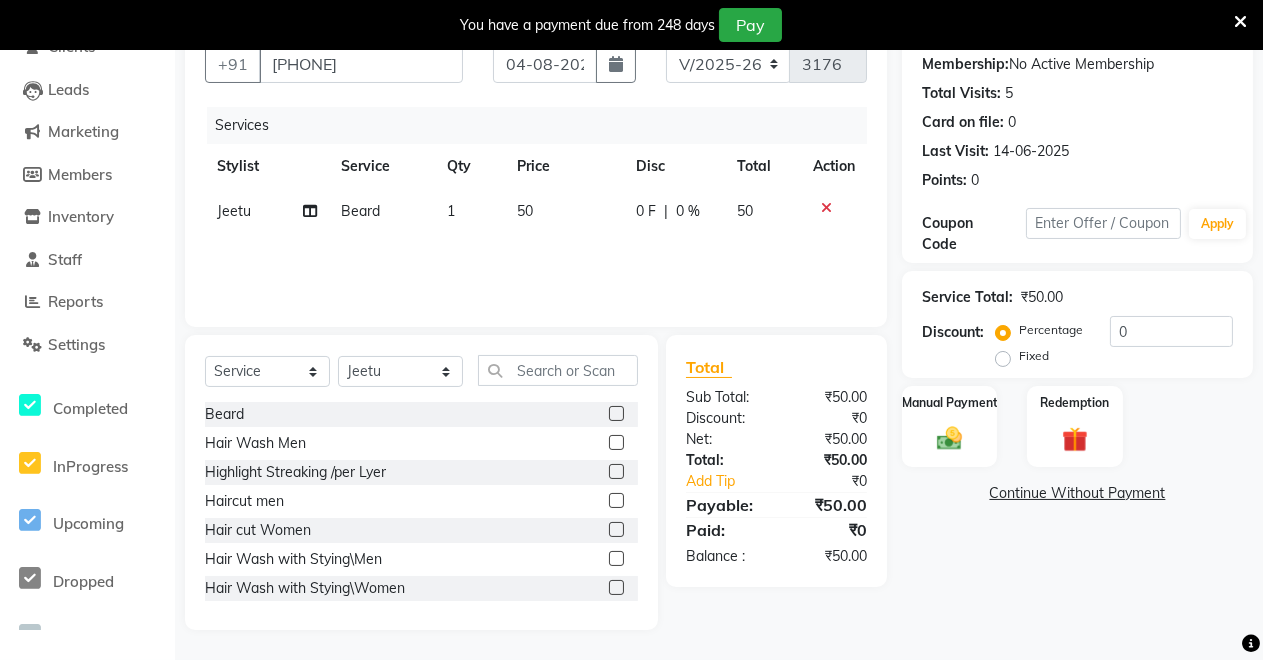 click 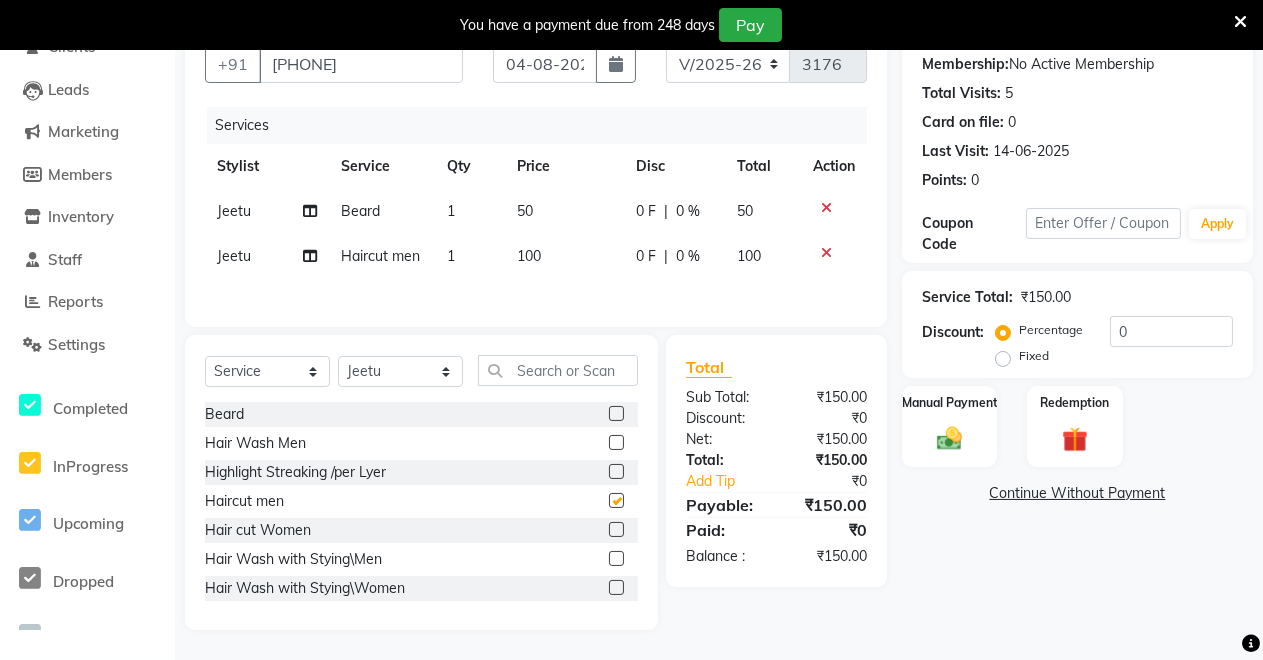 checkbox on "false" 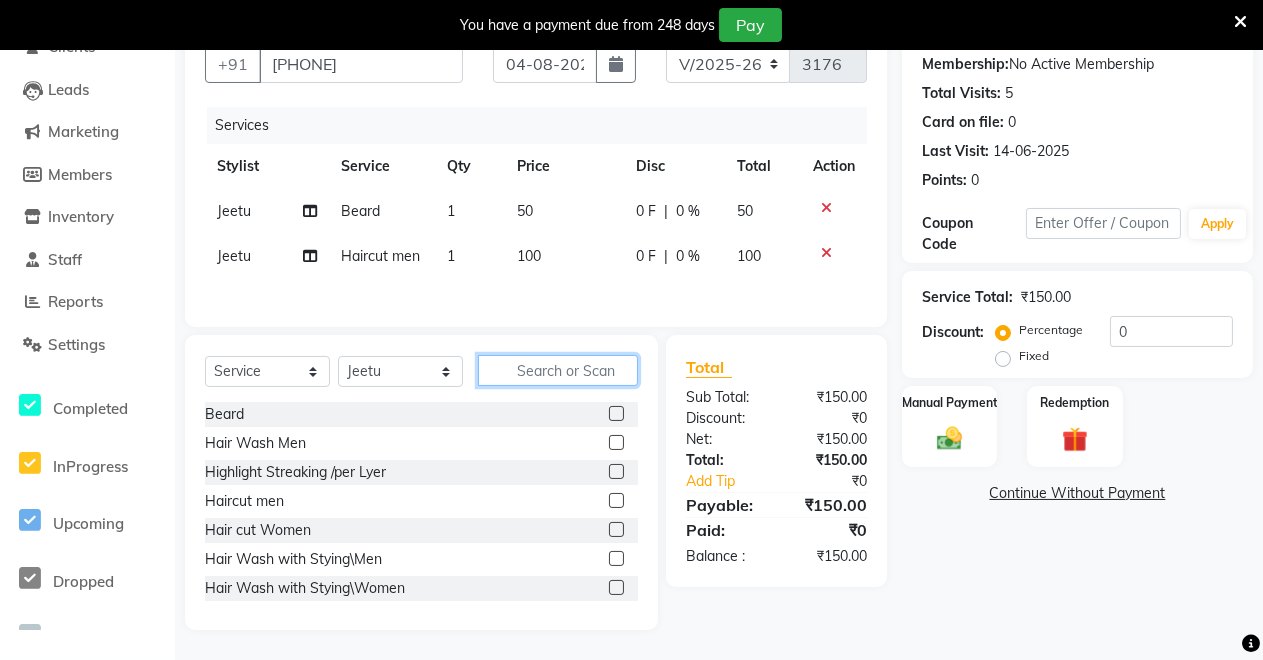 click 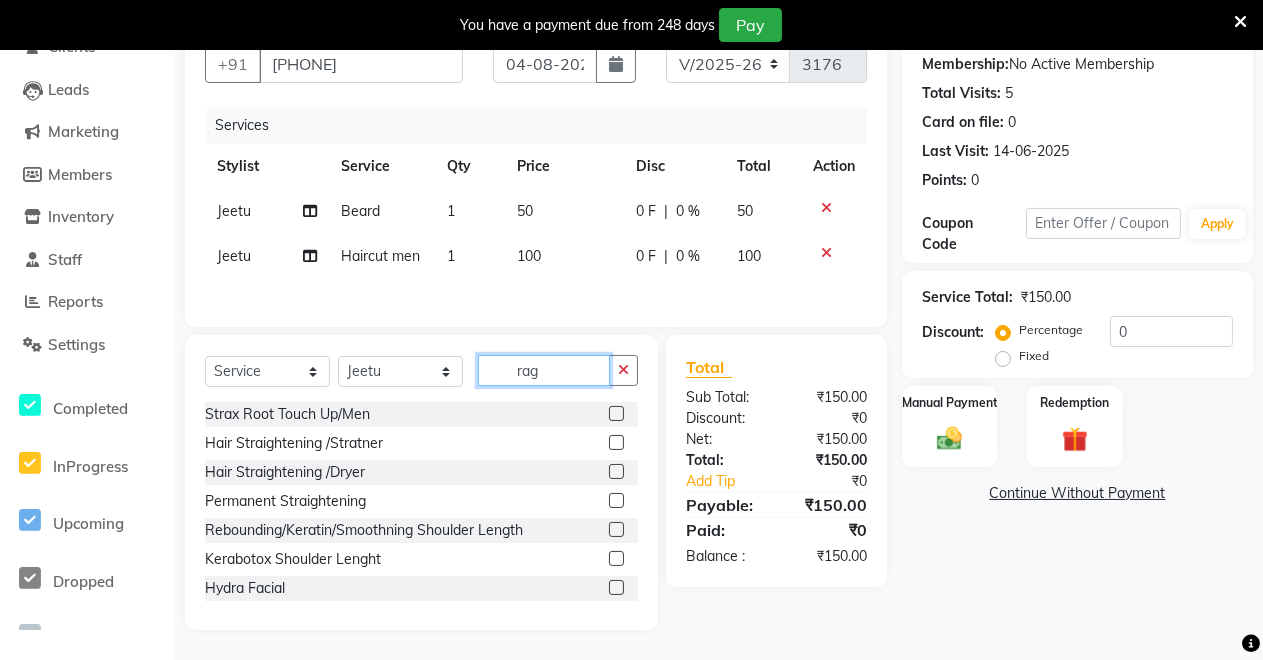 scroll, scrollTop: 152, scrollLeft: 0, axis: vertical 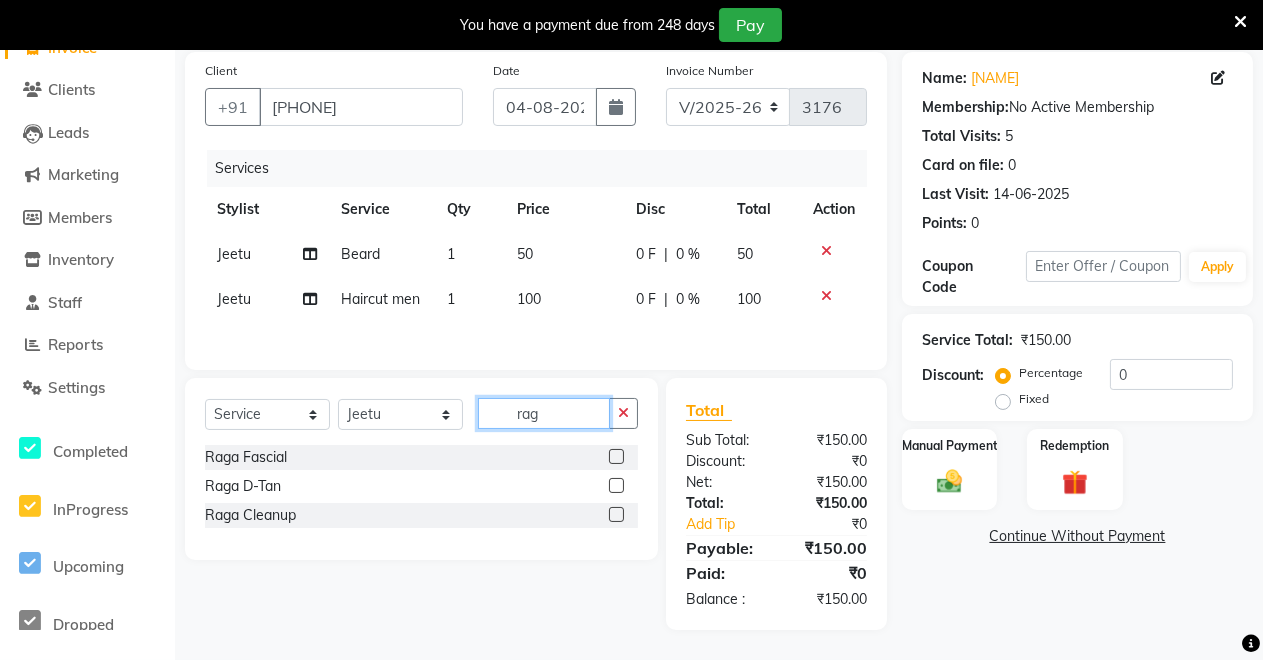 type on "rag" 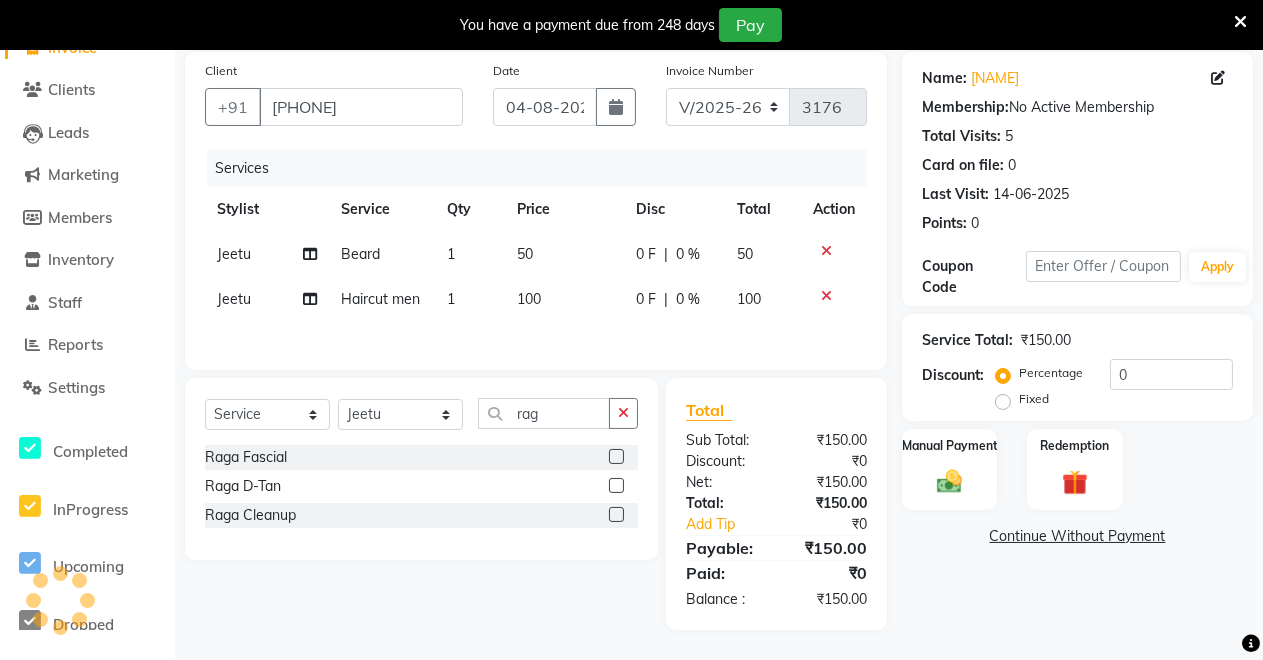 click 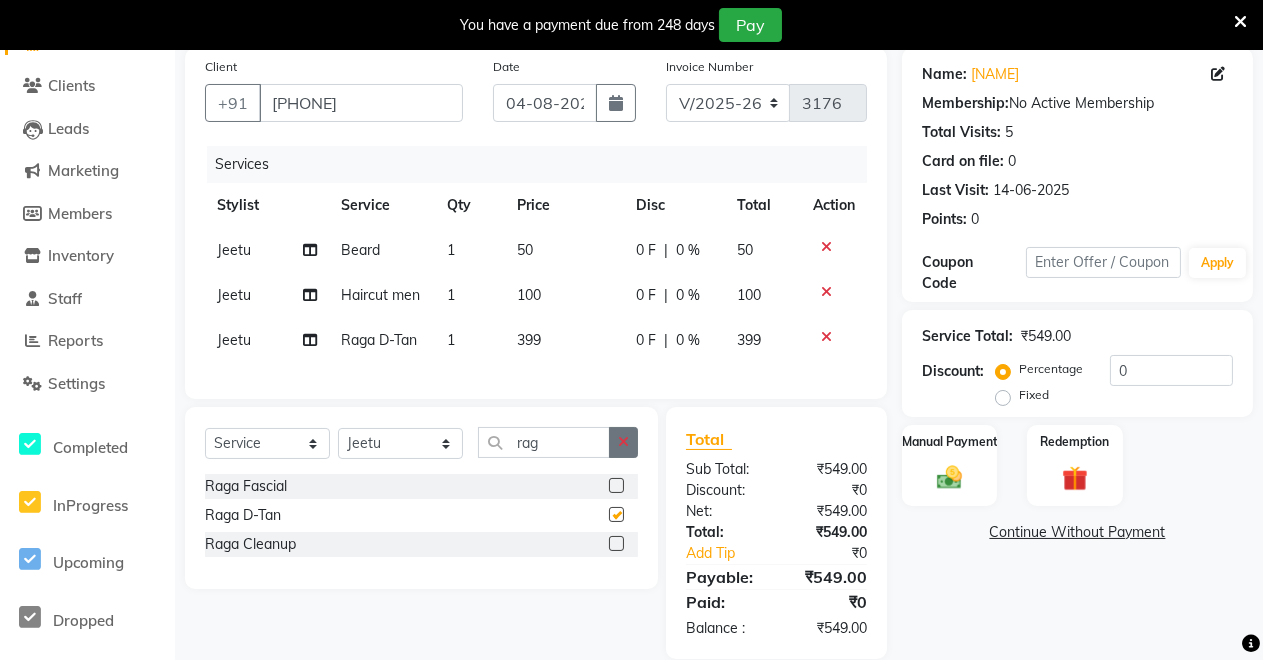 checkbox on "false" 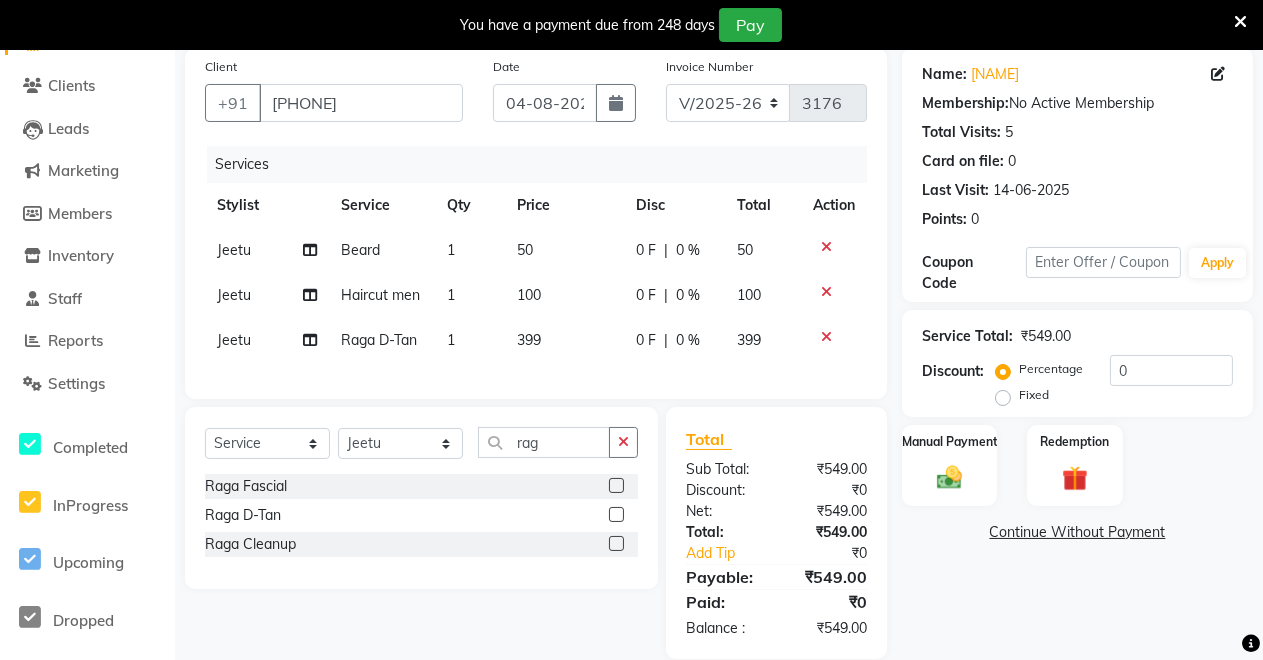 click on "Fixed" 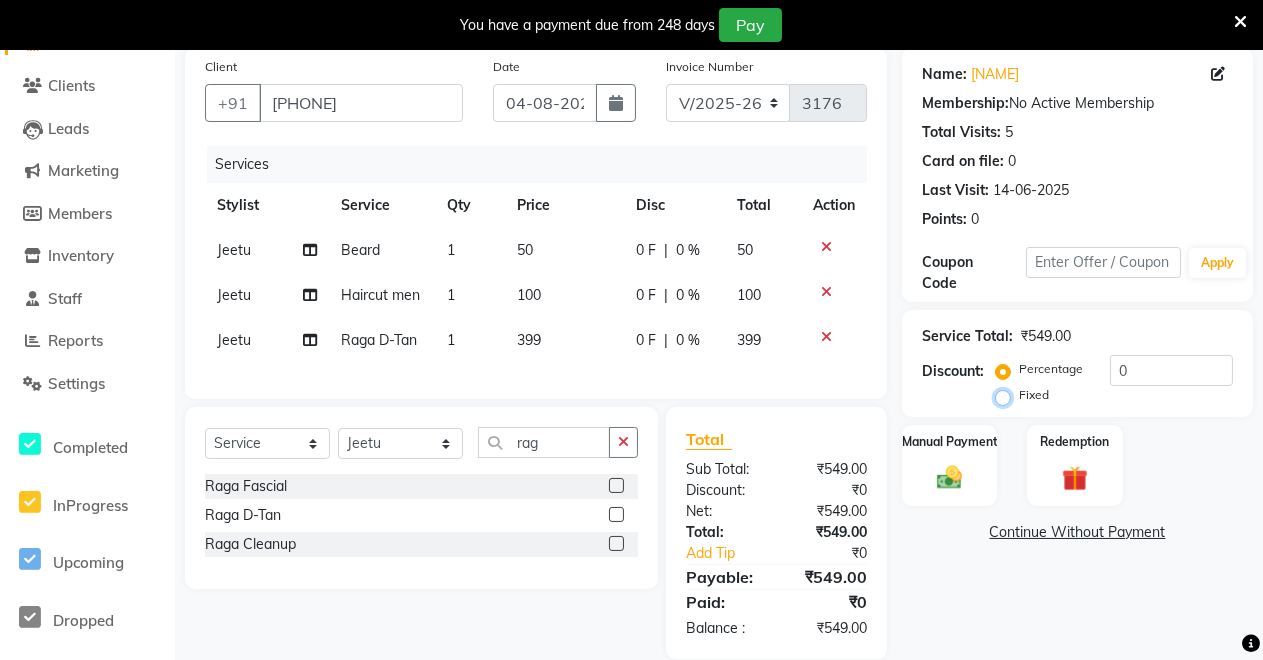 click on "Fixed" at bounding box center [1007, 395] 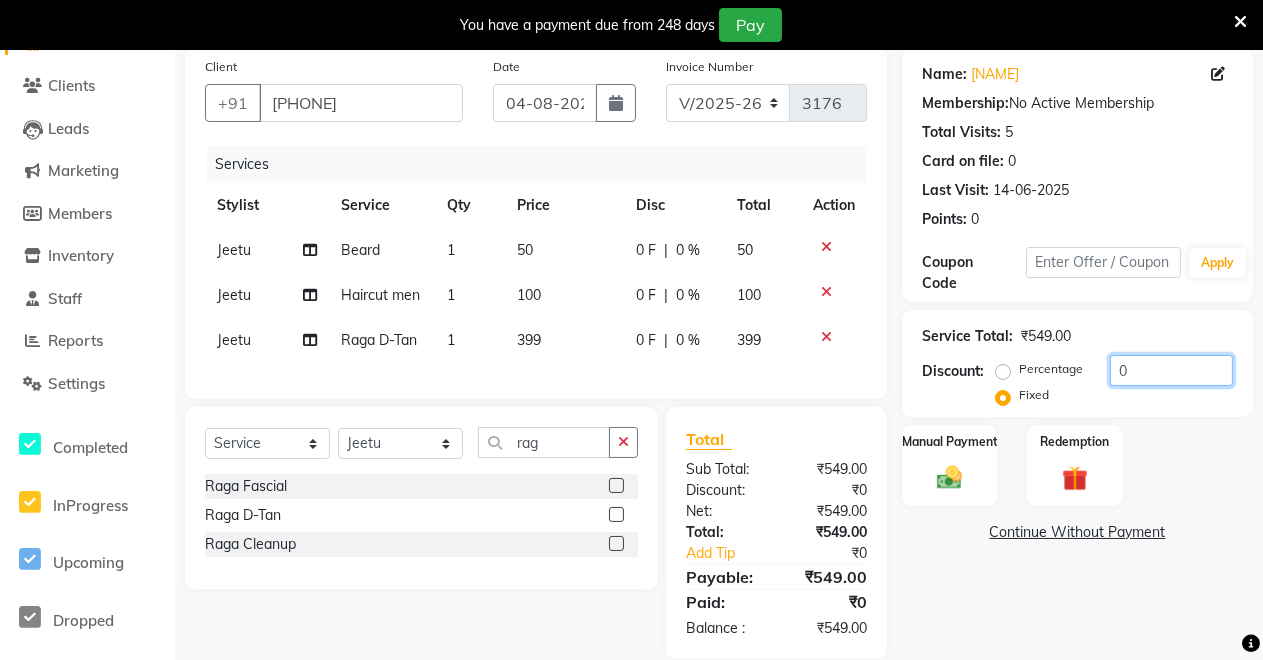 click on "0" 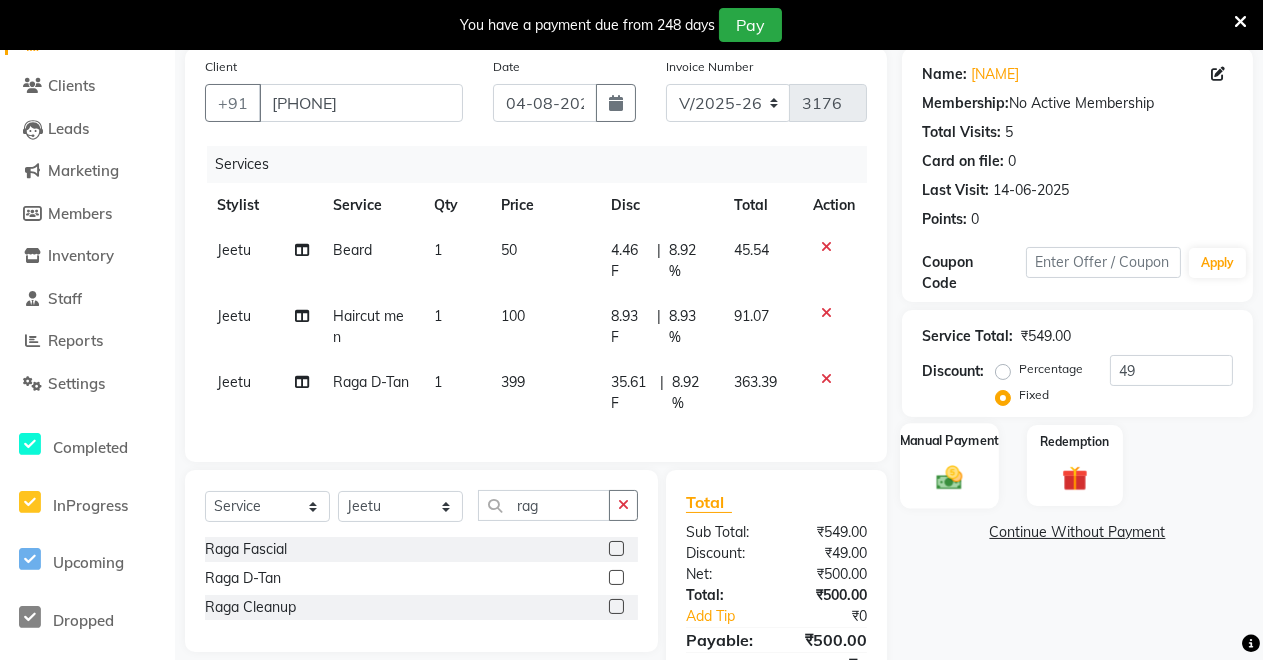 click 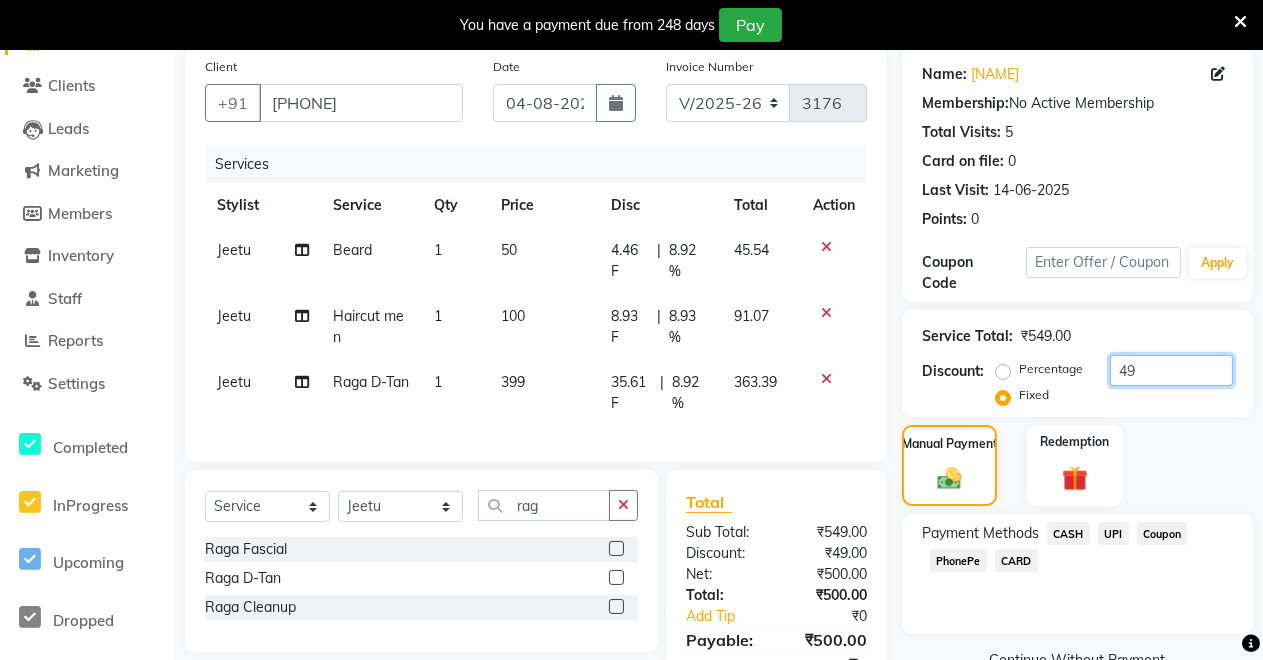 click on "49" 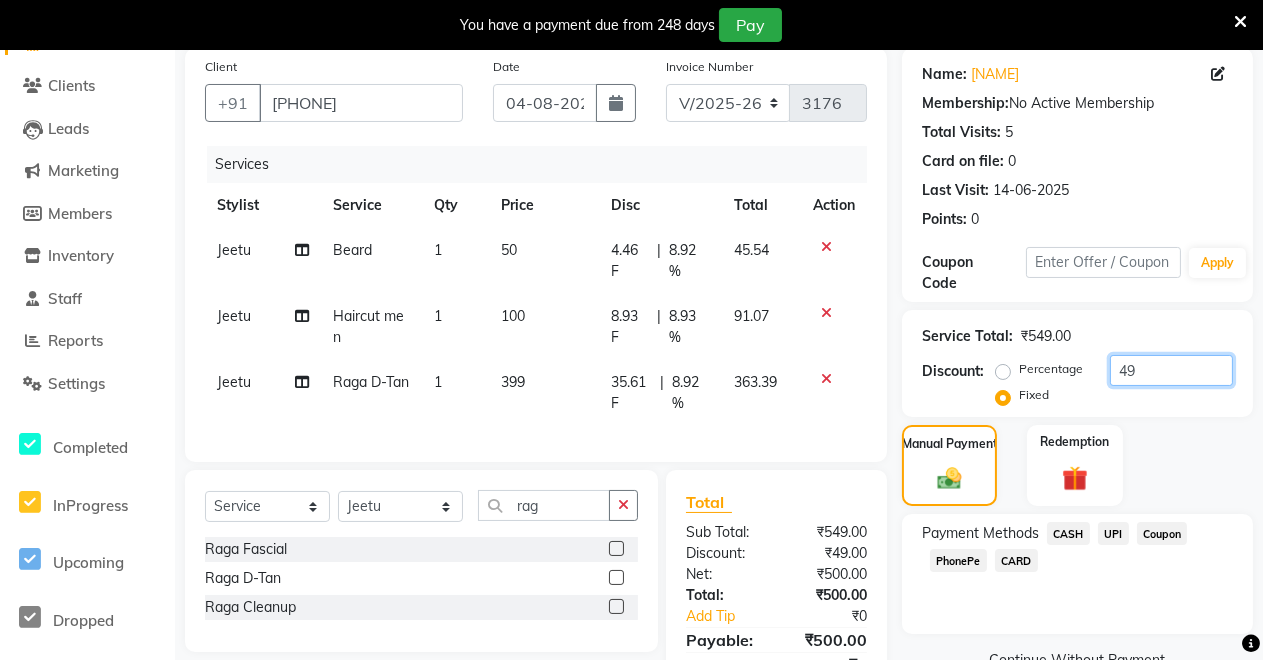 type on "4" 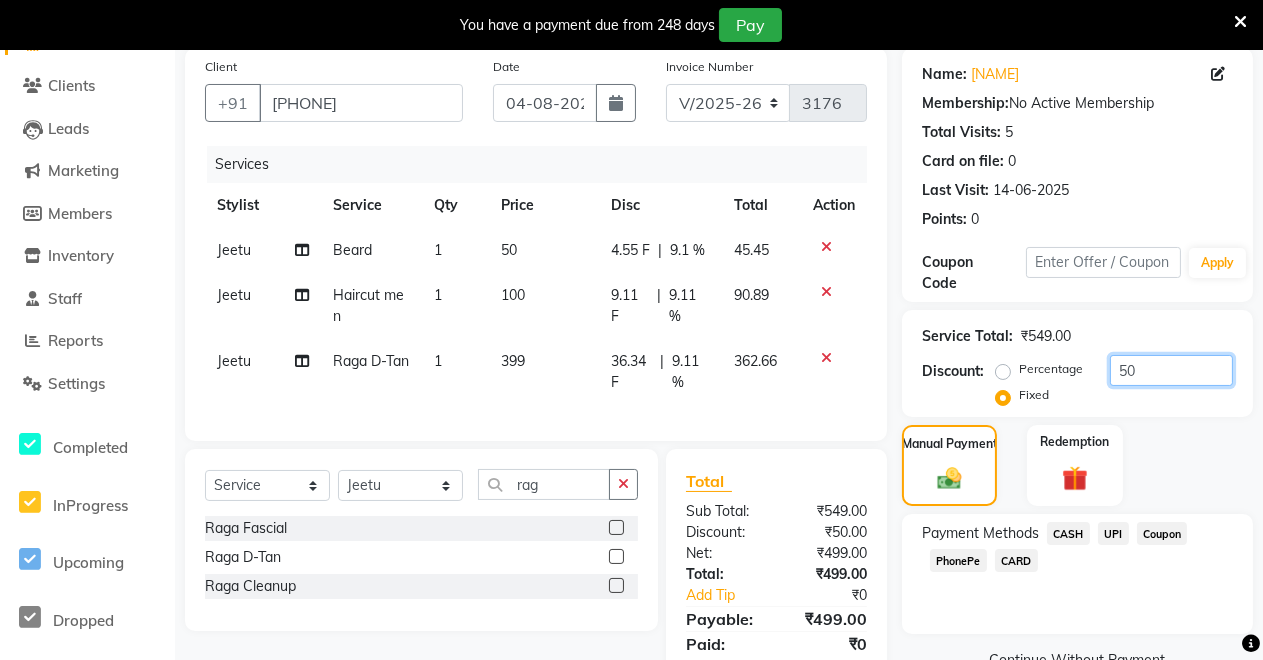 type on "50" 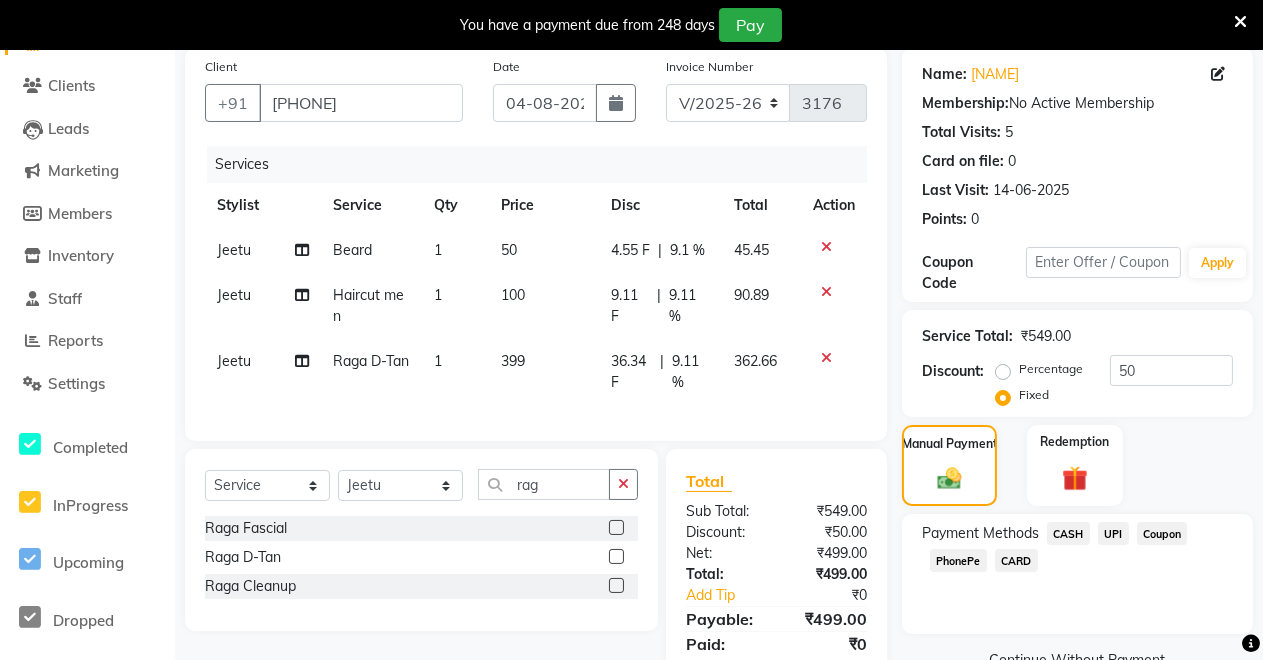 click on "UPI" 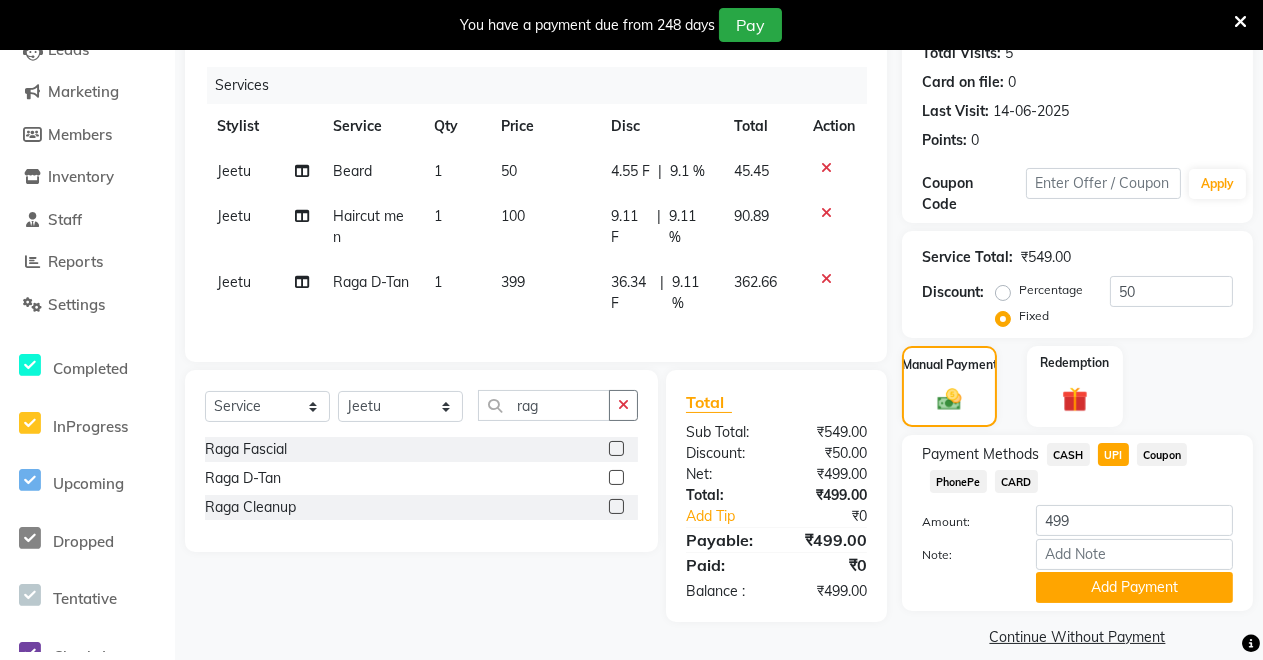 scroll, scrollTop: 253, scrollLeft: 0, axis: vertical 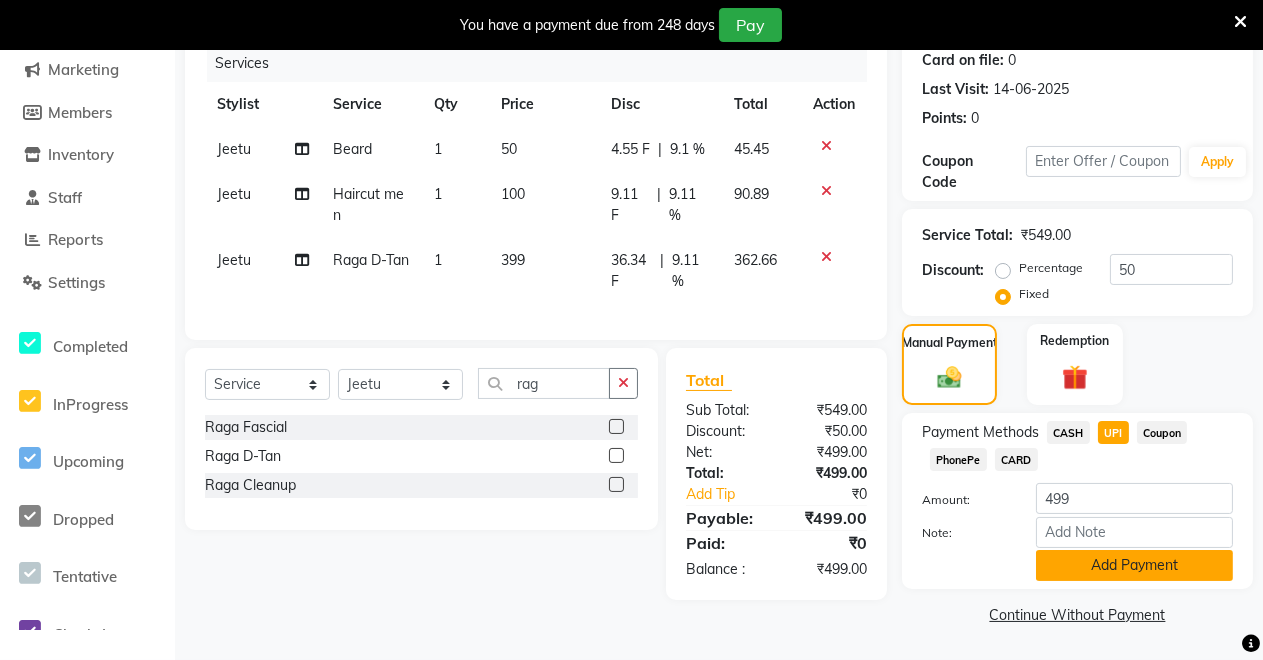 click on "Add Payment" 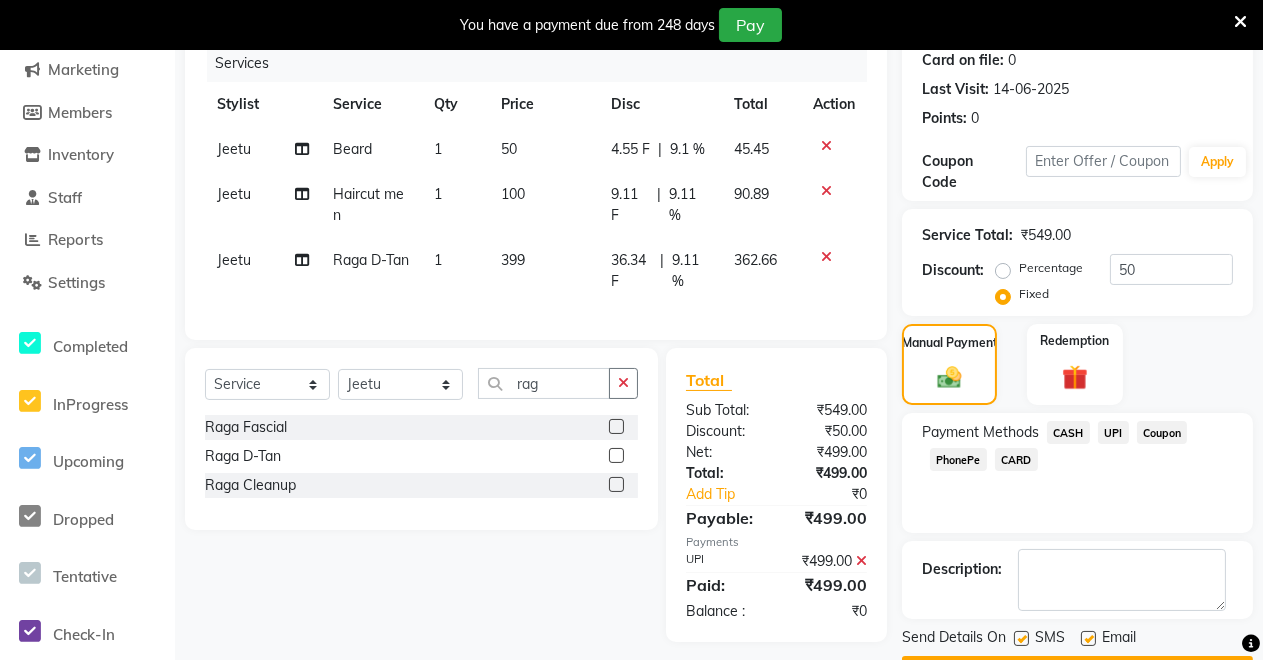 scroll, scrollTop: 310, scrollLeft: 0, axis: vertical 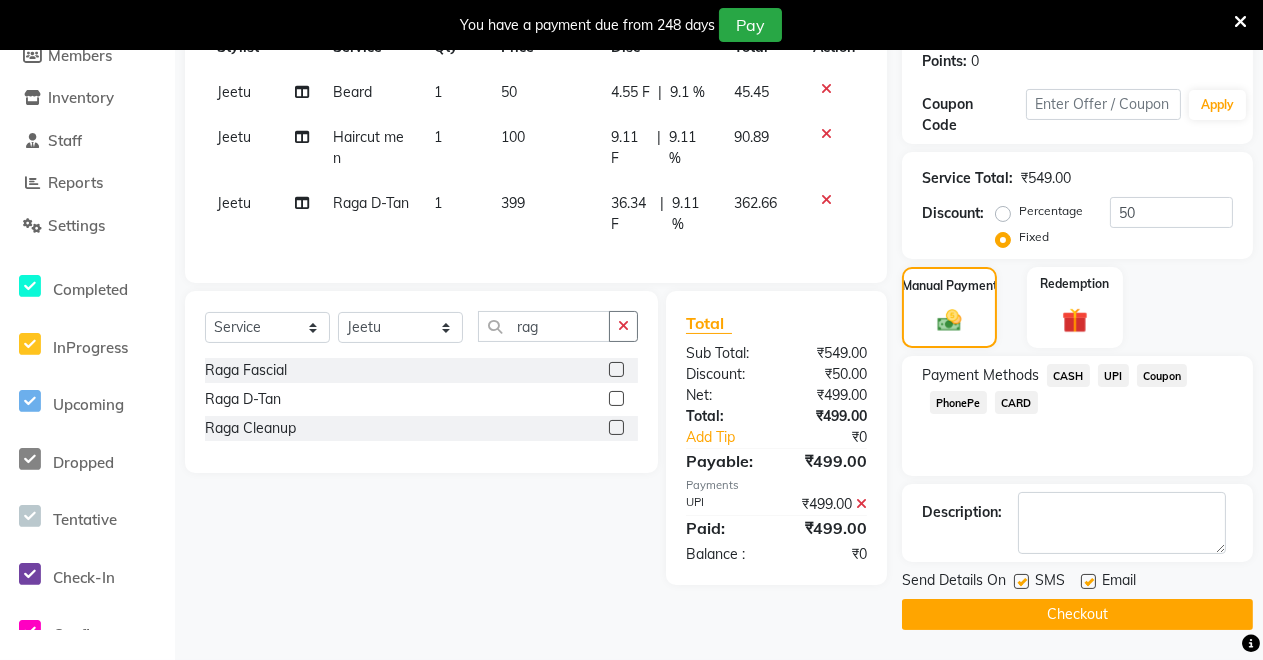 click on "Checkout" 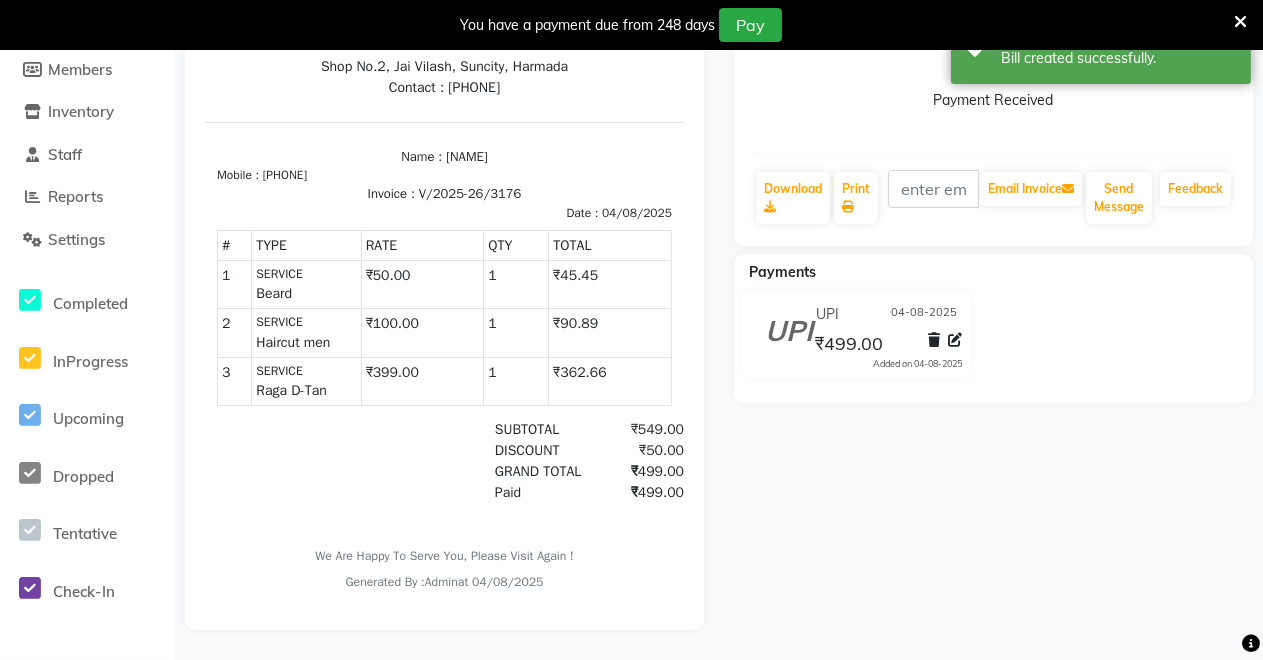 scroll, scrollTop: 0, scrollLeft: 0, axis: both 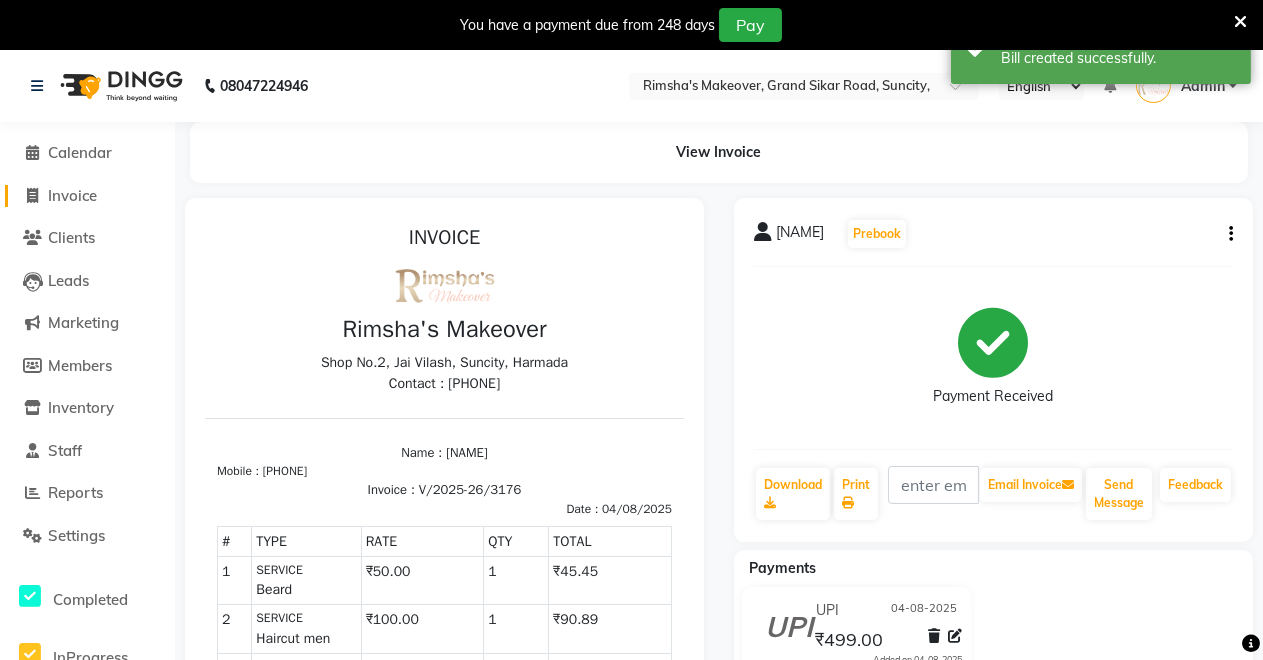 click on "Invoice" 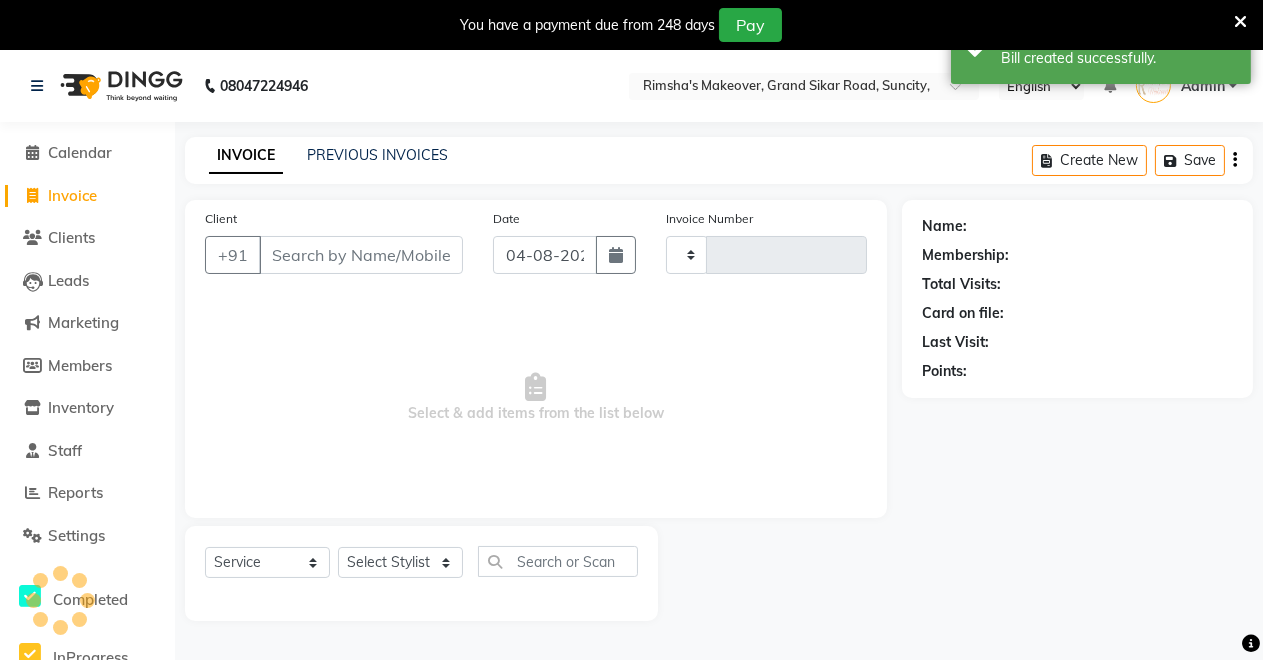 type on "3177" 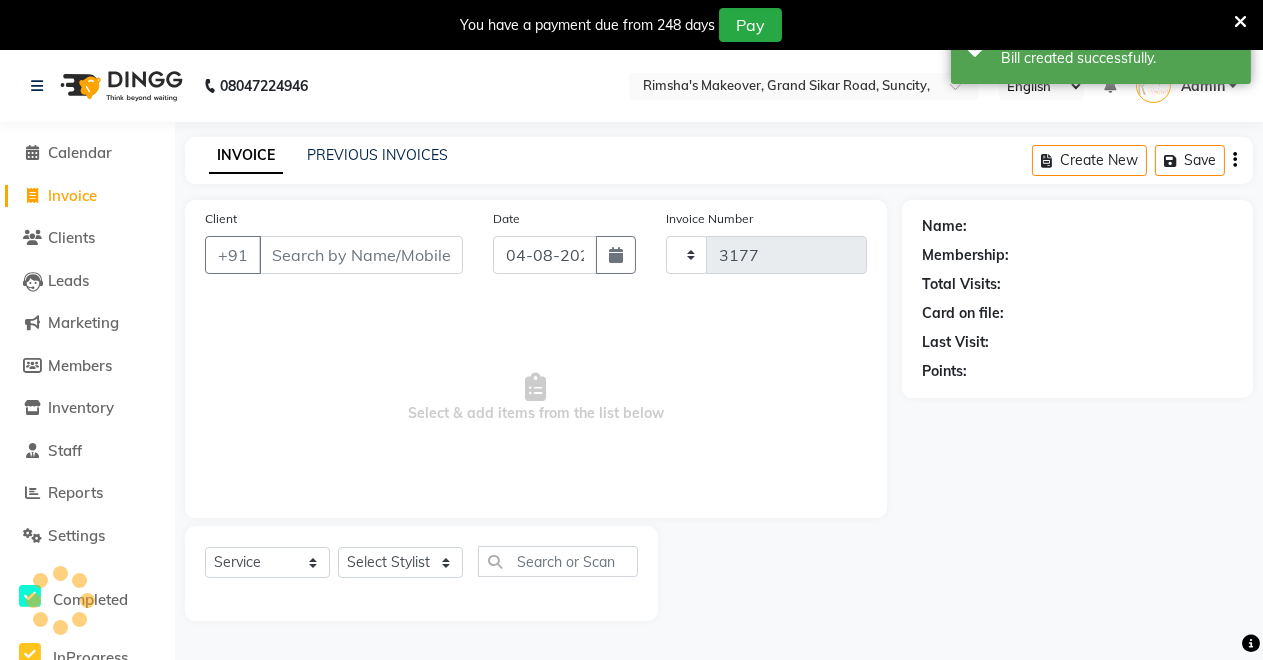 select on "7317" 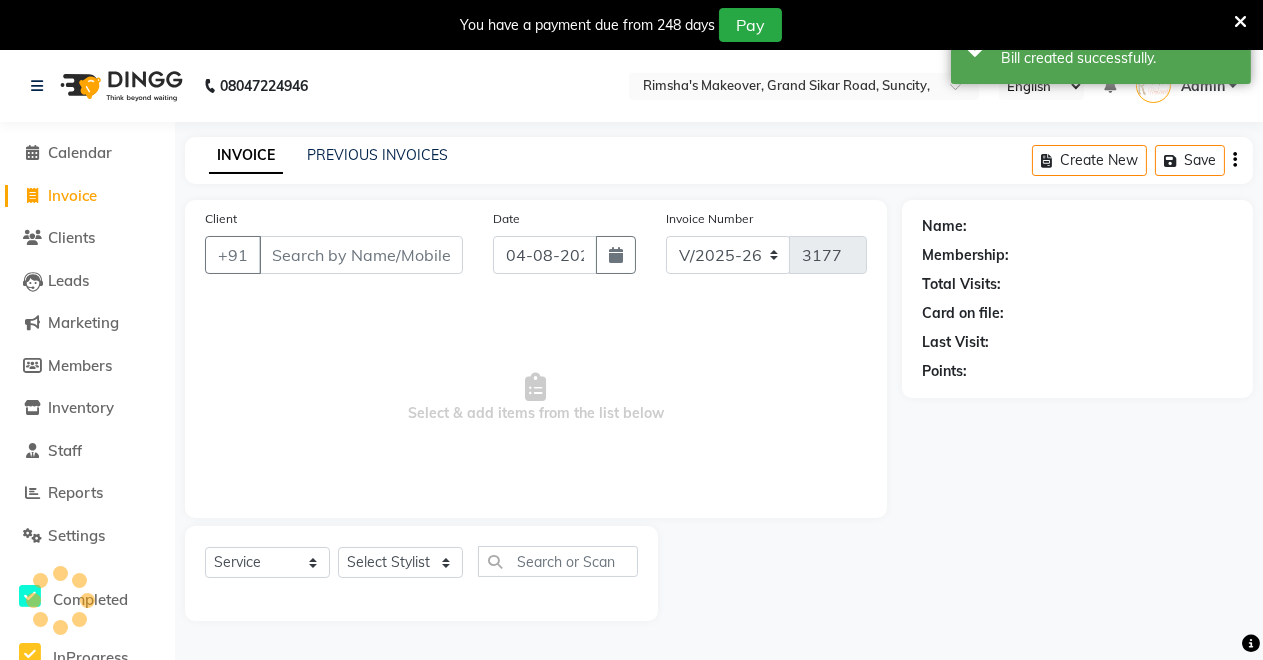 scroll, scrollTop: 49, scrollLeft: 0, axis: vertical 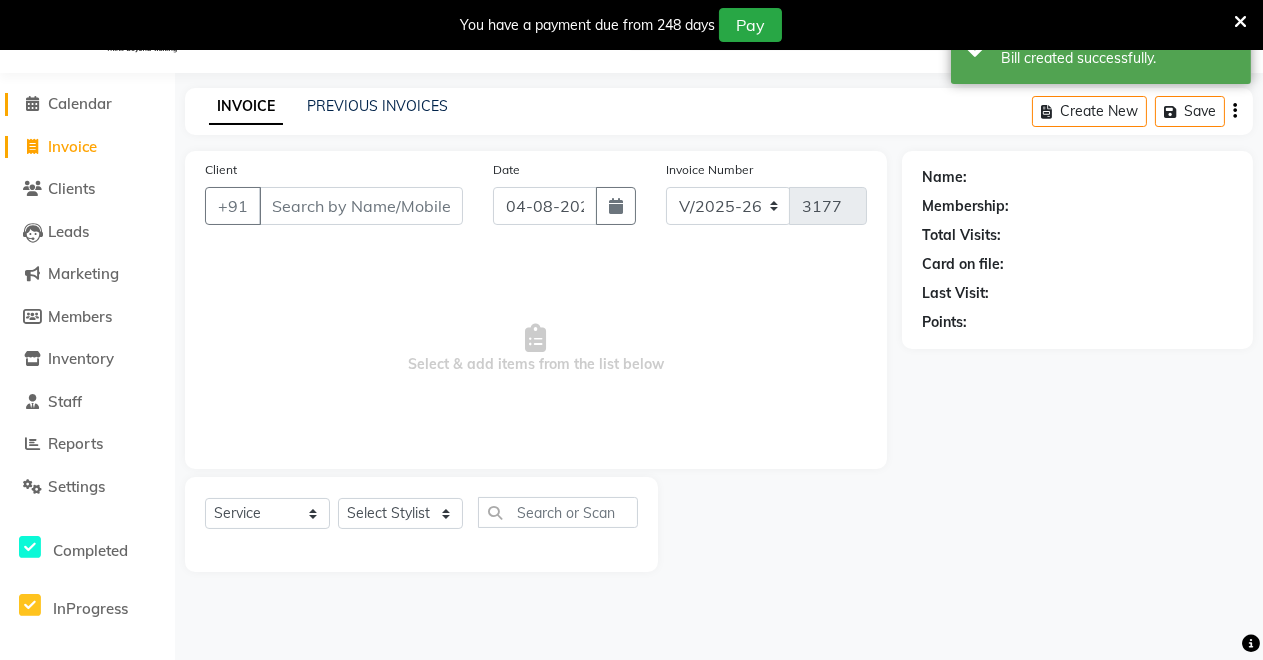 click on "Calendar" 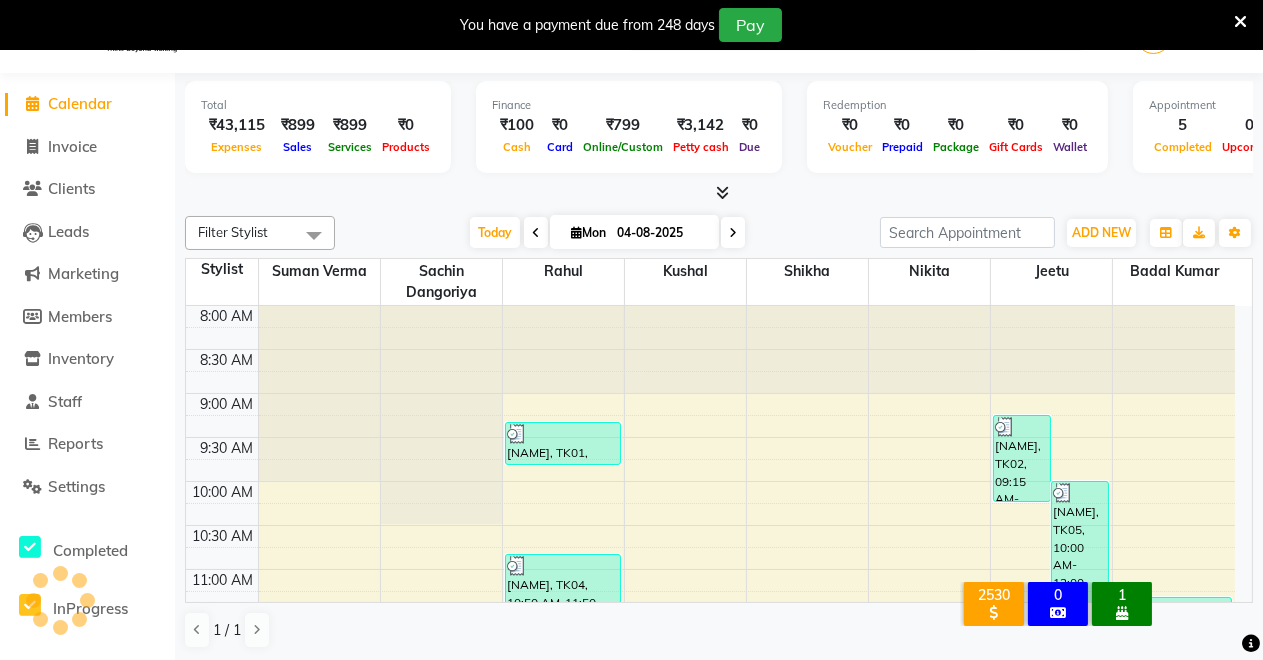 scroll, scrollTop: 0, scrollLeft: 0, axis: both 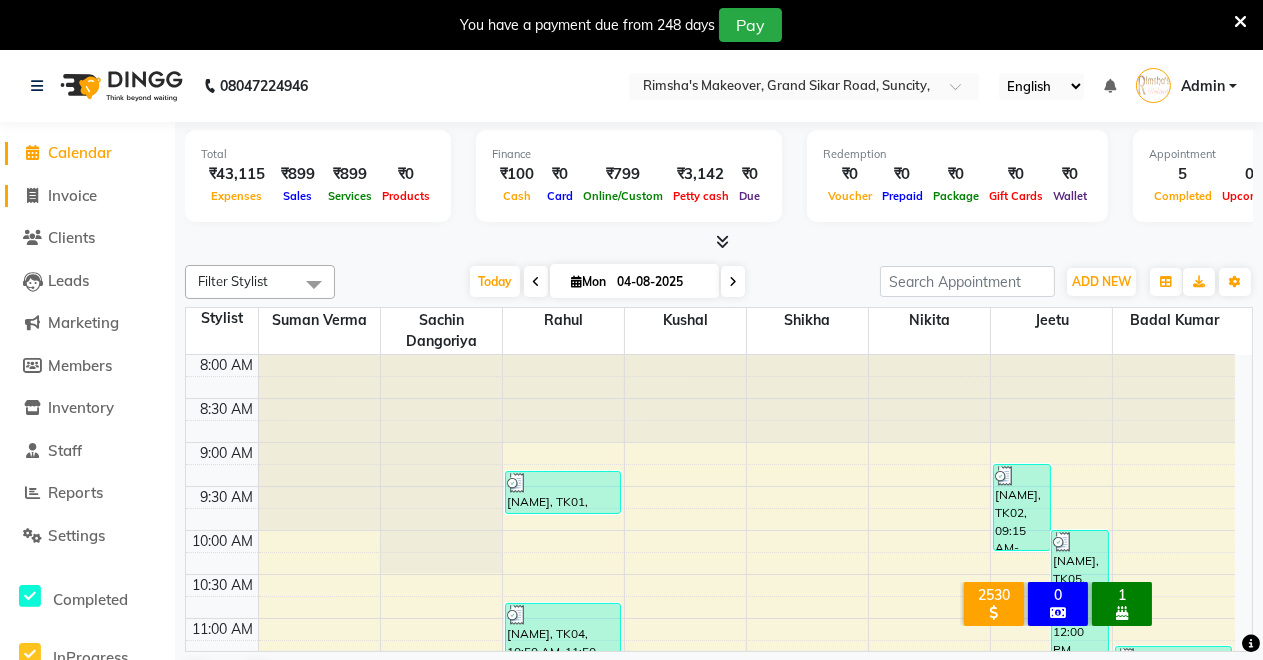 click on "Invoice" 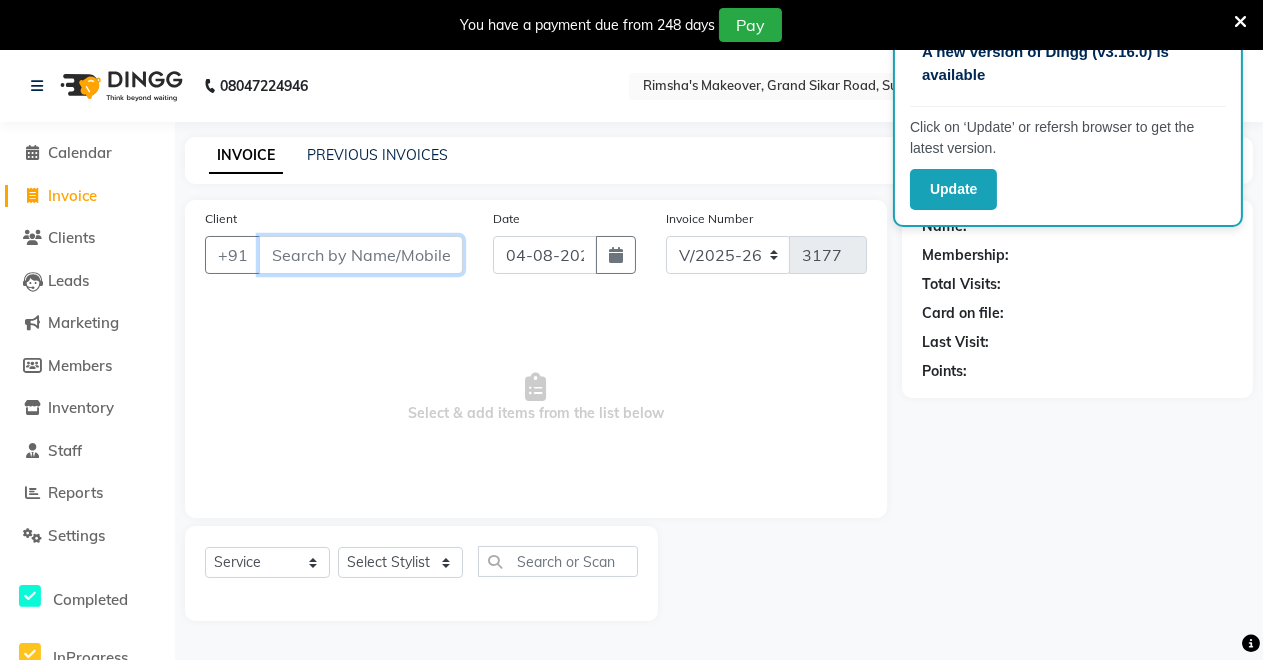click on "Client" at bounding box center [361, 255] 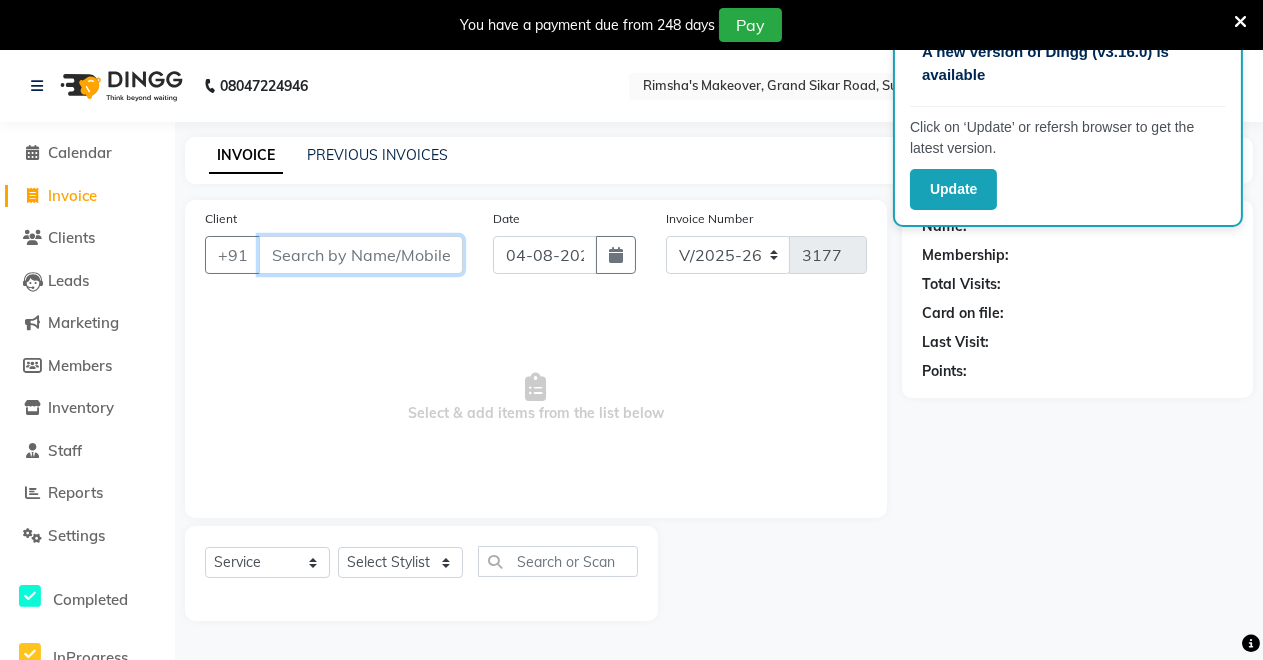 type on "s" 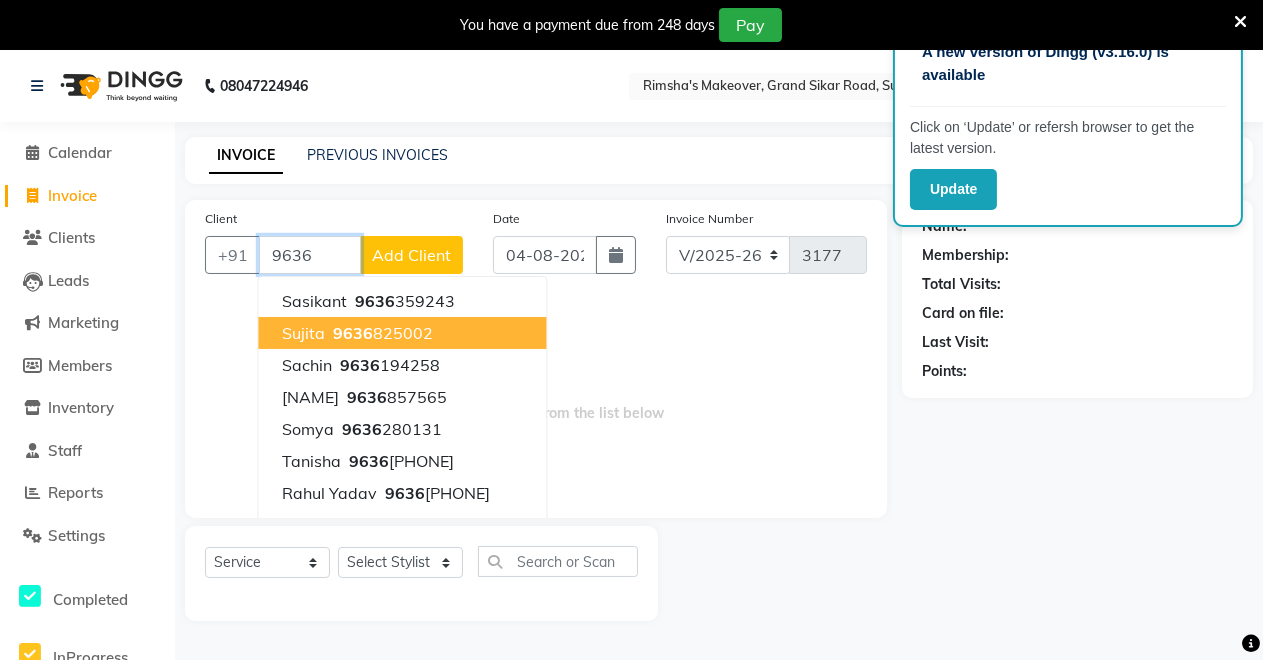 click on "[PHONE]" at bounding box center [381, 333] 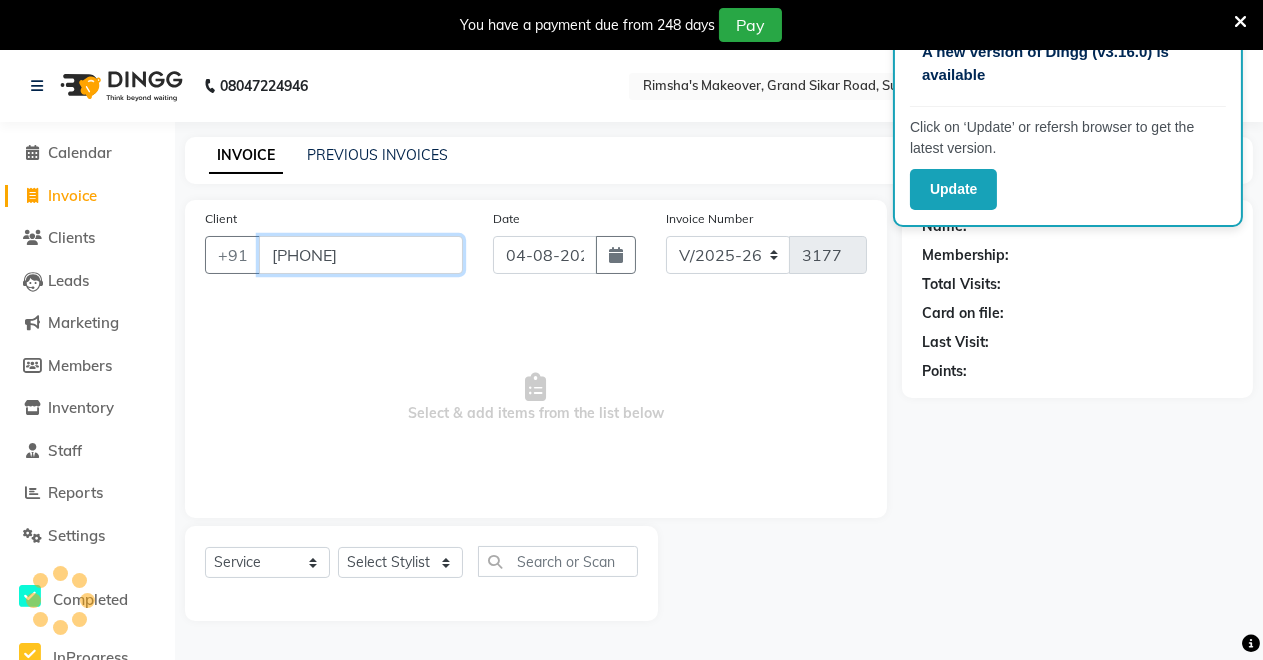 type on "[PHONE]" 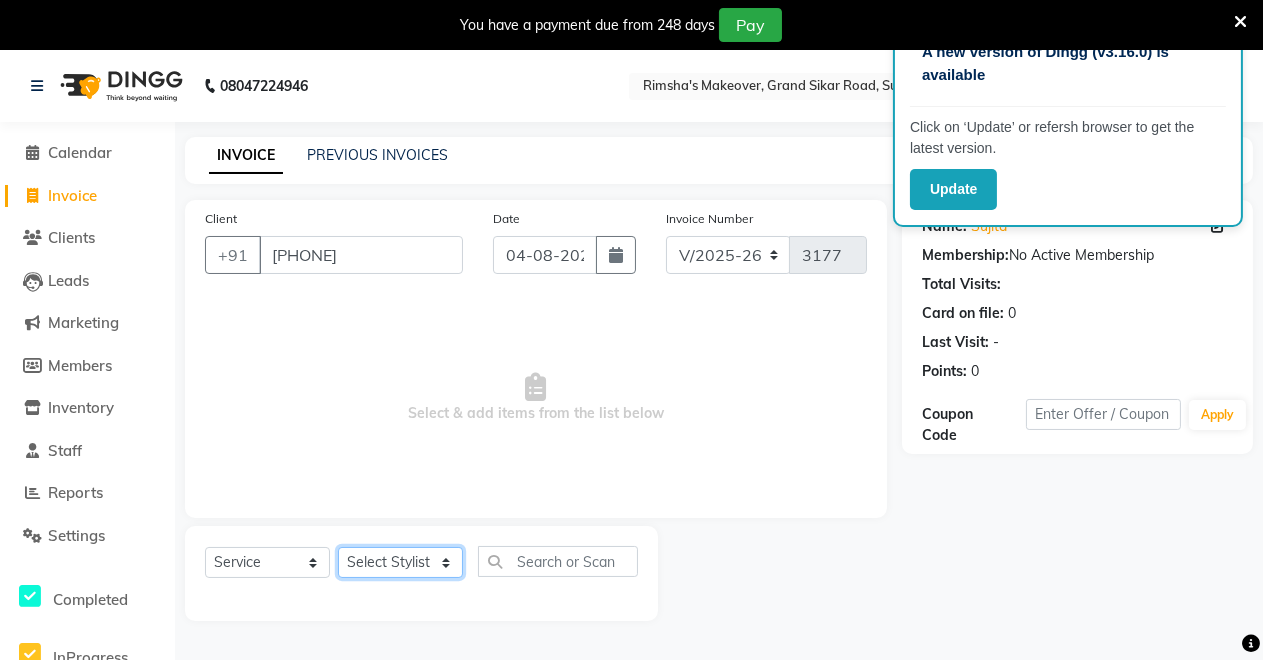 click on "Select Stylist Badal kumar Jeetu Kushal Nikita Rahul Sachin Dangoriya Shikha Suman Verma" 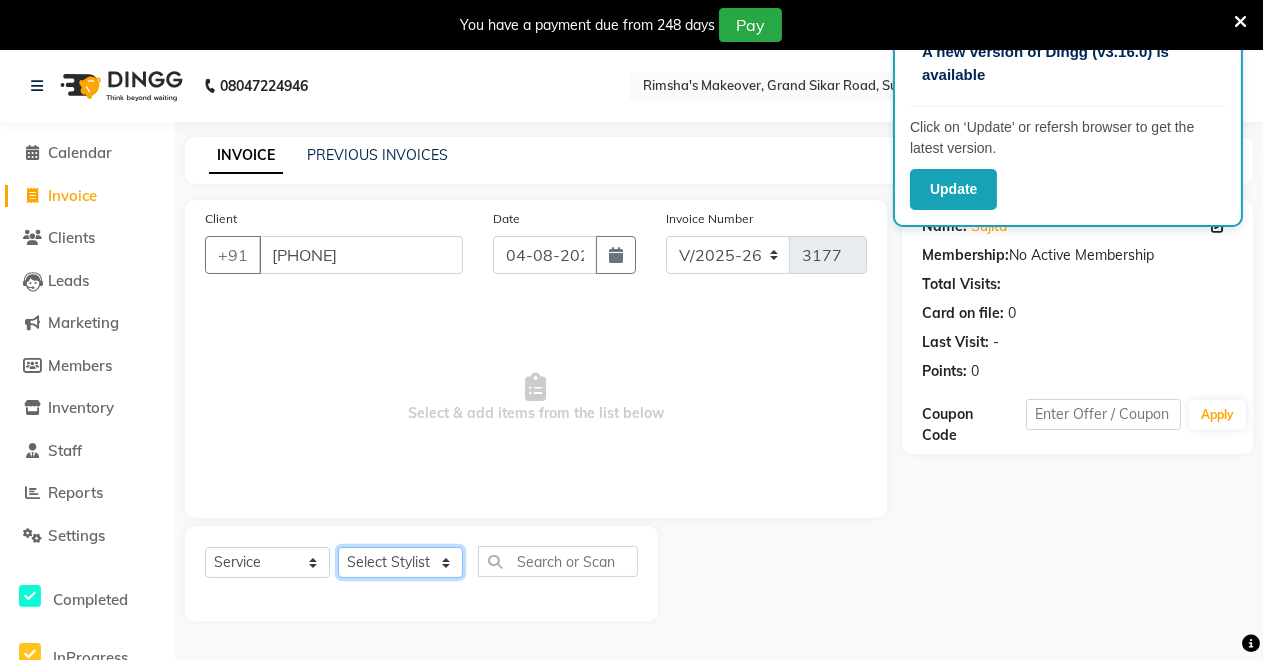 select on "85198" 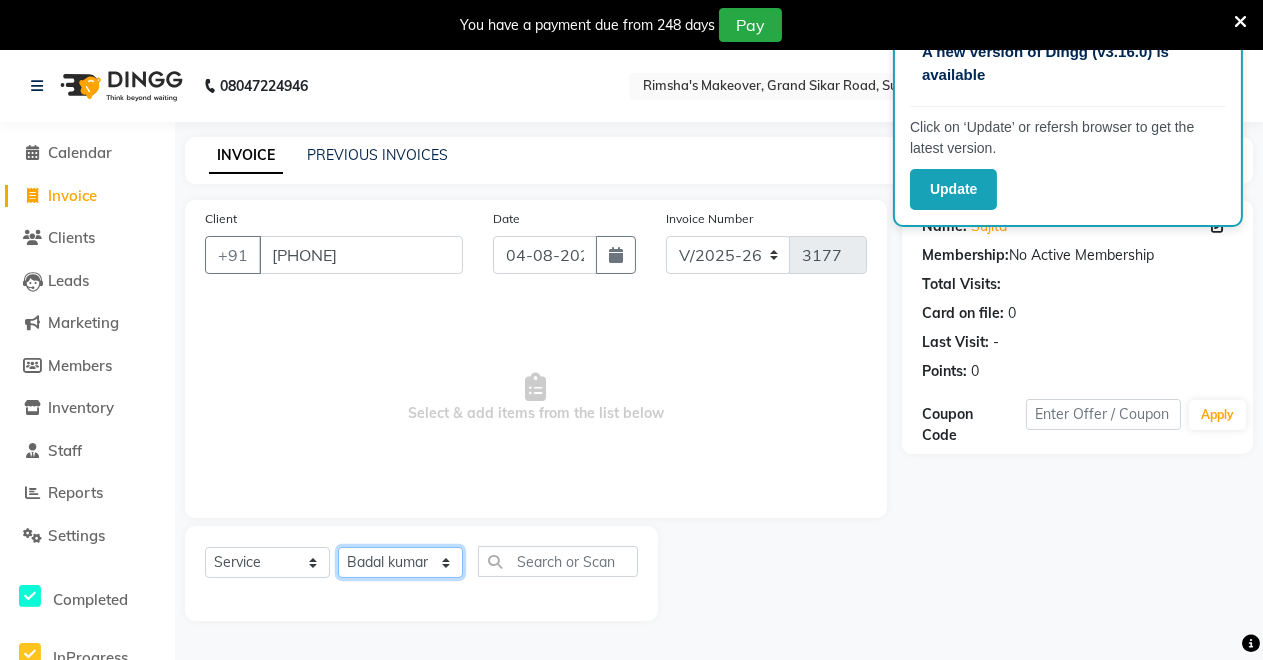click on "Select Stylist Badal kumar Jeetu Kushal Nikita Rahul Sachin Dangoriya Shikha Suman Verma" 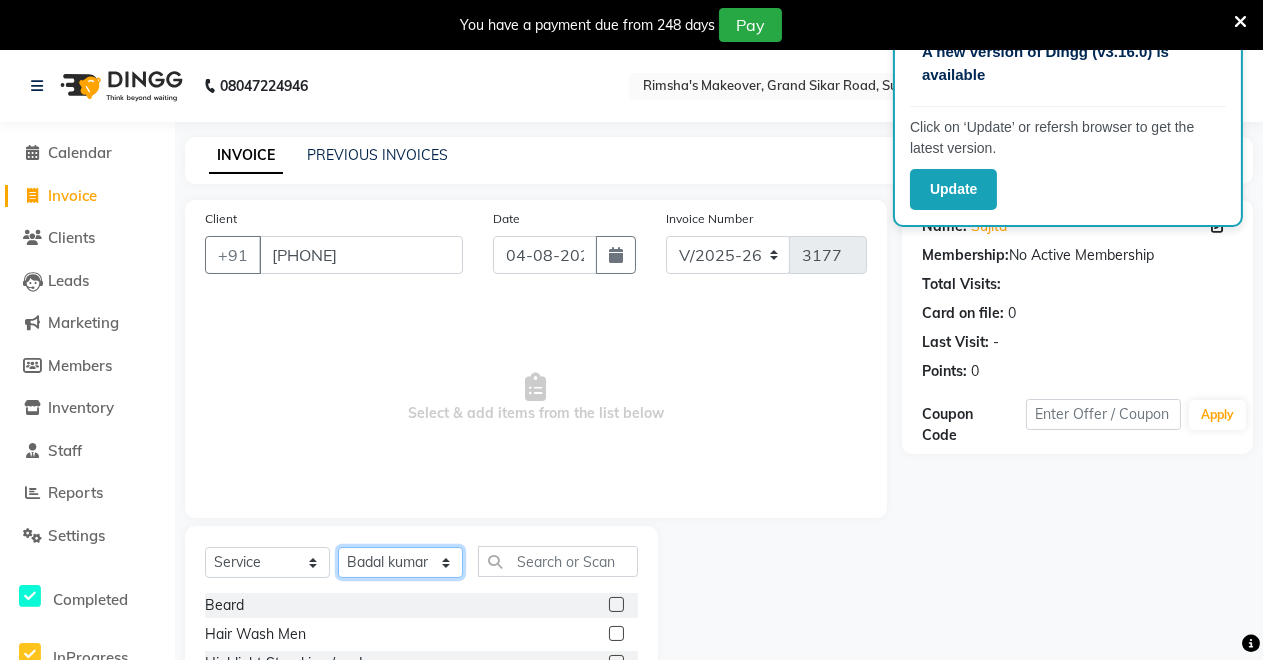 scroll, scrollTop: 191, scrollLeft: 0, axis: vertical 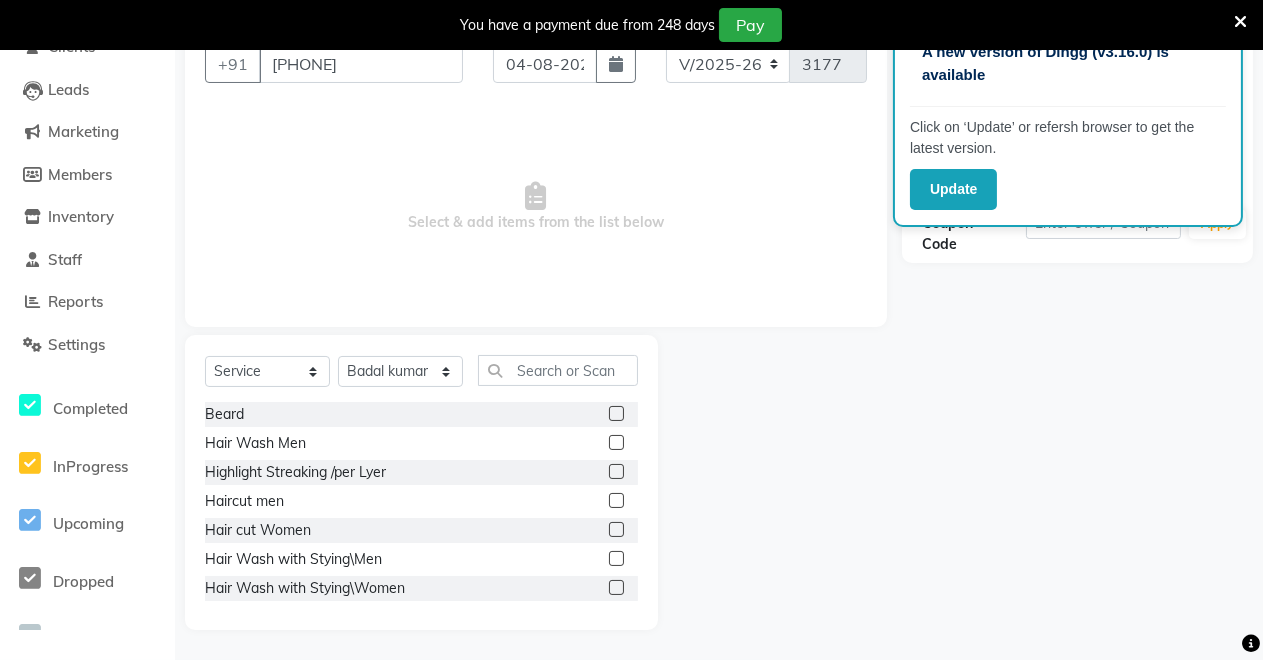 click 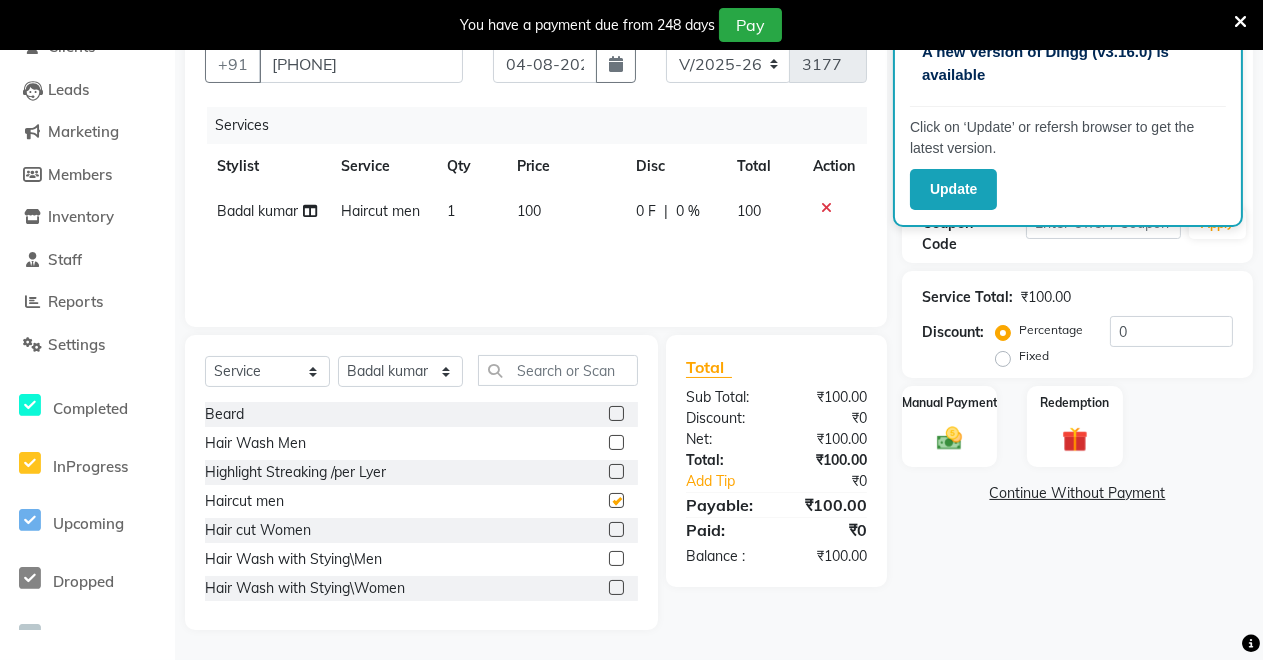 checkbox on "false" 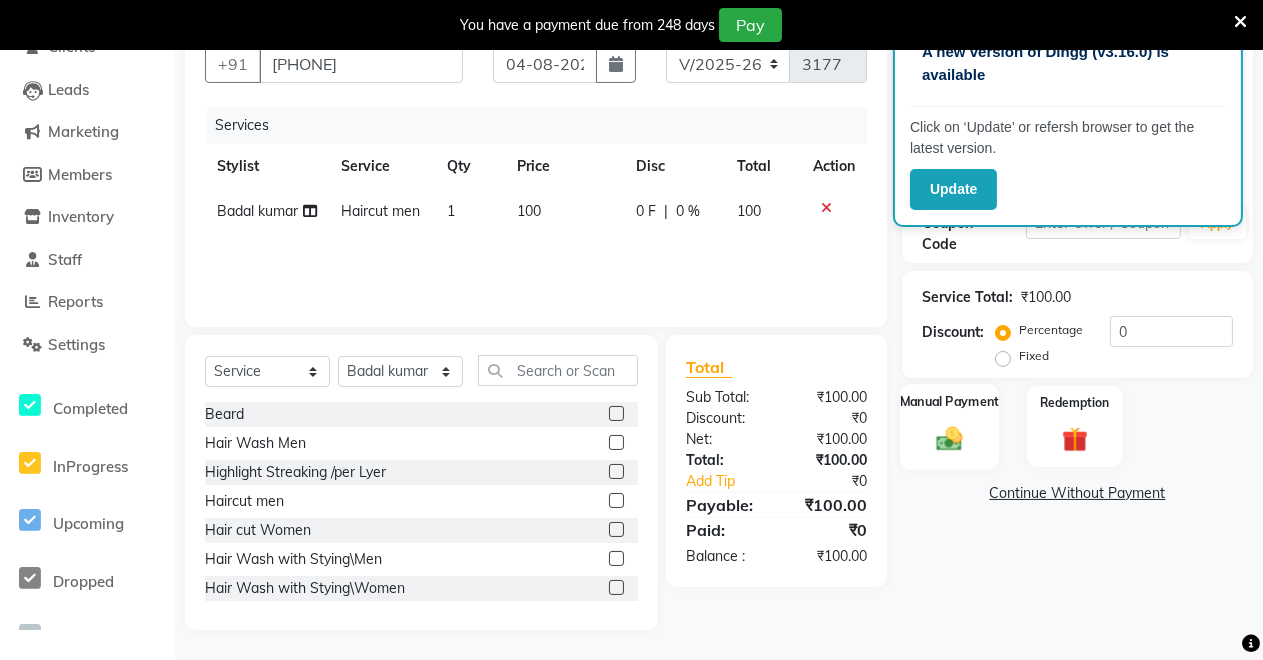 click 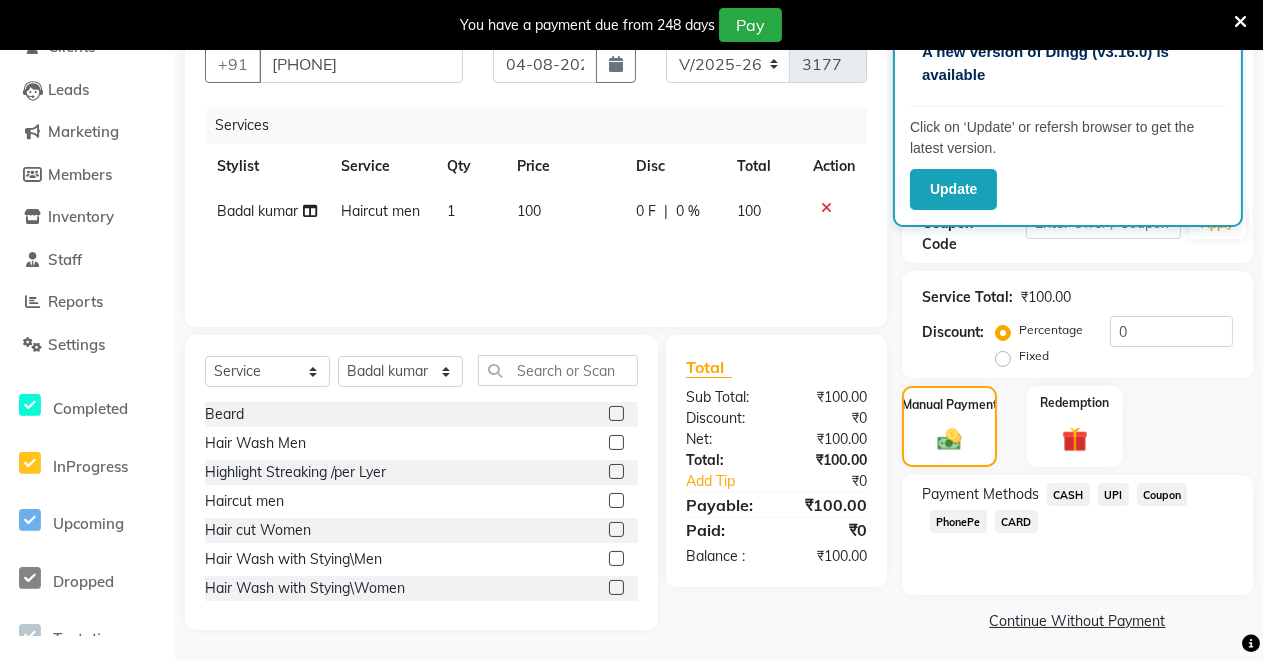 click on "CASH" 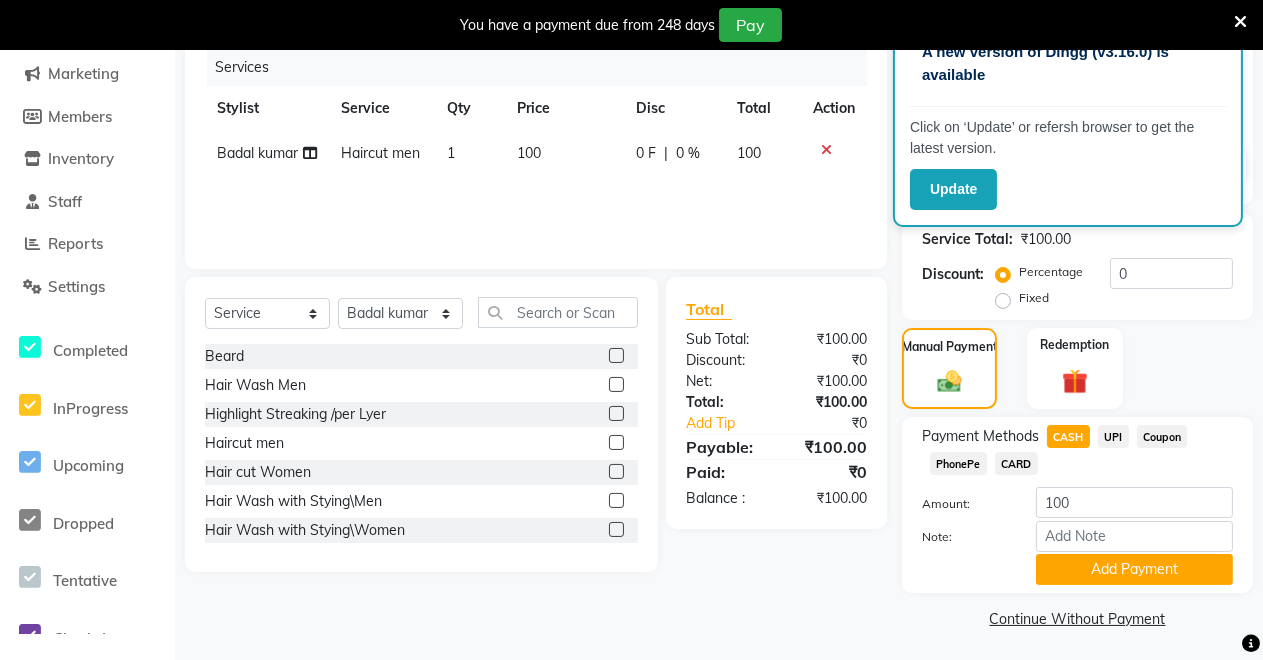 scroll, scrollTop: 253, scrollLeft: 0, axis: vertical 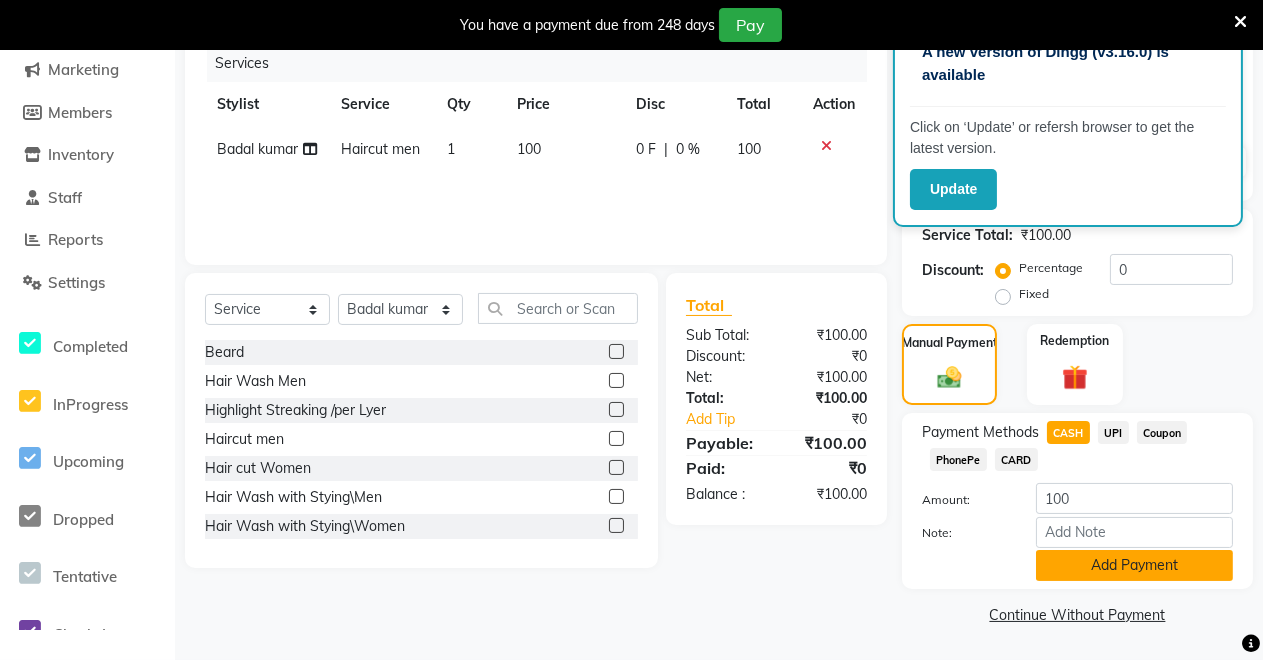 click on "Add Payment" 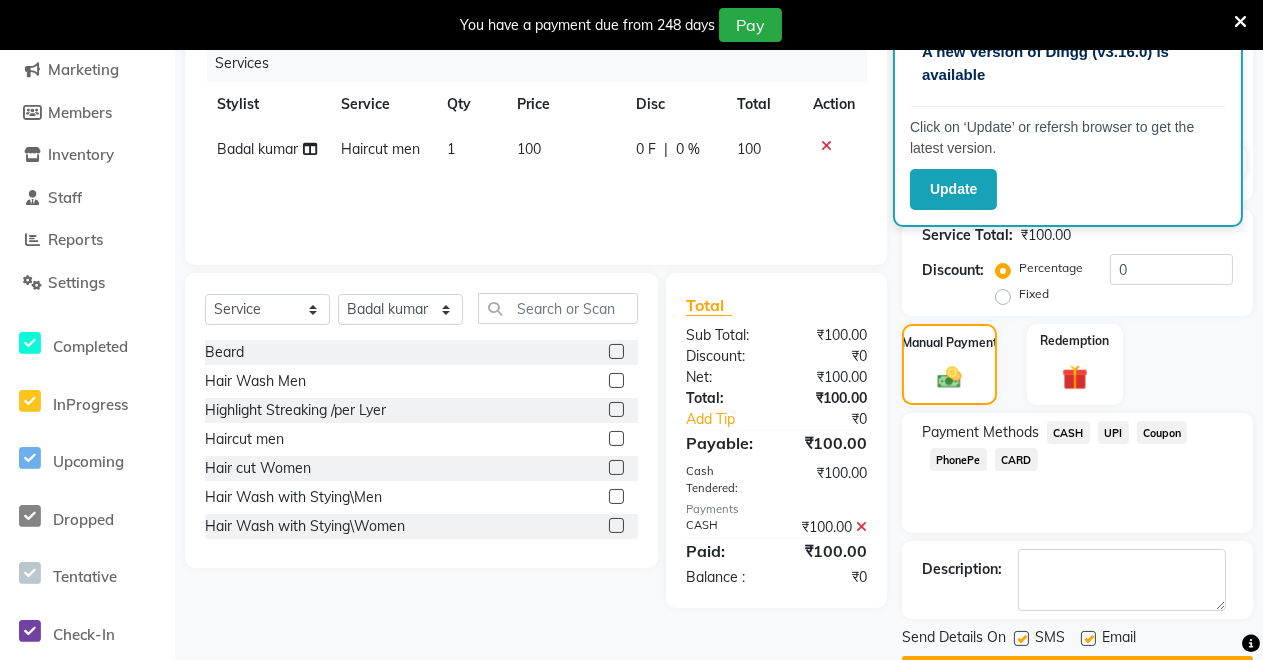 scroll, scrollTop: 310, scrollLeft: 0, axis: vertical 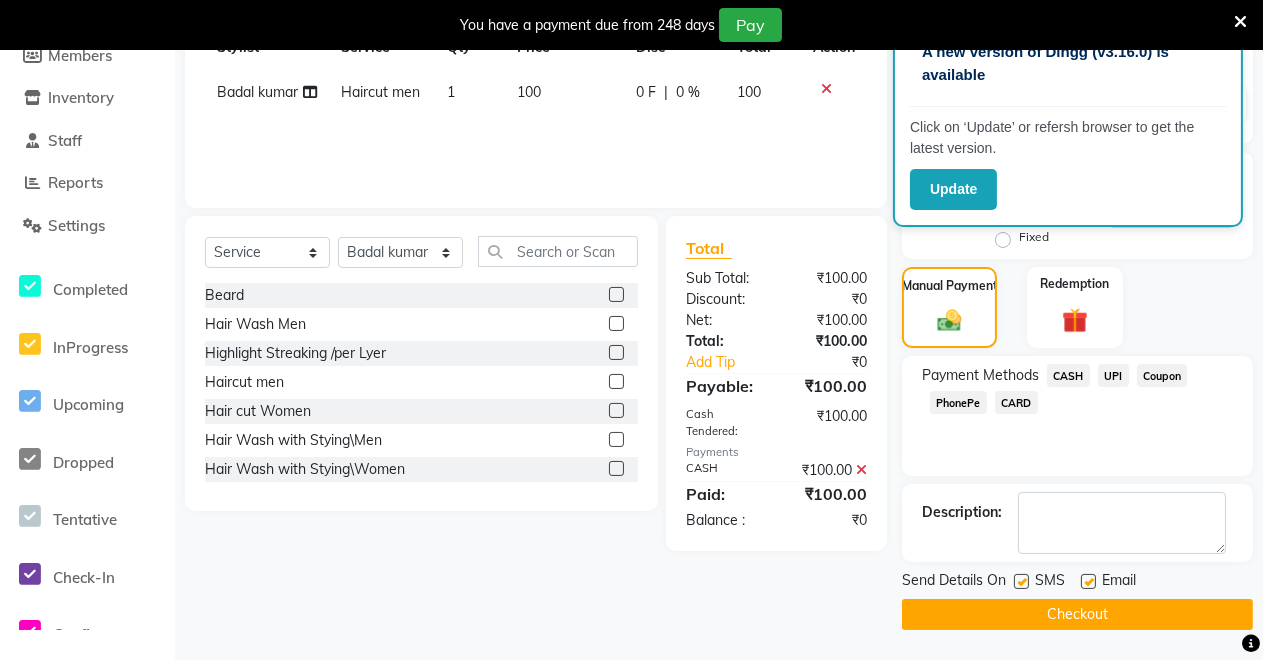 click on "Checkout" 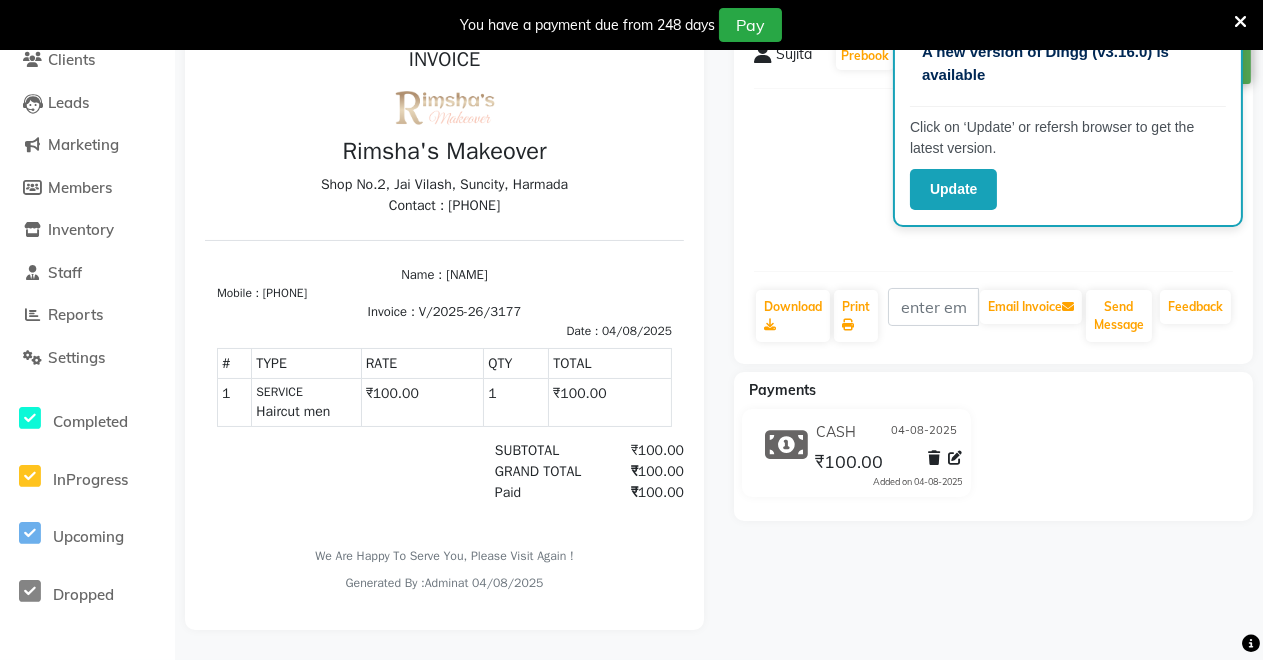 scroll, scrollTop: 0, scrollLeft: 0, axis: both 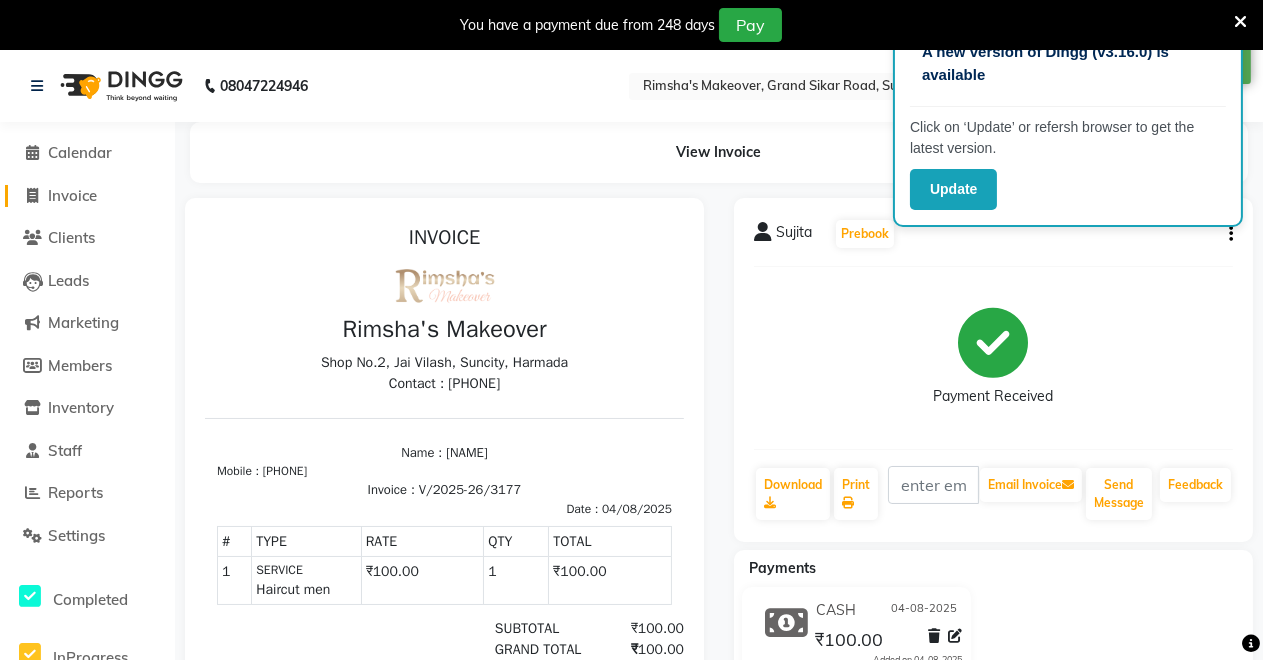 click on "Invoice" 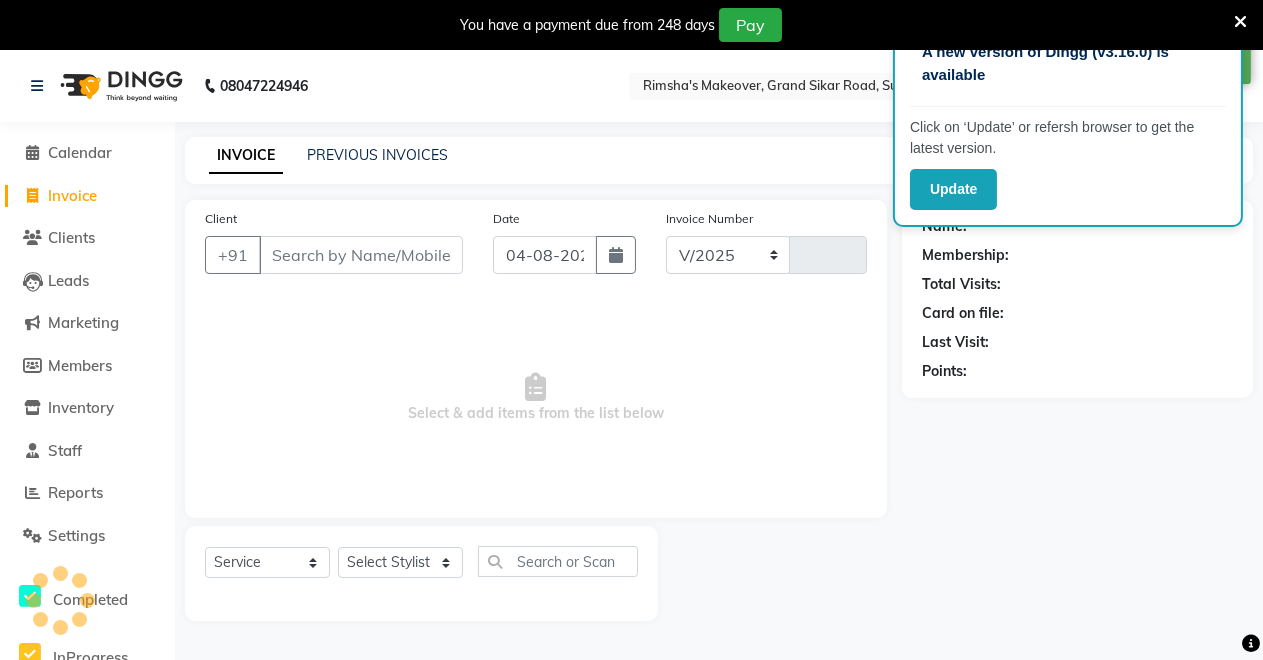 select on "7317" 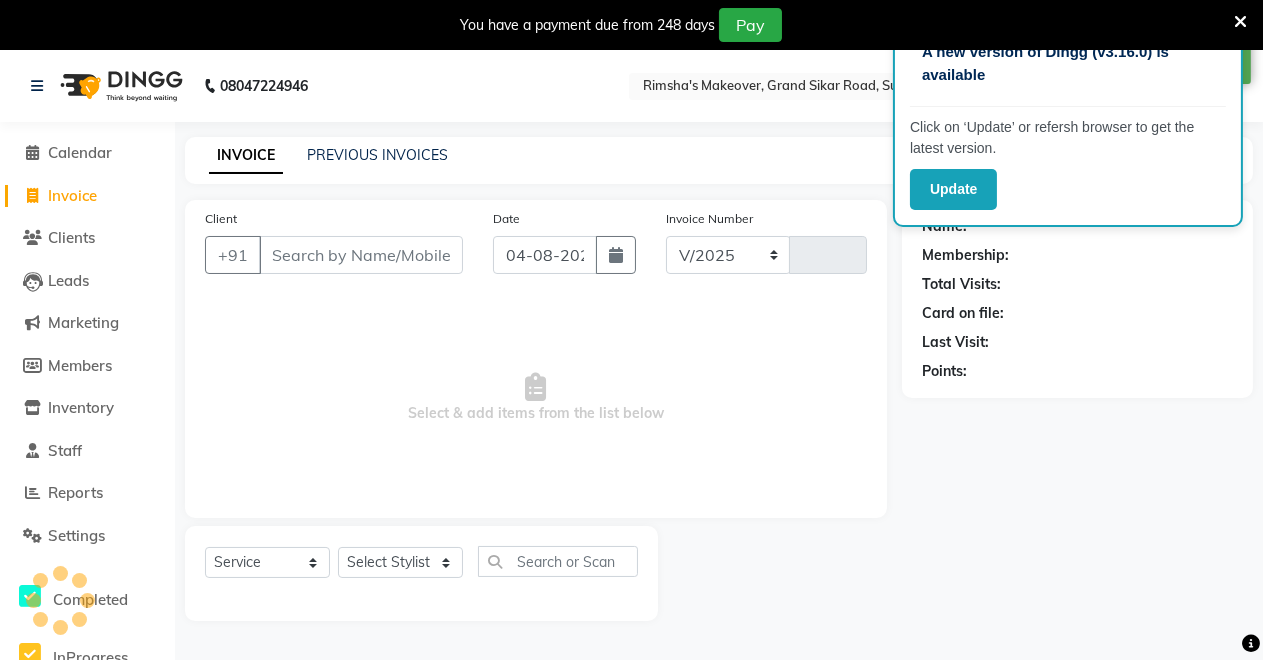 type on "3178" 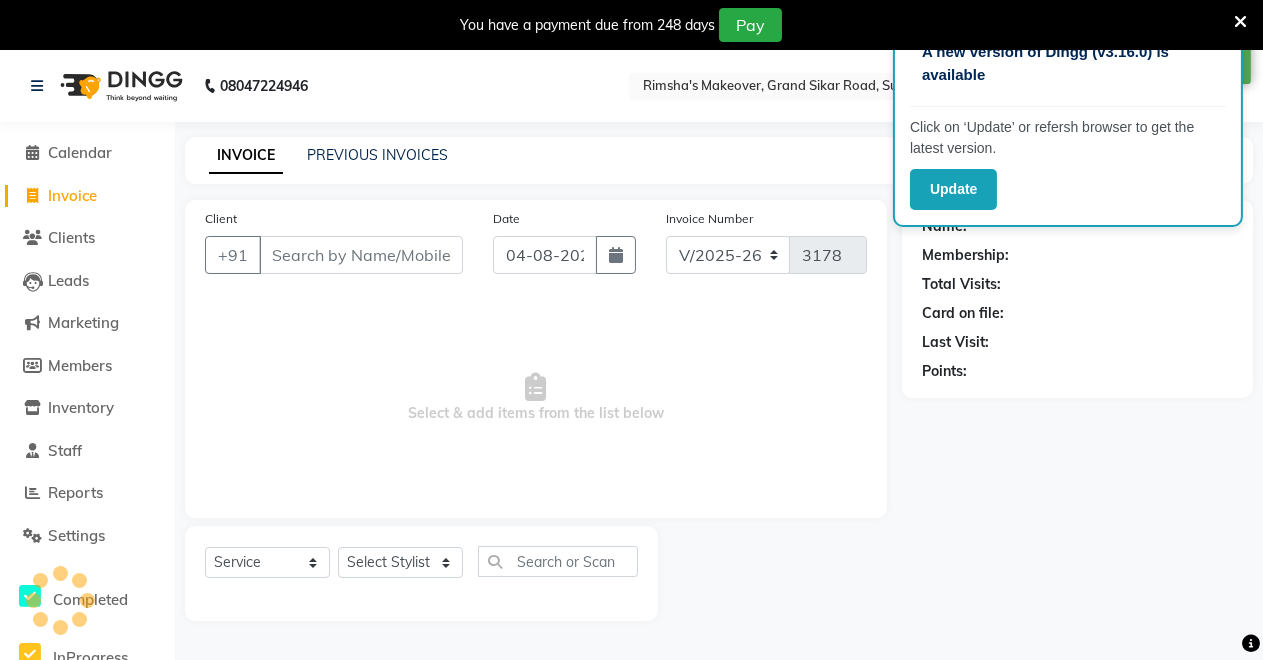 scroll, scrollTop: 49, scrollLeft: 0, axis: vertical 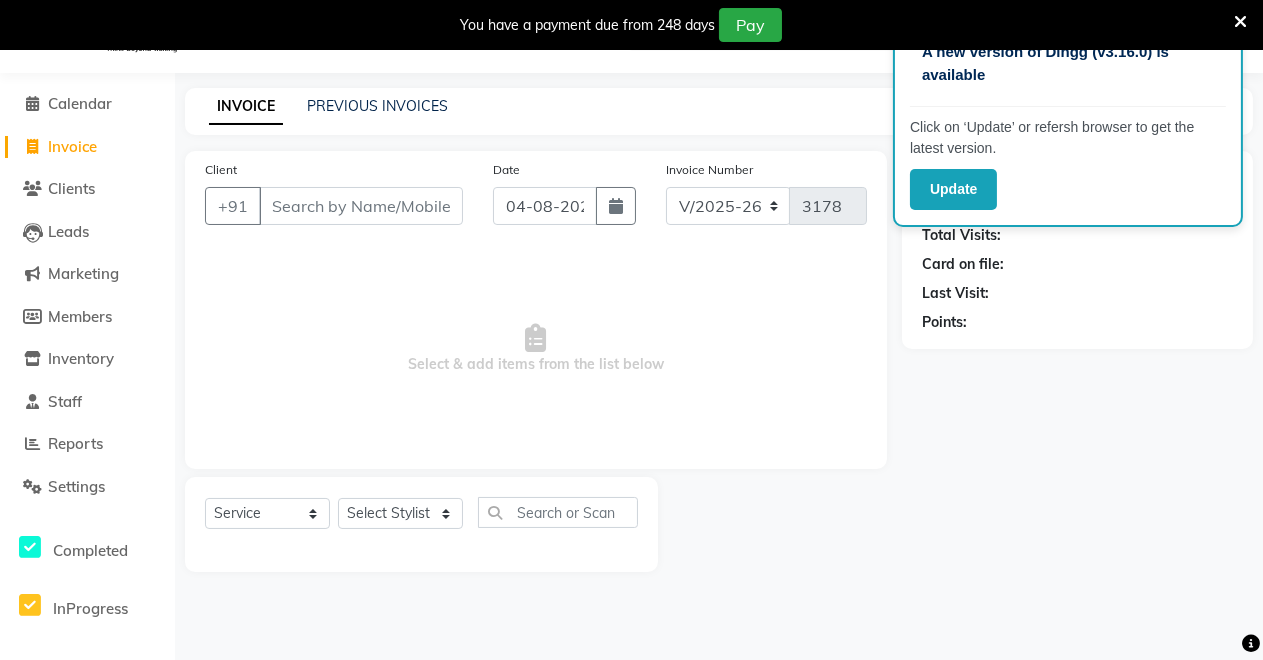 click on "Client" at bounding box center (361, 206) 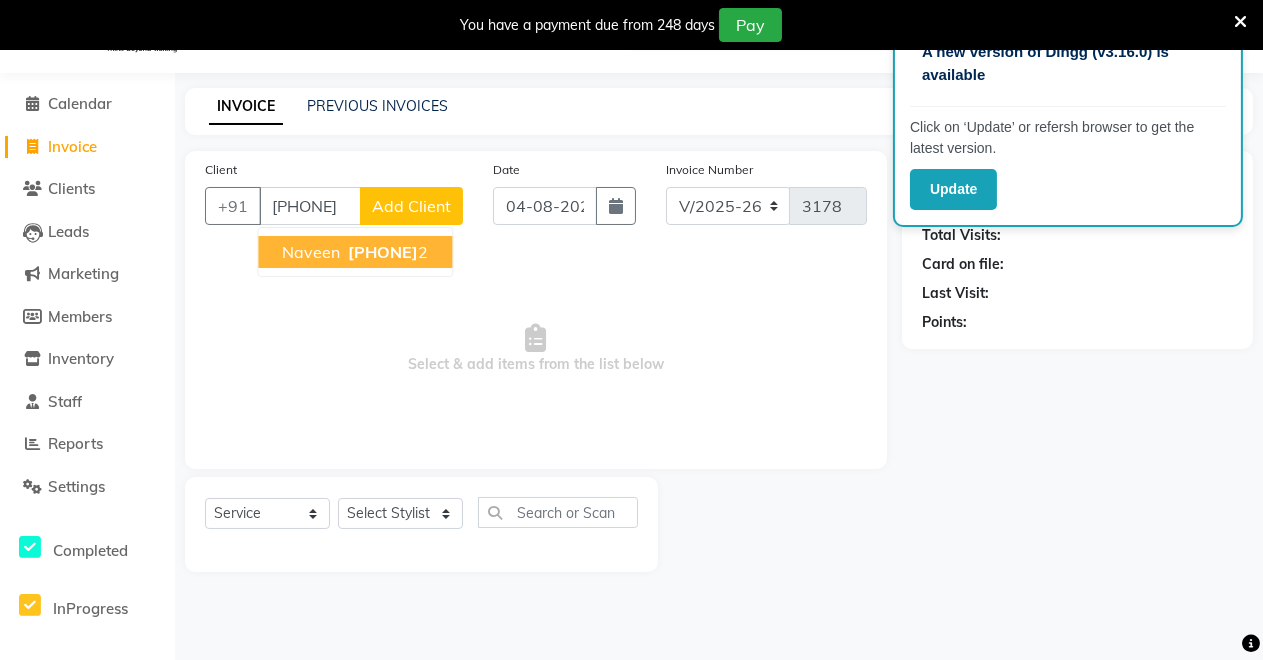click on "[PHONE]" at bounding box center [383, 252] 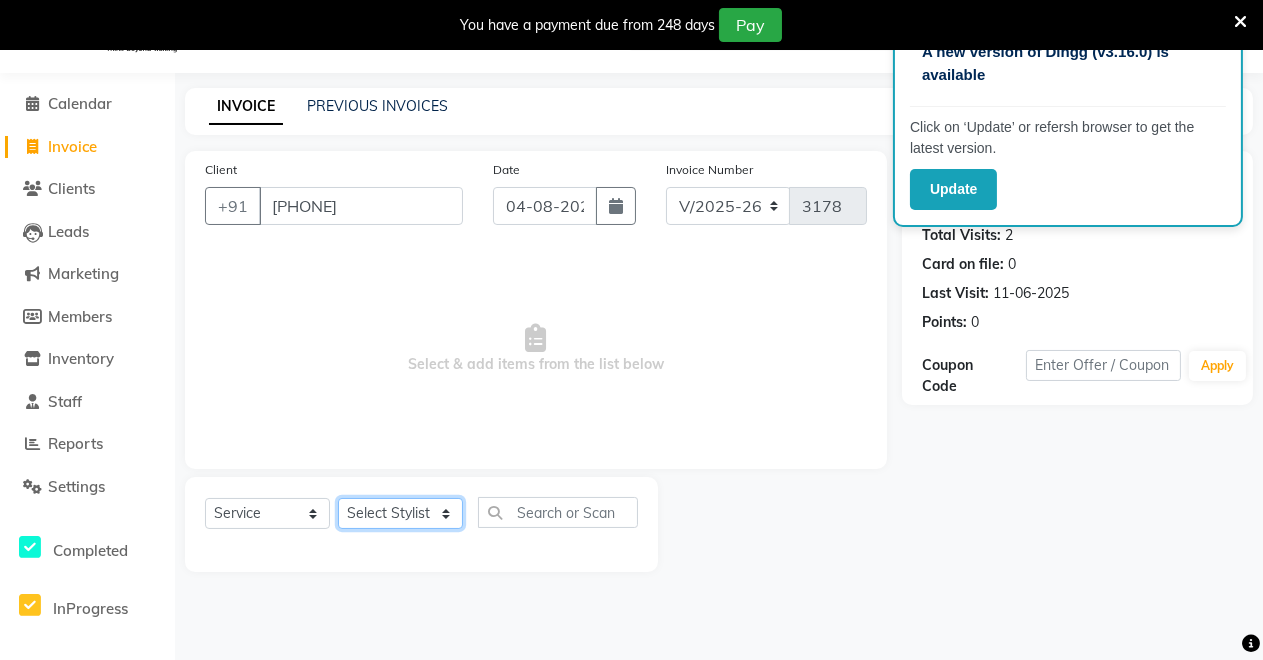 click on "Select Stylist Badal kumar Jeetu Kushal Nikita Rahul Sachin Dangoriya Shikha Suman Verma" 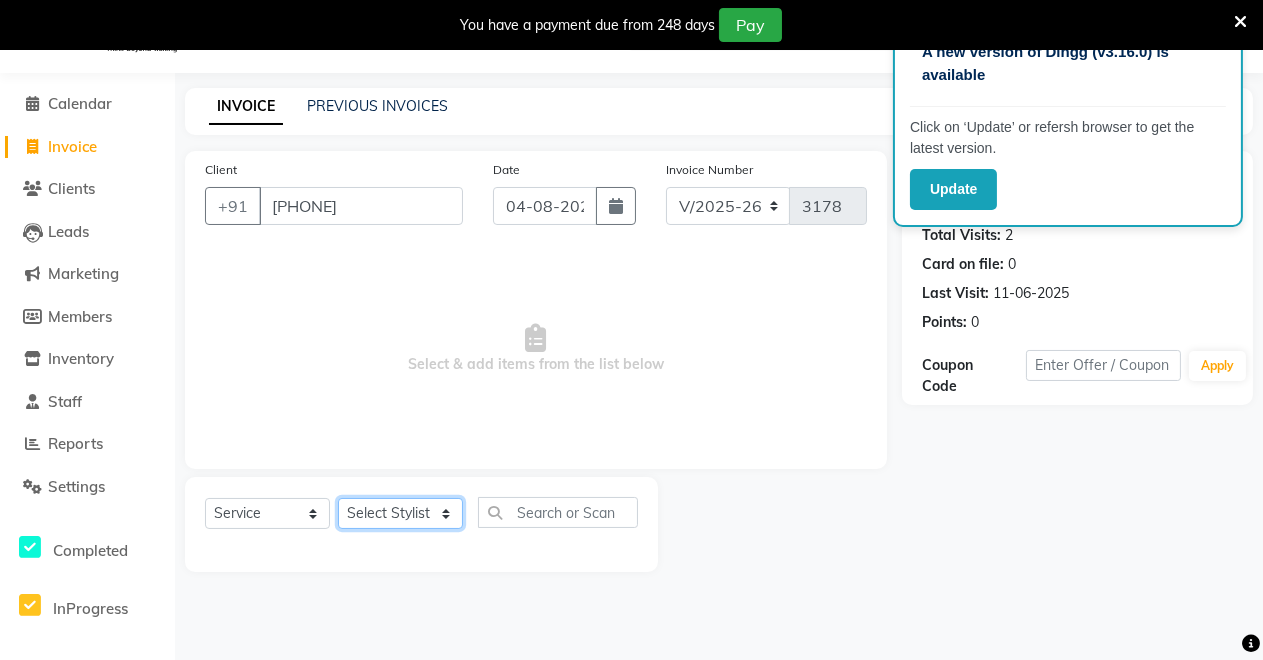 select on "84062" 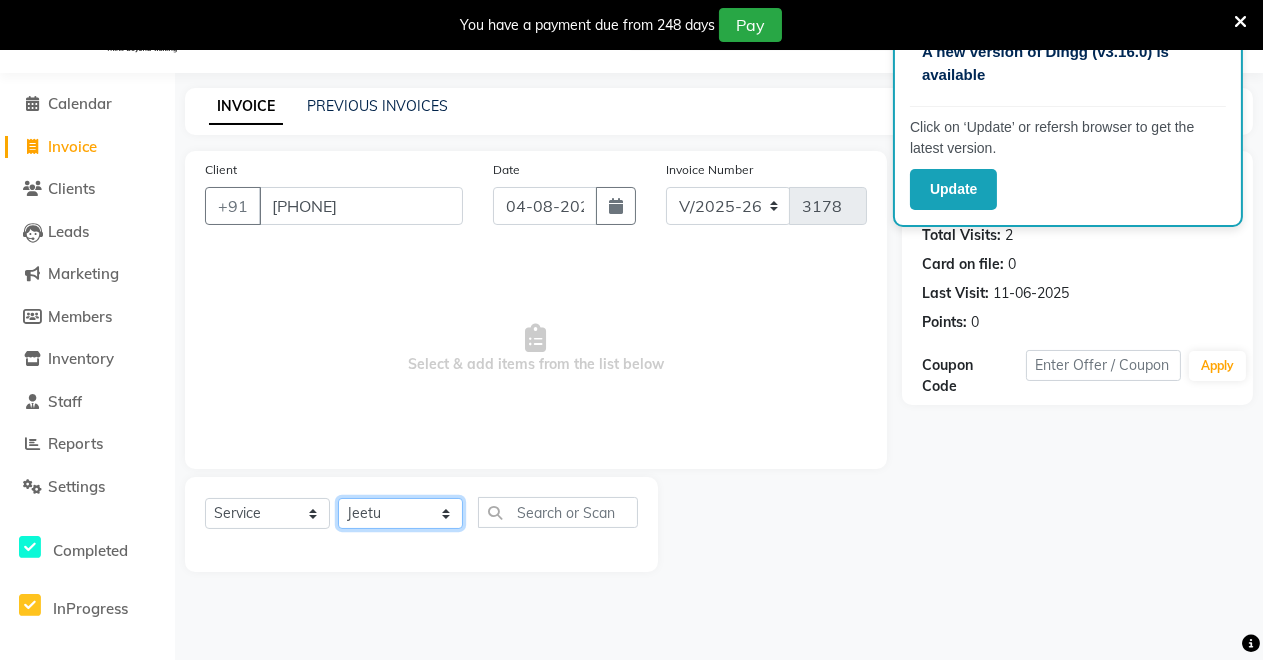 click on "Select Stylist Badal kumar Jeetu Kushal Nikita Rahul Sachin Dangoriya Shikha Suman Verma" 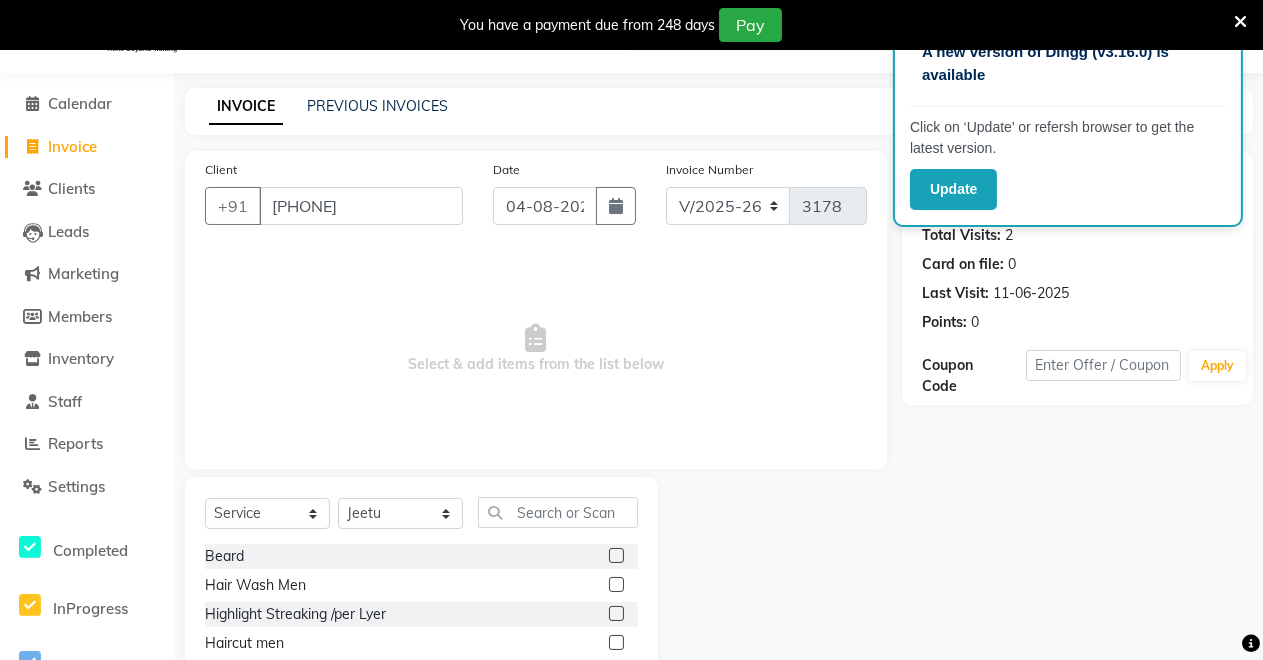 click 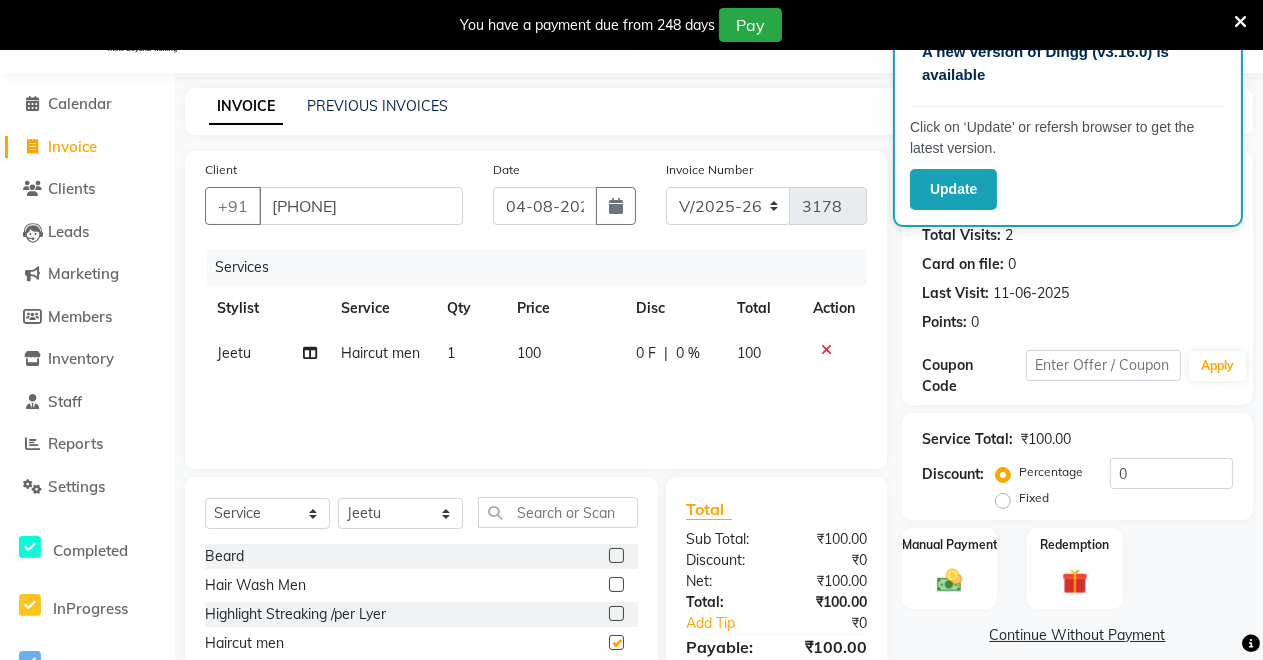 checkbox on "false" 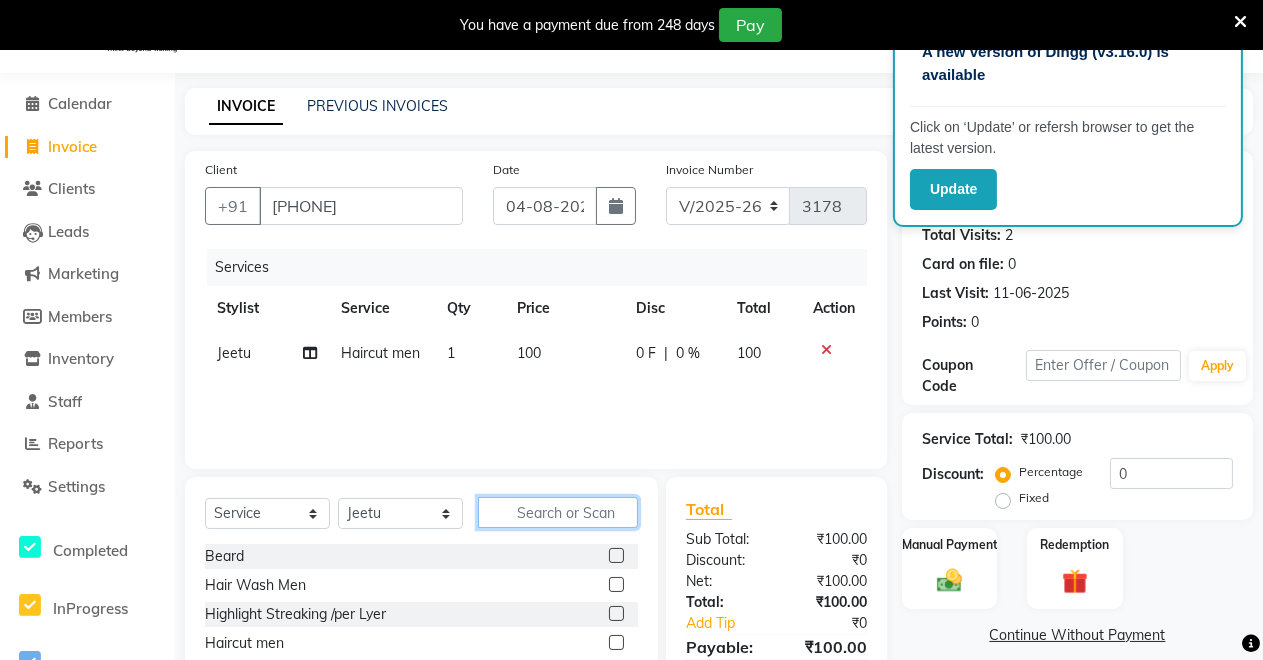 click 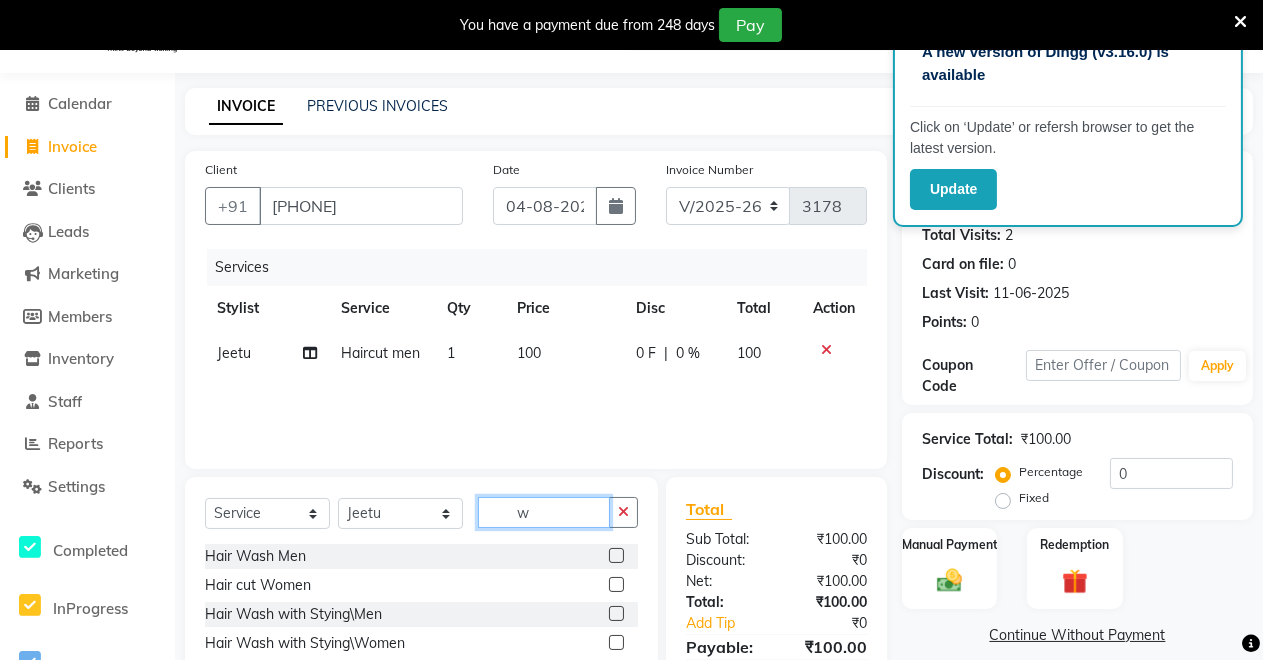 type on "w" 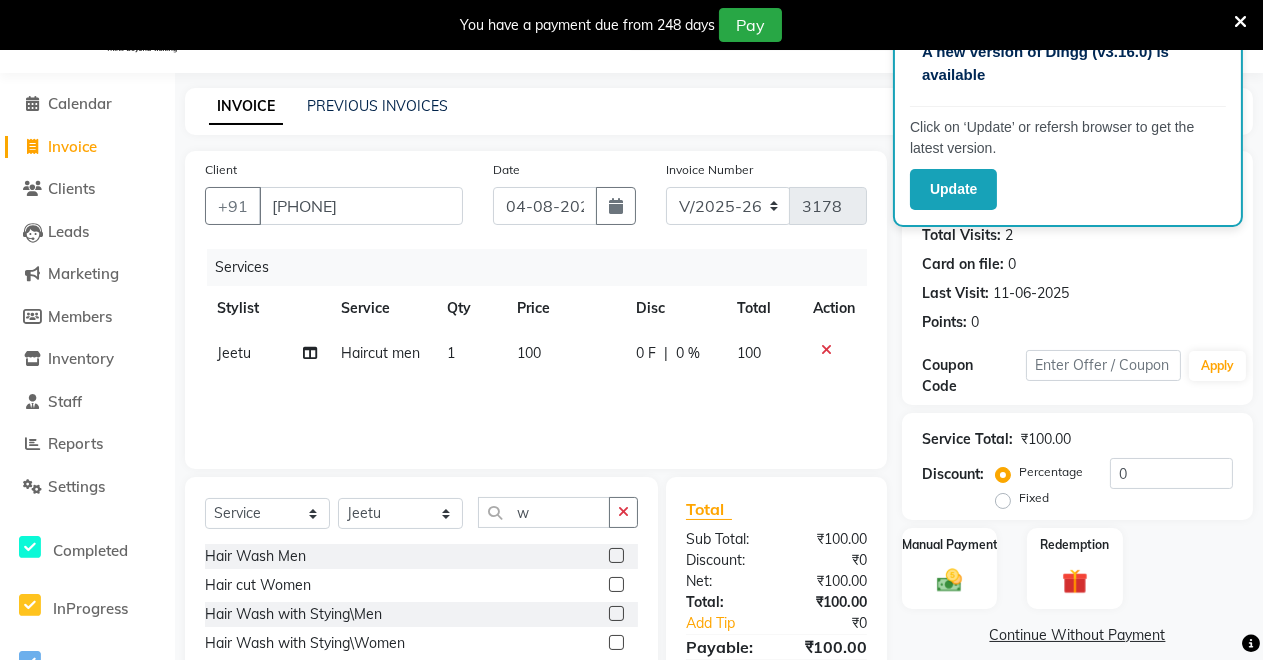click on "Hair Wash Men" 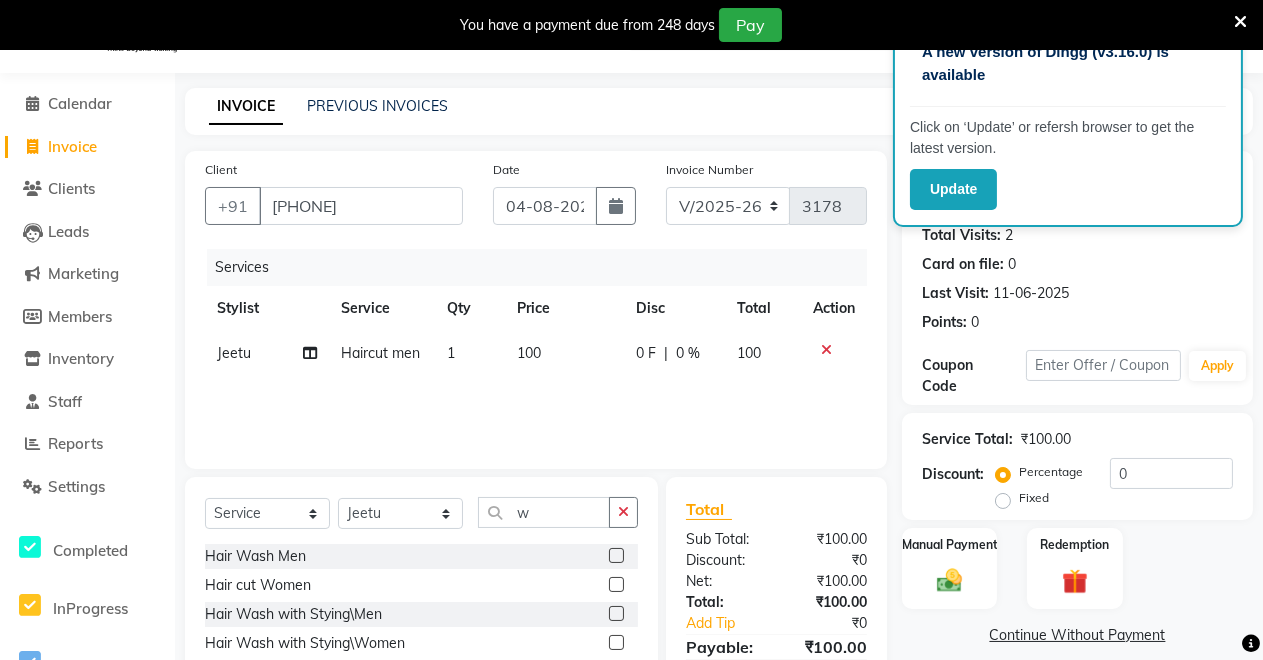 click 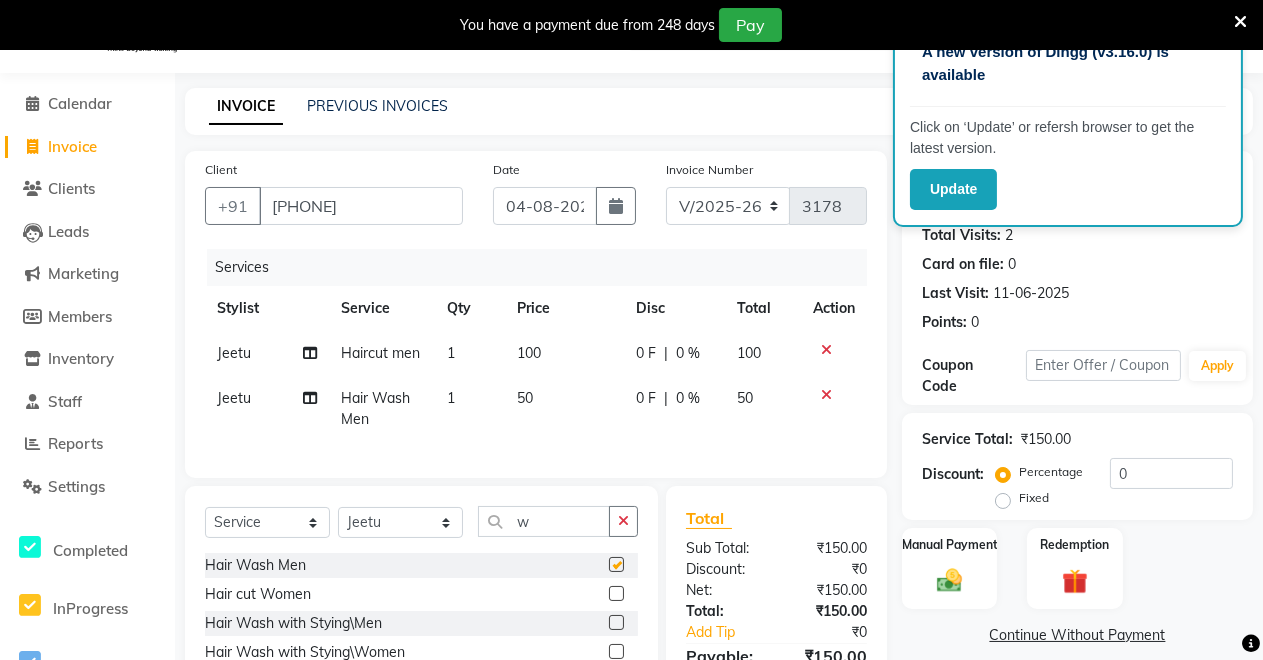 checkbox on "false" 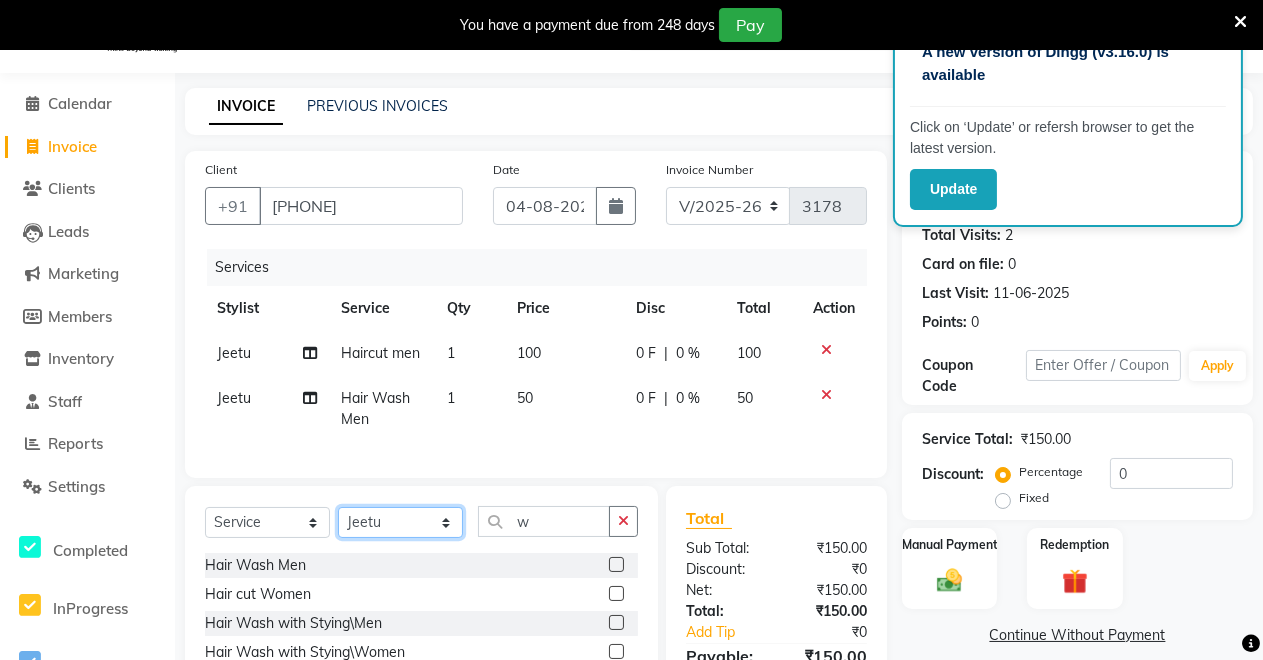 click on "Select Stylist Badal kumar Jeetu Kushal Nikita Rahul Sachin Dangoriya Shikha Suman Verma" 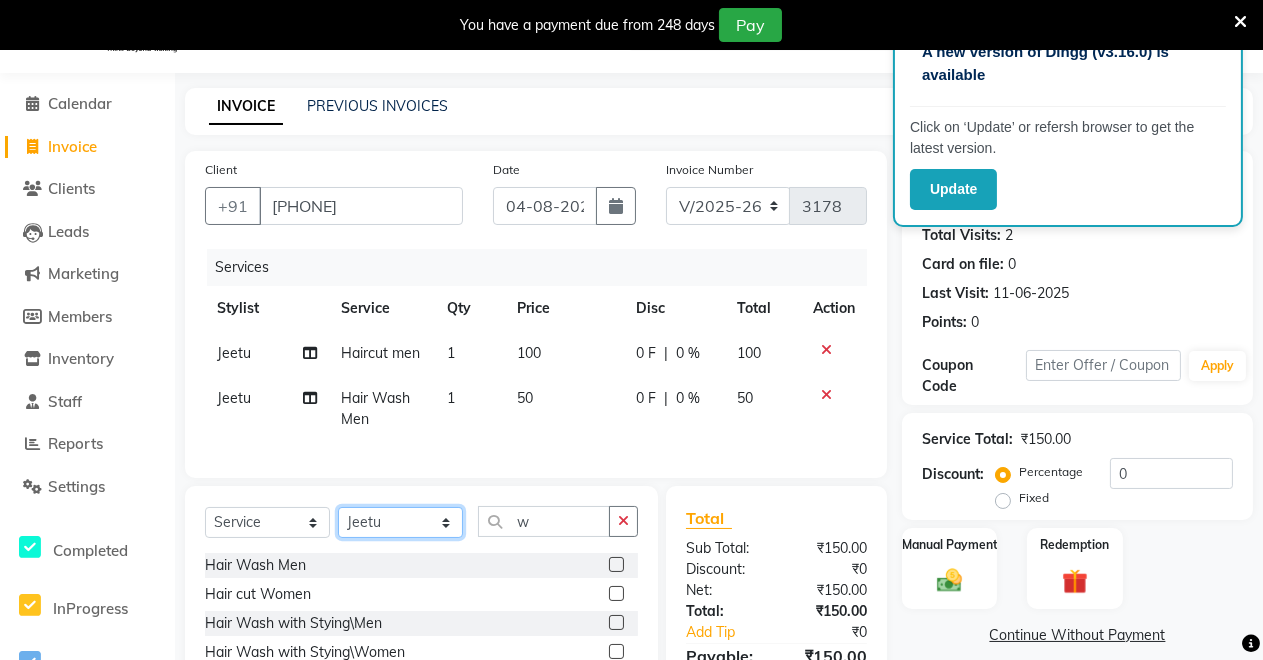 select on "65689" 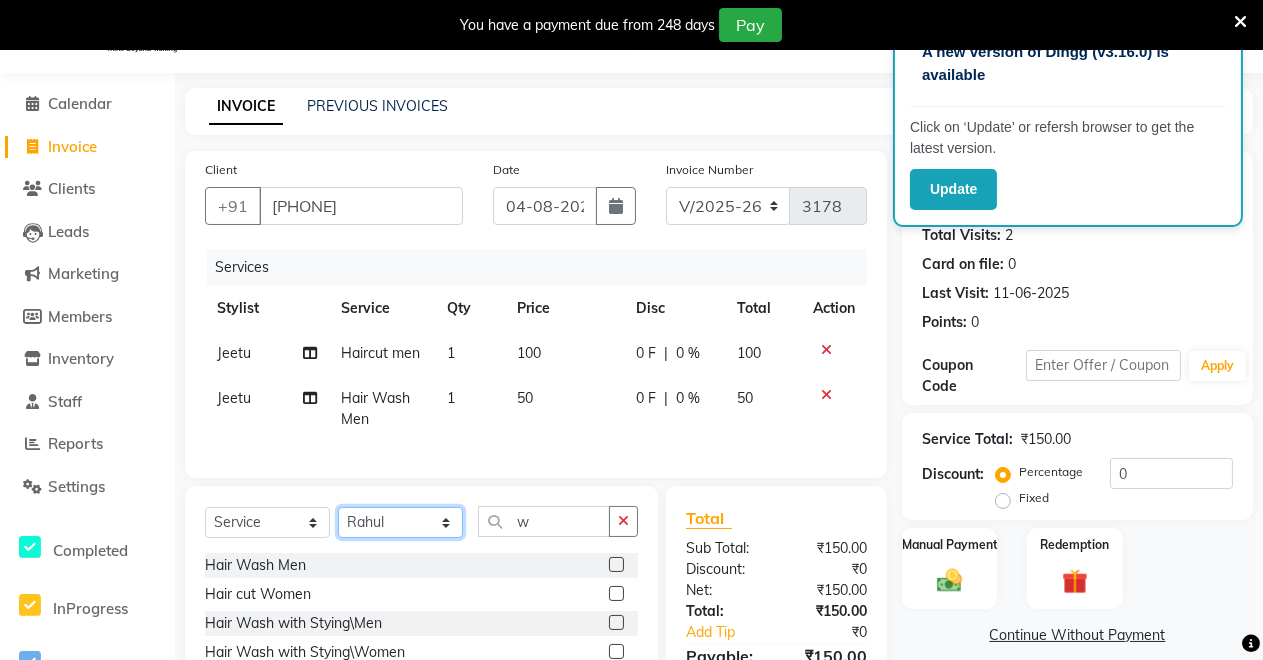 click on "Select Stylist Badal kumar Jeetu Kushal Nikita Rahul Sachin Dangoriya Shikha Suman Verma" 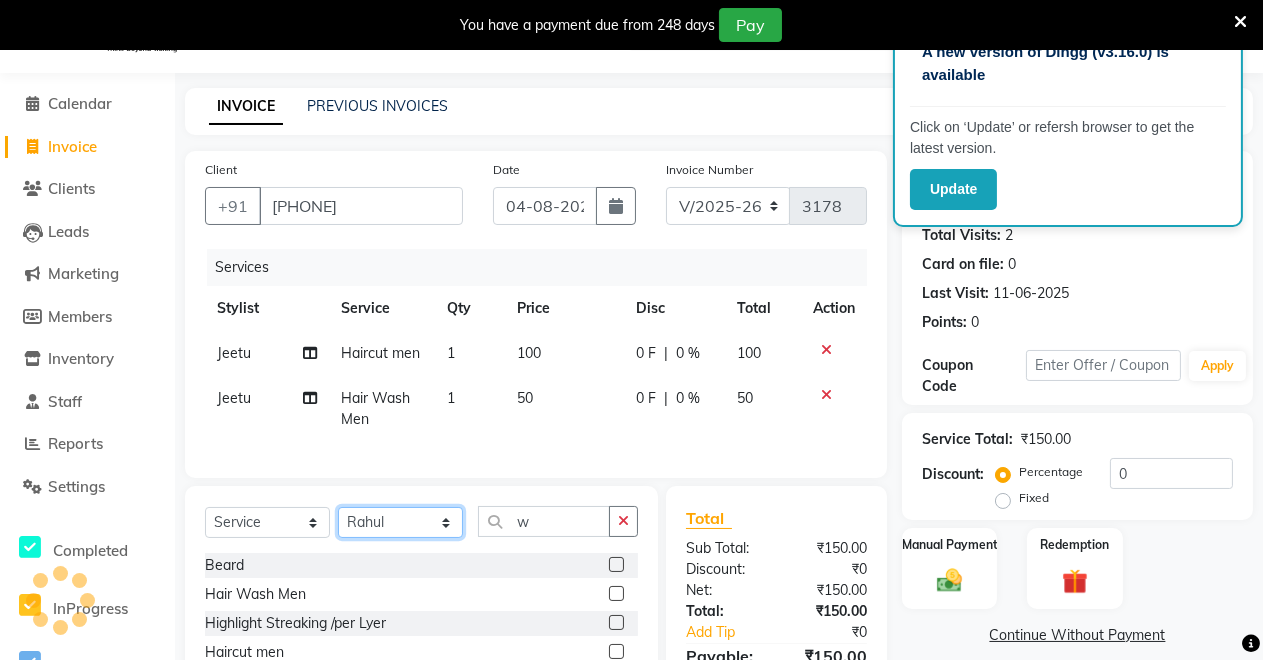 scroll, scrollTop: 216, scrollLeft: 0, axis: vertical 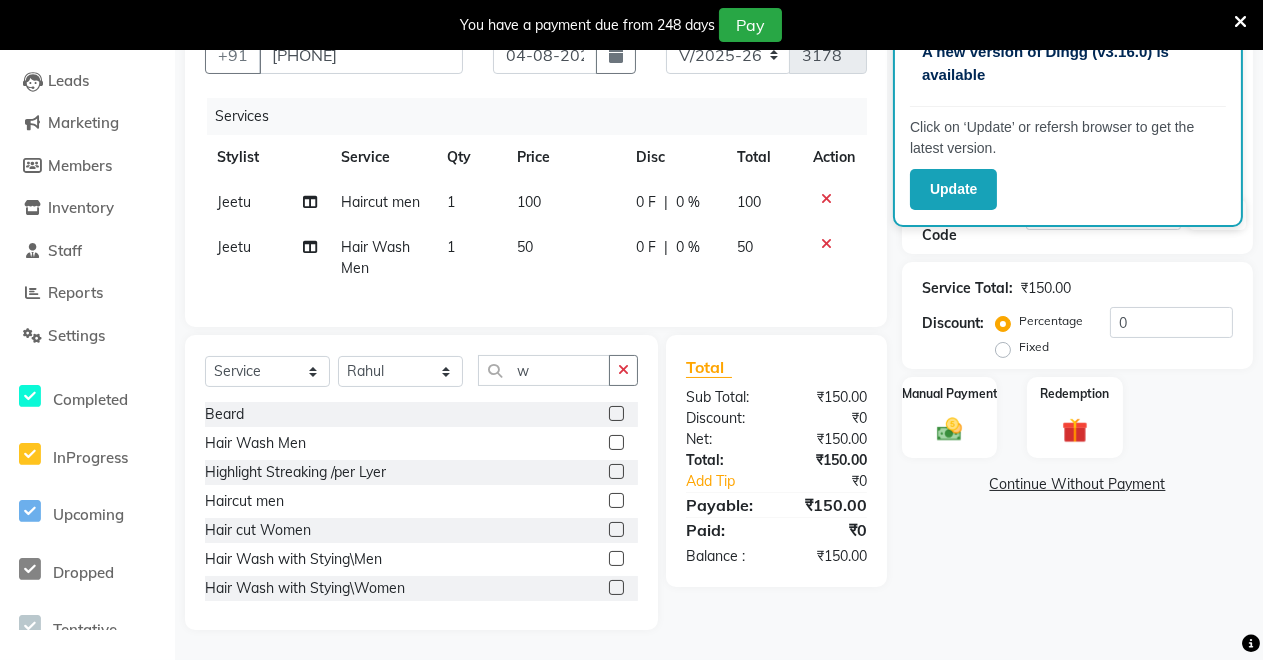 click 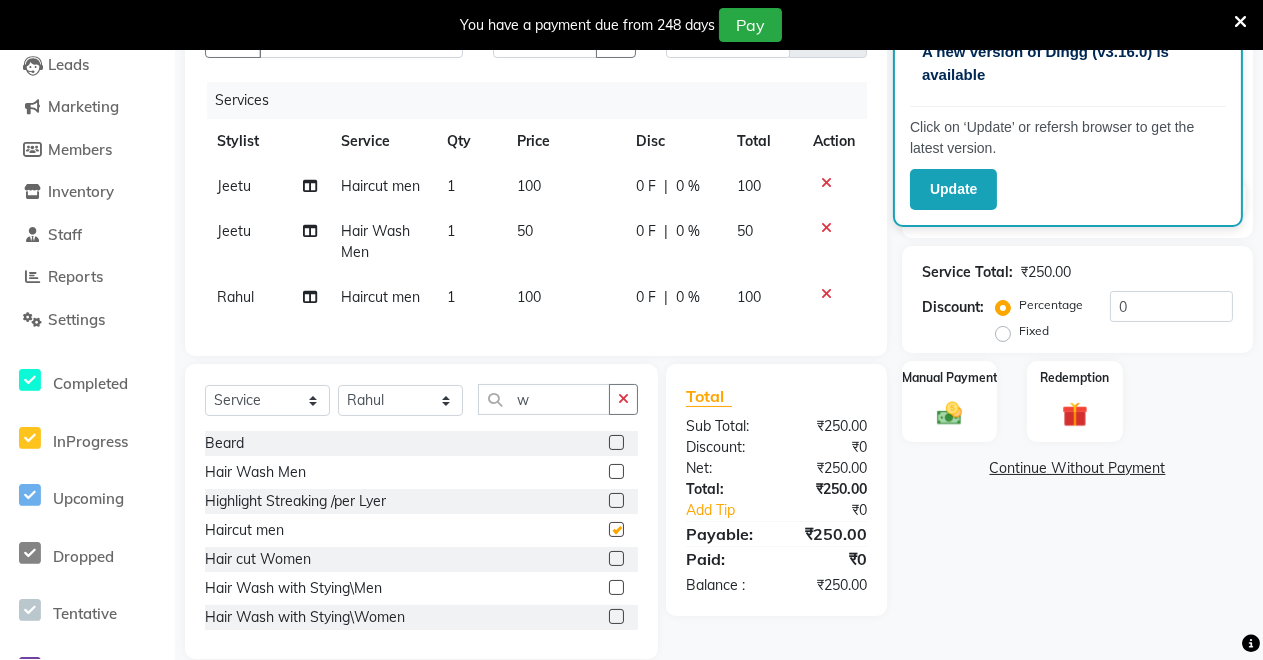 checkbox on "false" 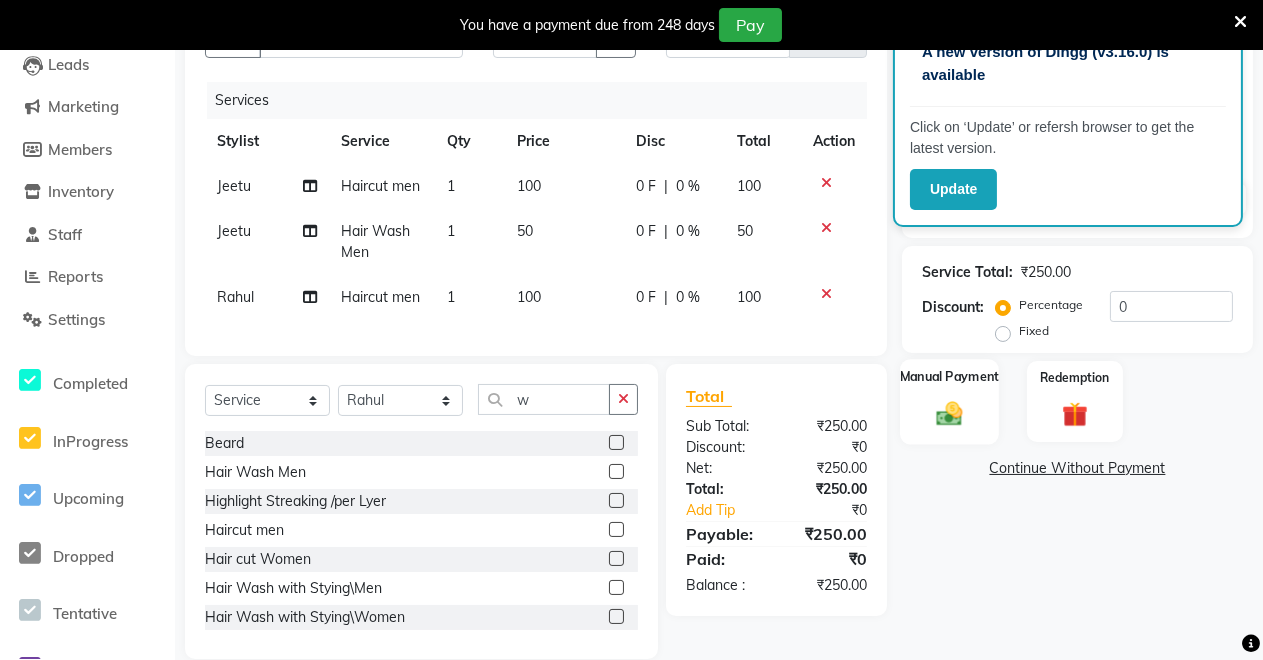 click on "Manual Payment" 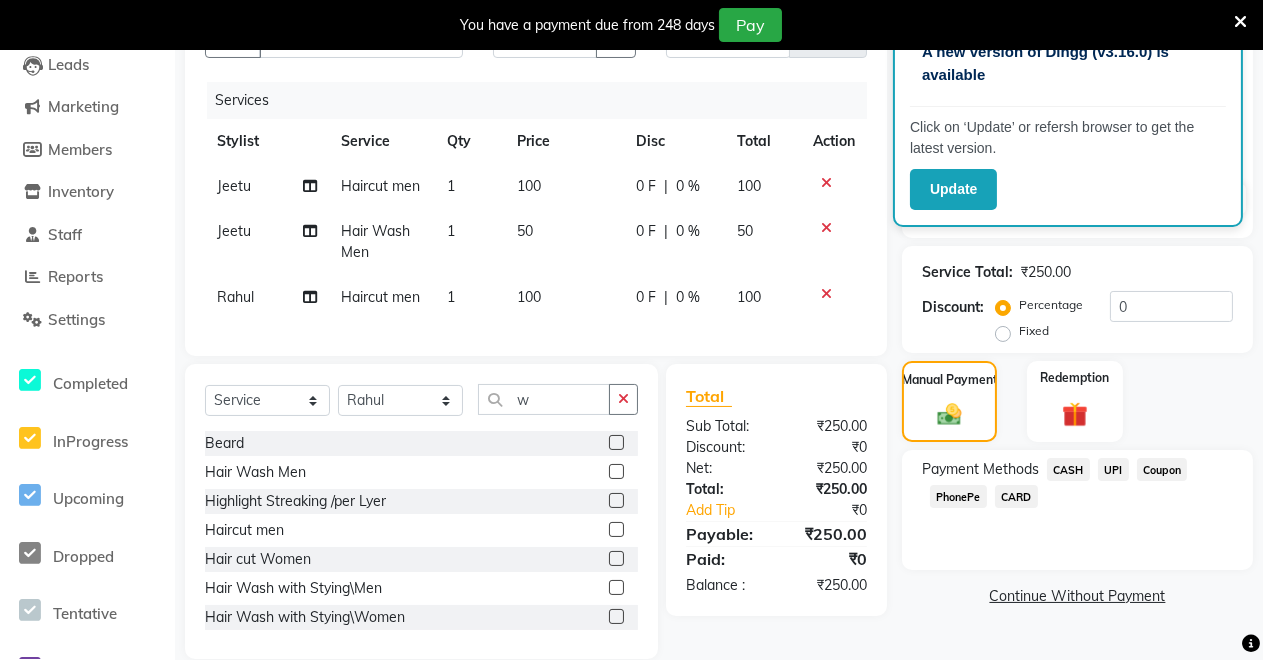 click on "CASH" 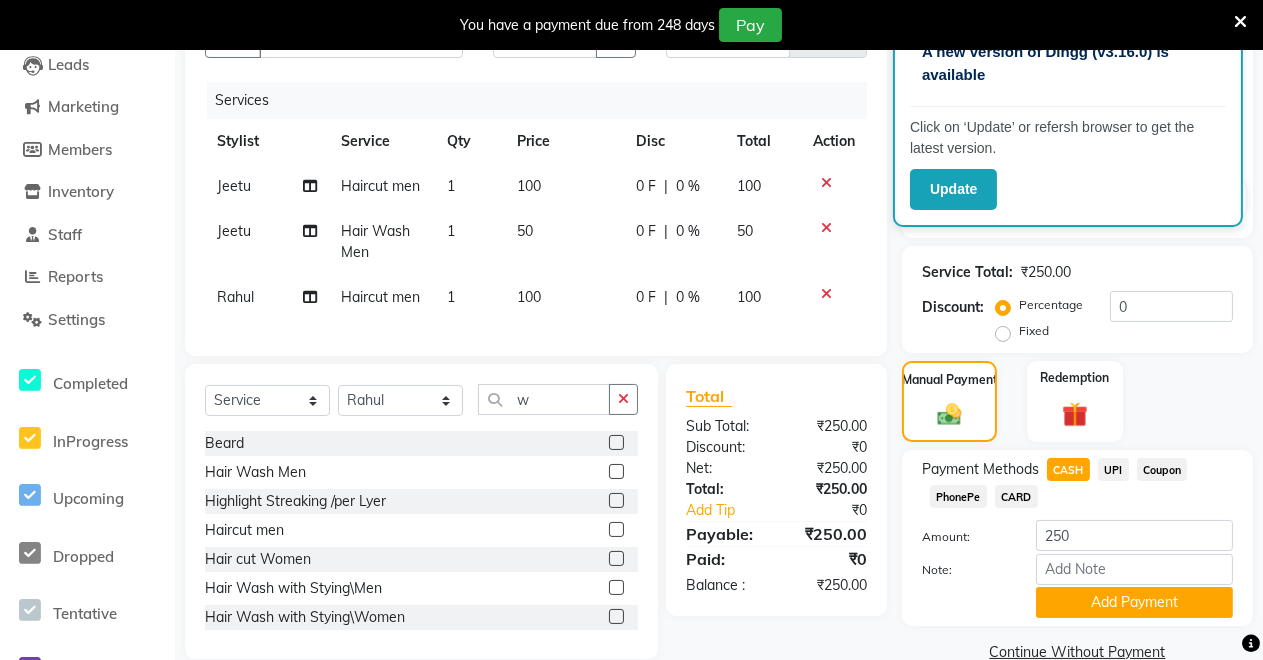 scroll, scrollTop: 262, scrollLeft: 0, axis: vertical 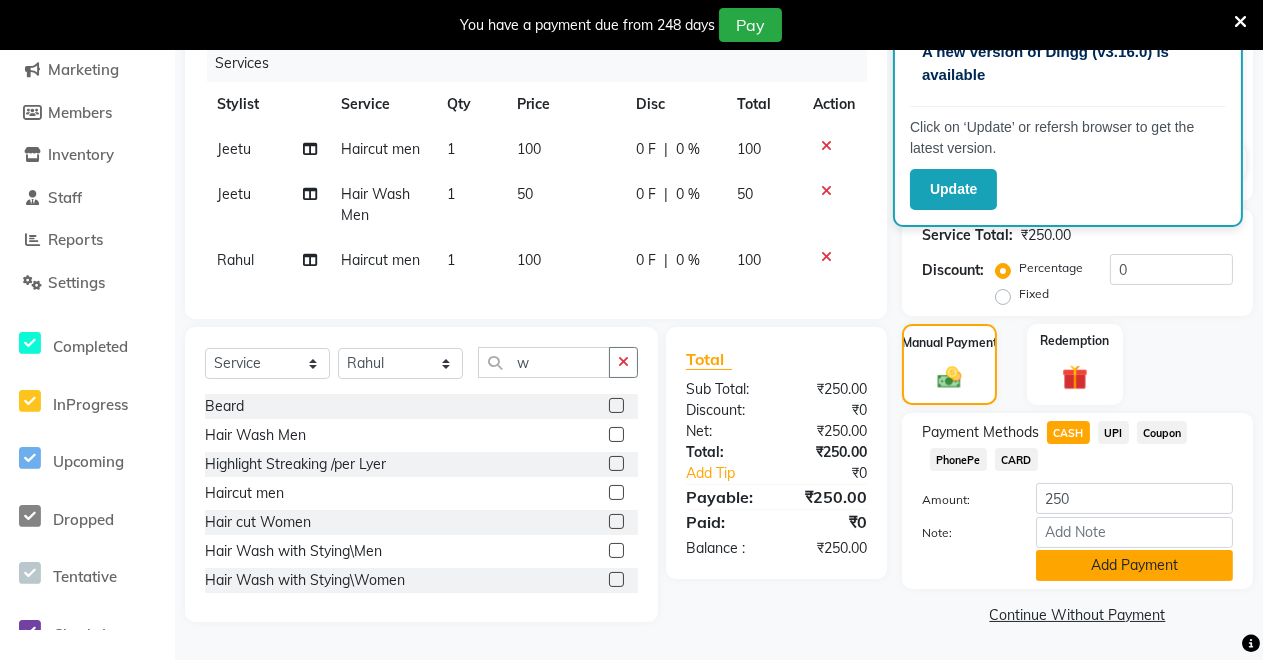 click on "Add Payment" 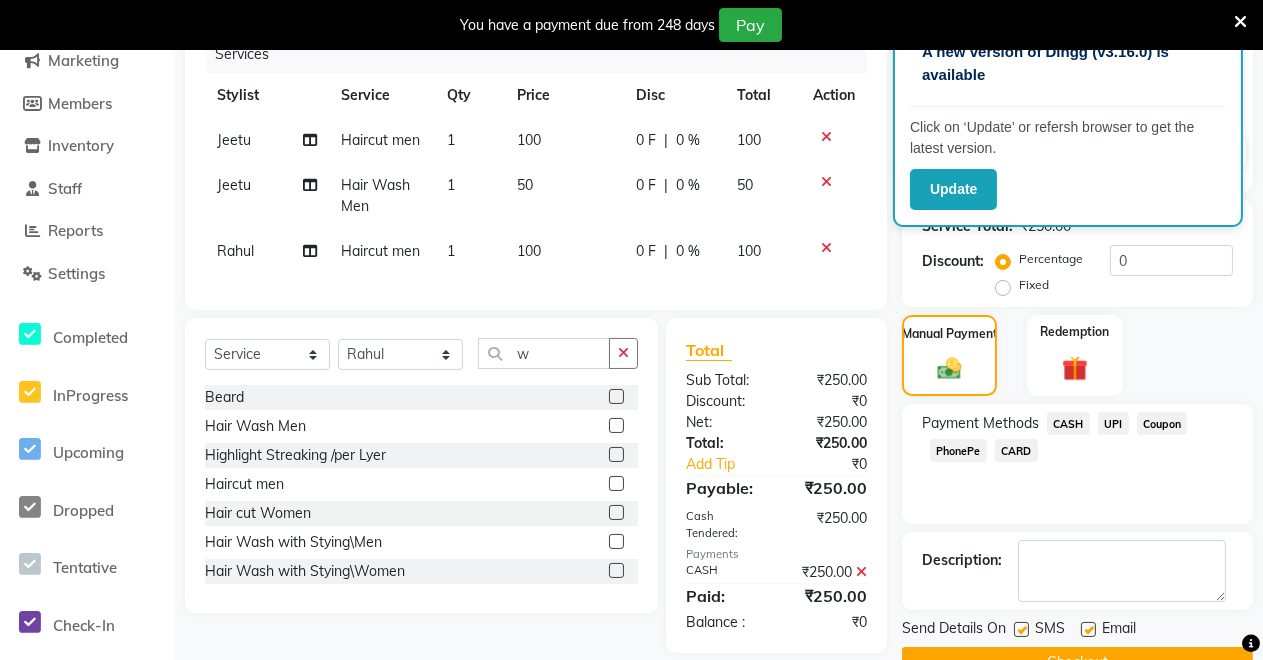 scroll, scrollTop: 310, scrollLeft: 0, axis: vertical 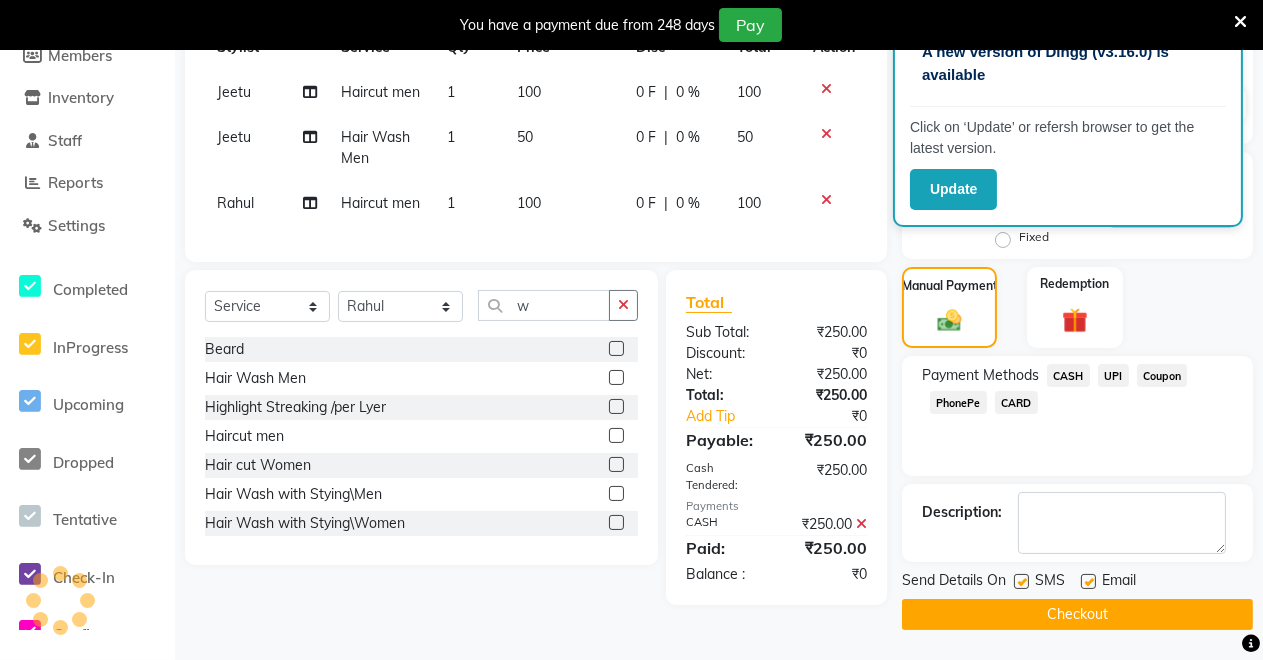 click on "Checkout" 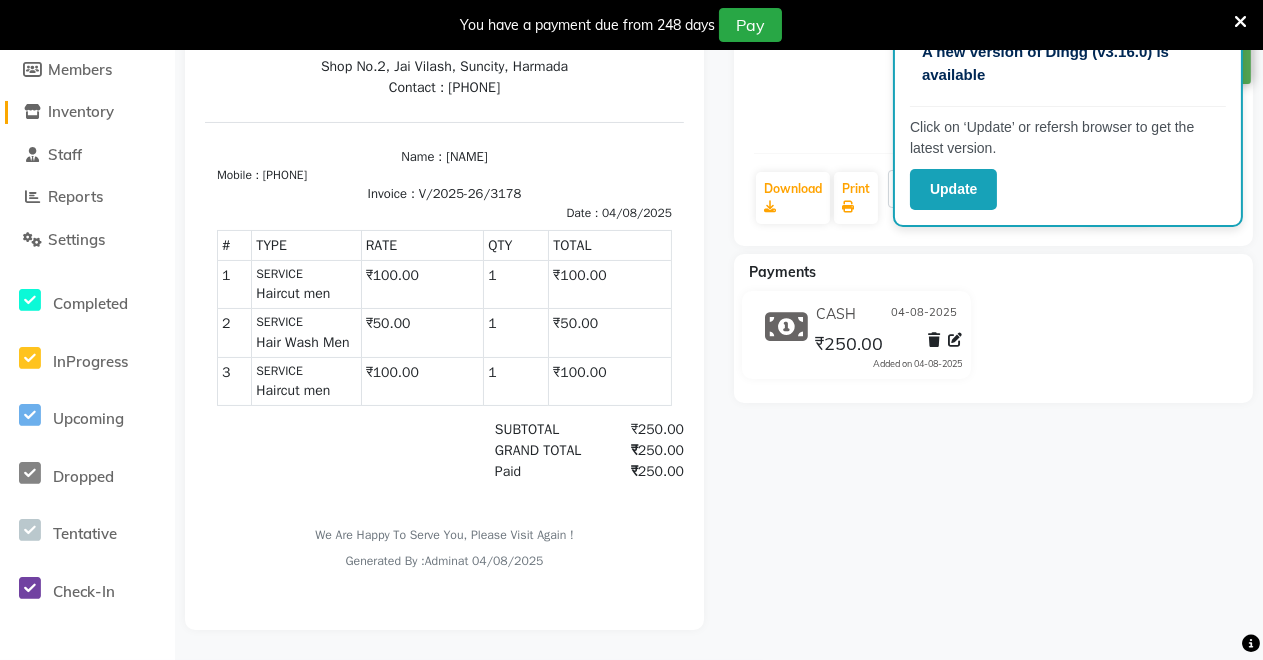 scroll, scrollTop: 0, scrollLeft: 0, axis: both 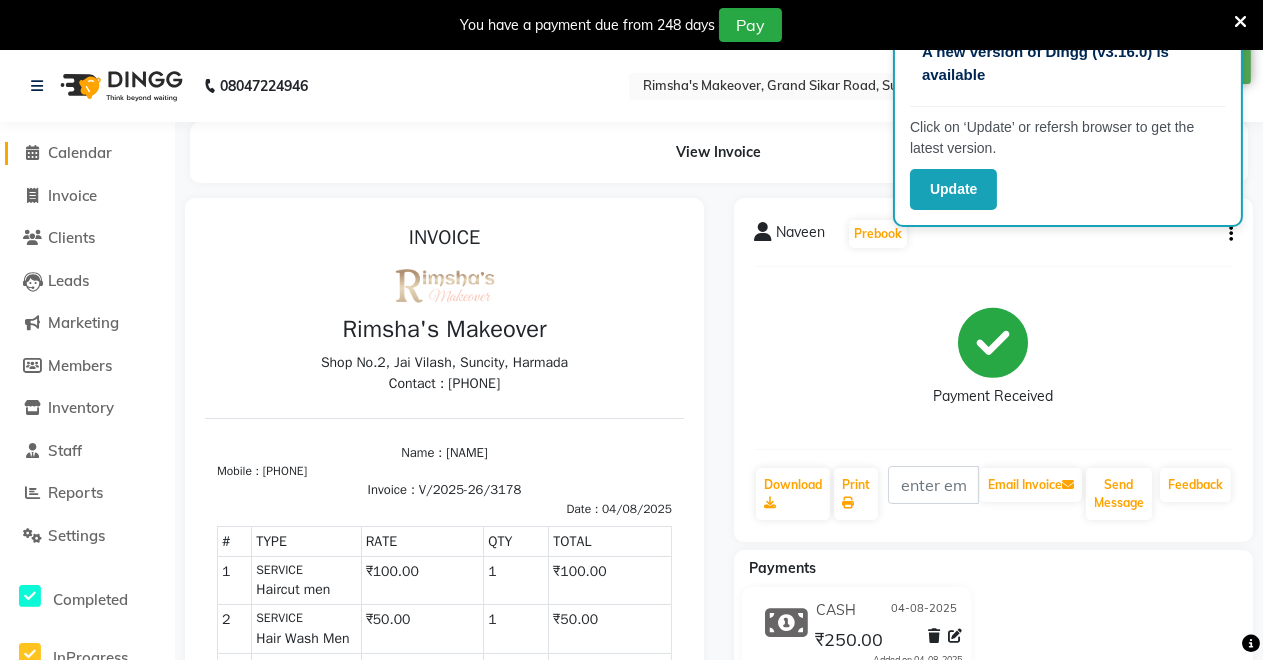 click on "Calendar" 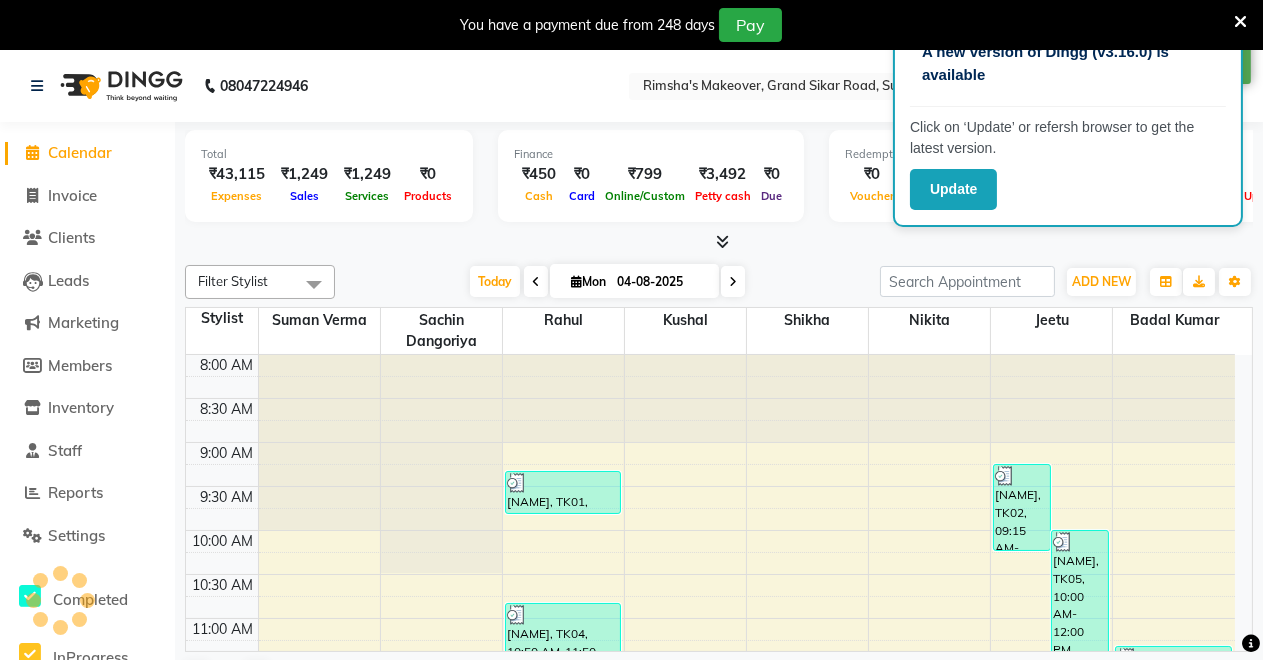 scroll, scrollTop: 0, scrollLeft: 0, axis: both 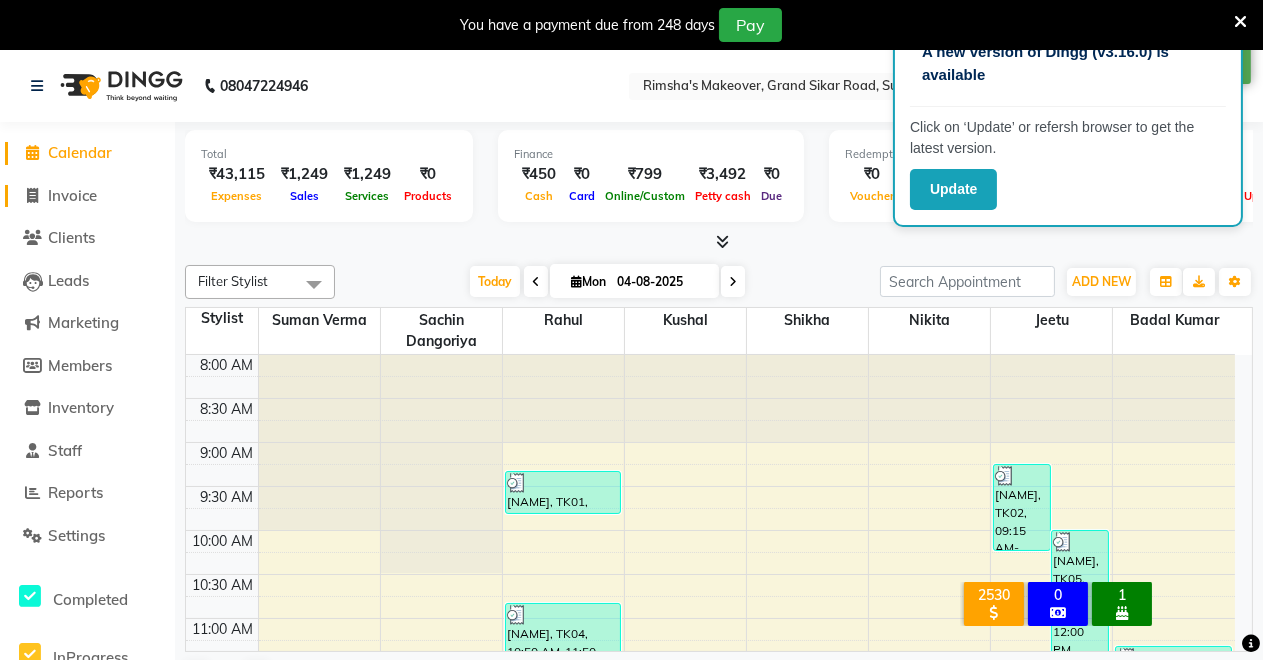 click on "Invoice" 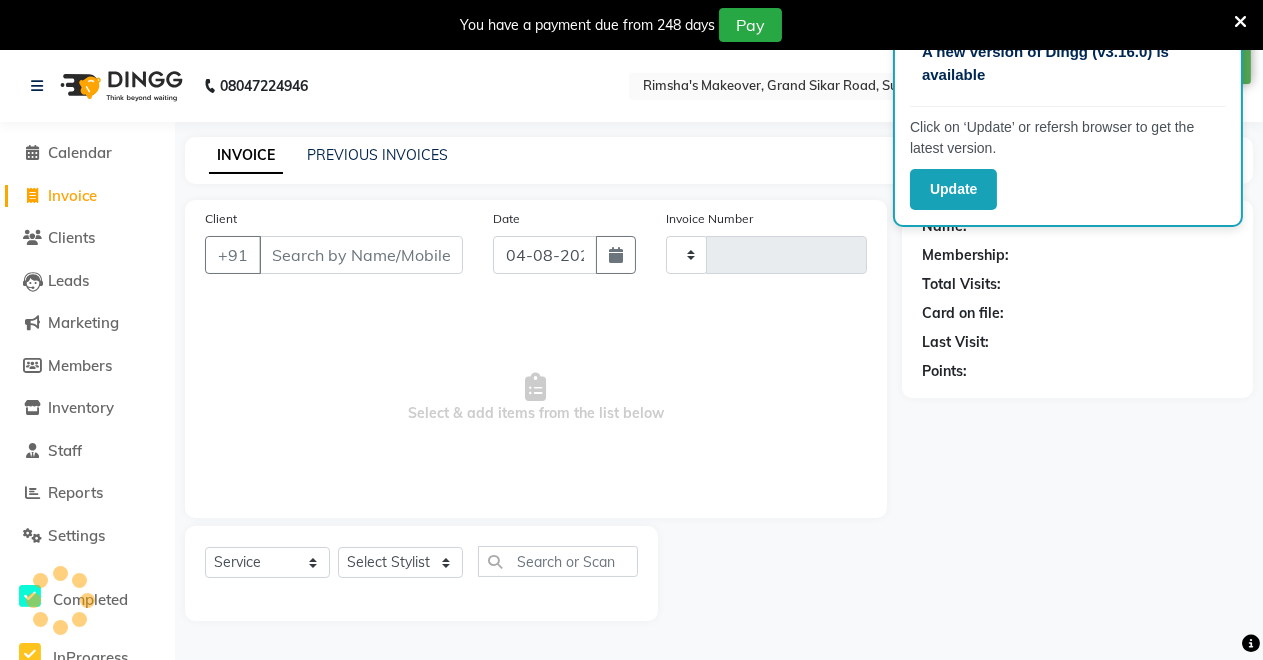 type on "3179" 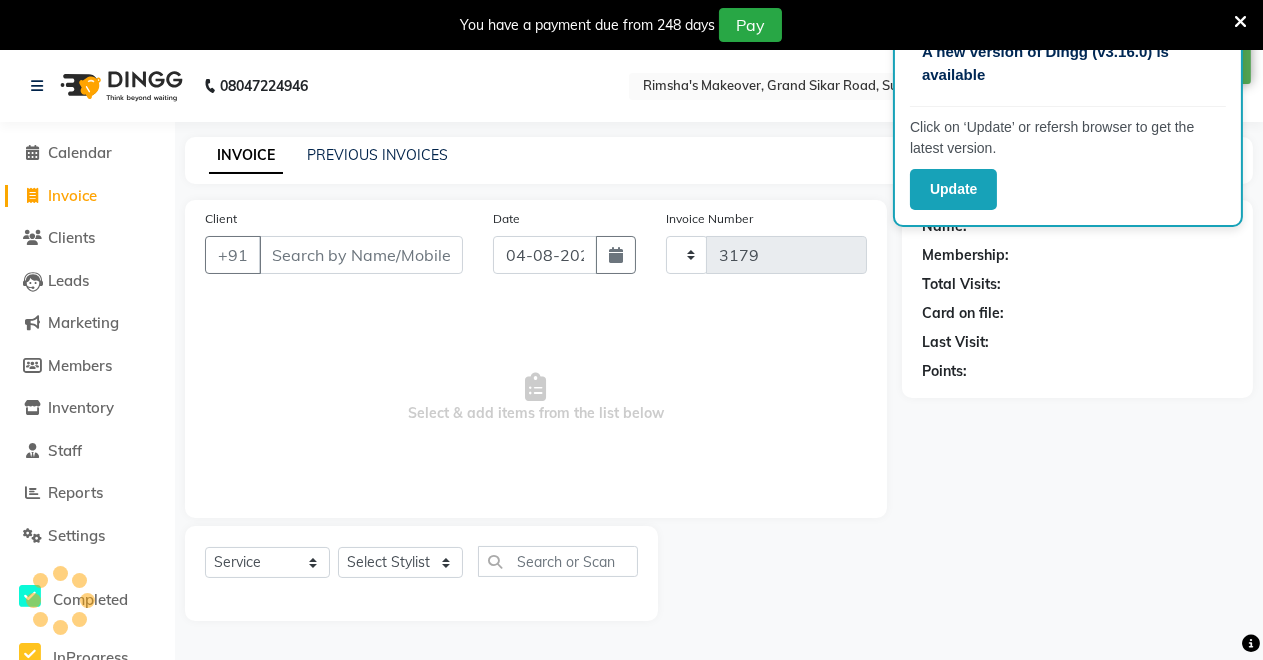 select on "7317" 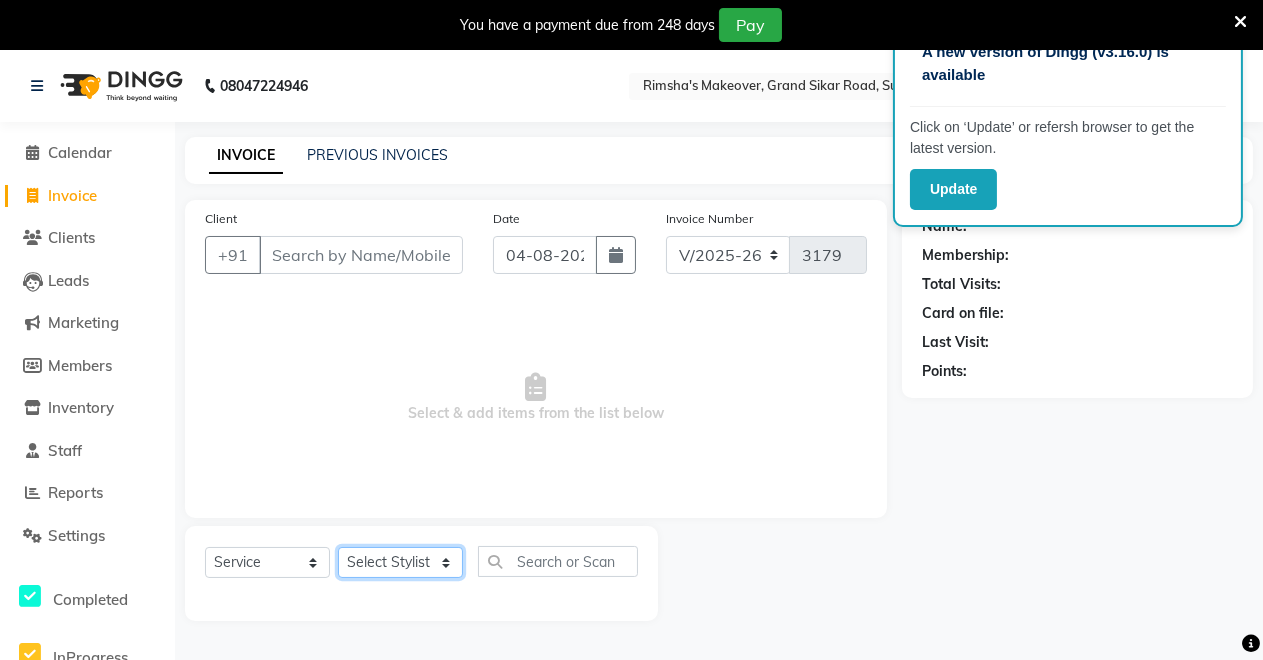 click on "Select Stylist Badal kumar Jeetu Kushal Nikita Rahul Sachin Dangoriya Shikha Suman Verma" 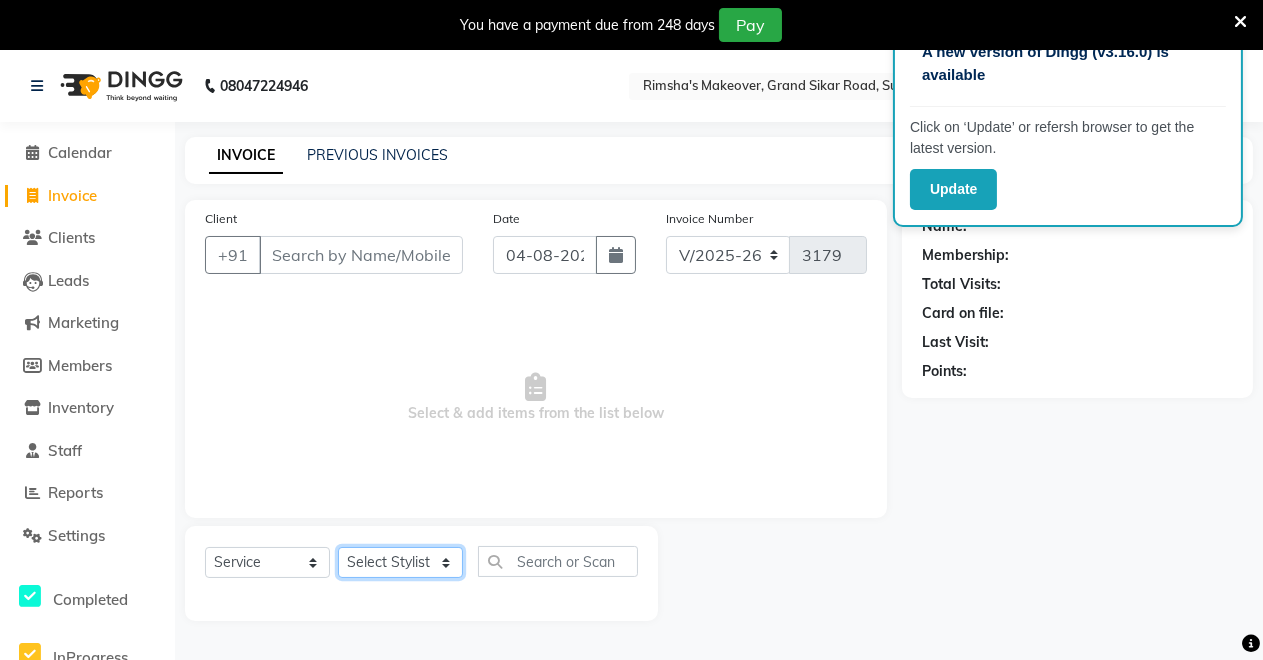 select on "77366" 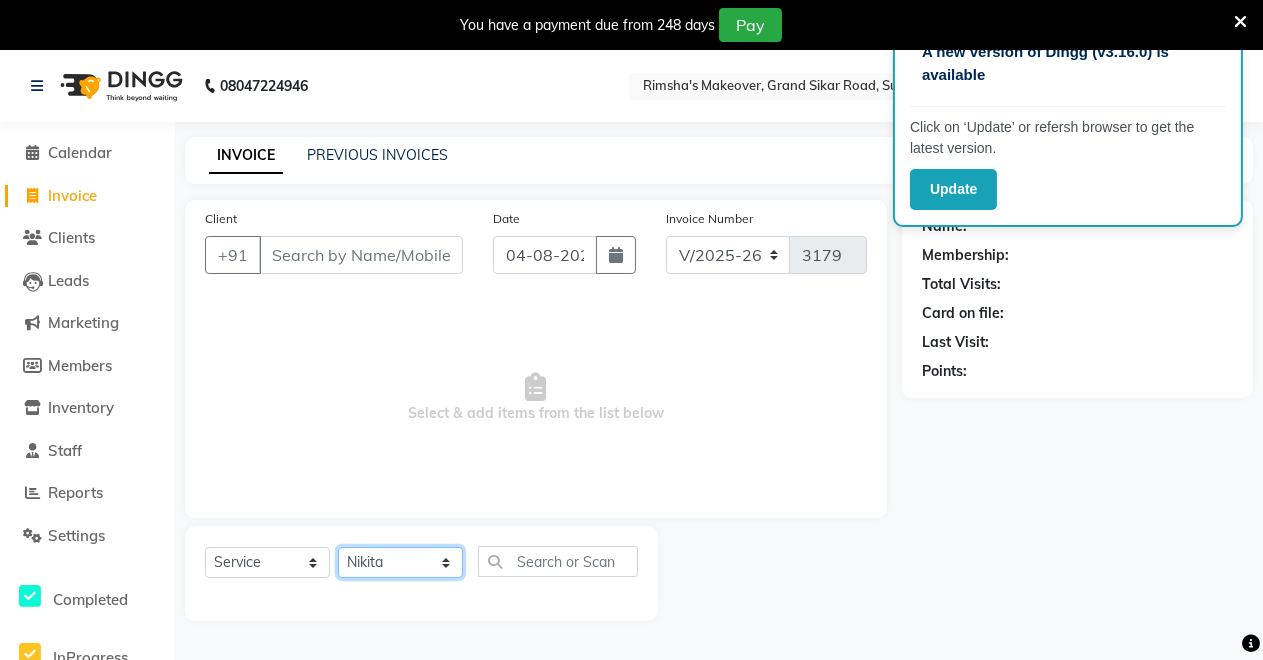 click on "Select Stylist Badal kumar Jeetu Kushal Nikita Rahul Sachin Dangoriya Shikha Suman Verma" 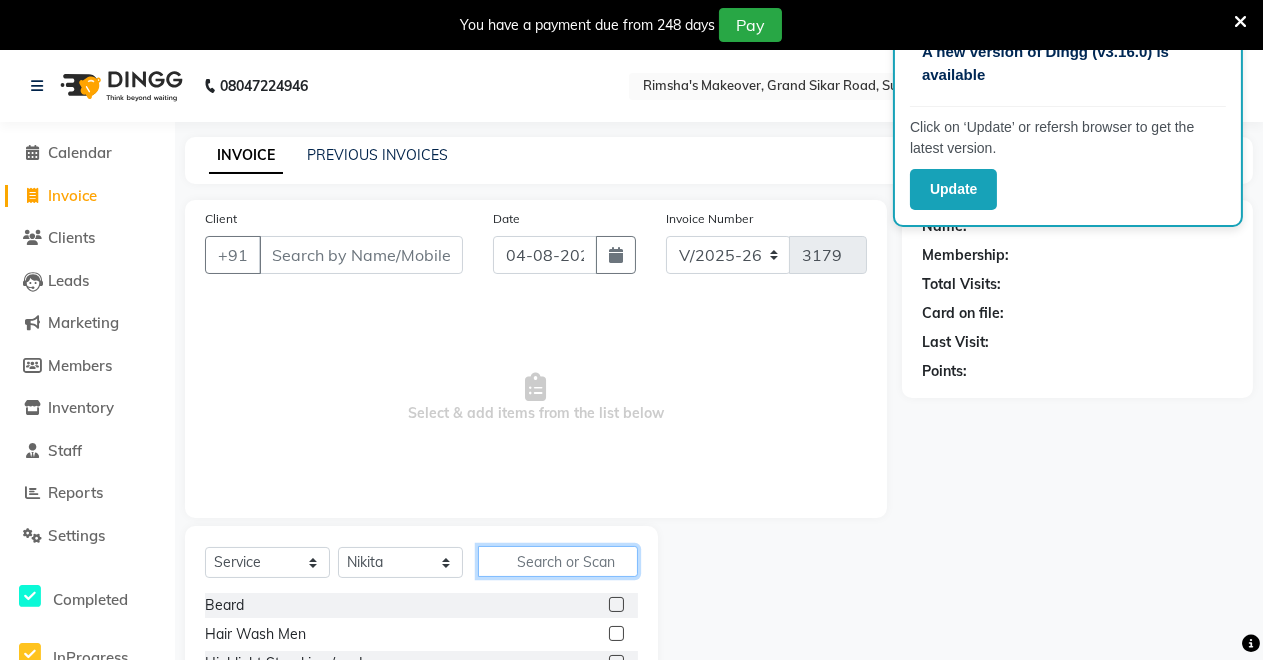 click 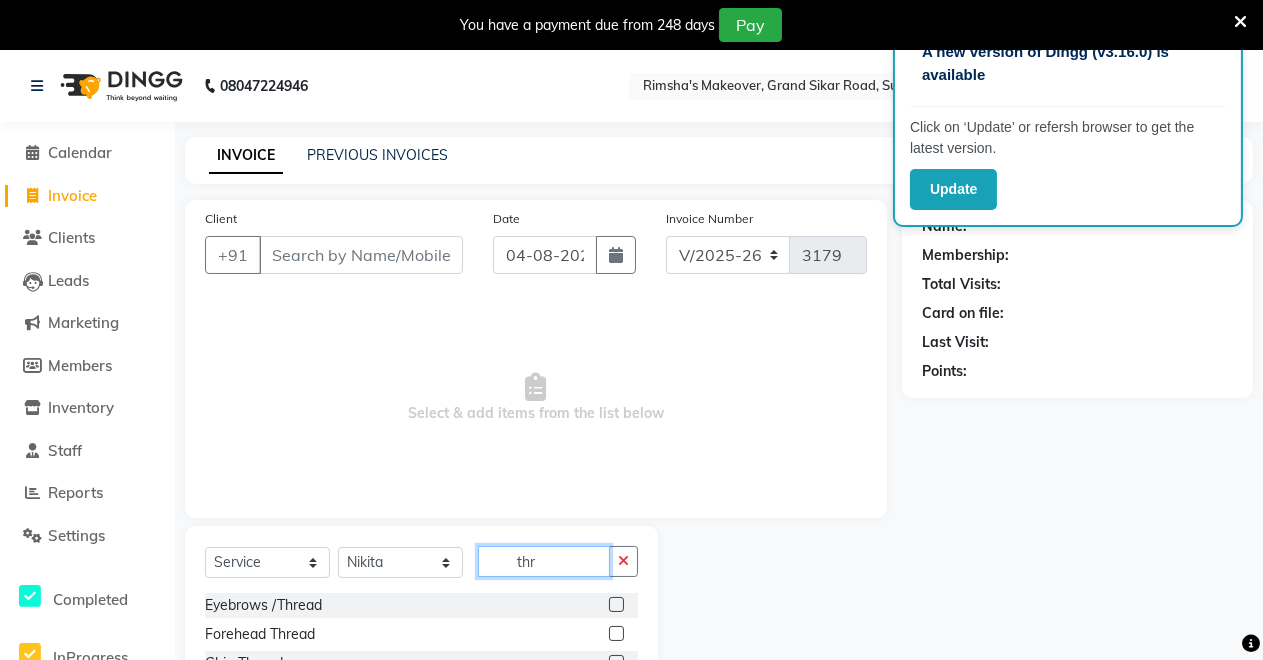 type on "thr" 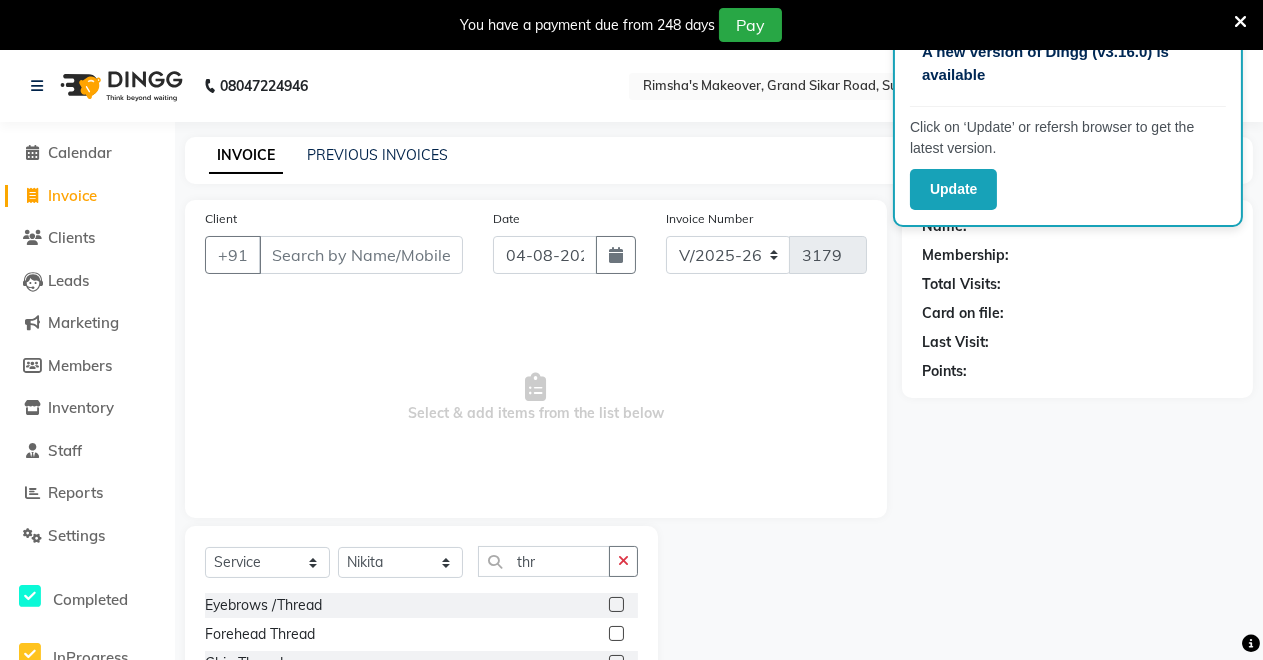 click 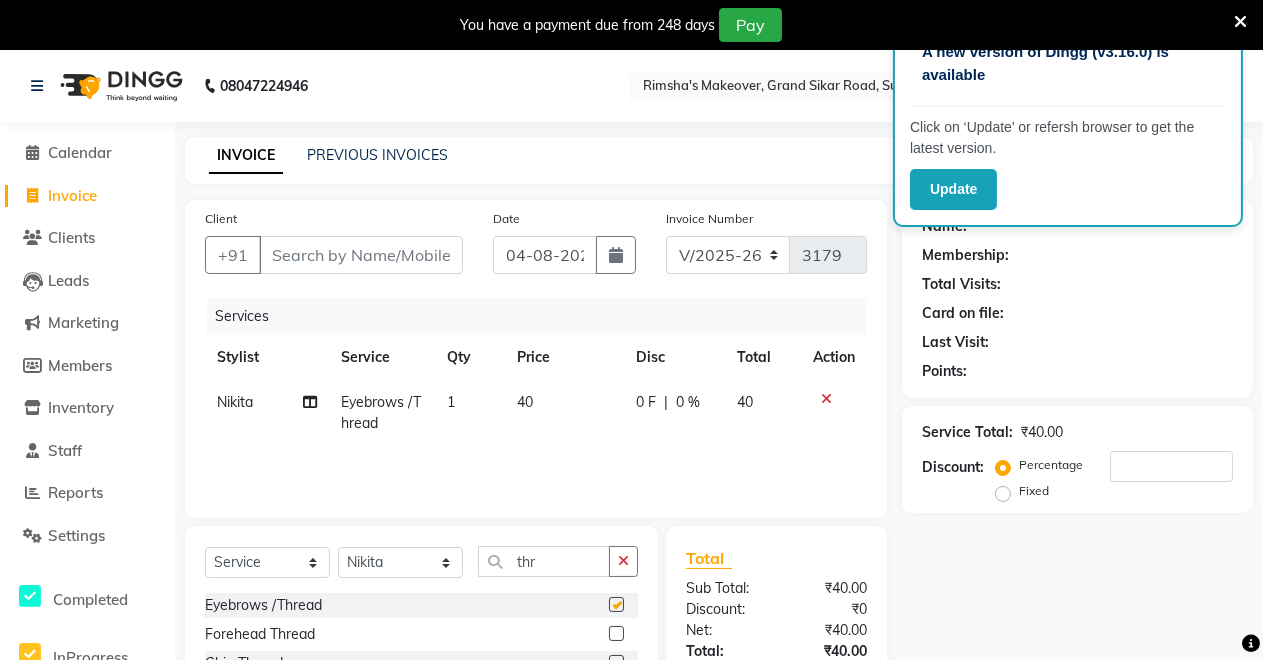 checkbox on "false" 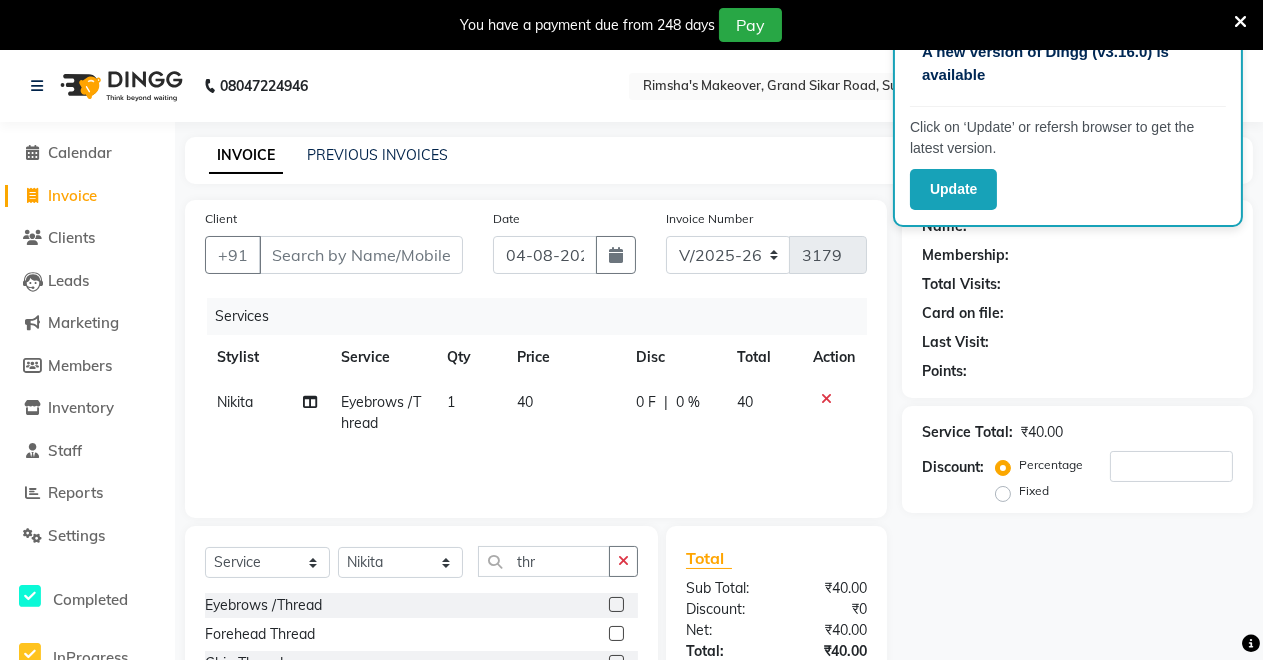 click 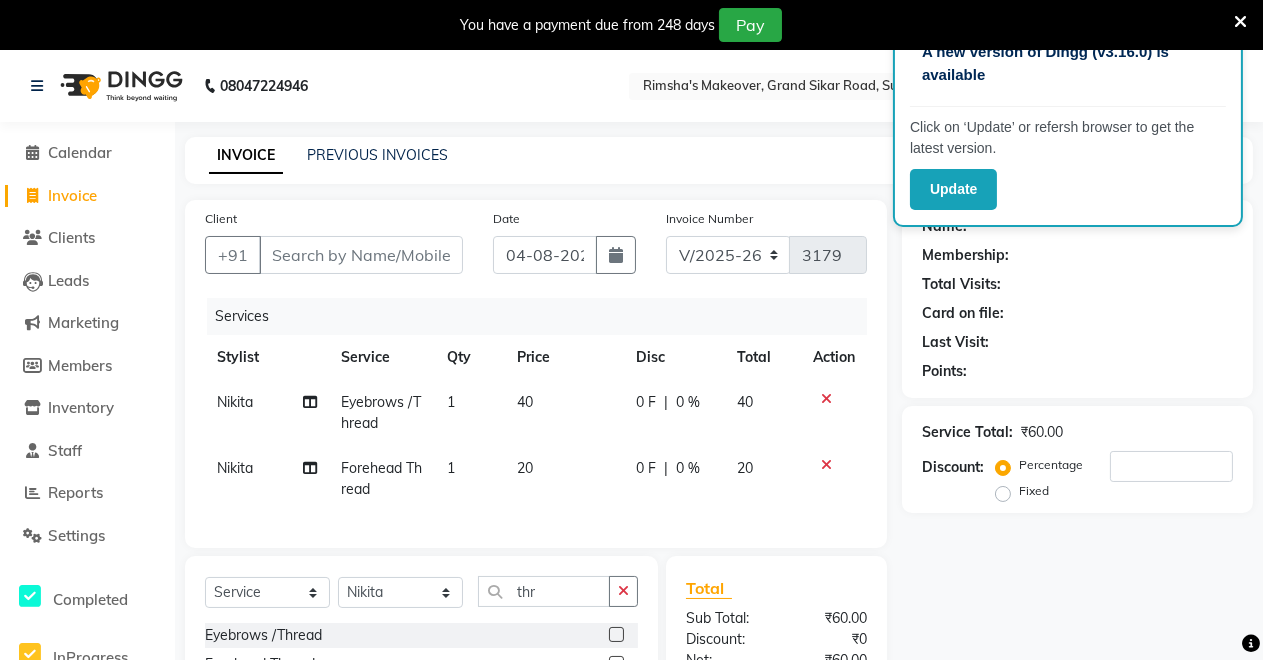 checkbox on "false" 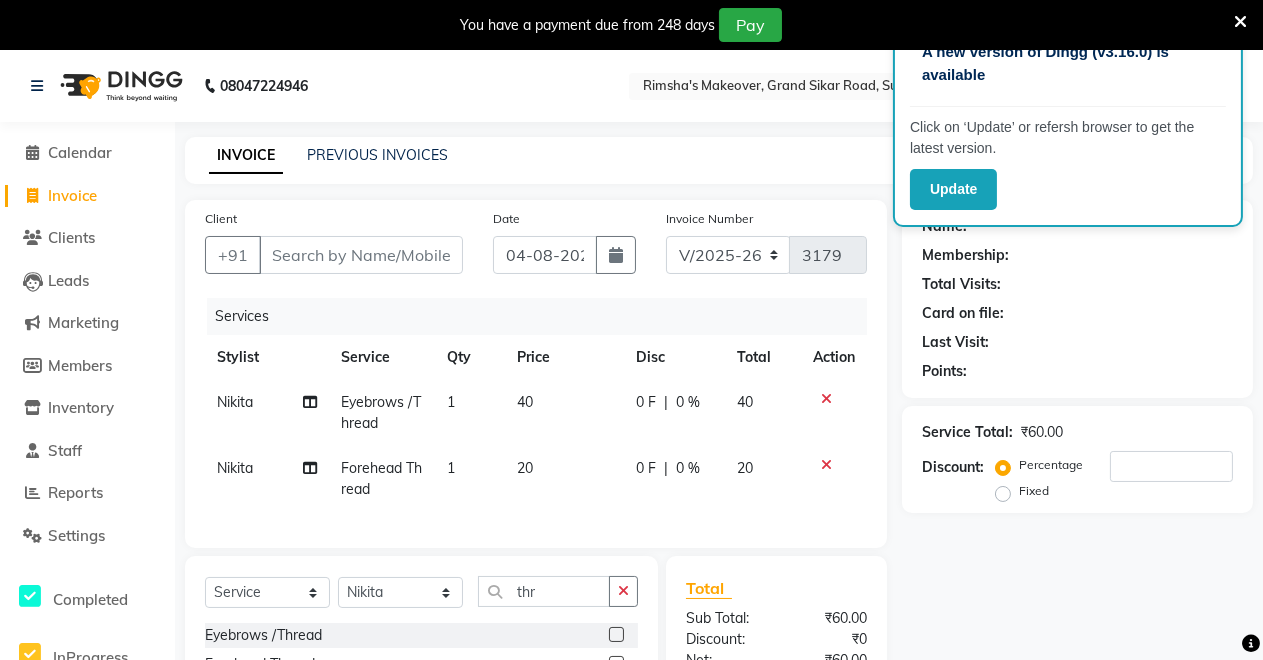 scroll, scrollTop: 194, scrollLeft: 0, axis: vertical 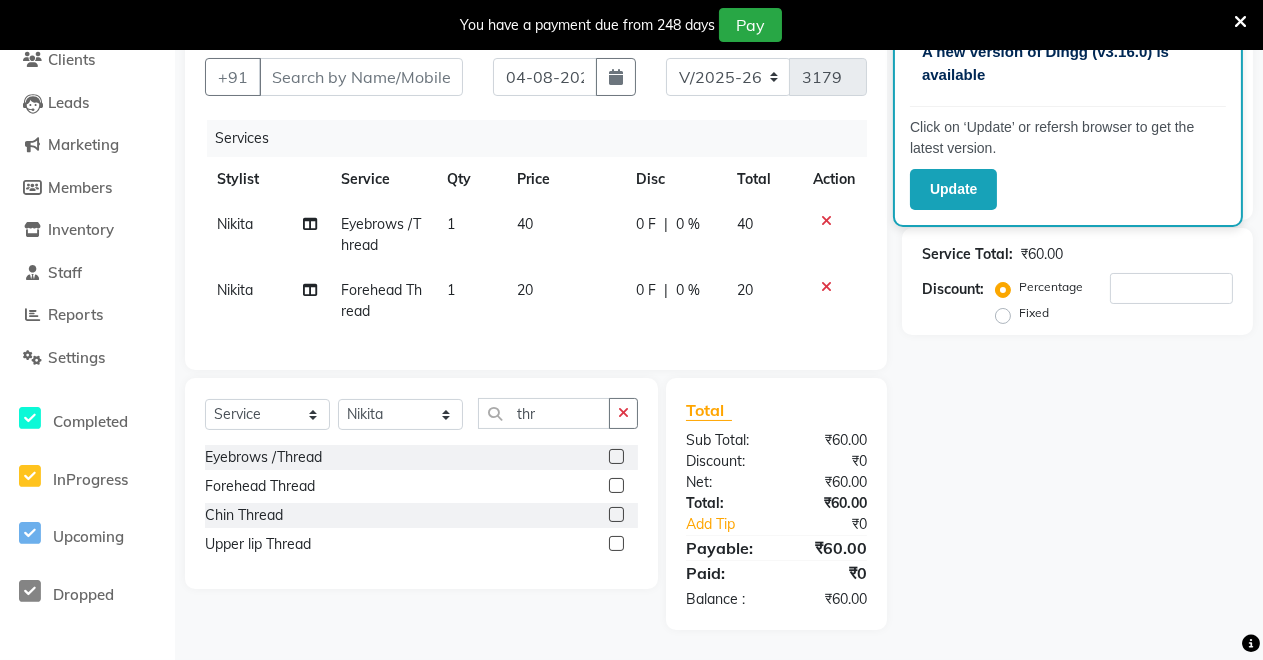 click 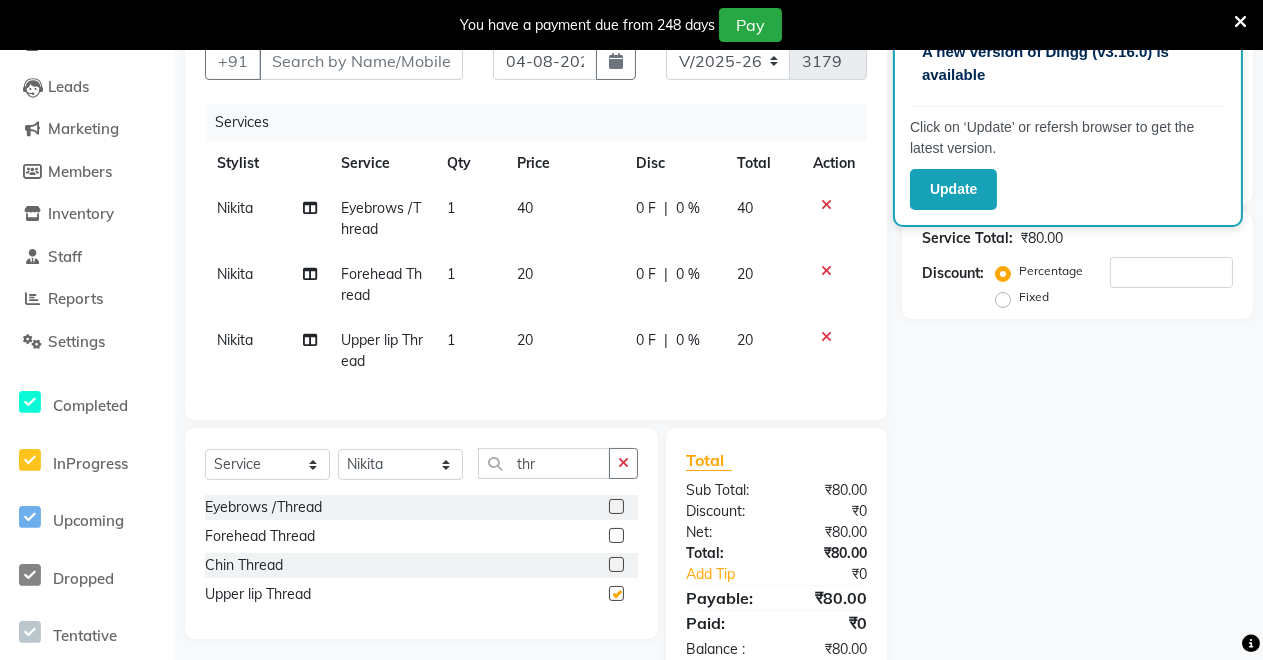 checkbox on "false" 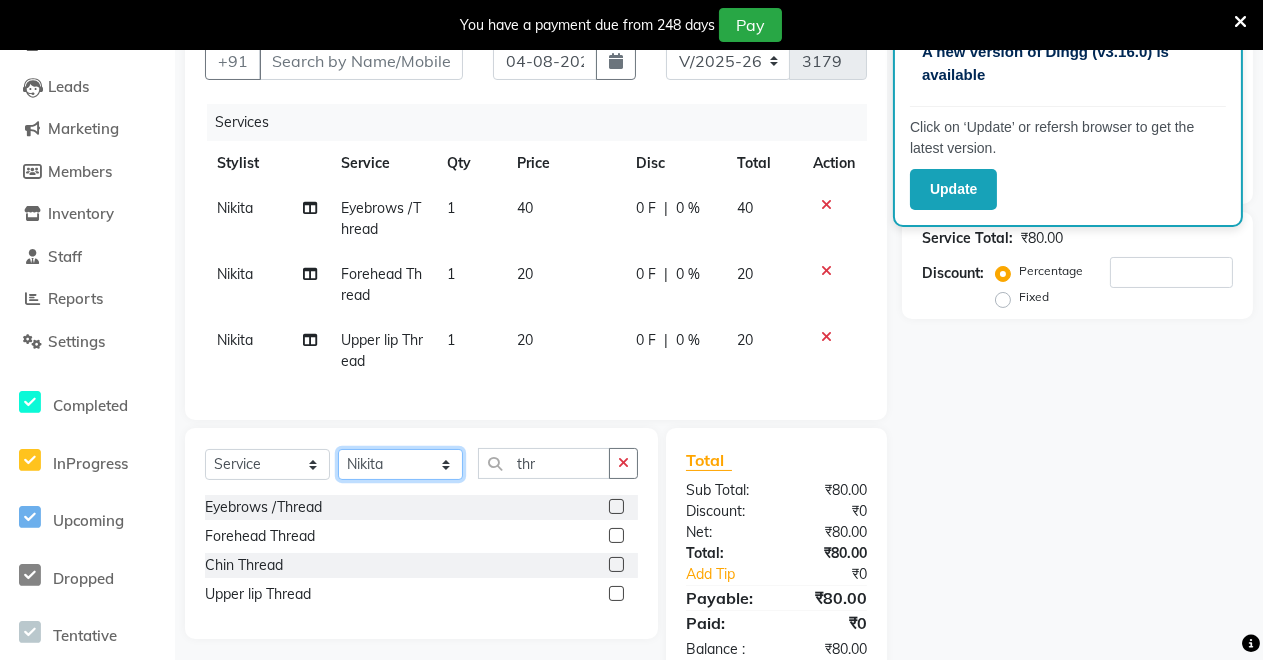 click on "Select Stylist Badal kumar Jeetu Kushal Nikita Rahul Sachin Dangoriya Shikha Suman Verma" 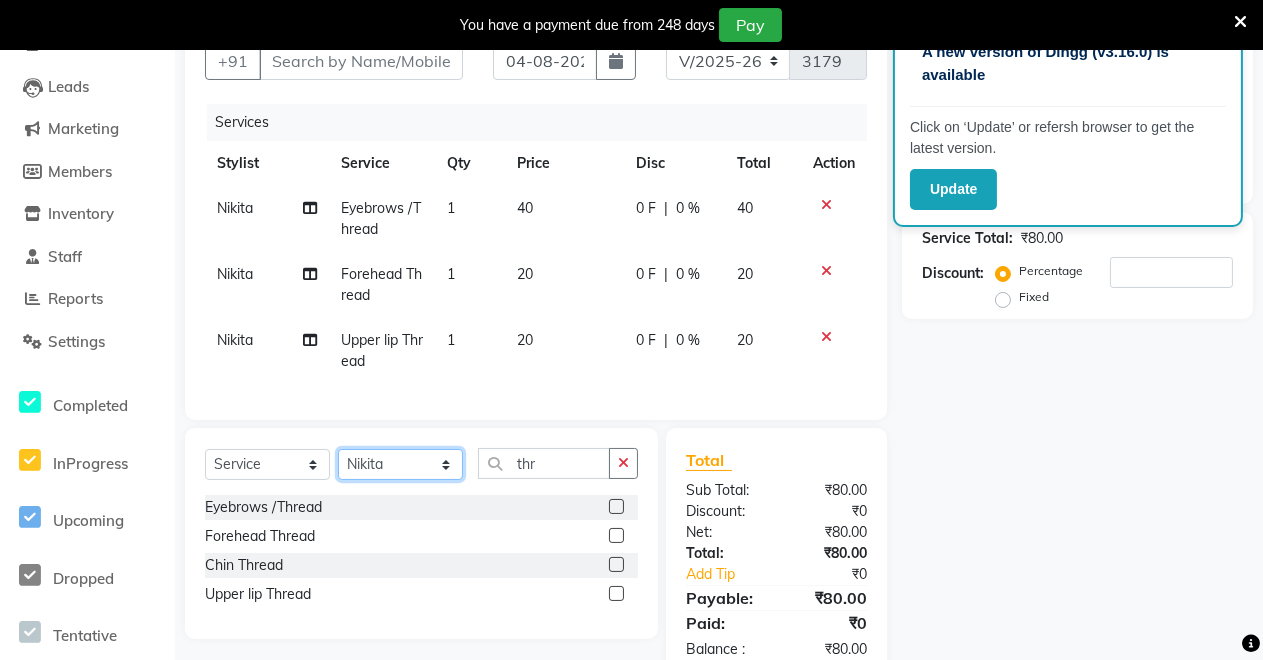 select on "65689" 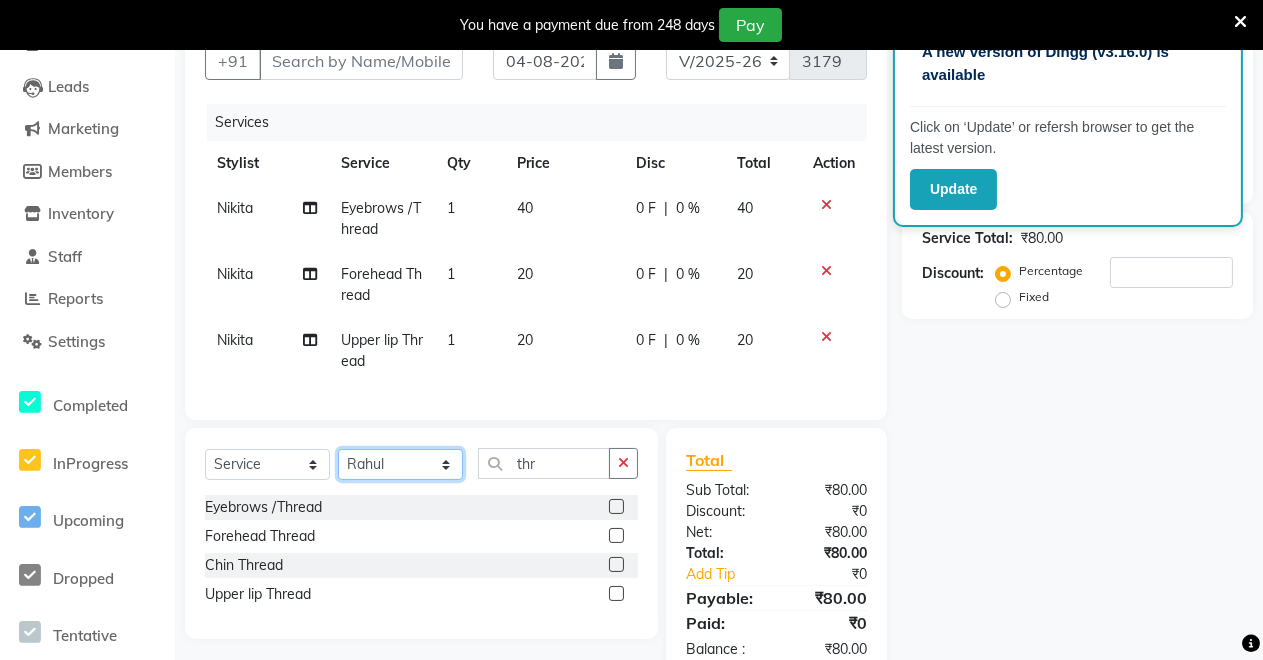 click on "Select Stylist Badal kumar Jeetu Kushal Nikita Rahul Sachin Dangoriya Shikha Suman Verma" 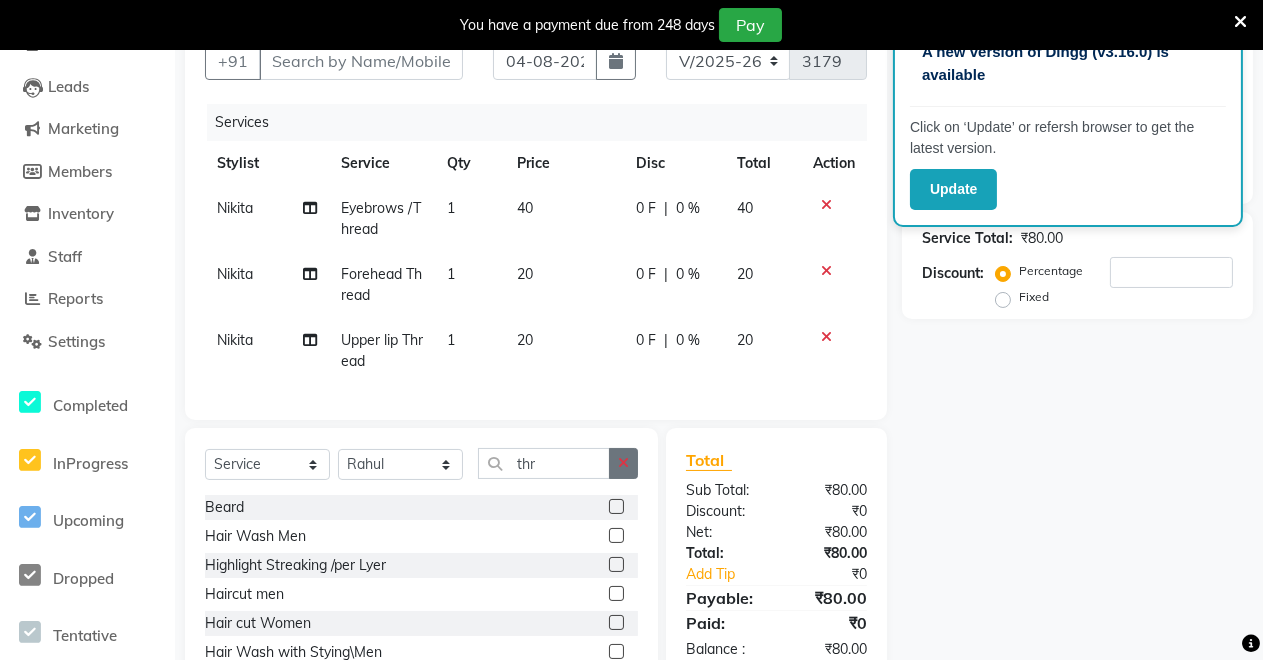 click 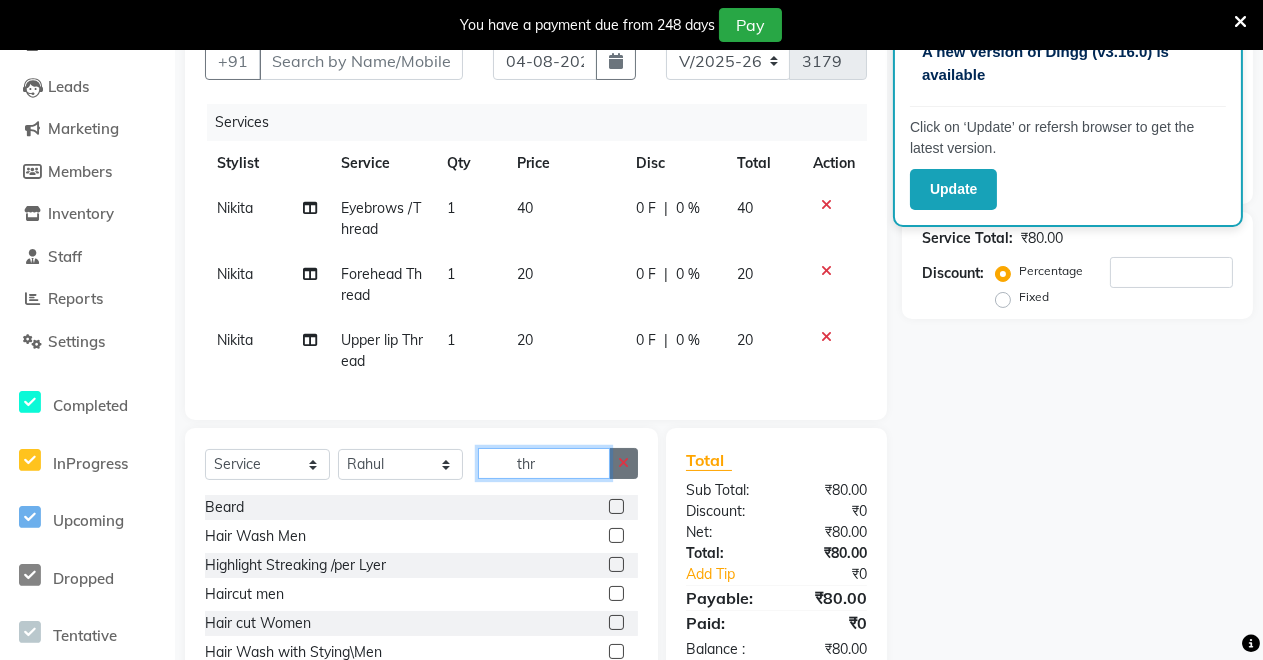 type 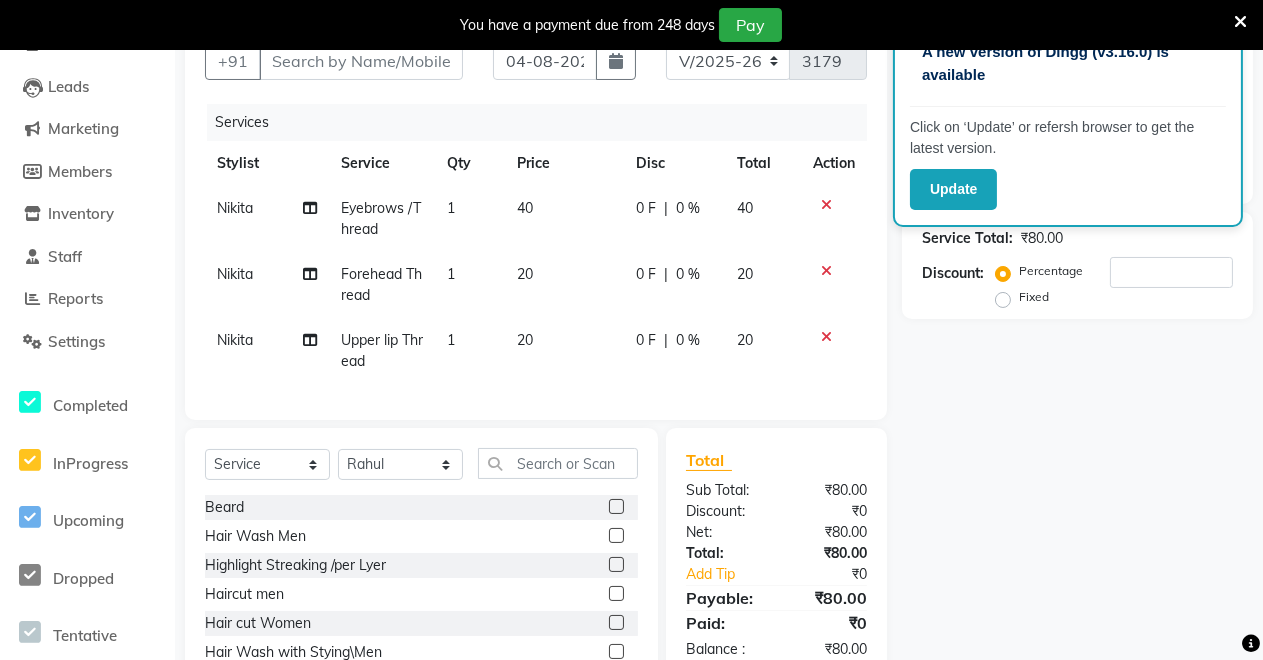 click 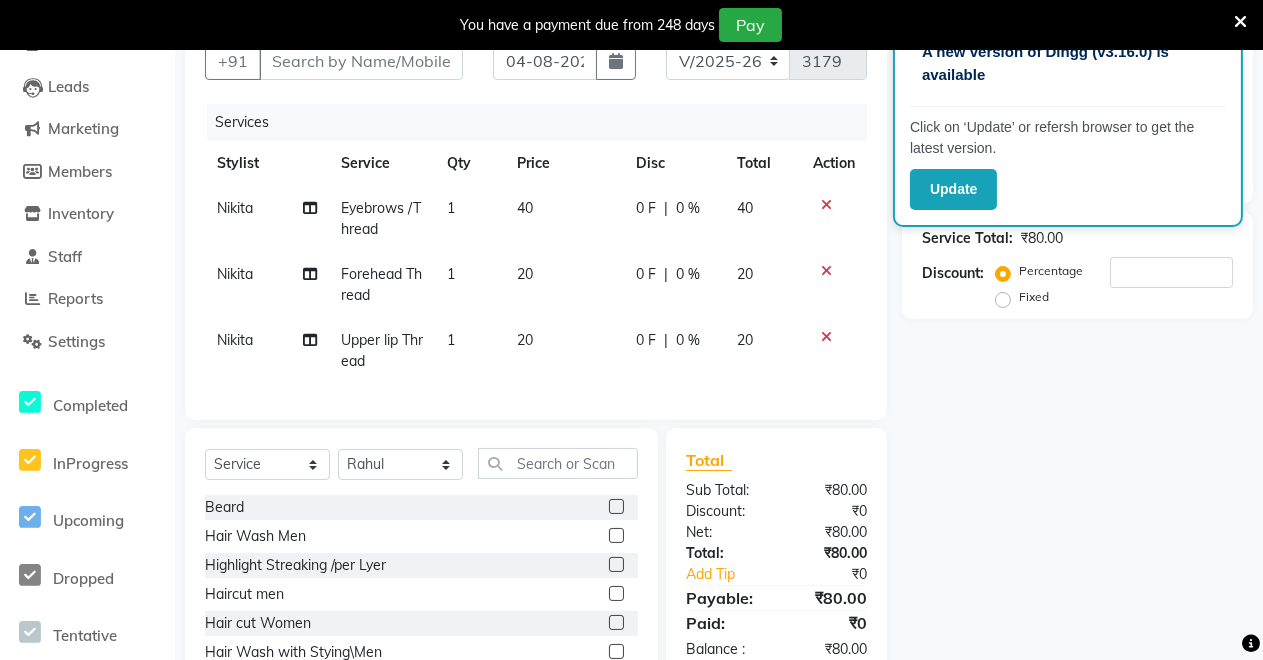 click 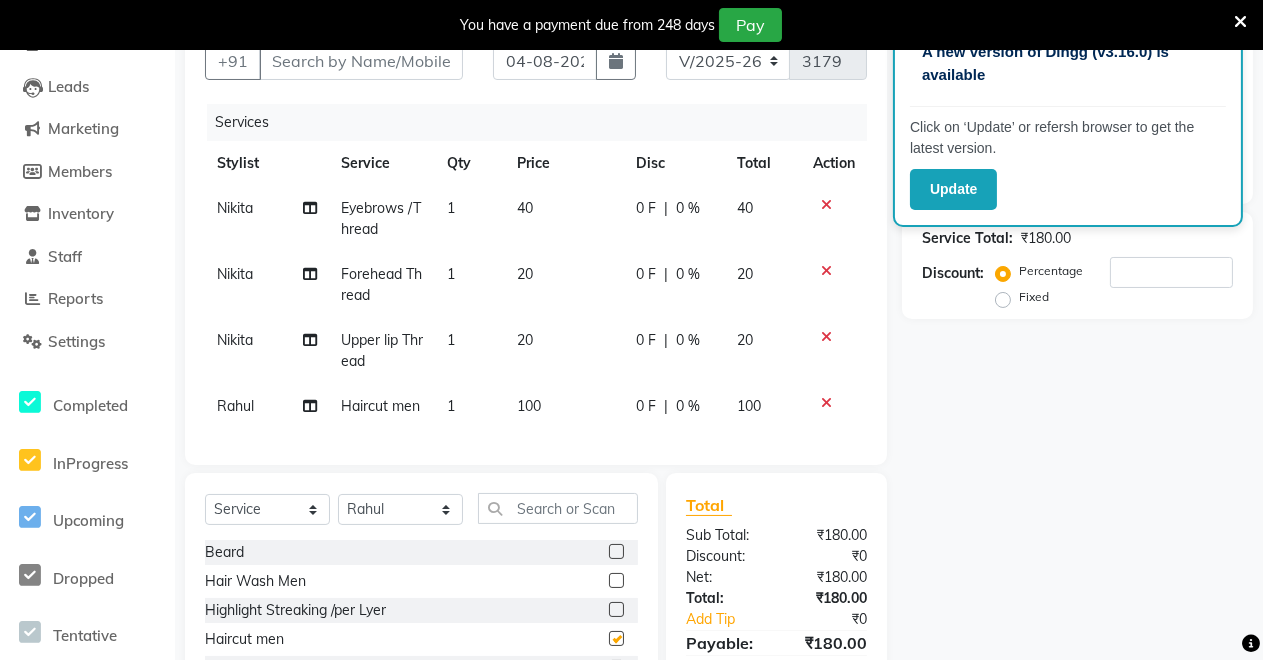 checkbox on "false" 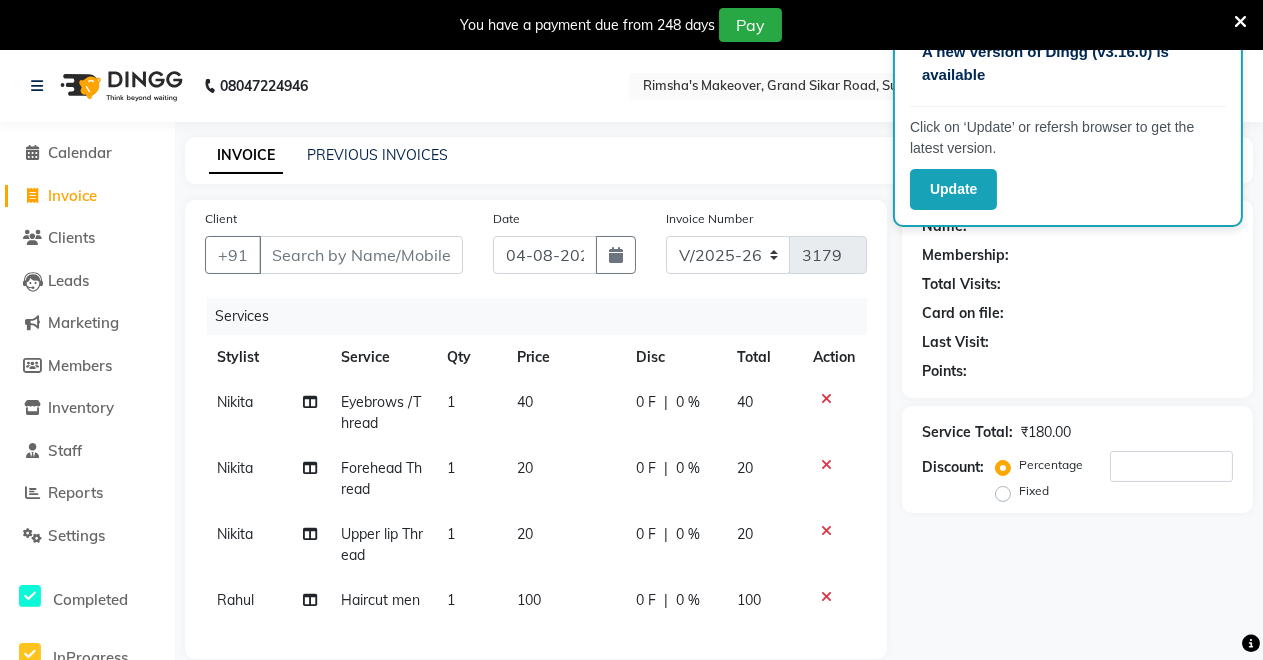 scroll, scrollTop: 349, scrollLeft: 0, axis: vertical 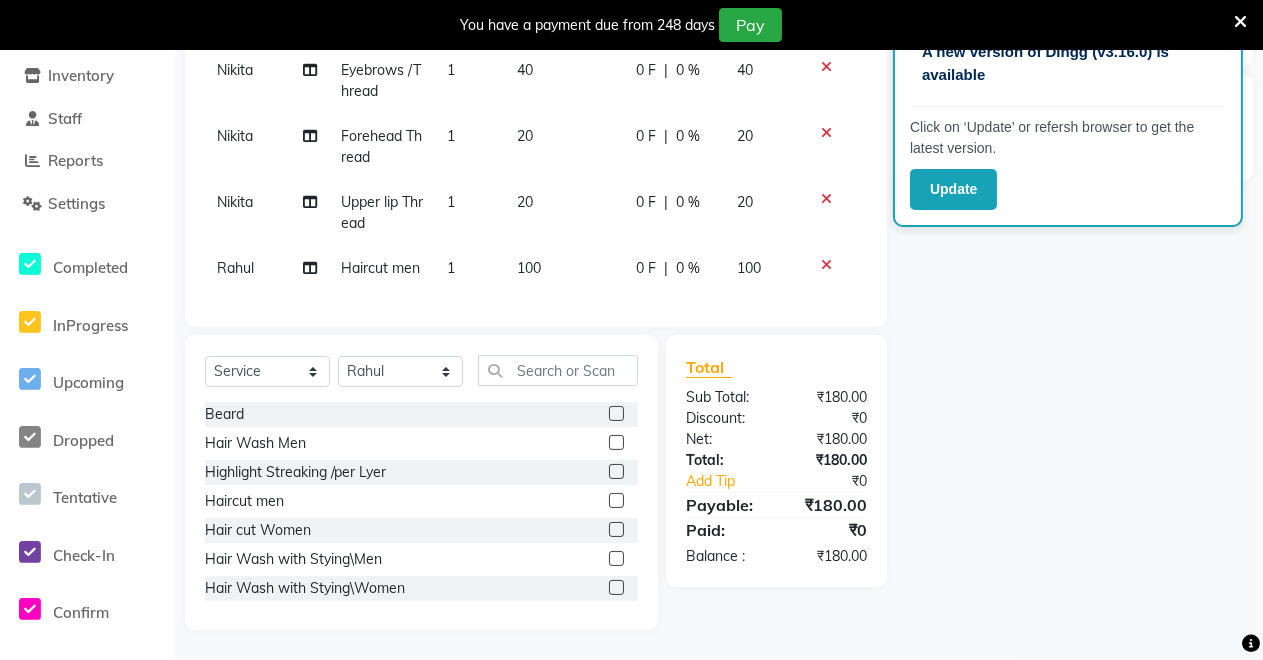click on "Name: Membership: Total Visits: Card on file: Last Visit:  Points:  Service Total:  ₹180.00  Discount:  Percentage   Fixed" 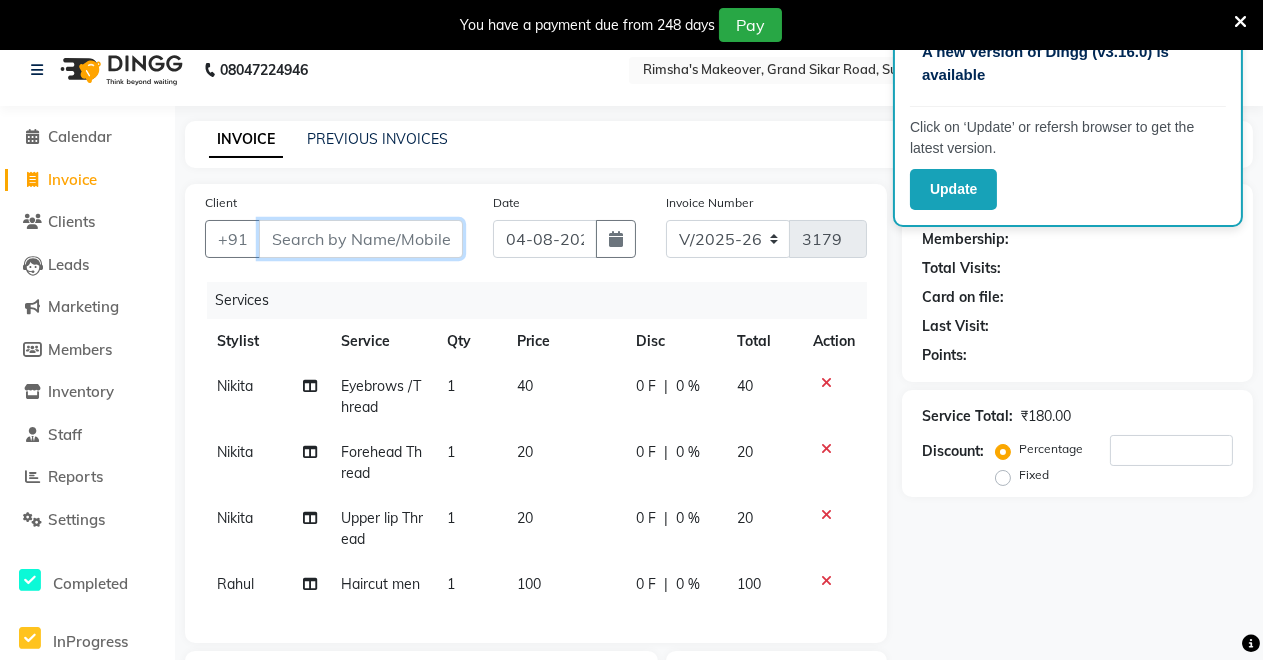 click on "Client" at bounding box center [361, 239] 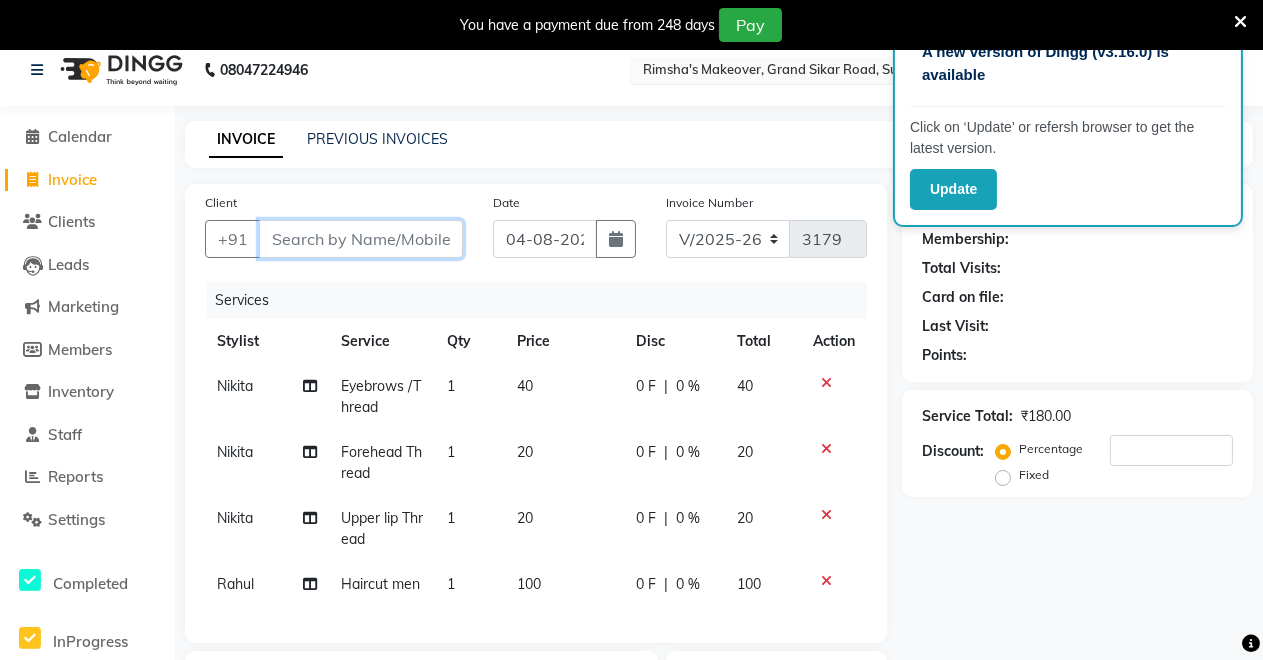 type on "9" 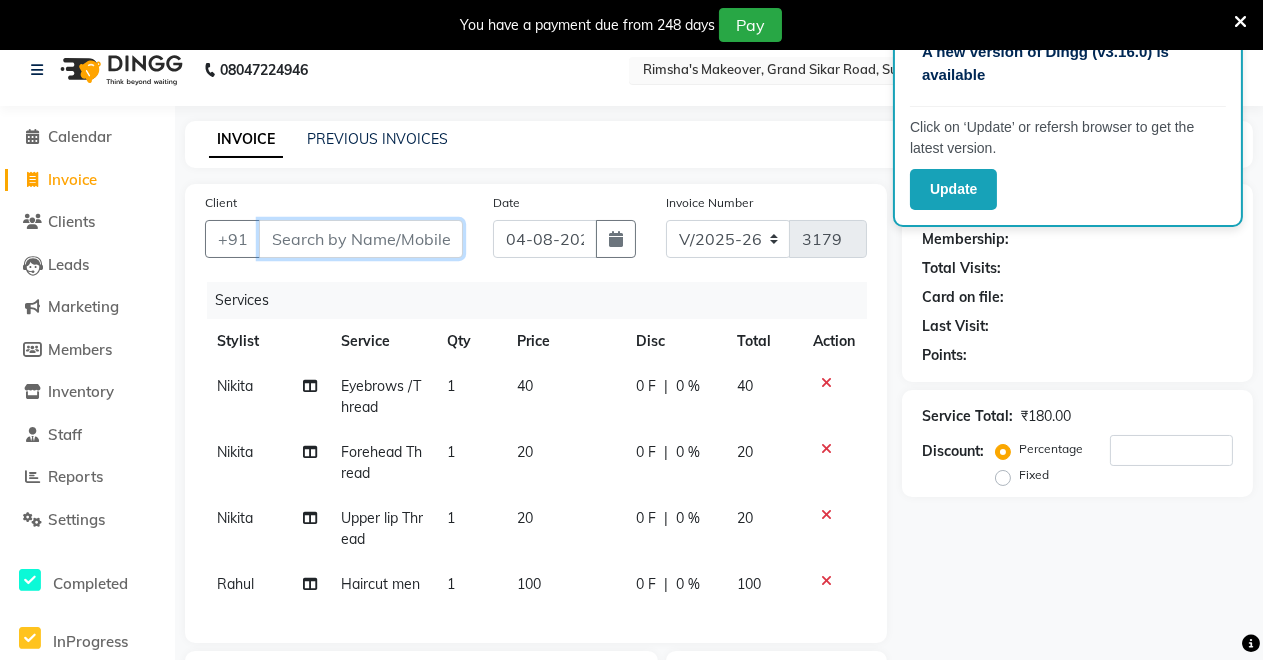 type on "0" 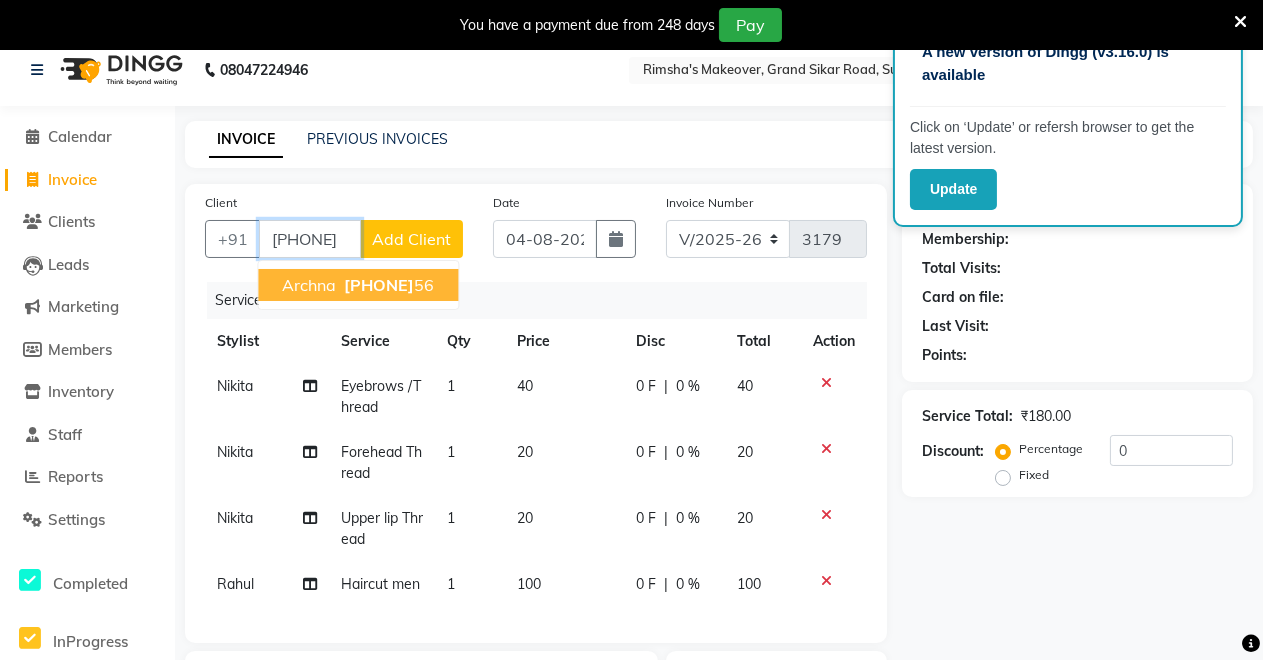 click on "[PHONE]" at bounding box center (379, 285) 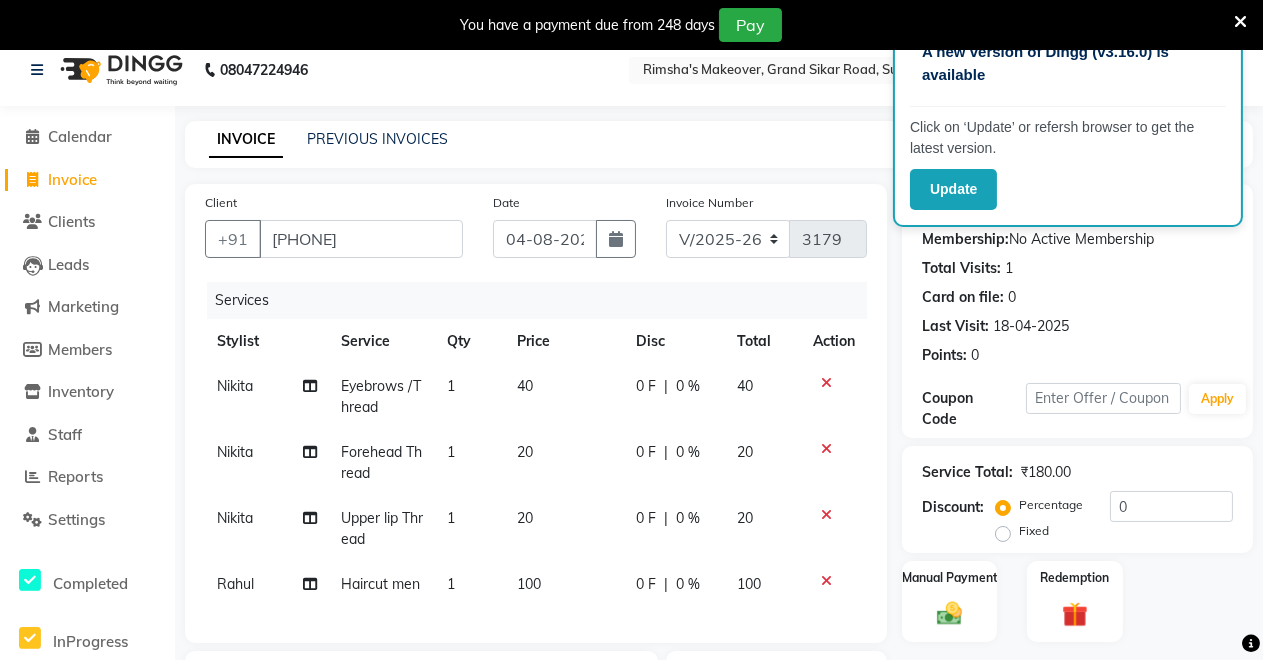 scroll, scrollTop: 349, scrollLeft: 0, axis: vertical 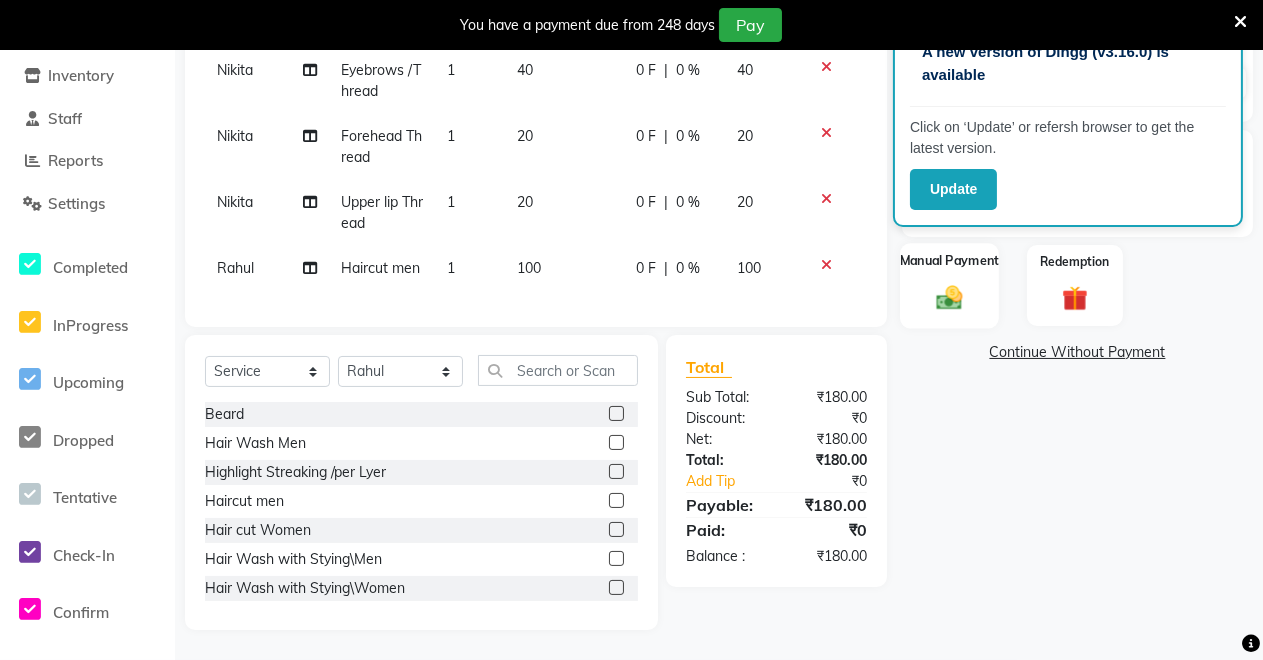 click 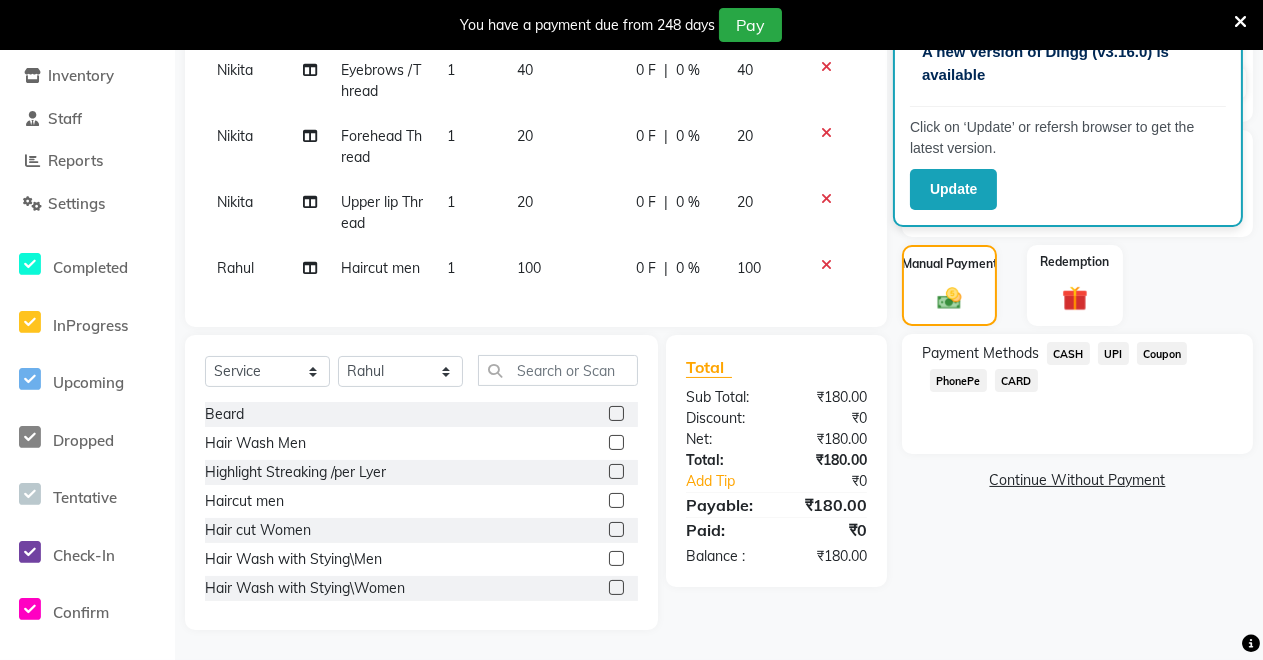click on "CASH" 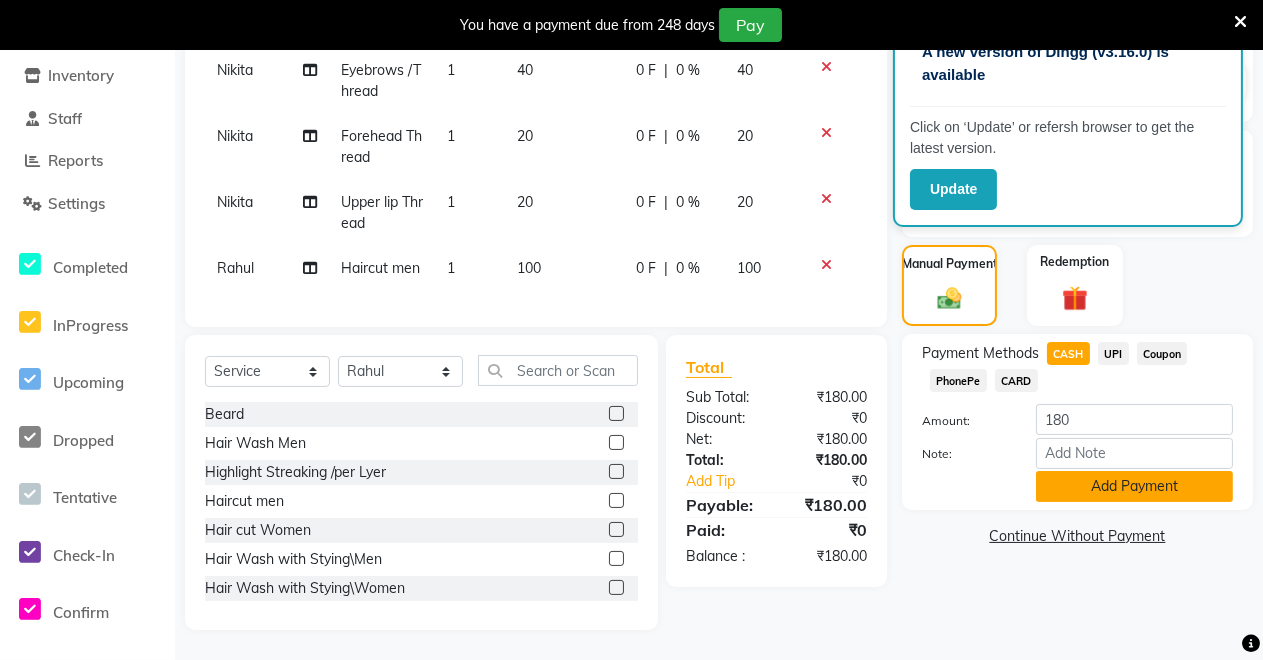 click on "Add Payment" 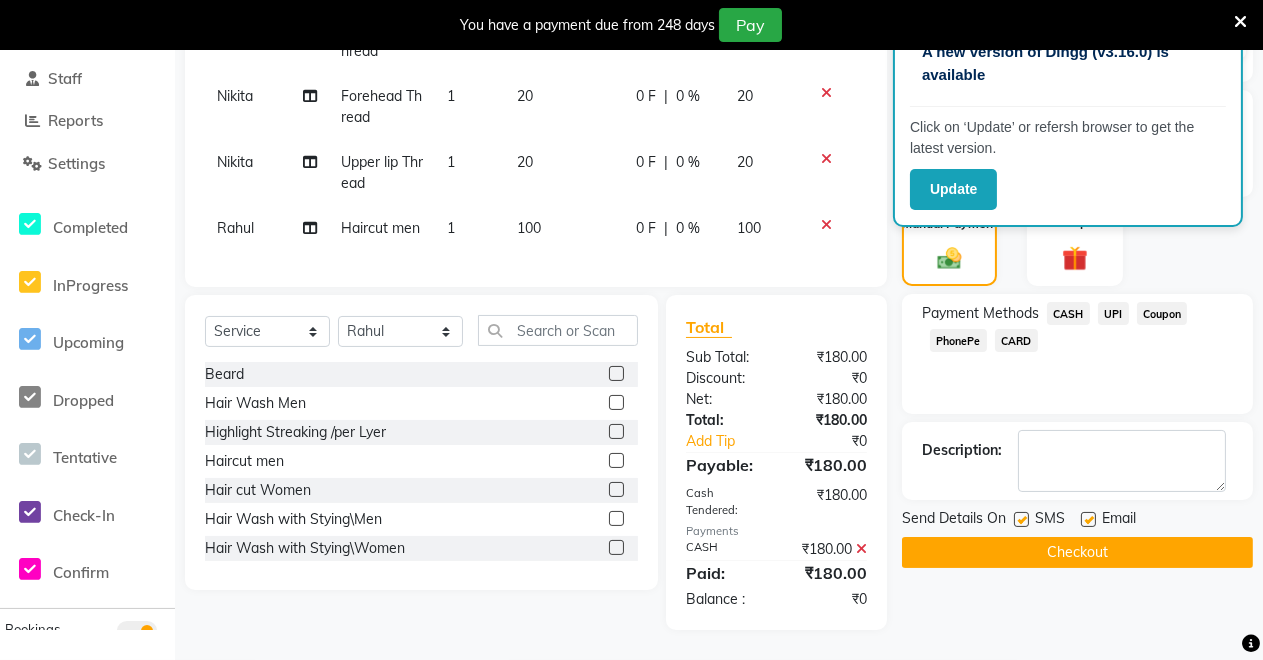 scroll, scrollTop: 389, scrollLeft: 0, axis: vertical 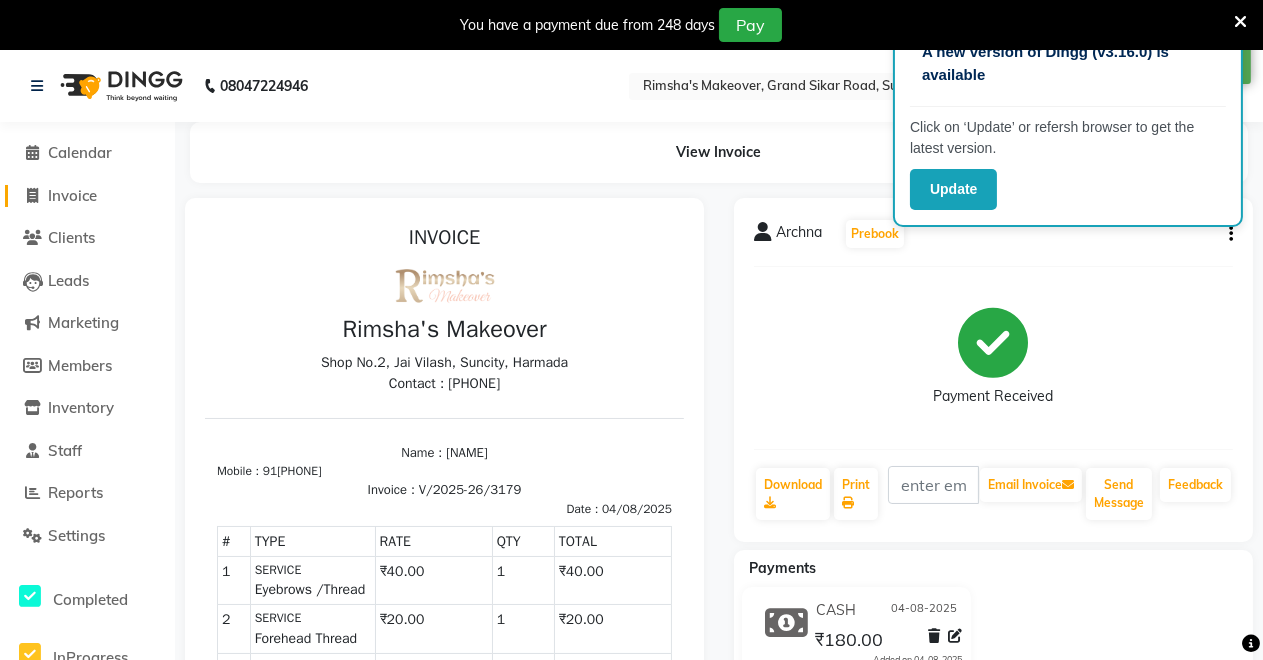 click on "Invoice" 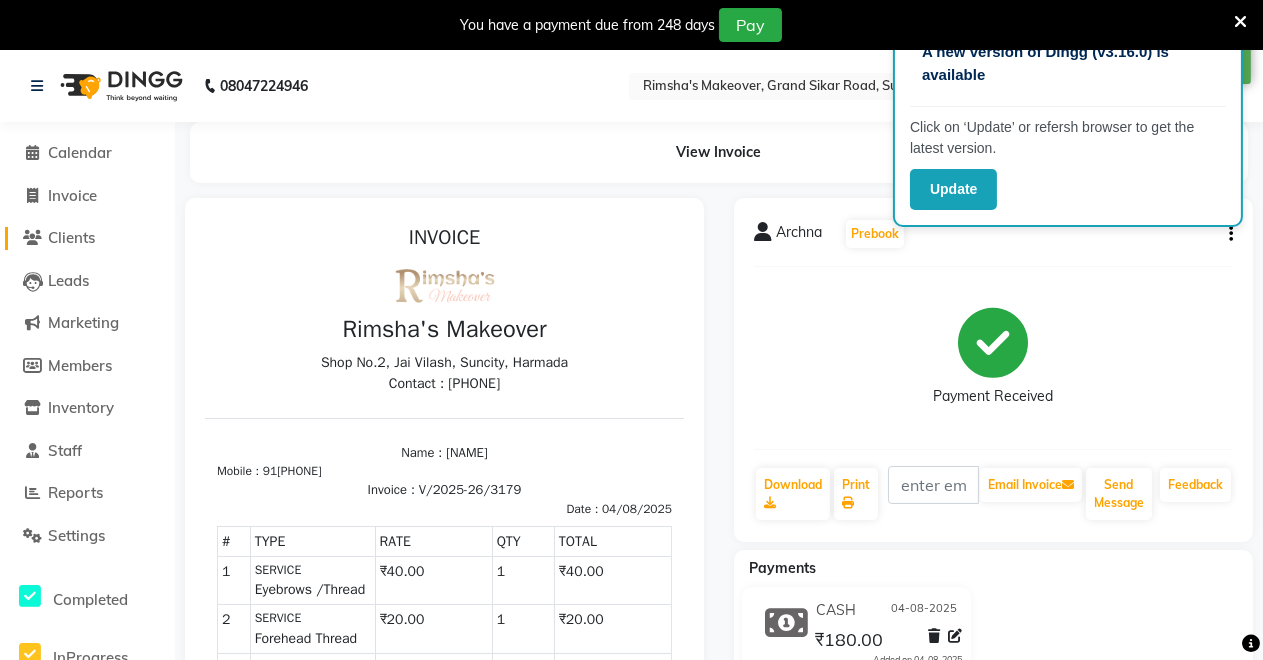 select on "service" 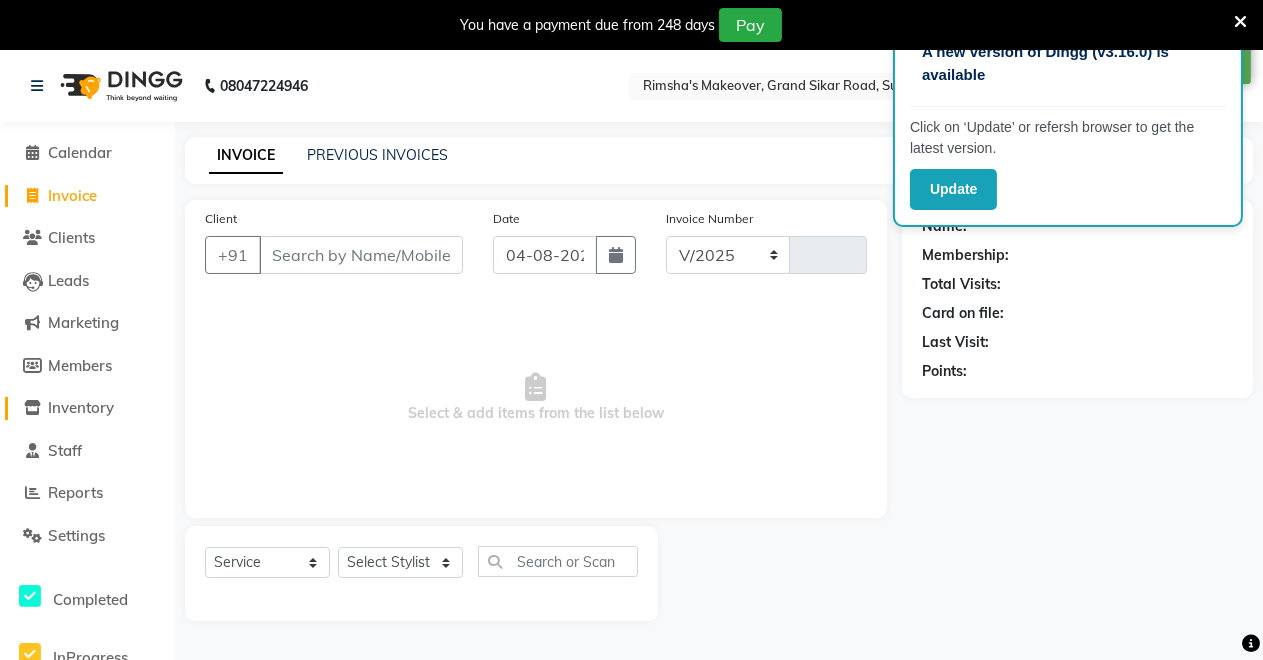 select on "7317" 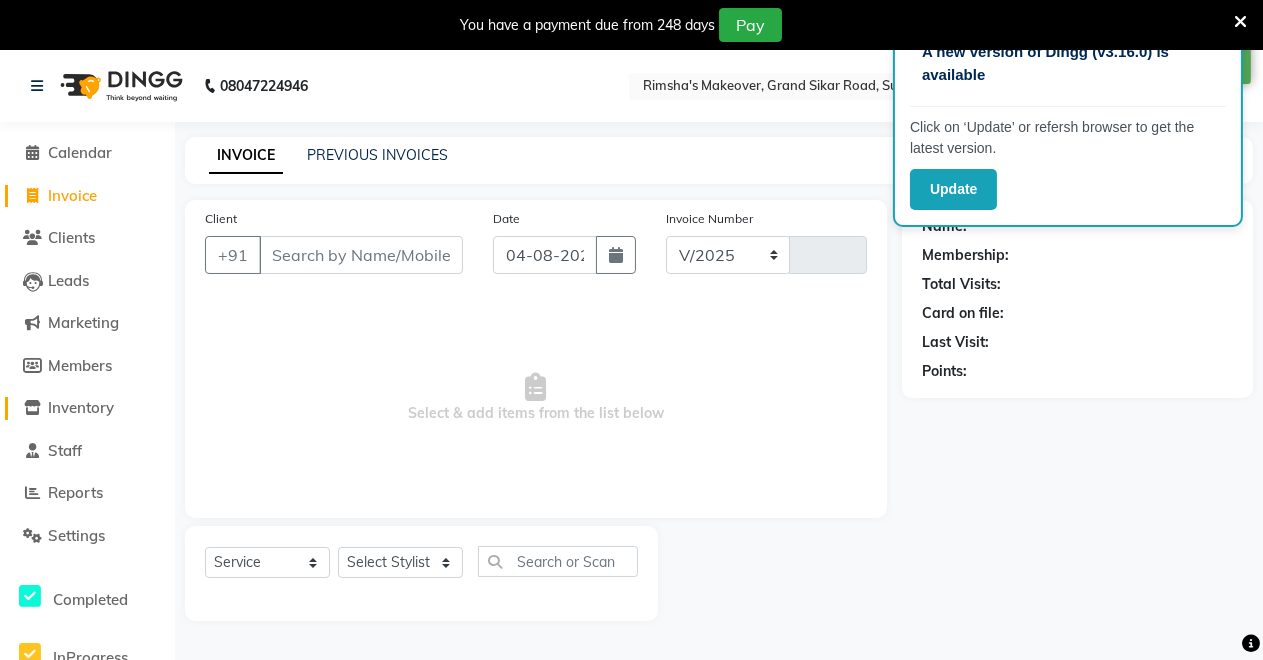 type on "3180" 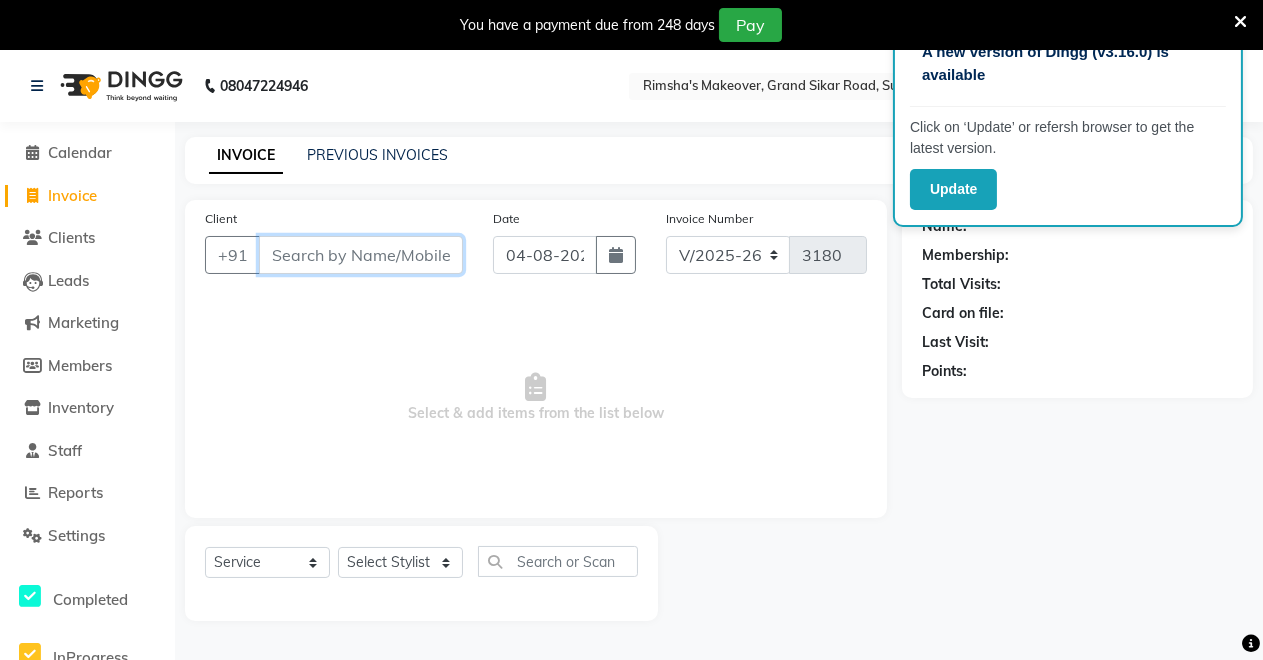 click on "Client" at bounding box center [361, 255] 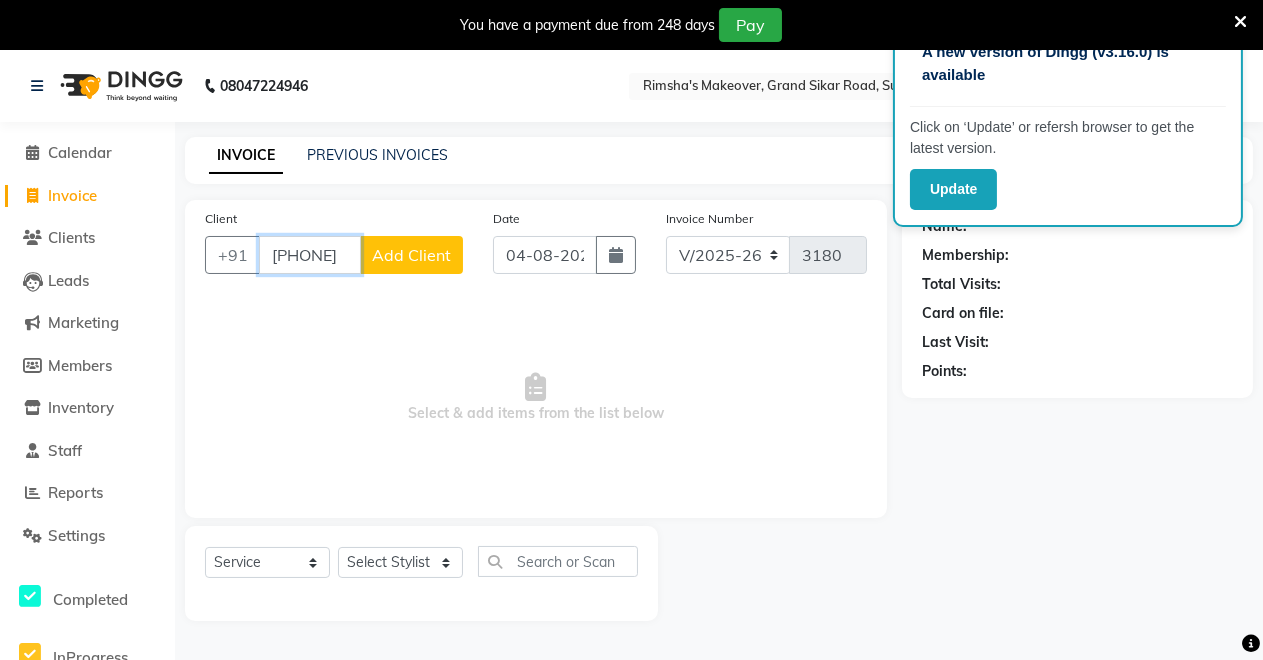 type on "[PHONE]" 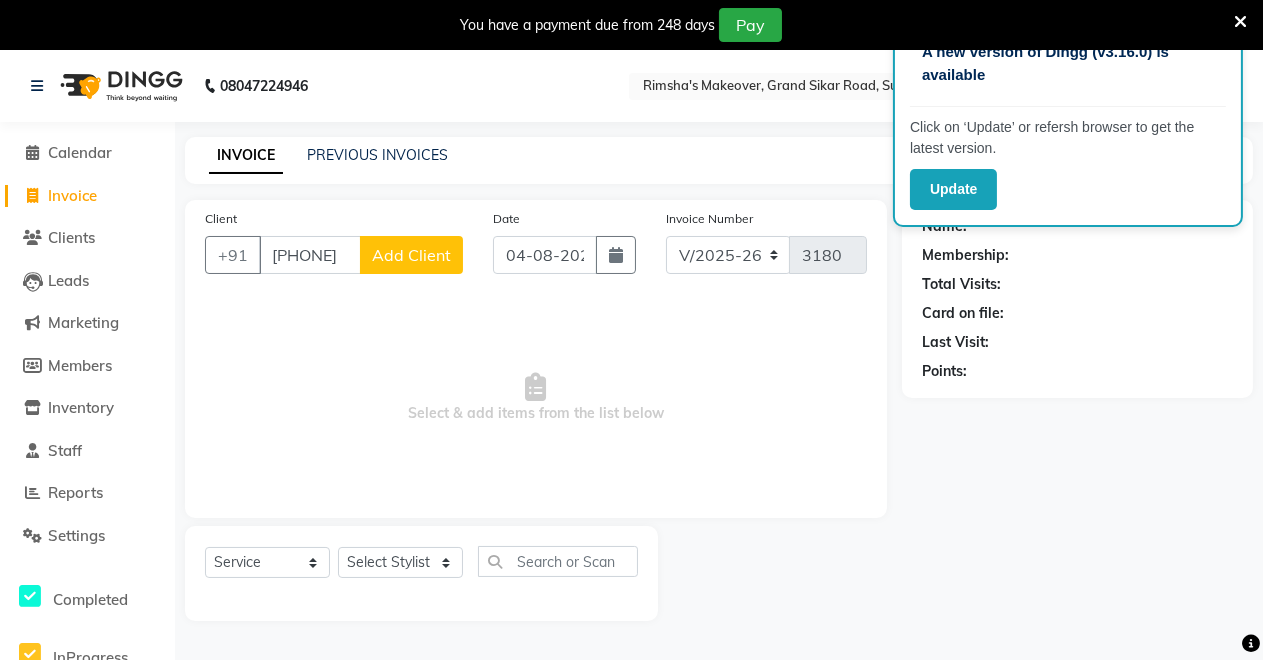 click on "Add Client" 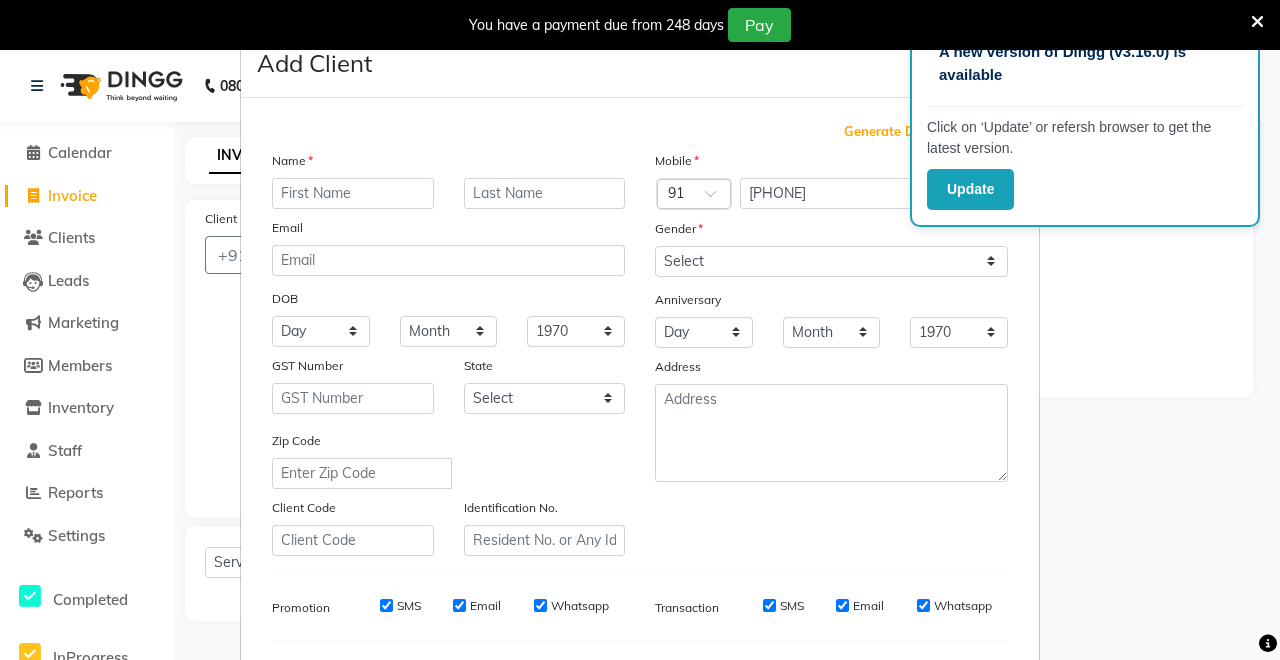 click at bounding box center [353, 193] 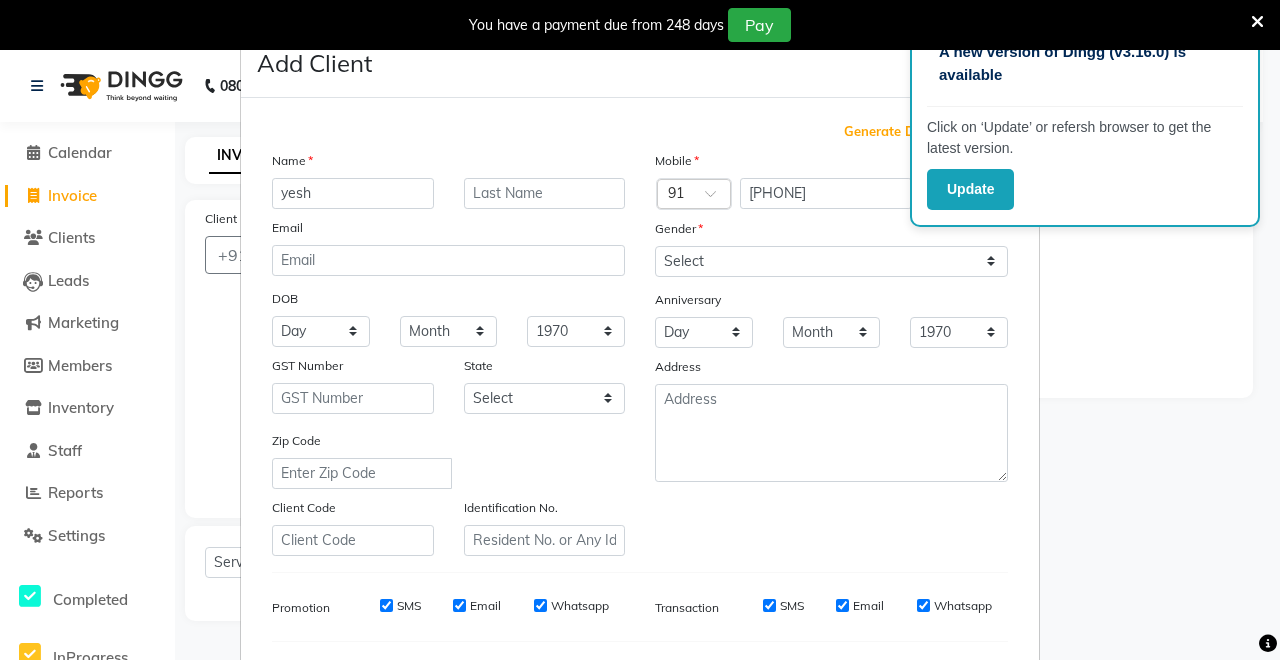 type on "yesh" 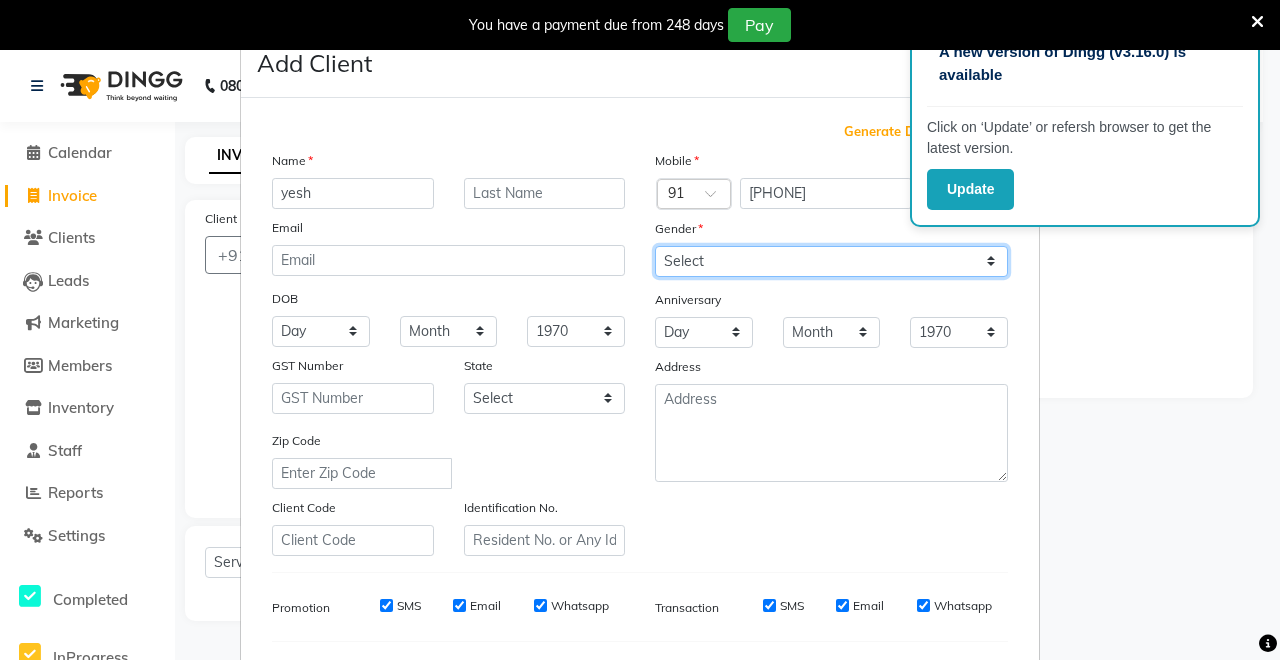 click on "Select Male Female Other Prefer Not To Say" at bounding box center [831, 261] 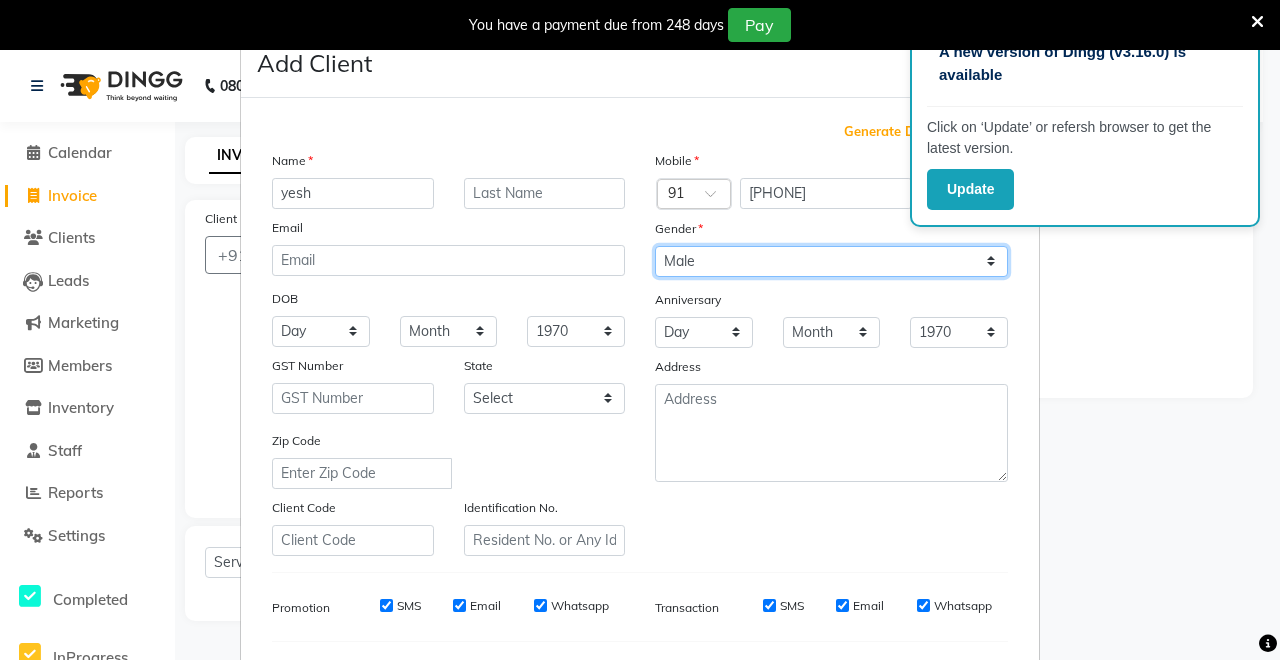 click on "Select Male Female Other Prefer Not To Say" at bounding box center [831, 261] 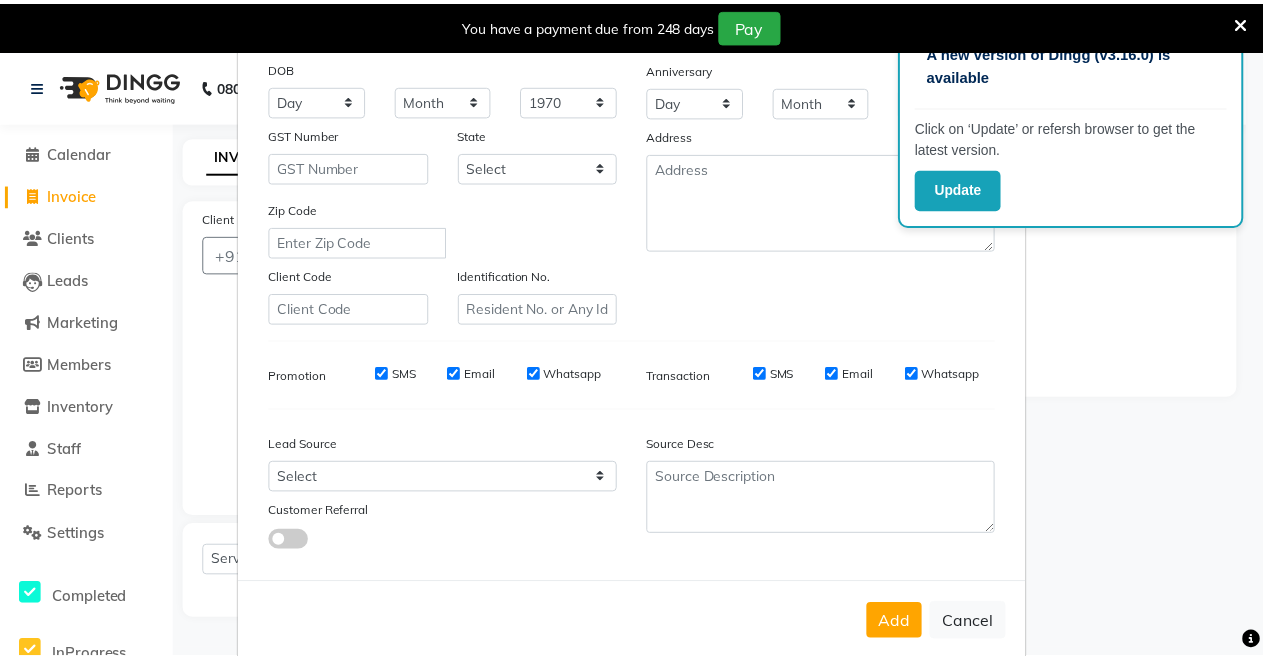 scroll, scrollTop: 259, scrollLeft: 0, axis: vertical 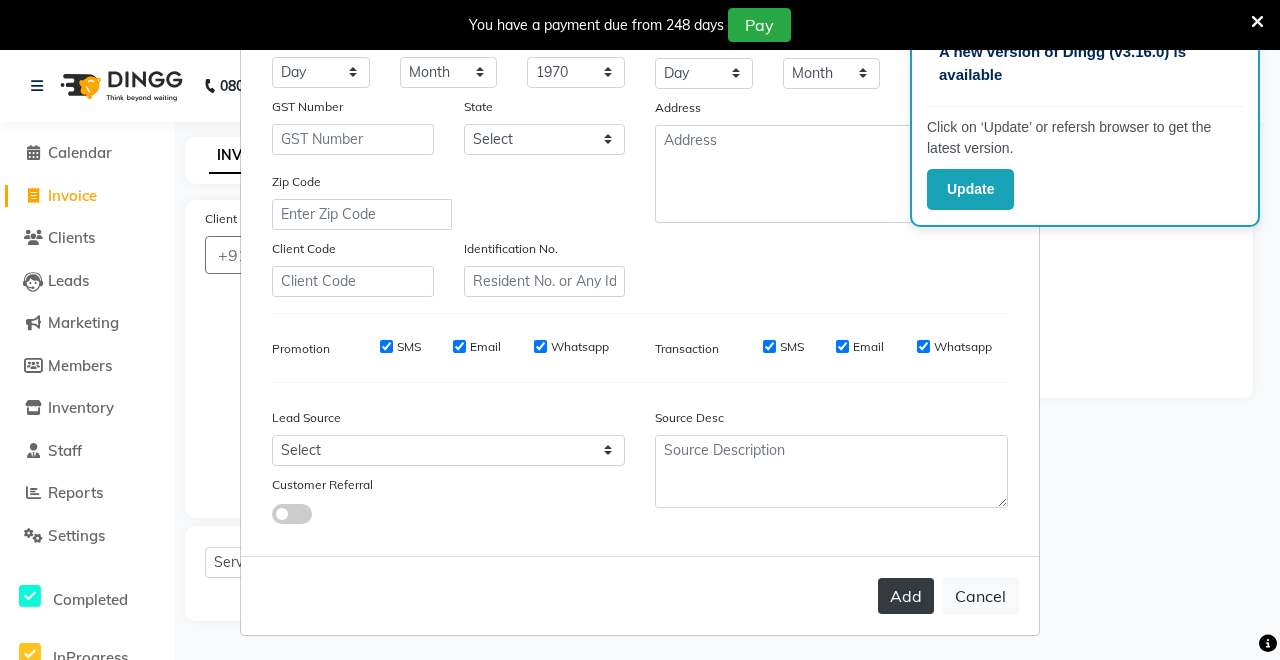 click on "Add" at bounding box center [906, 596] 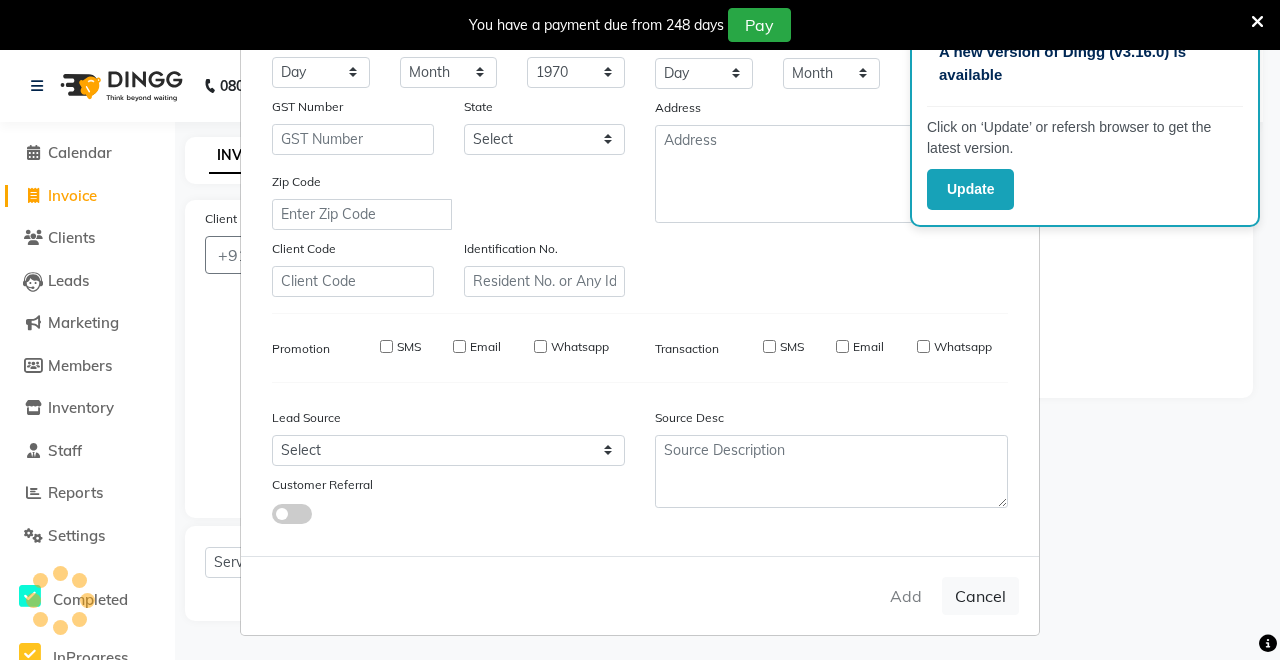 type 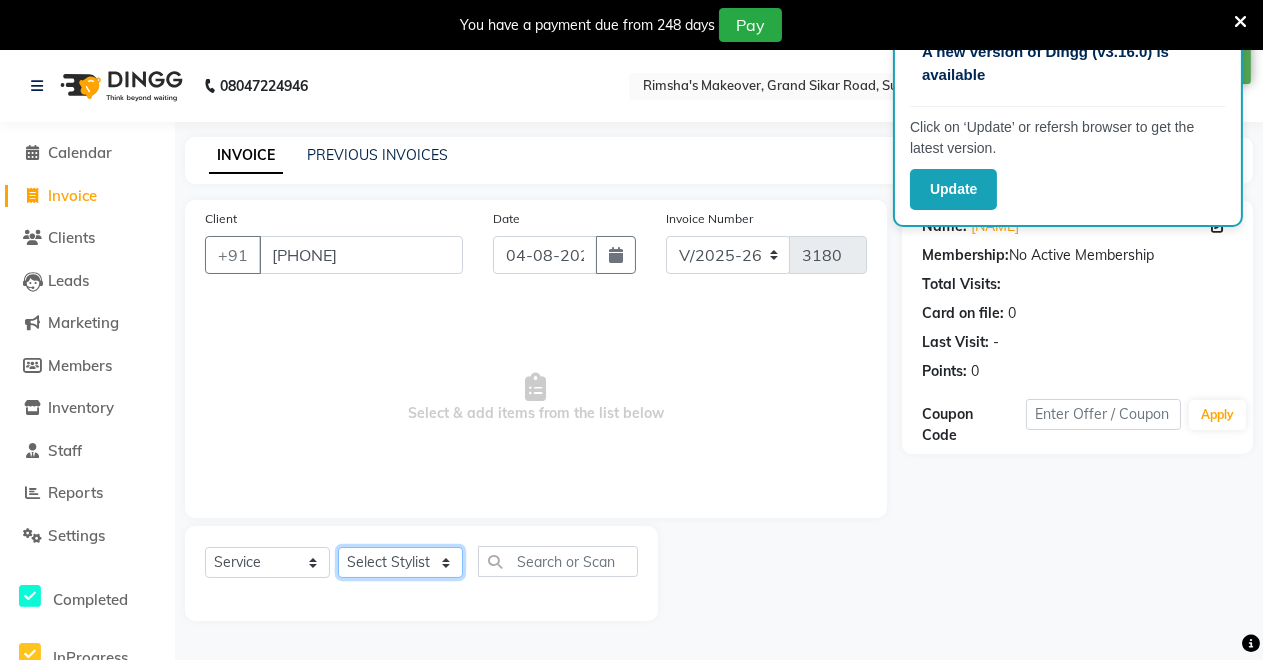 click on "Select Stylist Badal kumar Jeetu Kushal Nikita Rahul Sachin Dangoriya Shikha Suman Verma" 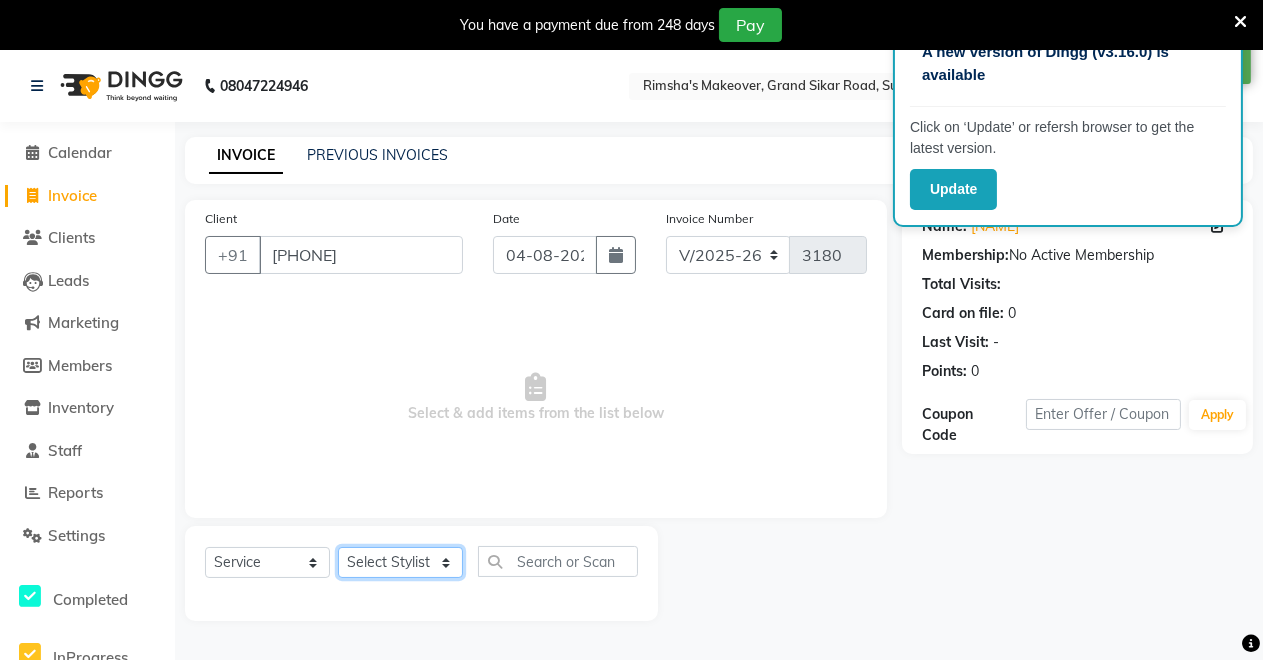 select on "84062" 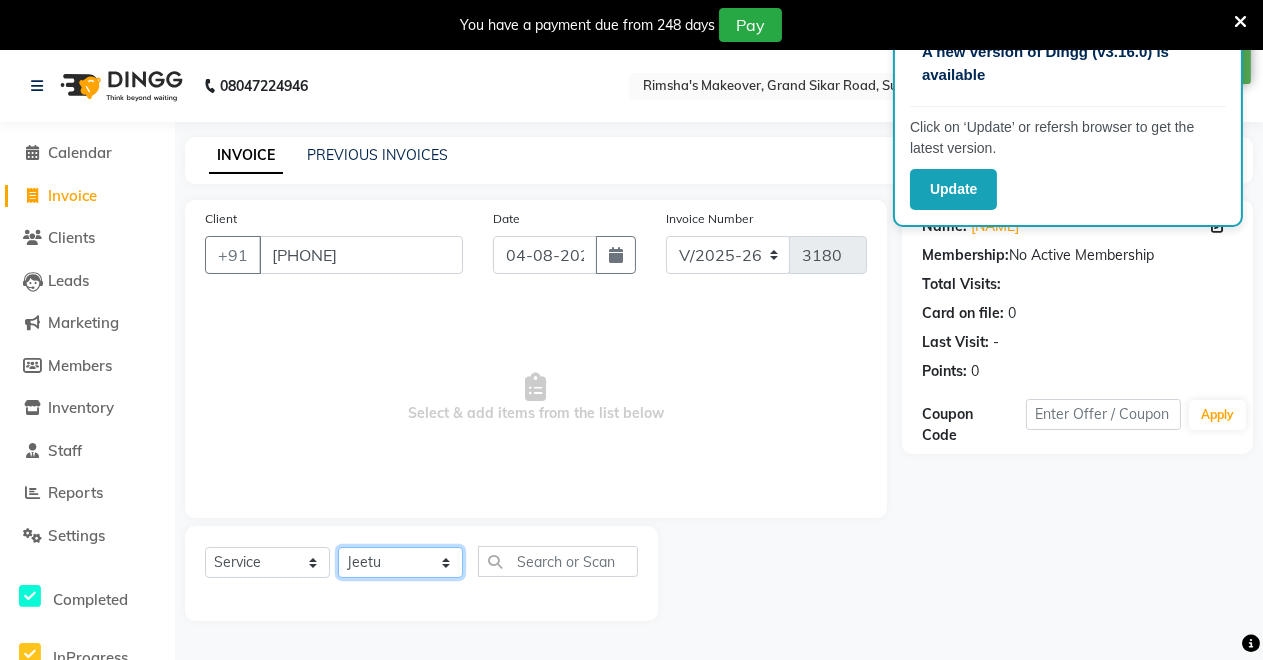 click on "Select Stylist Badal kumar Jeetu Kushal Nikita Rahul Sachin Dangoriya Shikha Suman Verma" 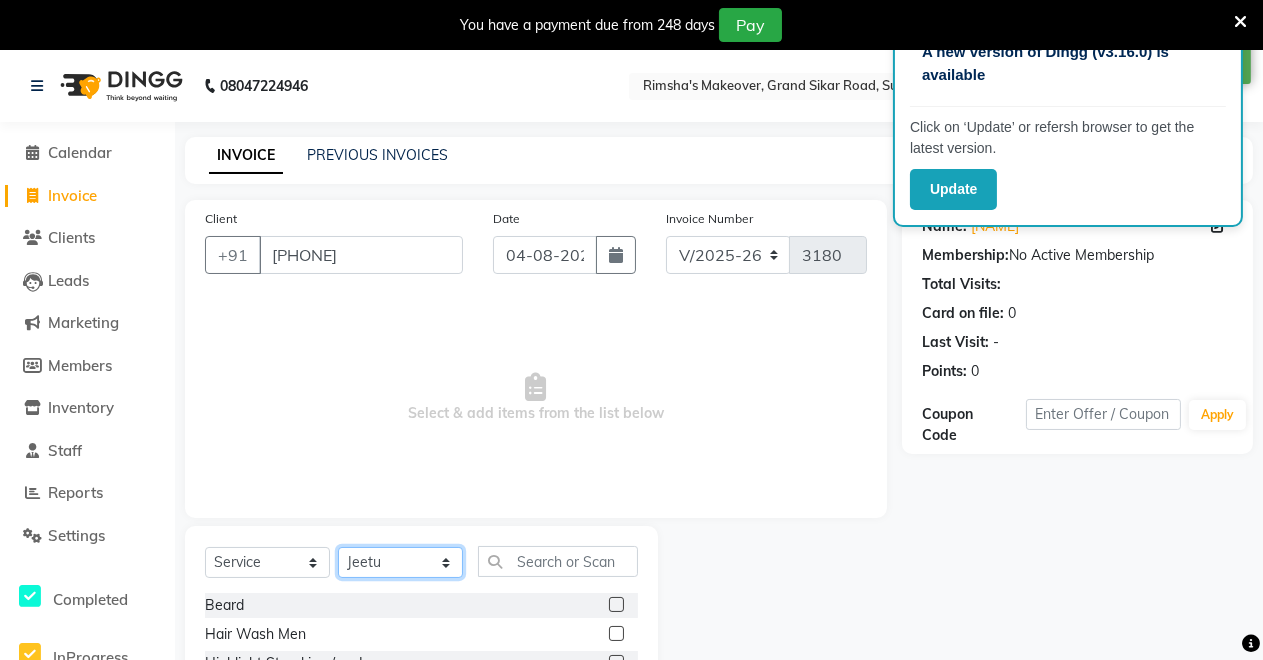 scroll, scrollTop: 191, scrollLeft: 0, axis: vertical 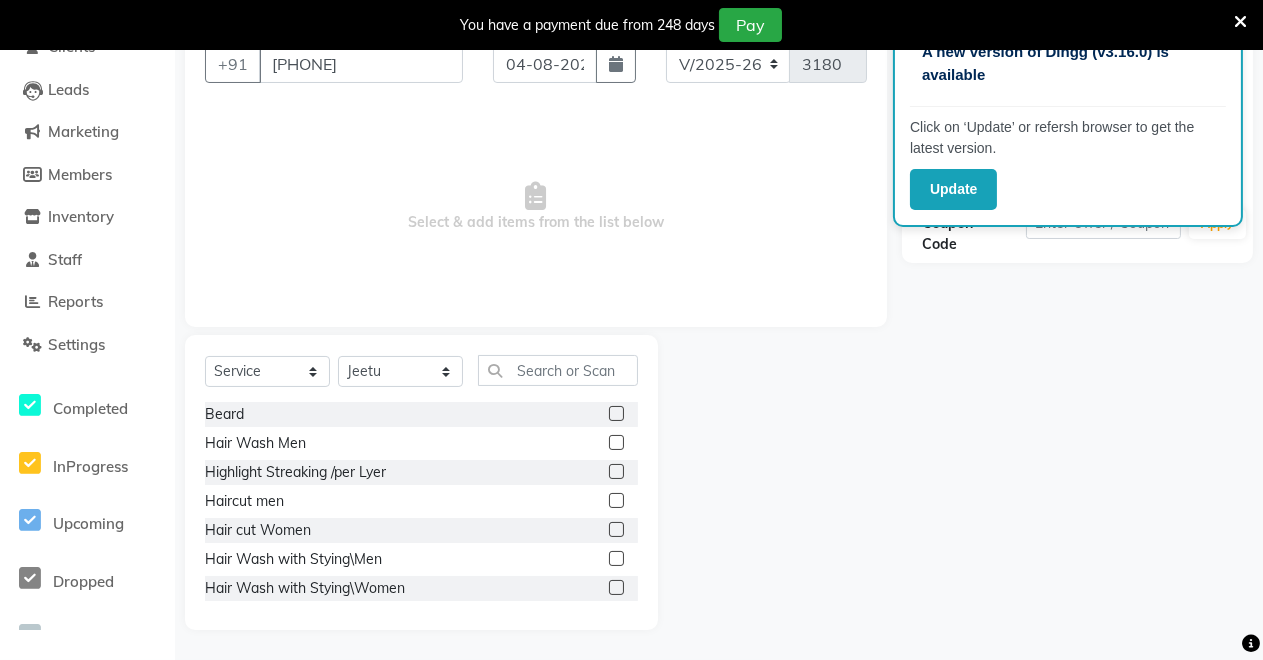 click 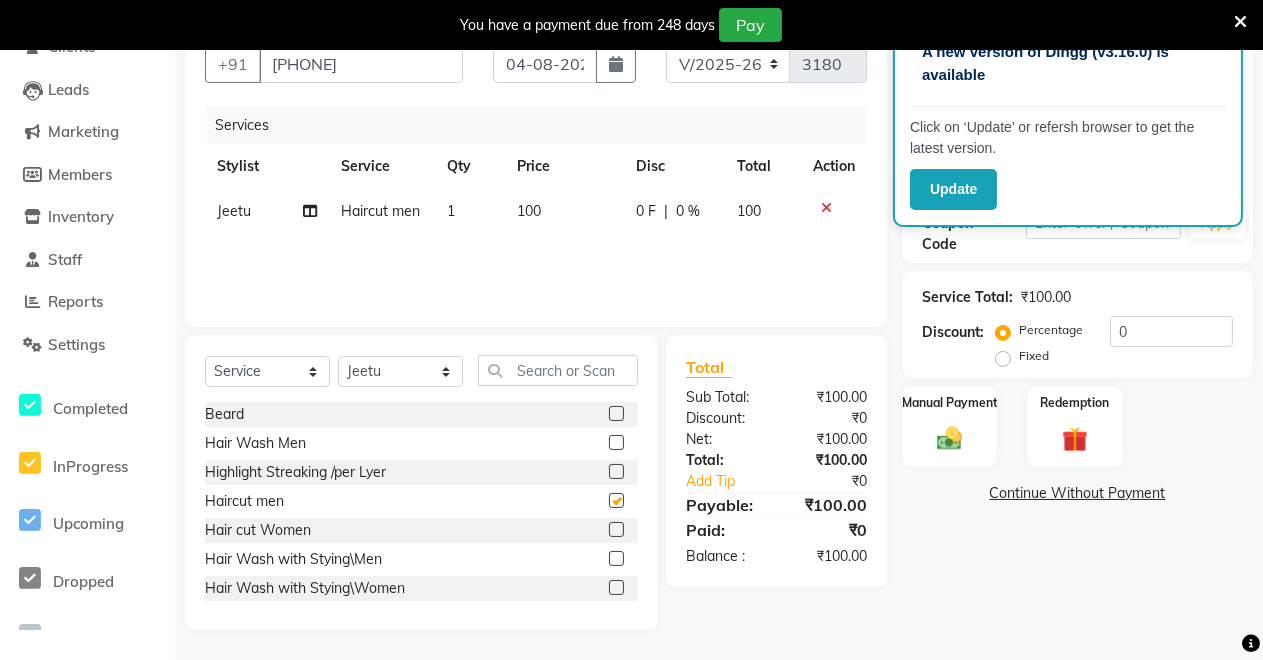 checkbox on "false" 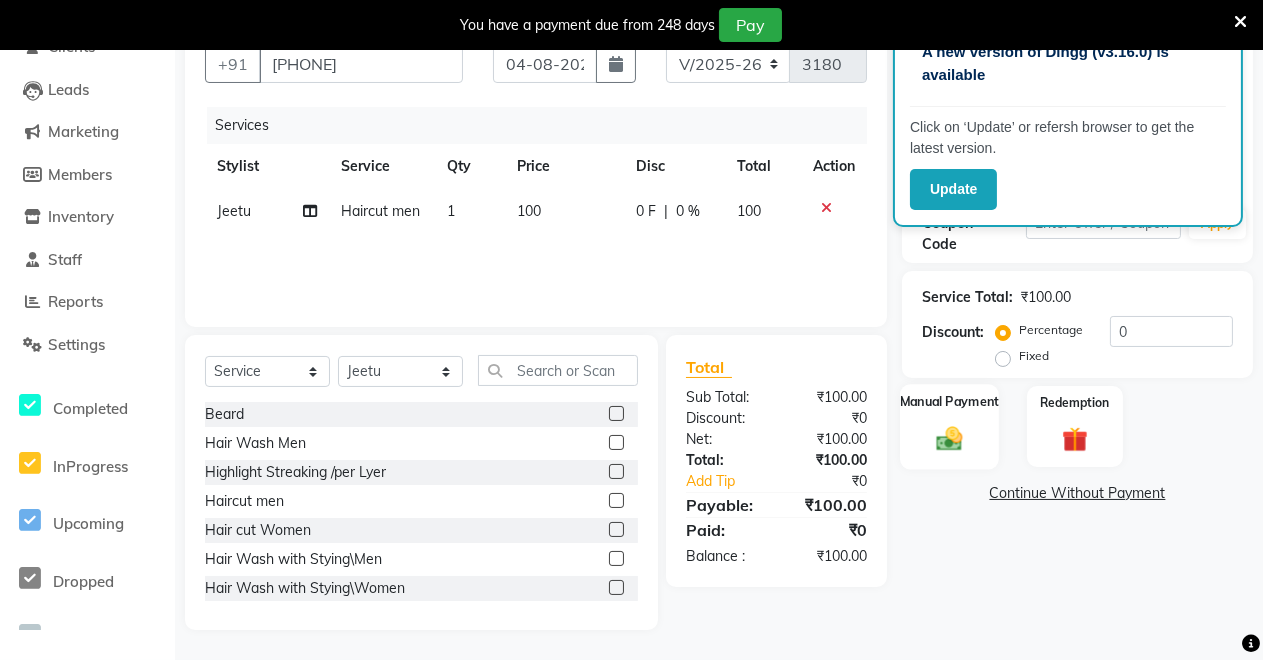 click on "Manual Payment" 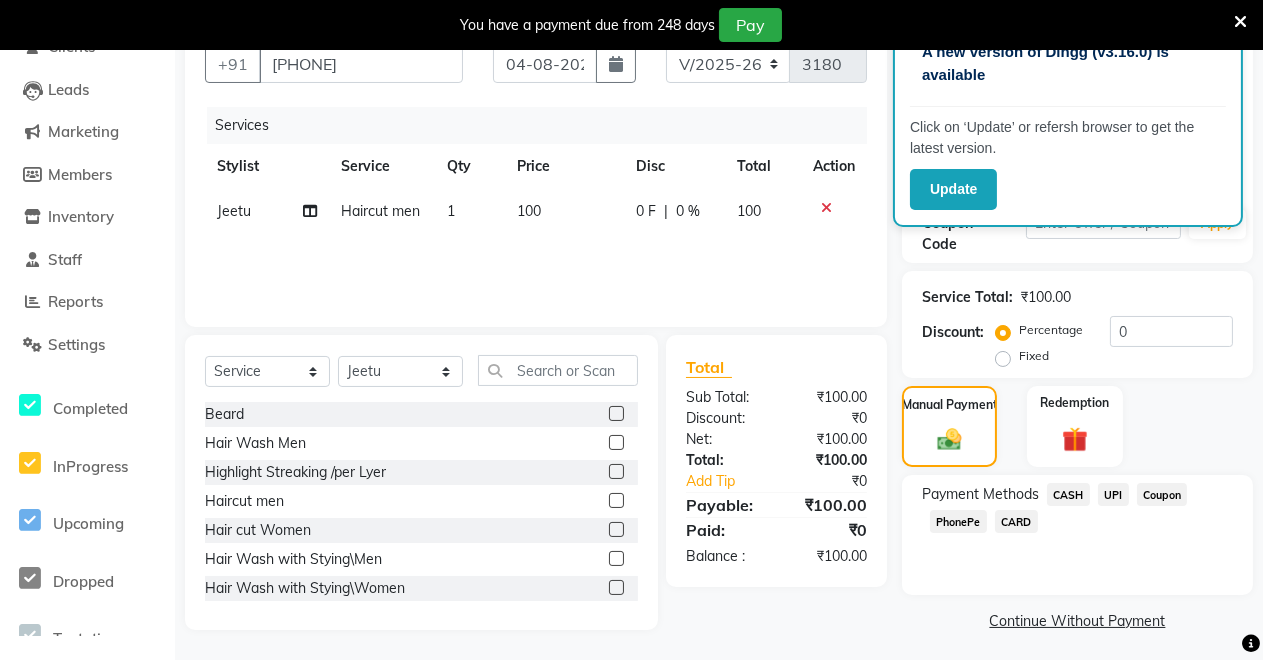 click on "Payment Methods  CASH   UPI   Coupon   PhonePe   CARD" 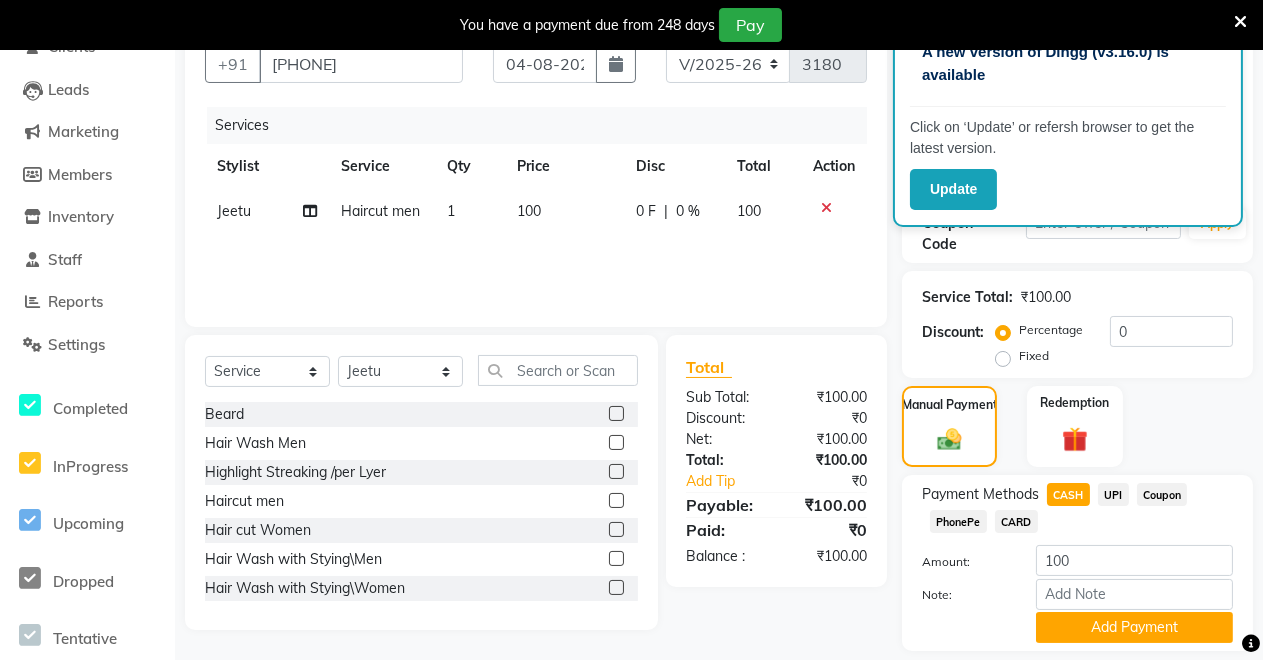 scroll, scrollTop: 253, scrollLeft: 0, axis: vertical 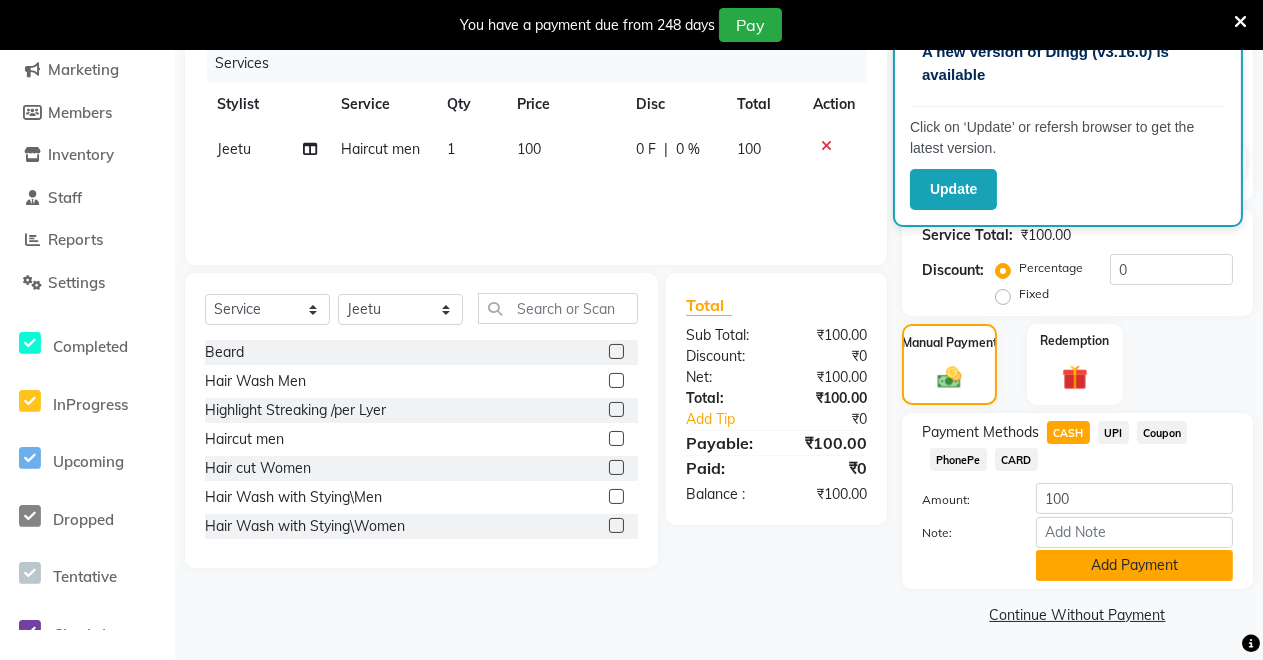 click on "Add Payment" 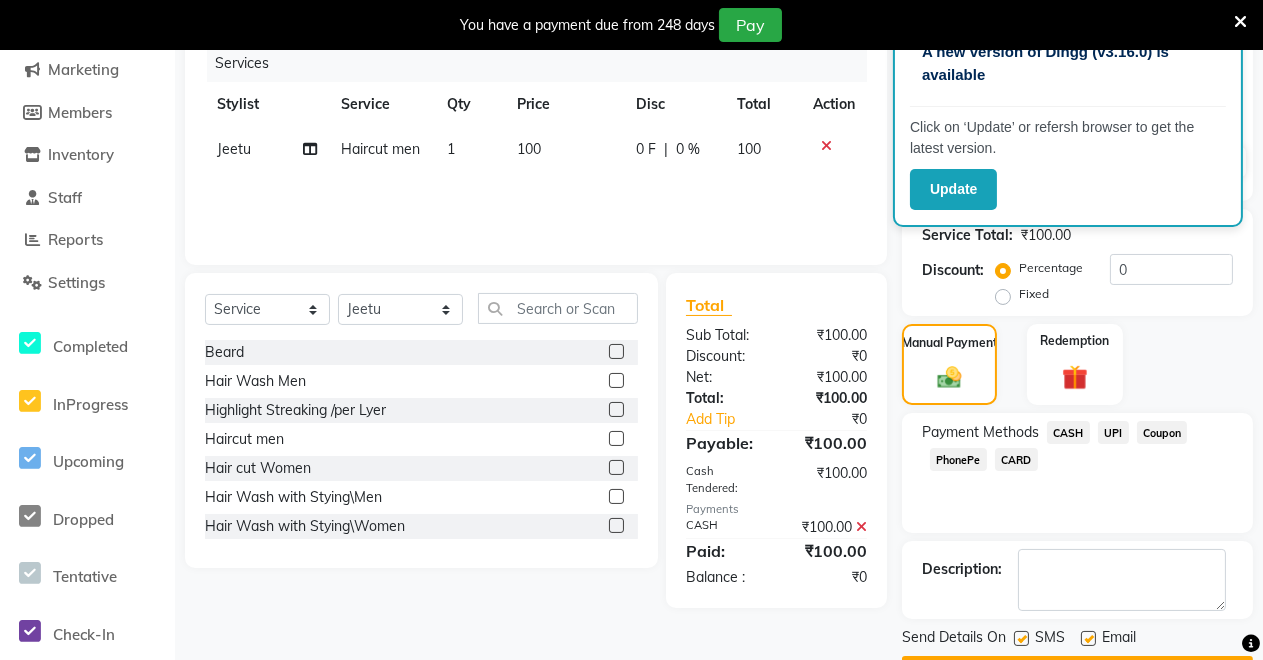 scroll, scrollTop: 310, scrollLeft: 0, axis: vertical 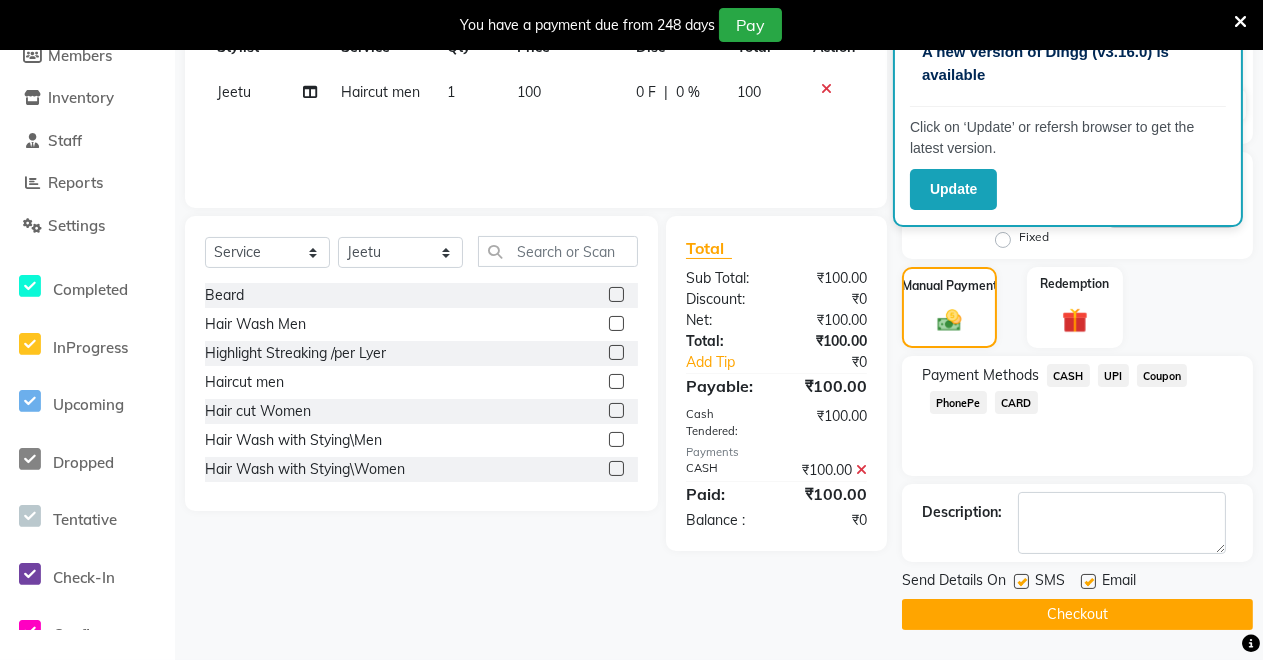 click on "Checkout" 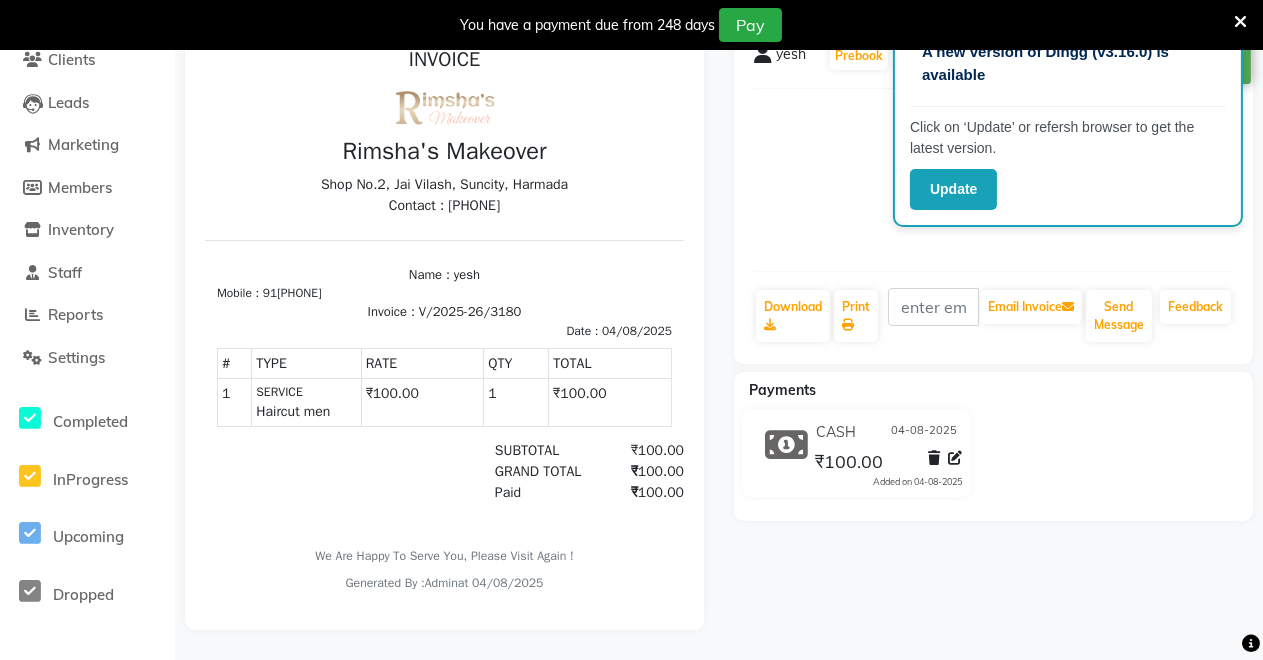 scroll, scrollTop: 0, scrollLeft: 0, axis: both 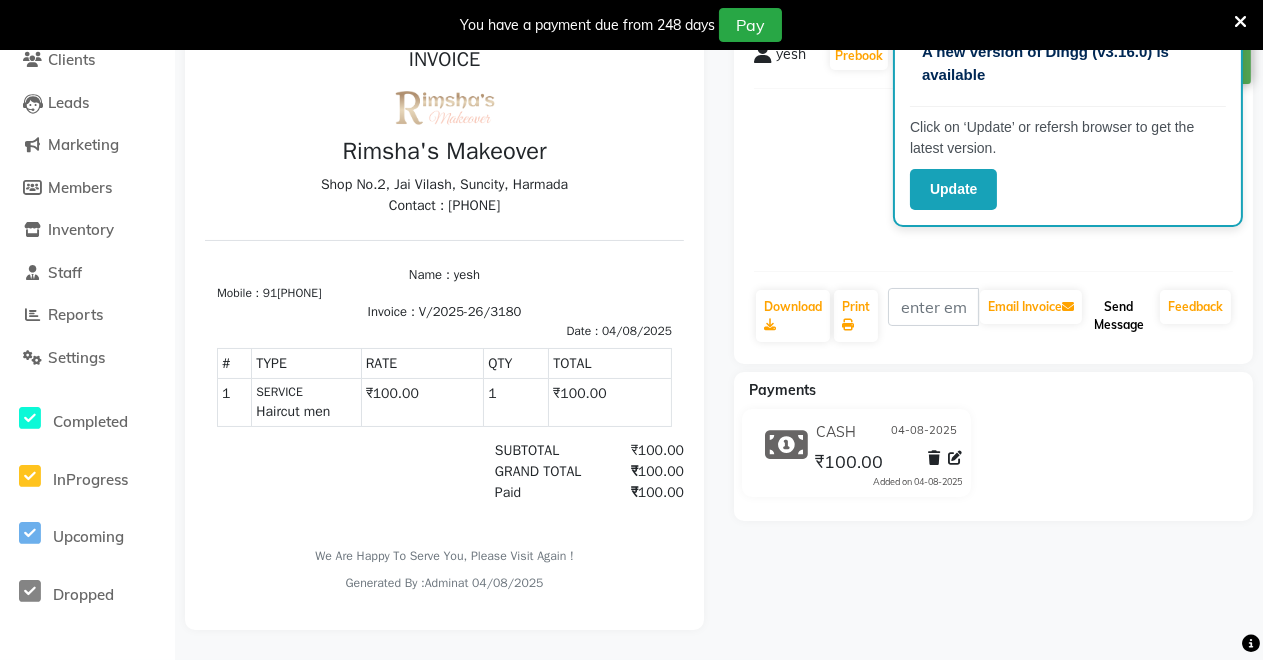 click on "Send Message" 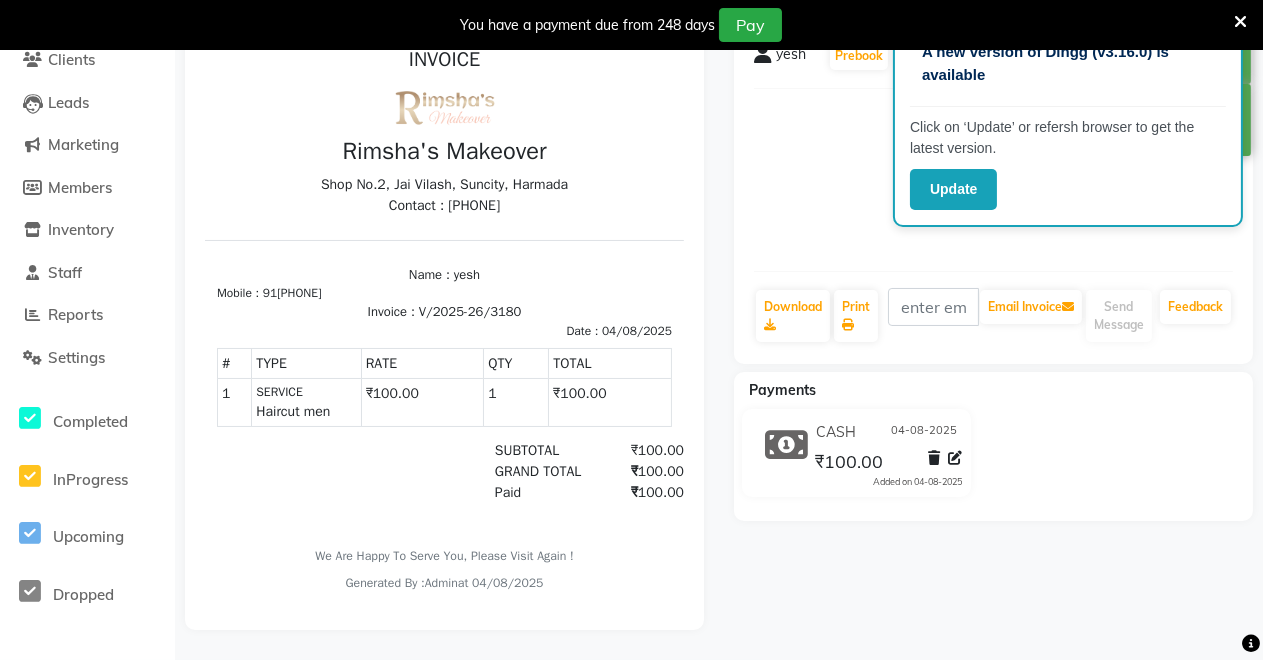 scroll, scrollTop: 0, scrollLeft: 0, axis: both 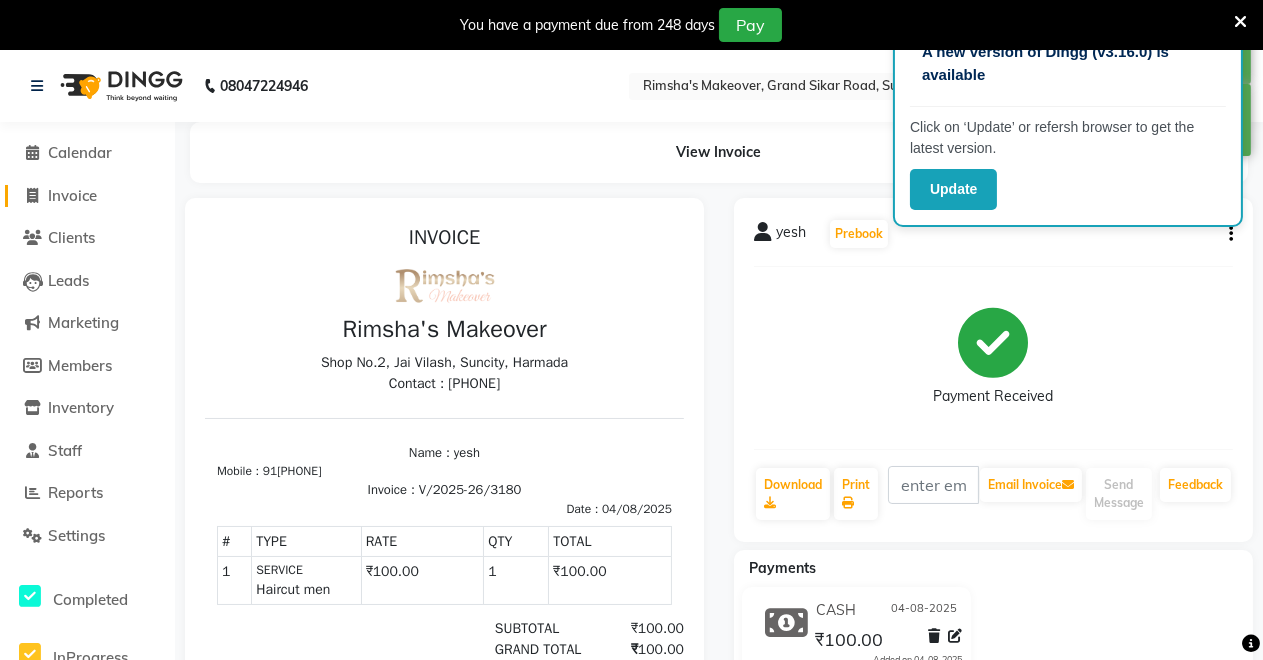 click on "Invoice" 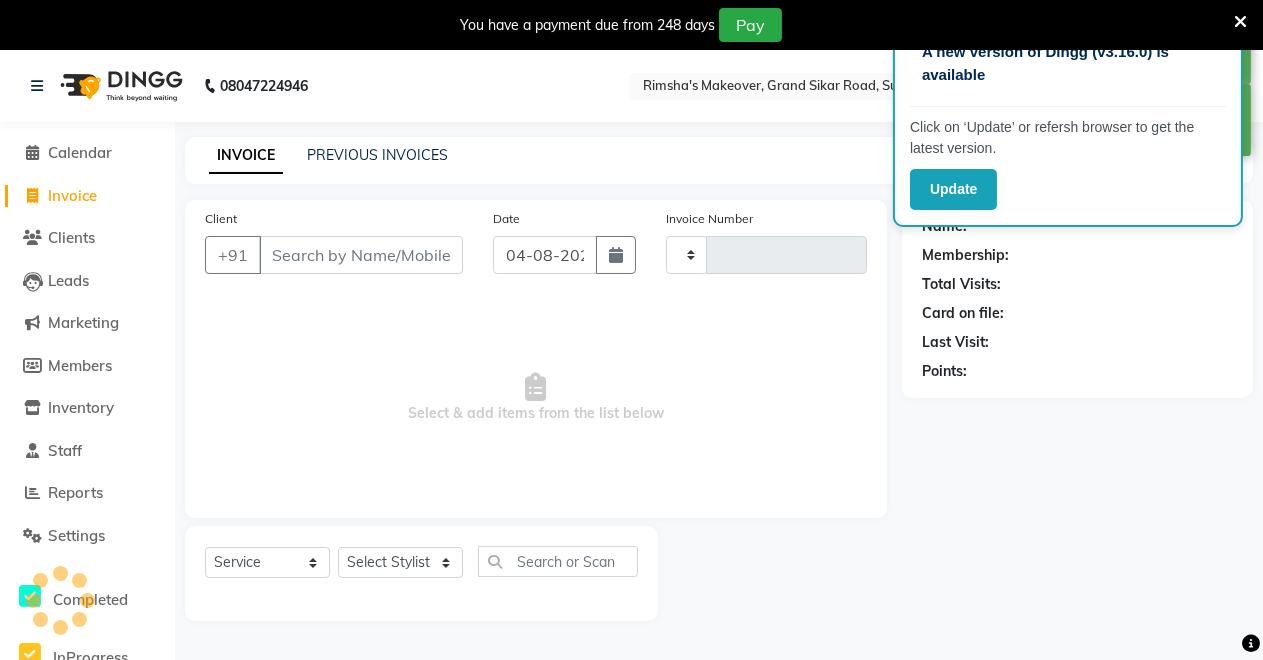 type on "3181" 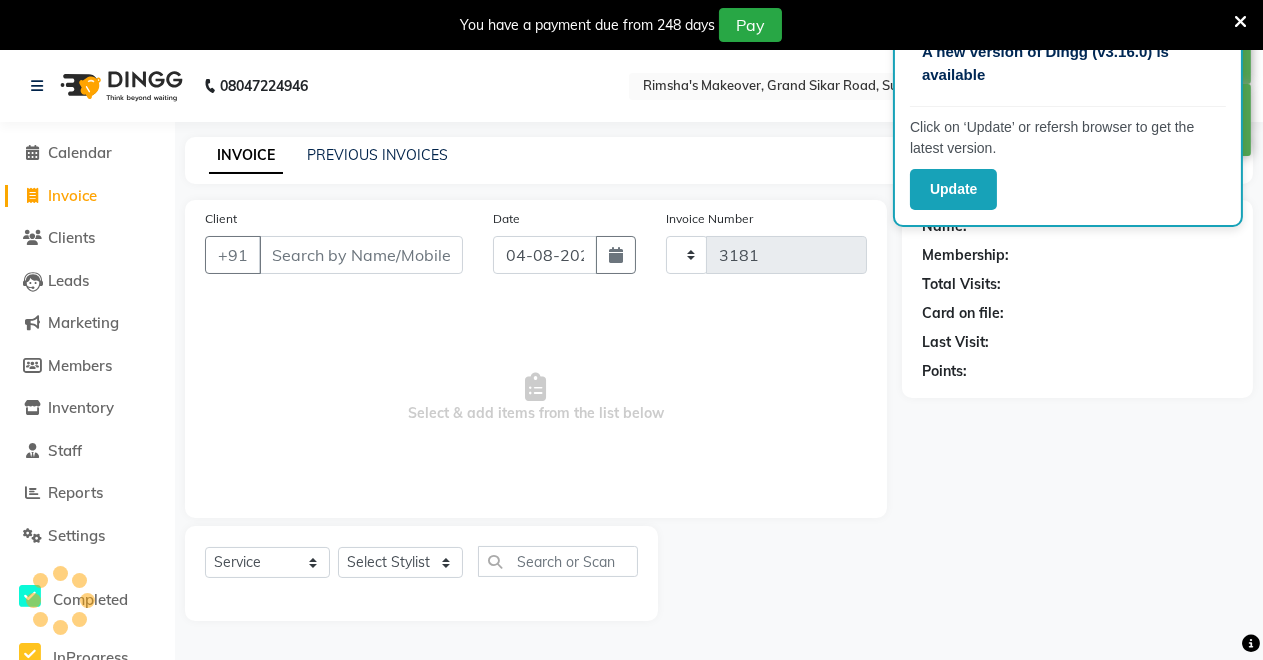 select on "7317" 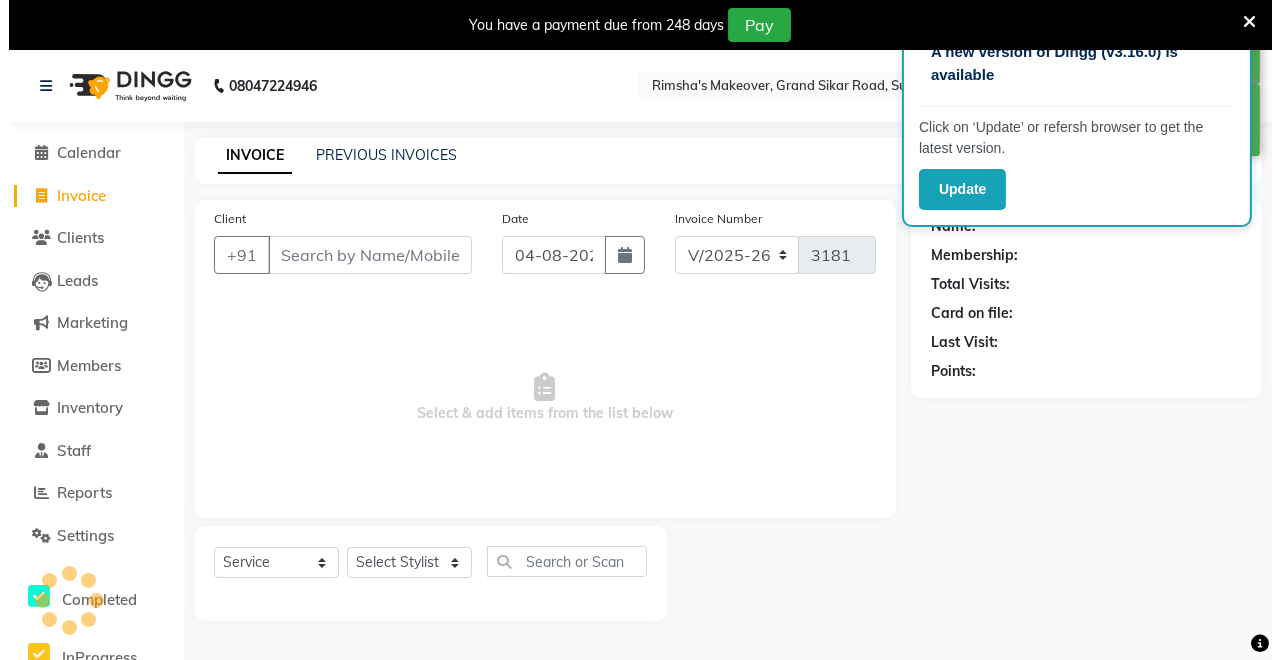 scroll, scrollTop: 49, scrollLeft: 0, axis: vertical 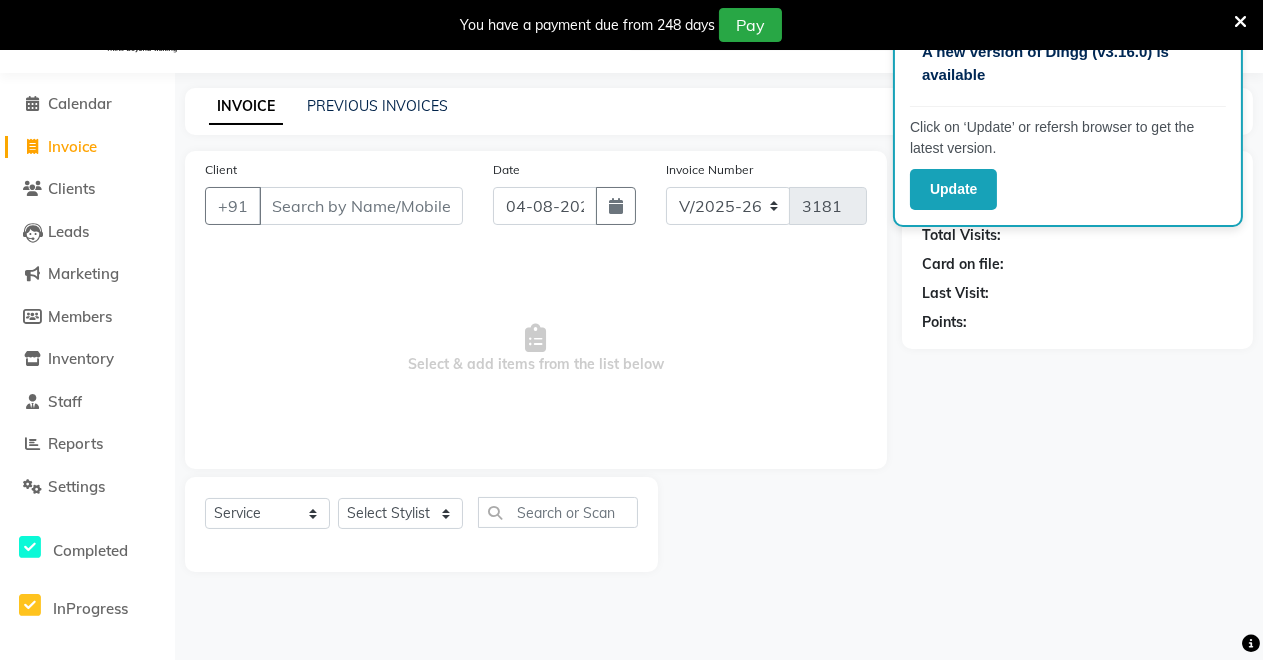 click on "Client" at bounding box center (361, 206) 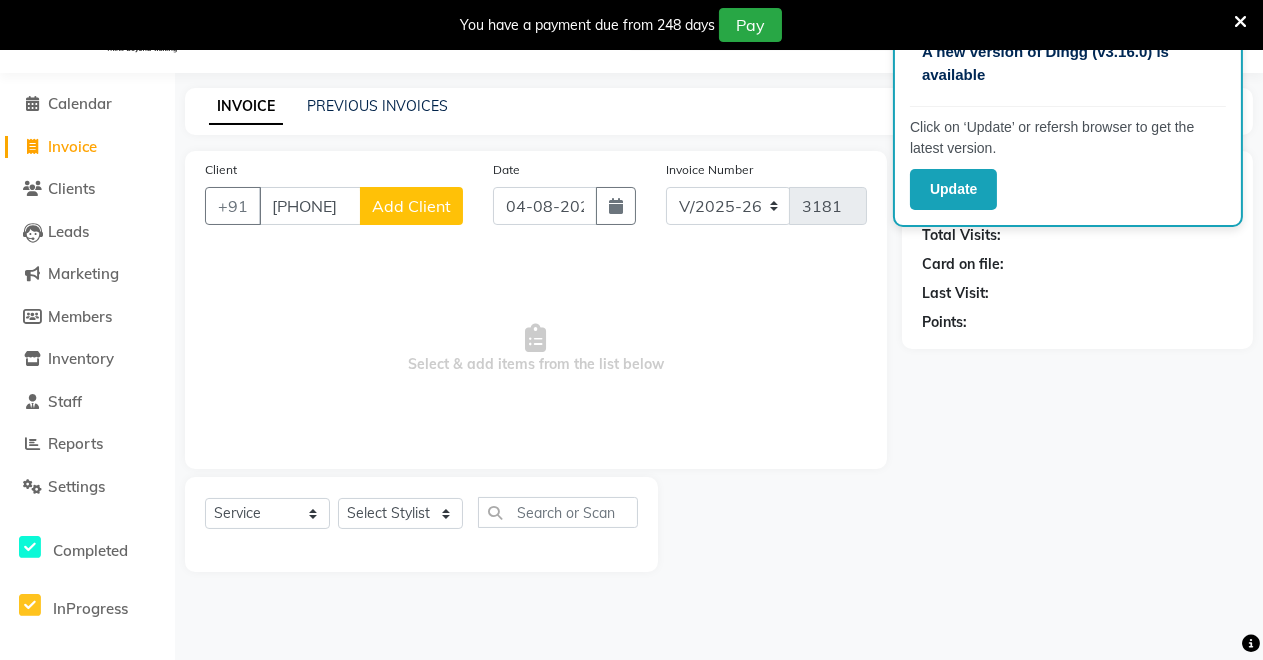 type on "[PHONE]" 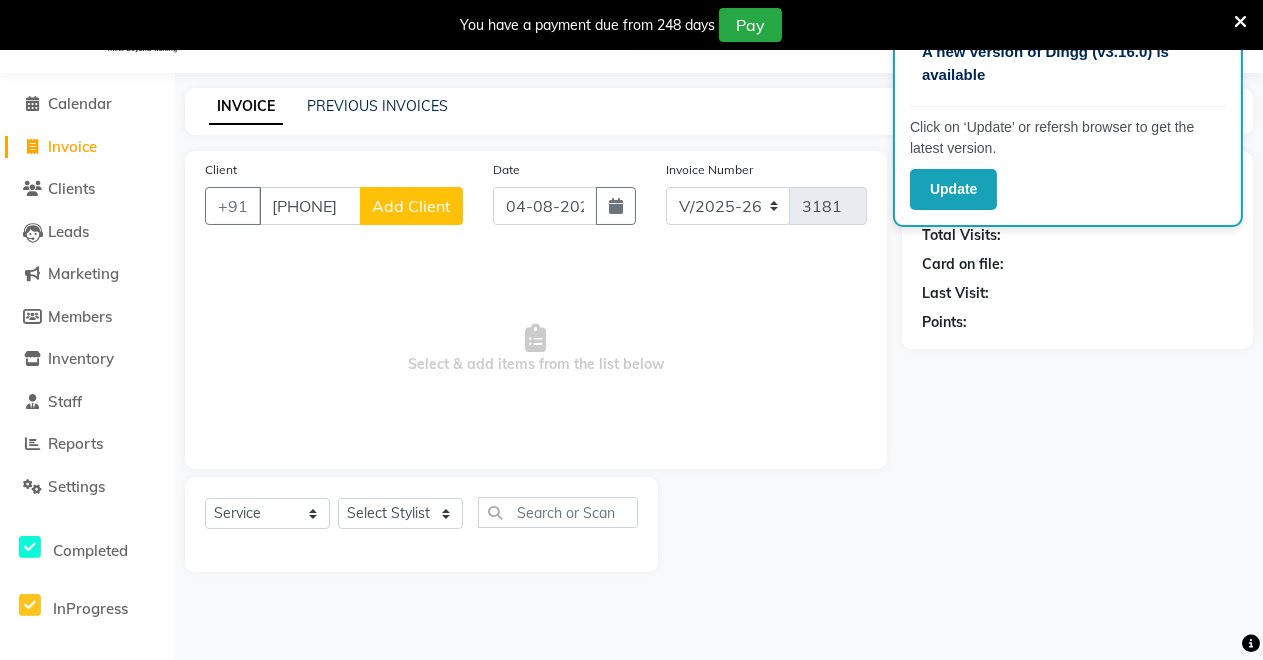click on "Add Client" 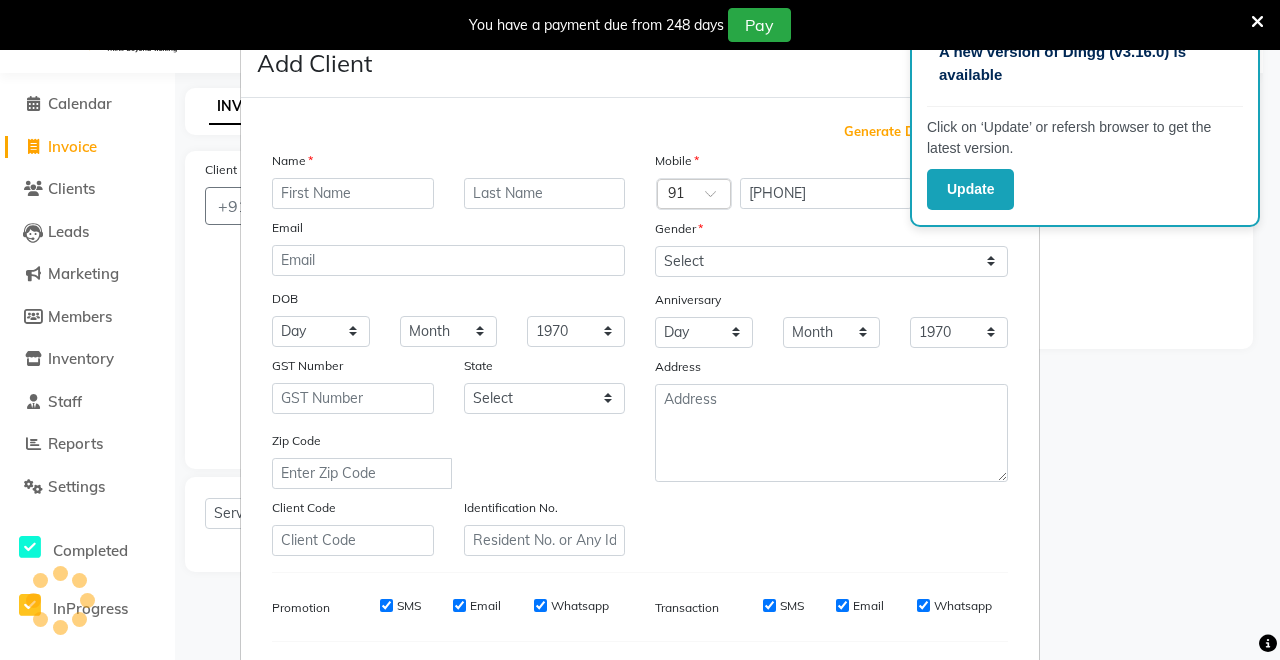 click at bounding box center [353, 193] 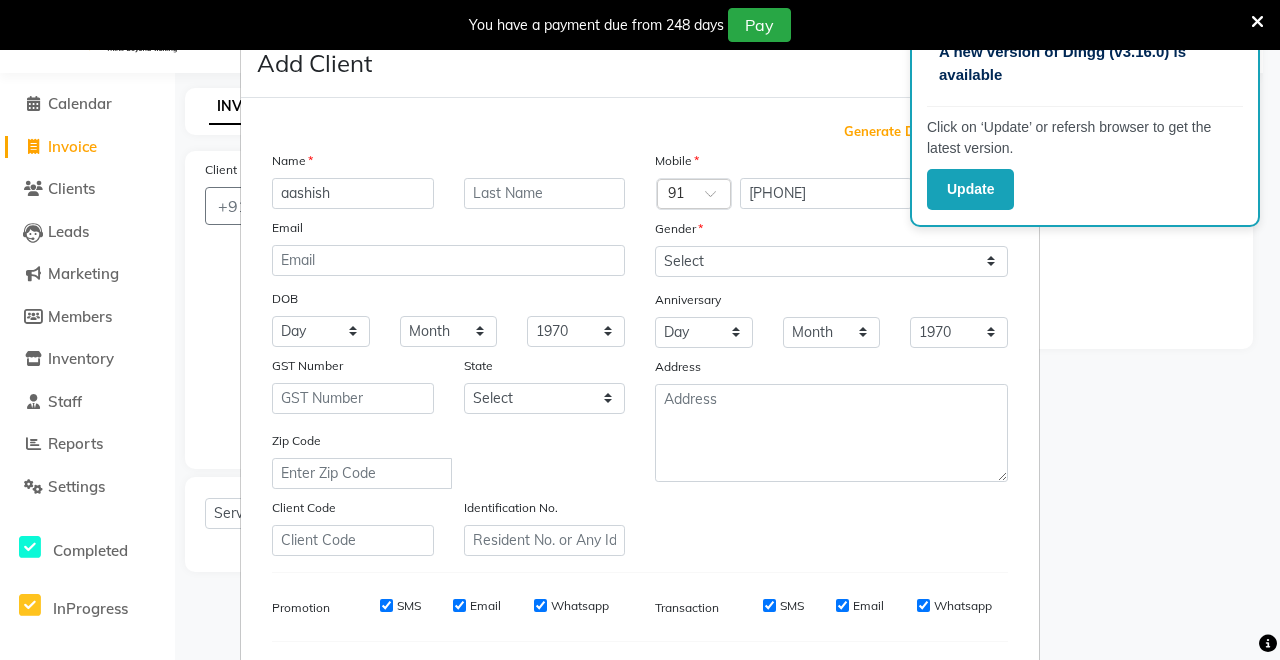 type on "aashish" 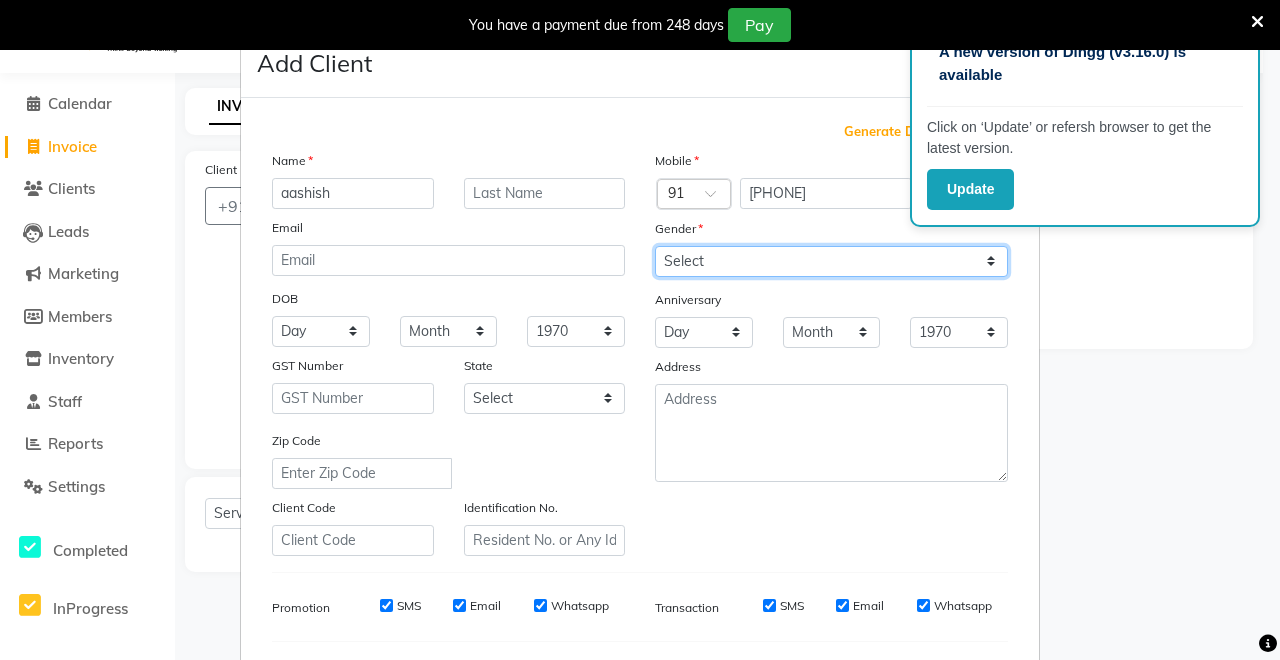 click on "Select Male Female Other Prefer Not To Say" at bounding box center (831, 261) 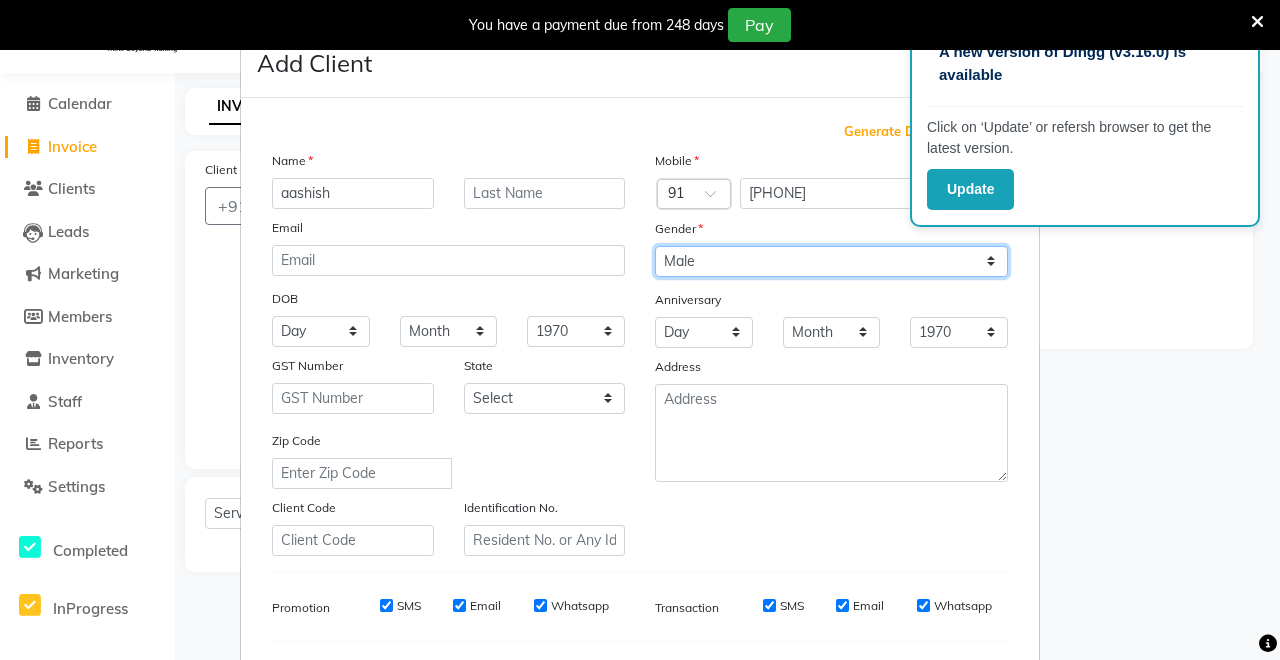 click on "Select Male Female Other Prefer Not To Say" at bounding box center [831, 261] 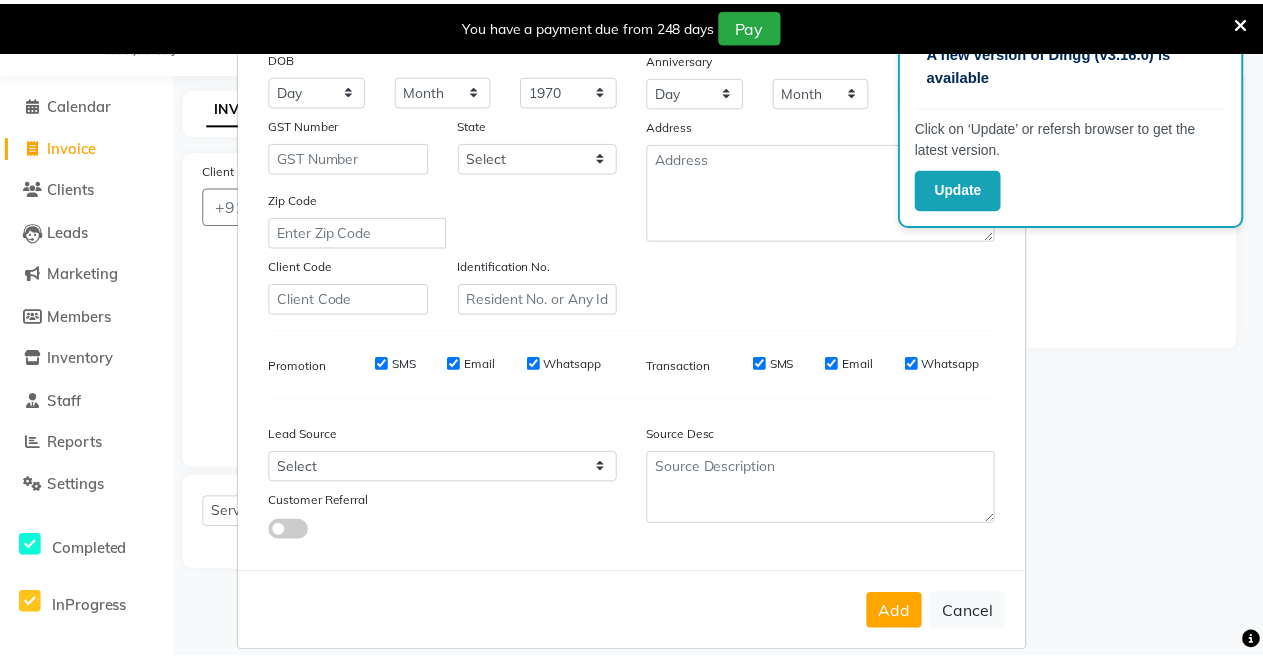 scroll, scrollTop: 259, scrollLeft: 0, axis: vertical 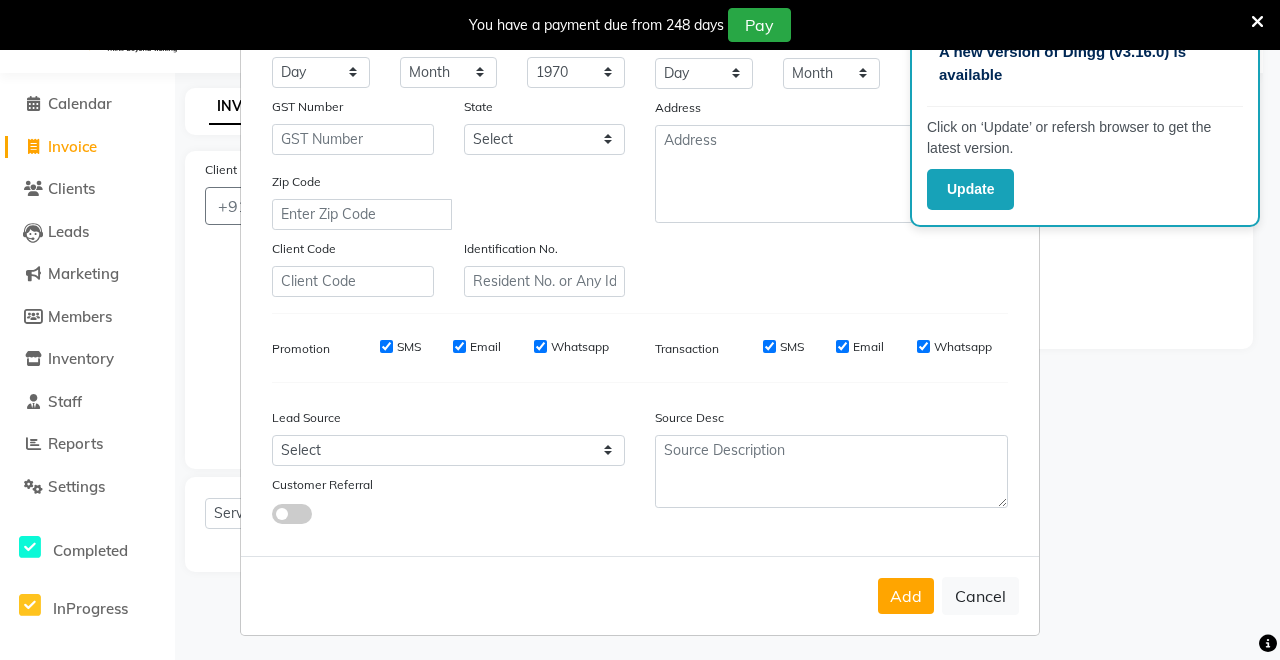 click on "Add" at bounding box center (906, 596) 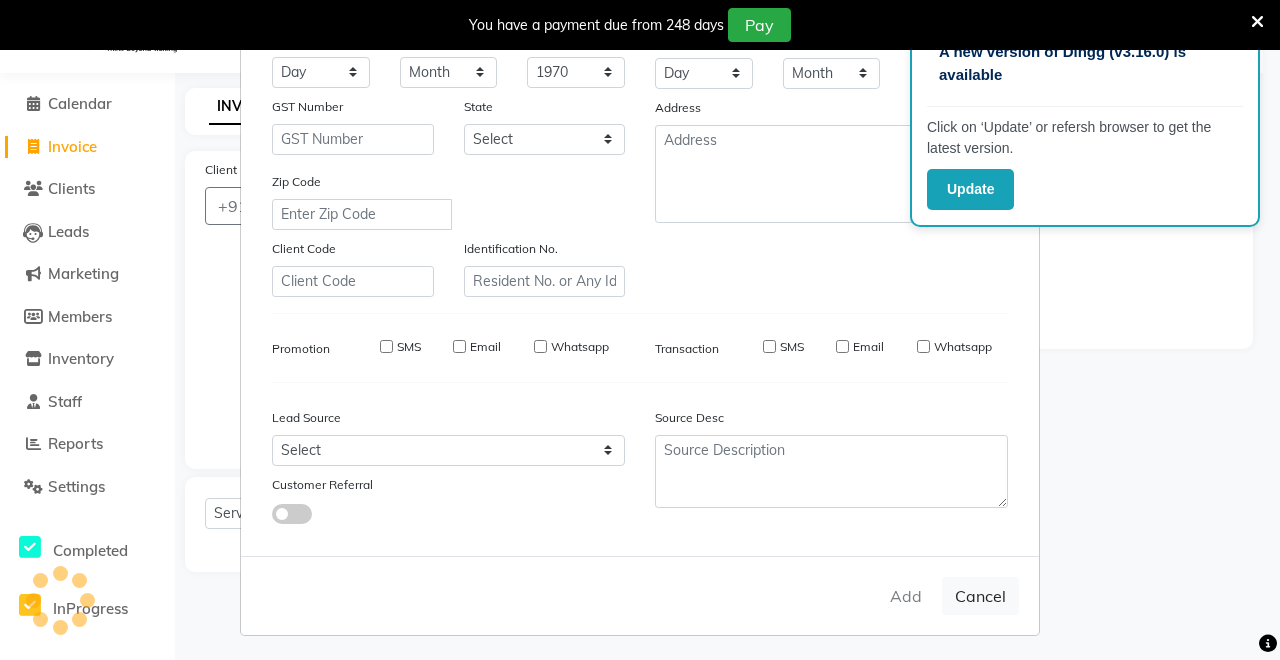 type 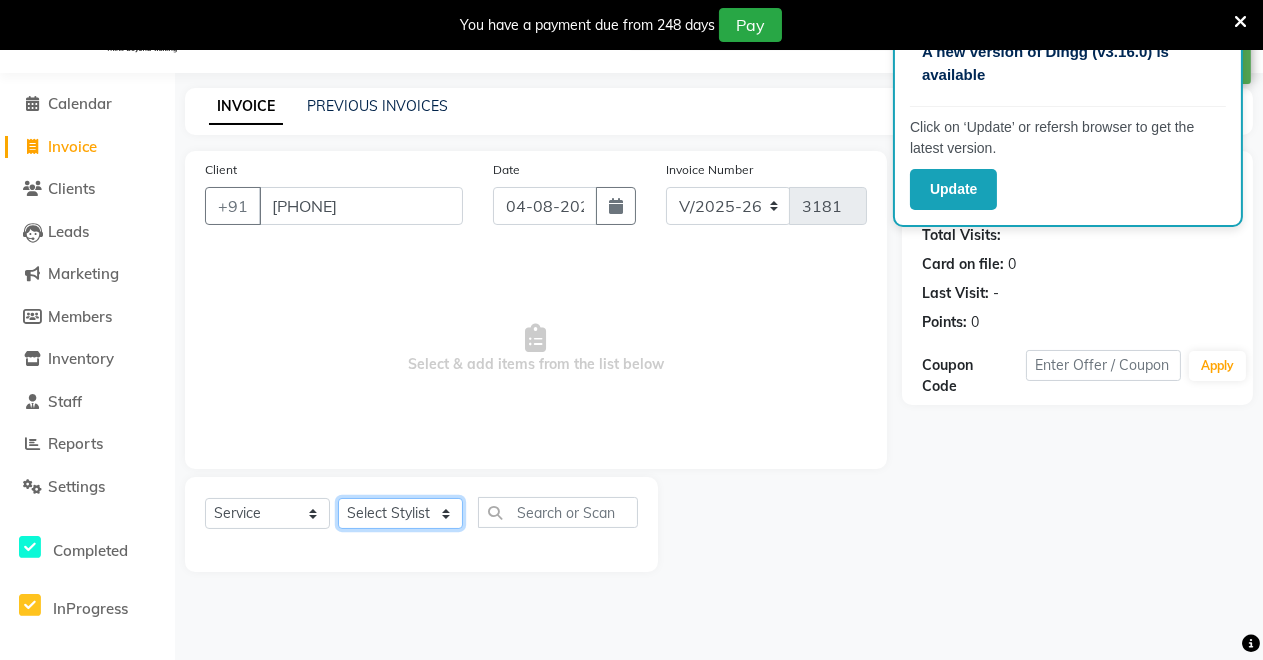 click on "Select Stylist Badal kumar Jeetu Kushal Nikita Rahul Sachin Dangoriya Shikha Suman Verma" 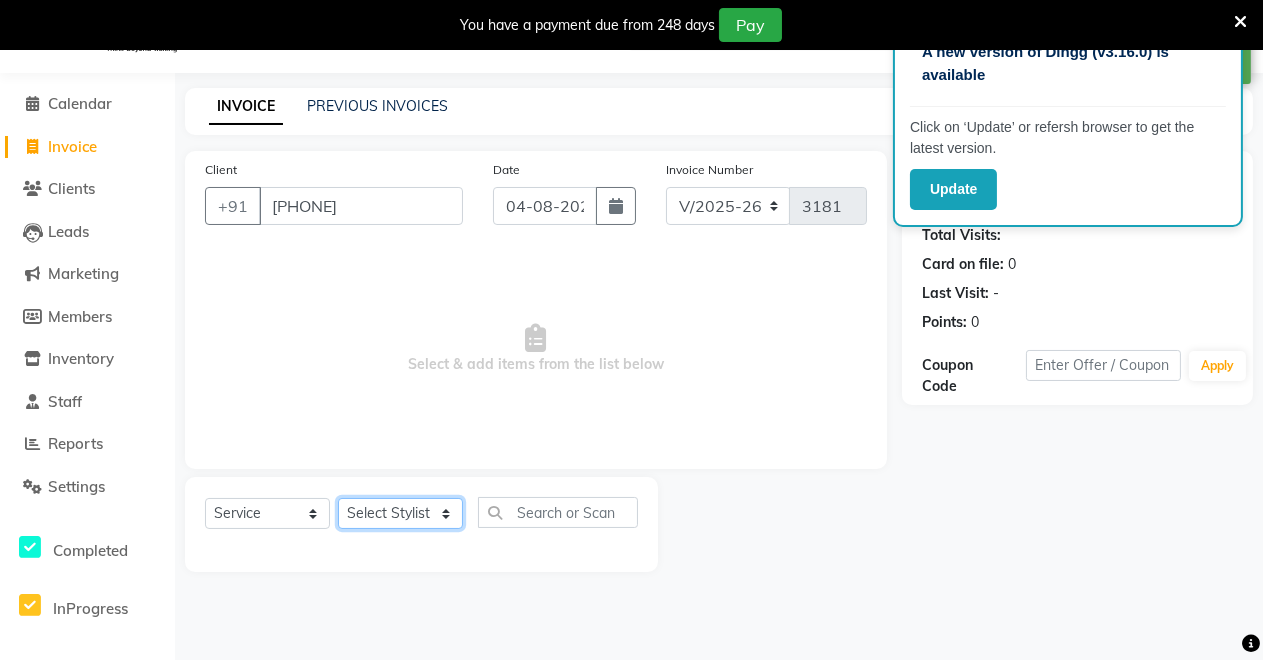 select on "85198" 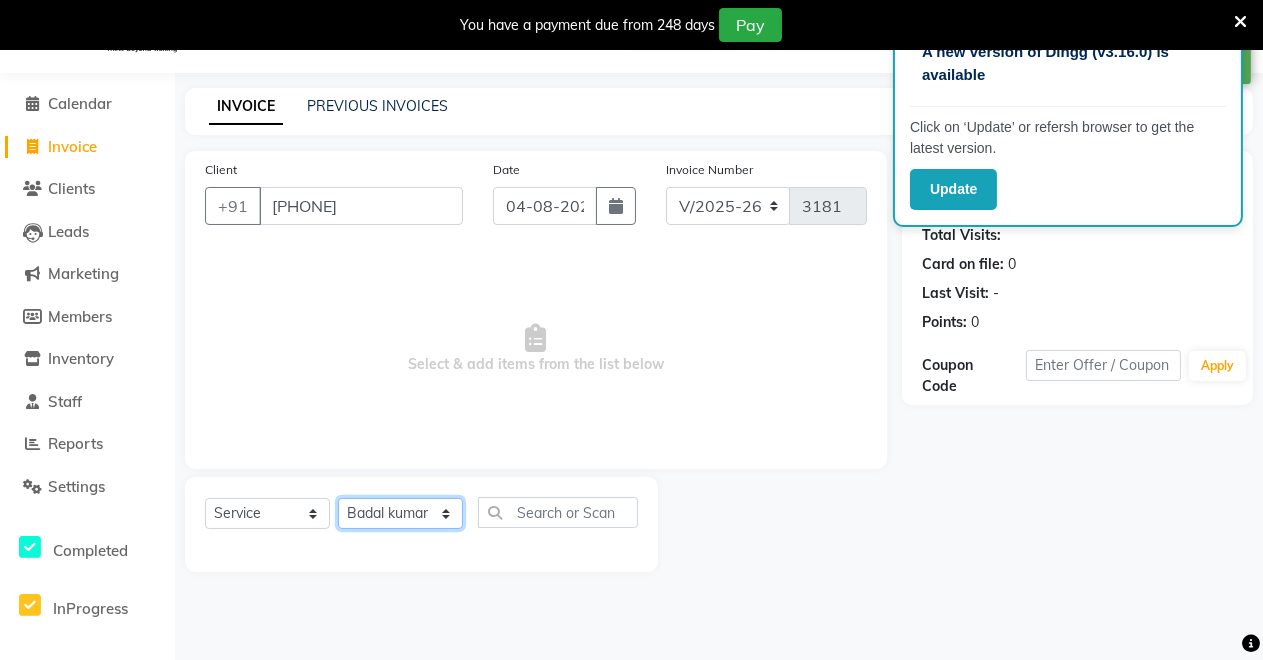 click on "Select Stylist Badal kumar Jeetu Kushal Nikita Rahul Sachin Dangoriya Shikha Suman Verma" 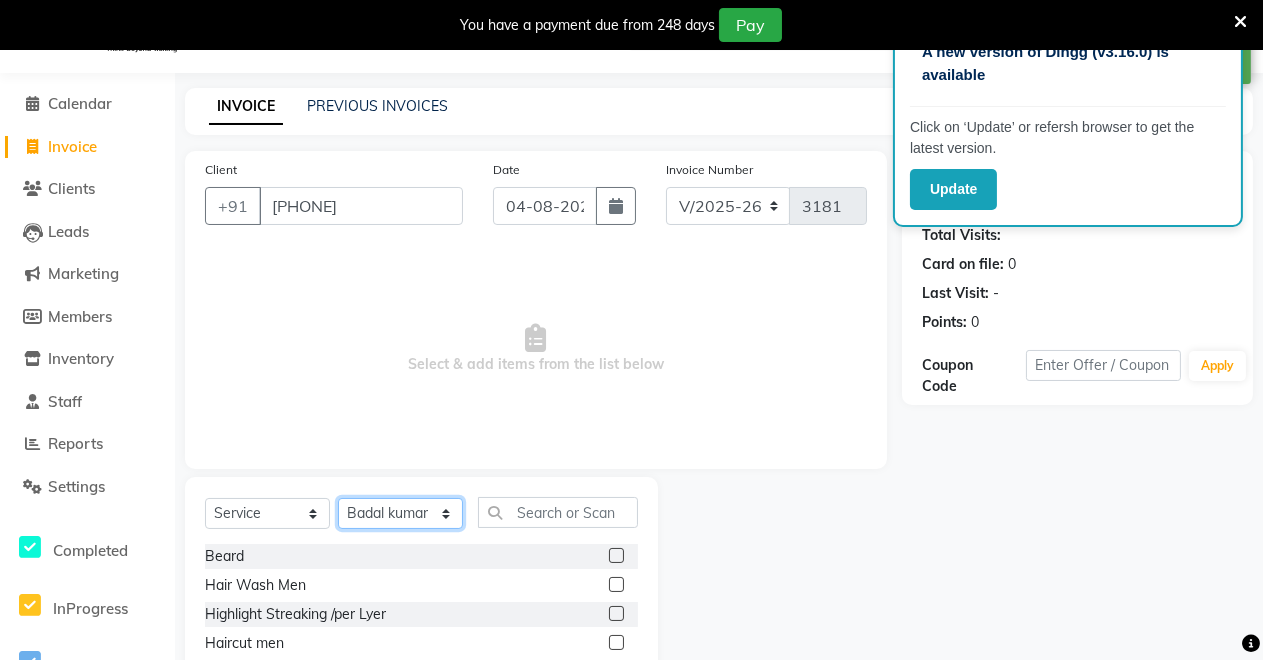 scroll, scrollTop: 191, scrollLeft: 0, axis: vertical 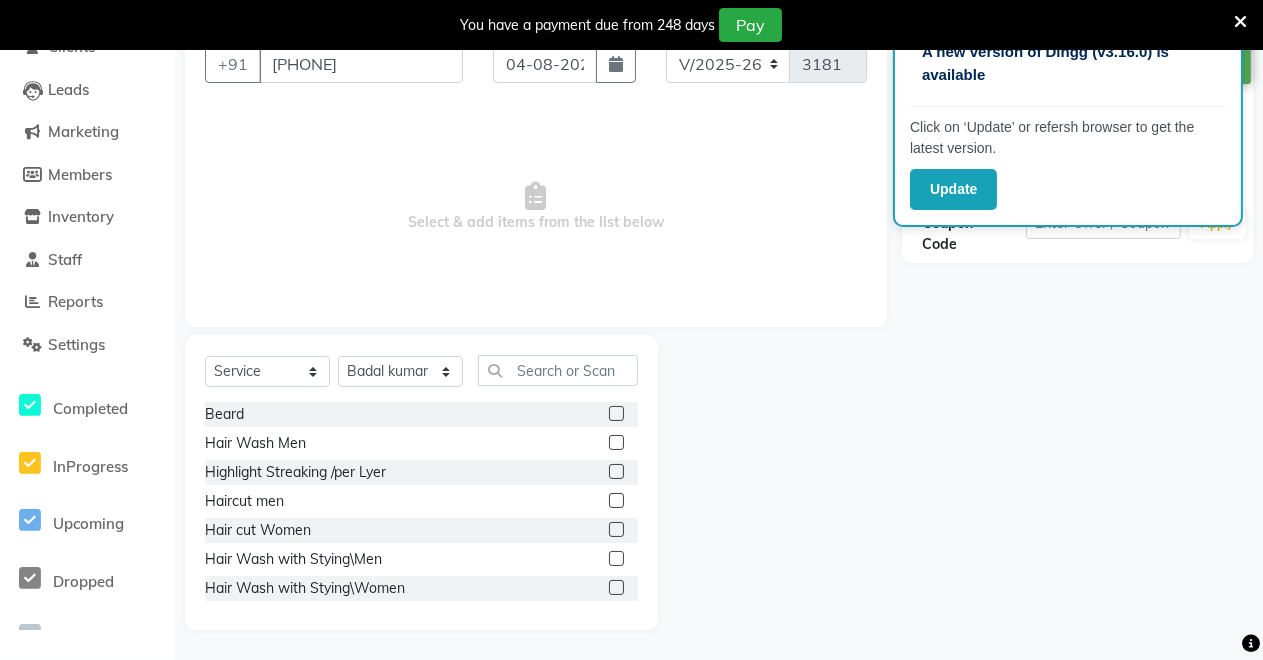 click 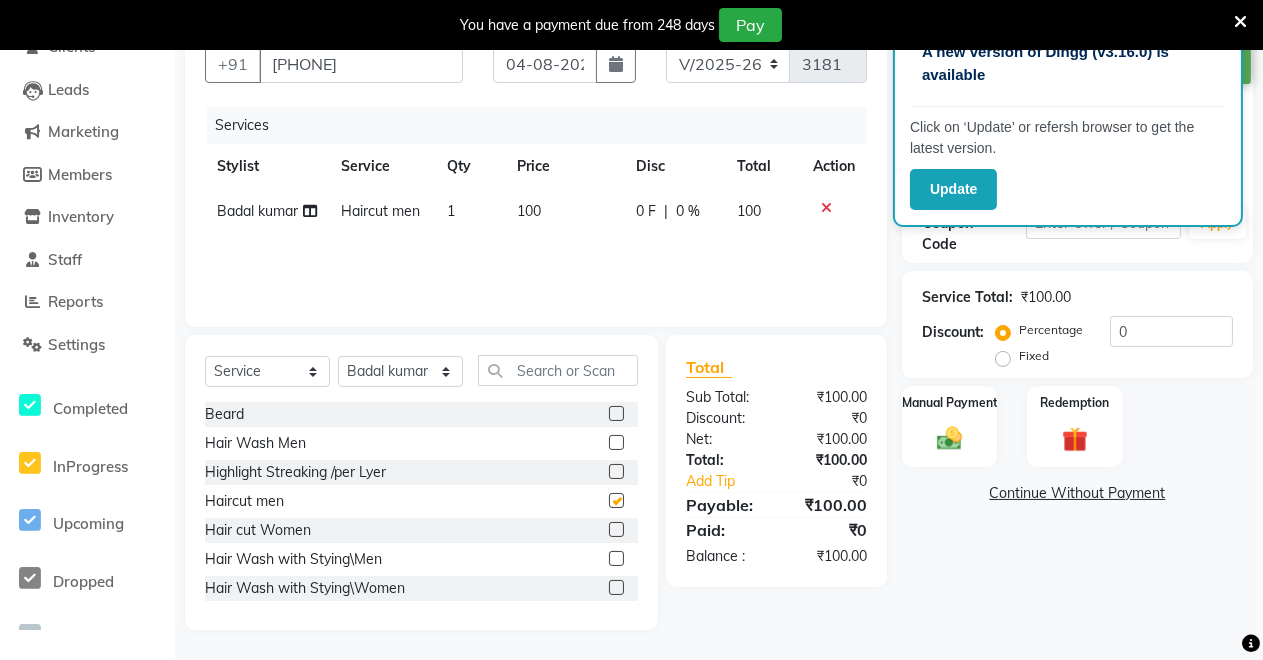 checkbox on "false" 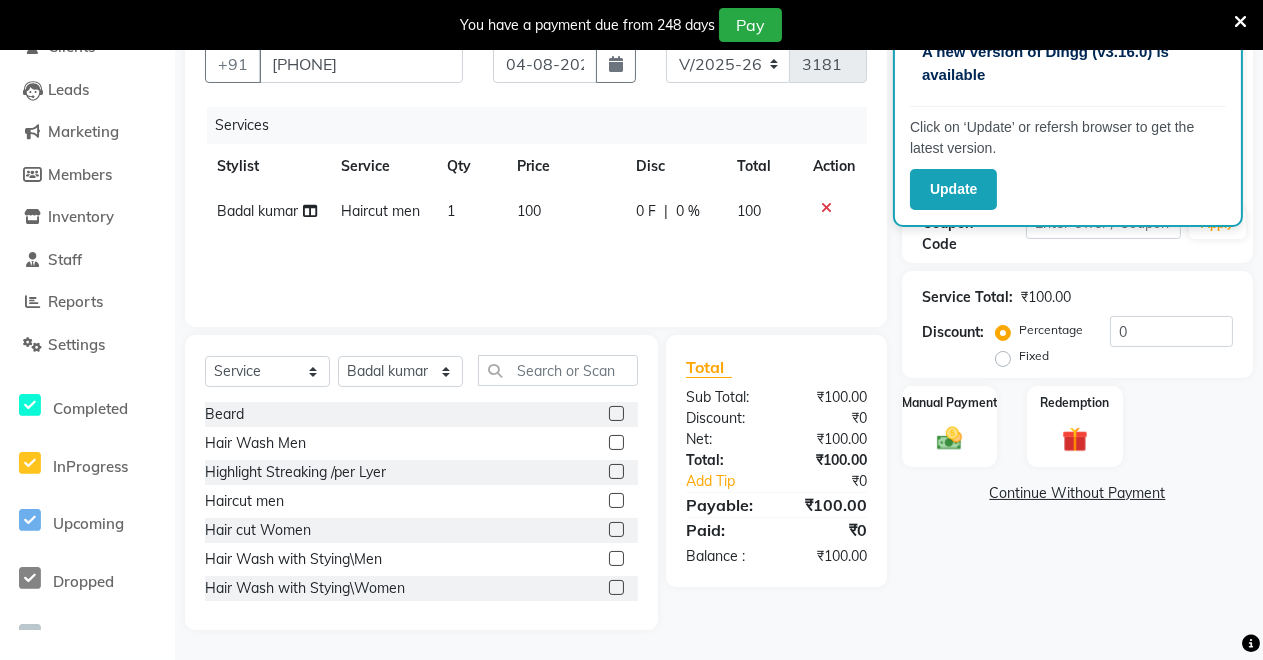 click 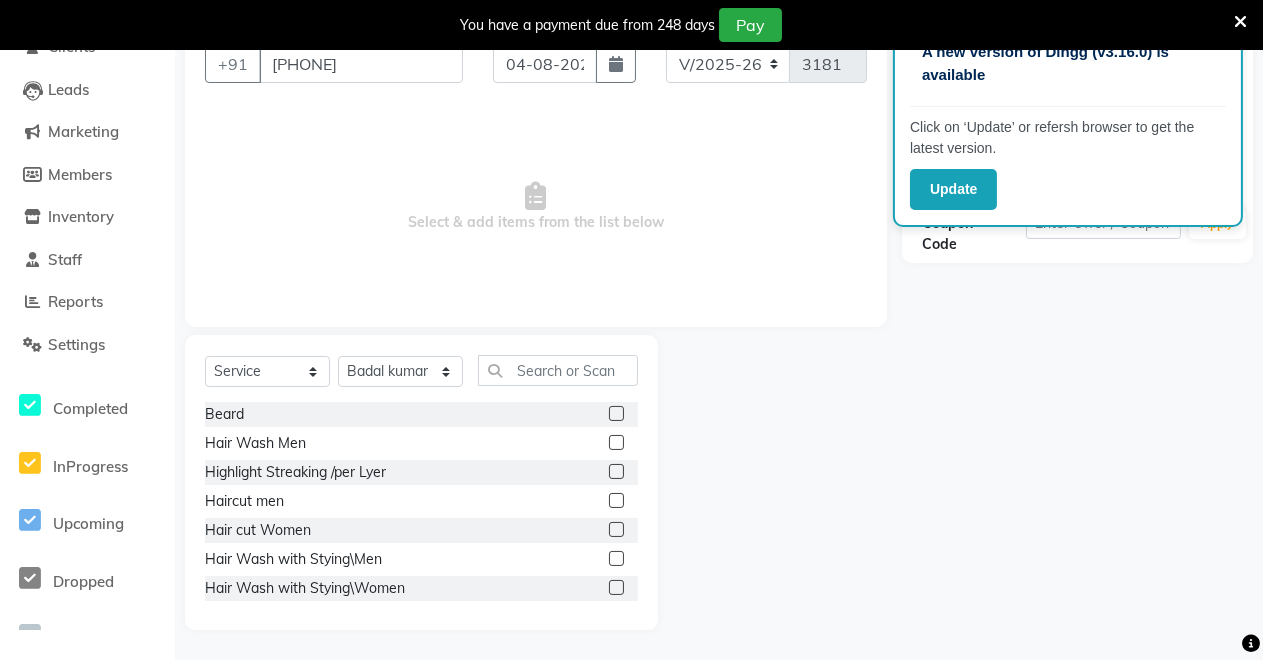 click 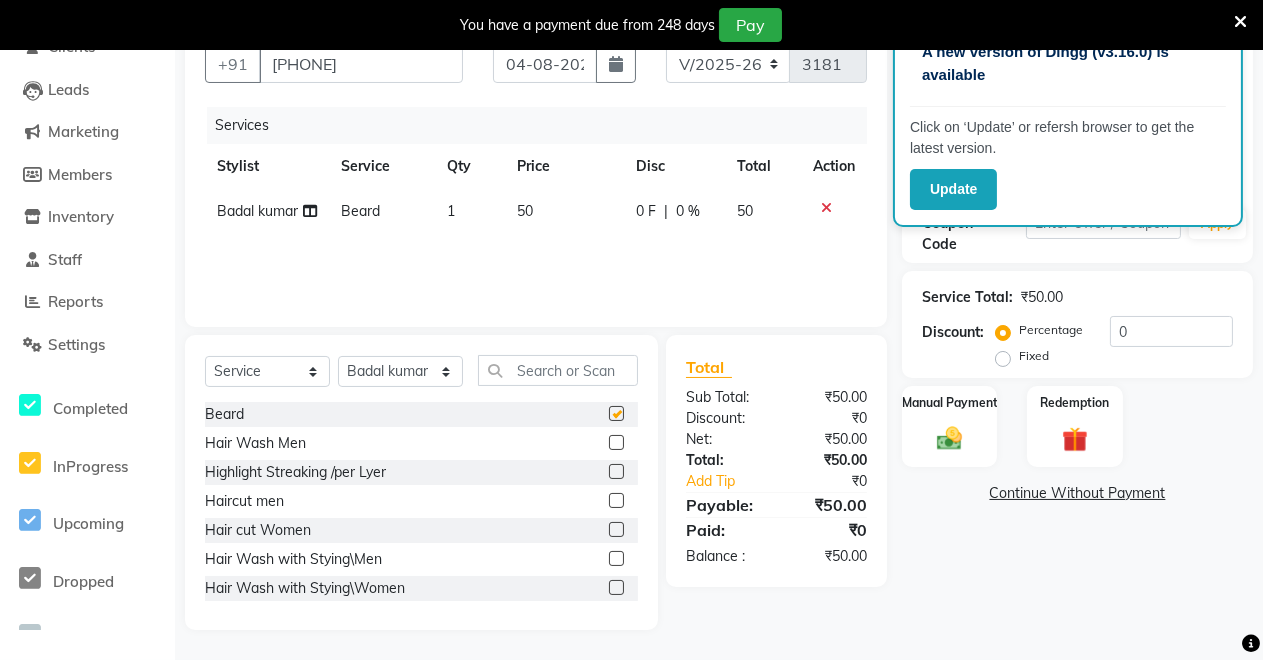 checkbox on "false" 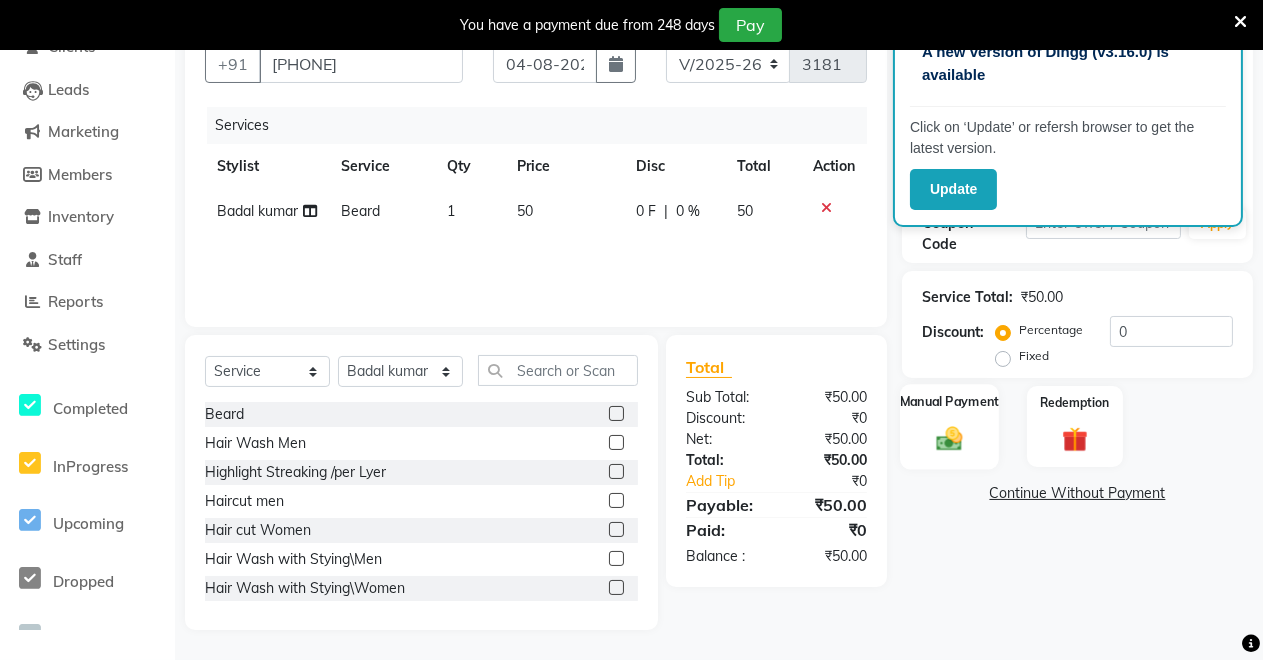 click 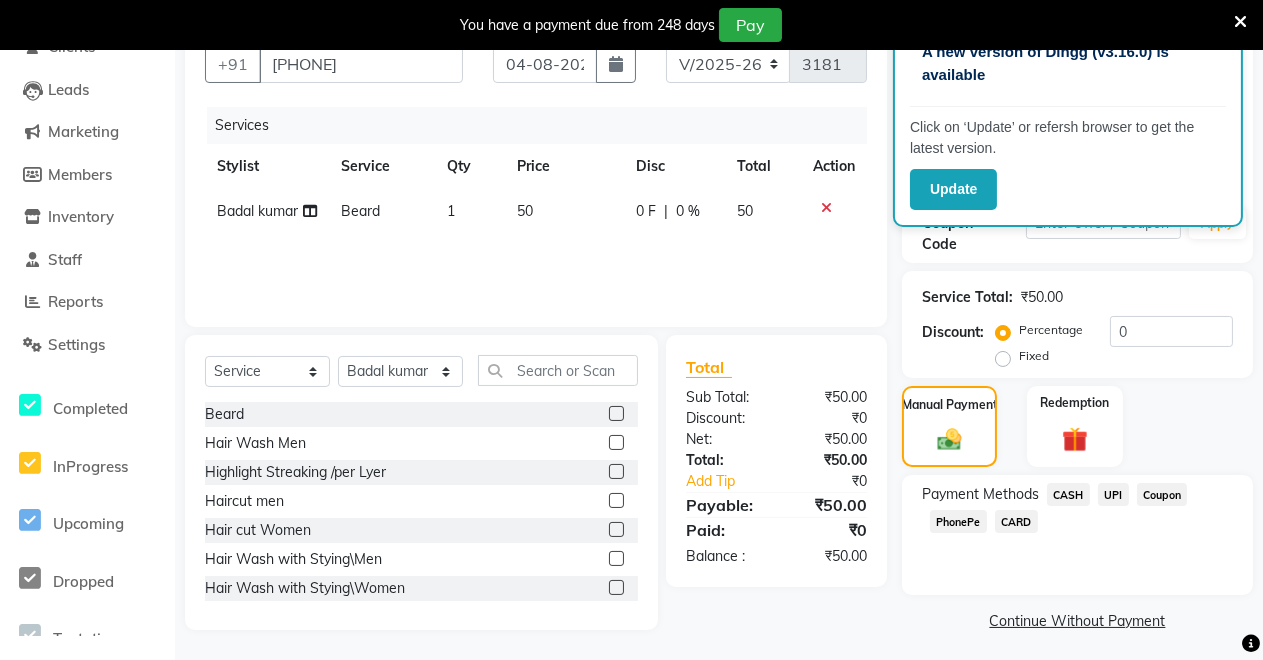 click on "CASH" 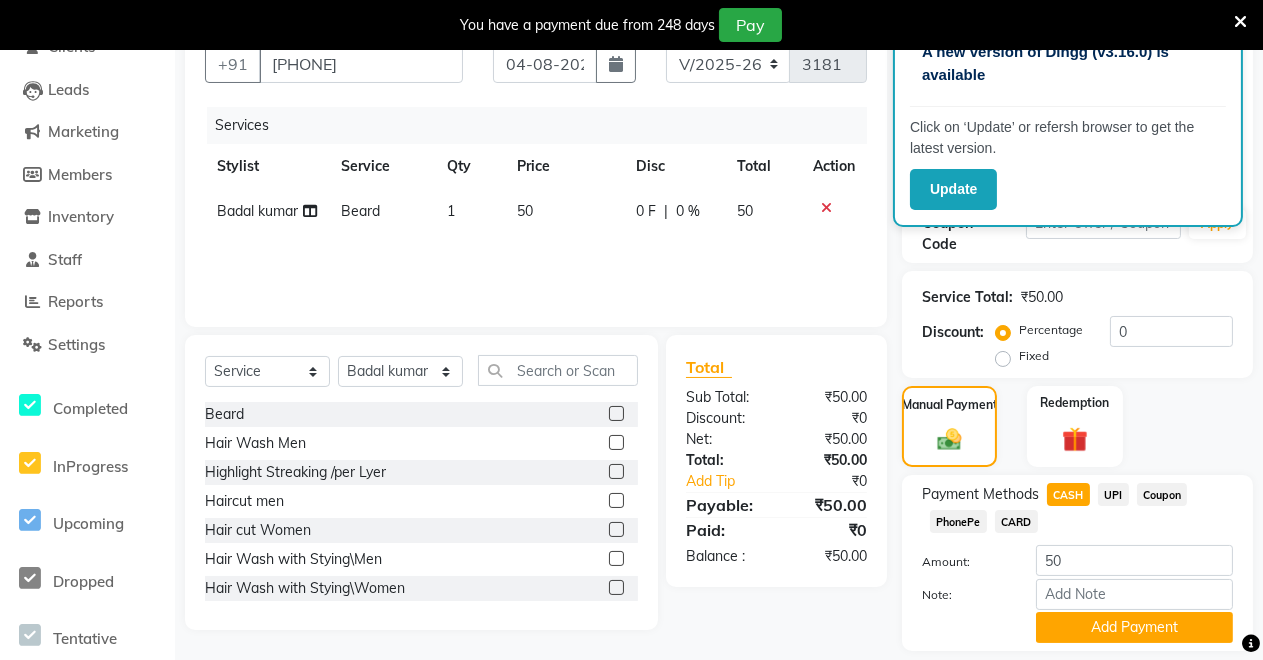 scroll, scrollTop: 253, scrollLeft: 0, axis: vertical 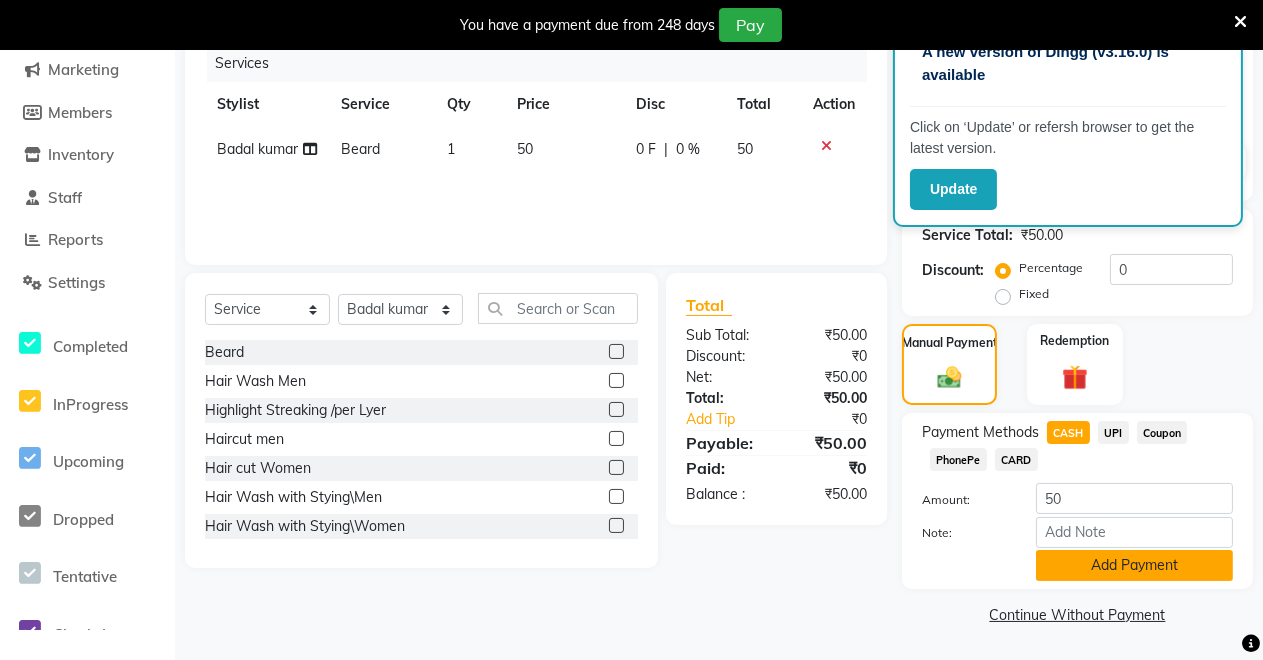 click on "Add Payment" 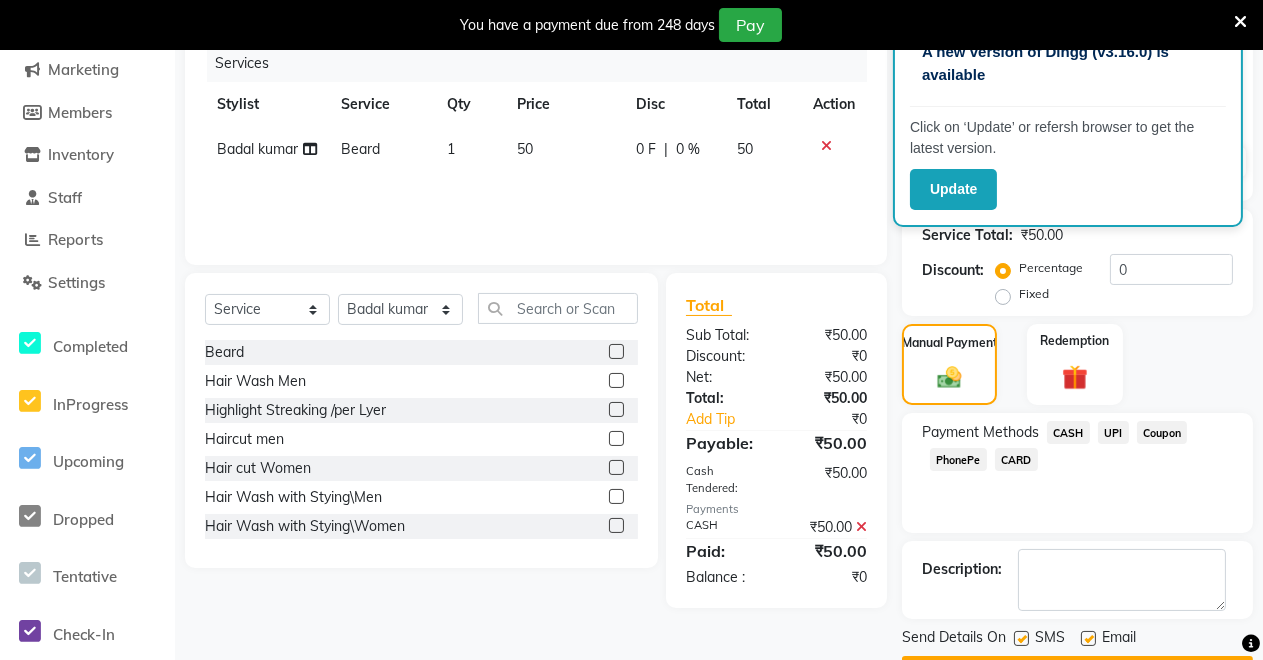 scroll, scrollTop: 310, scrollLeft: 0, axis: vertical 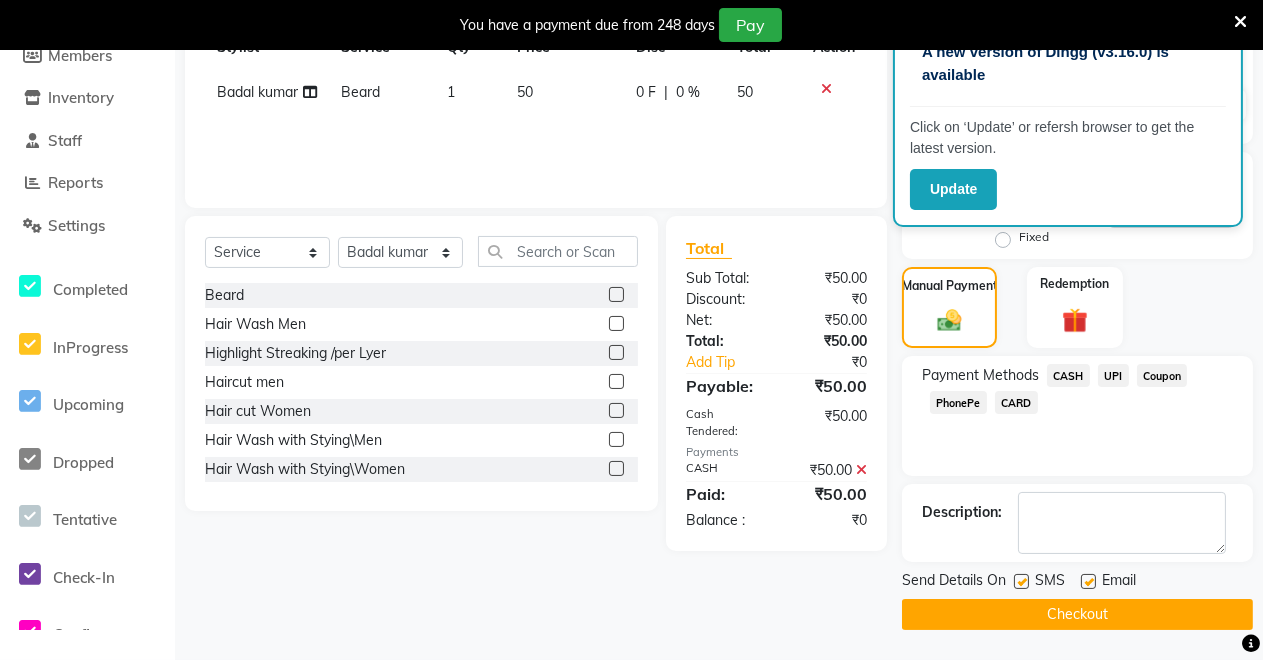 click on "Checkout" 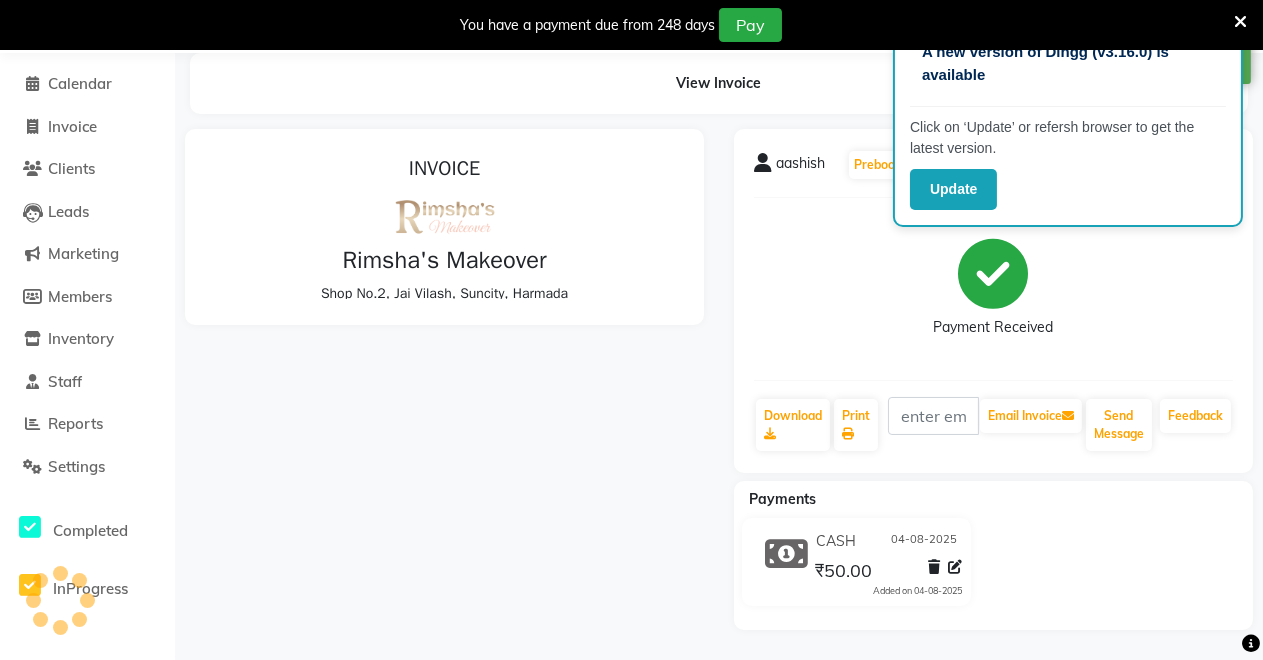 scroll, scrollTop: 0, scrollLeft: 0, axis: both 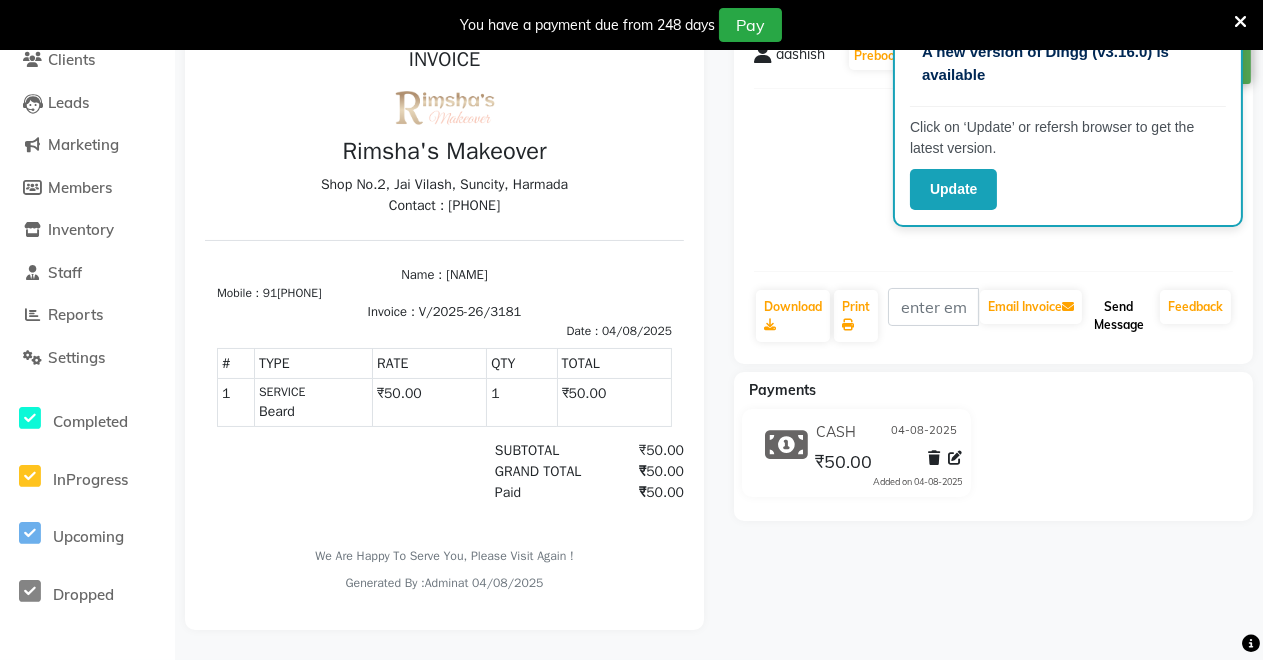 click on "Send Message" 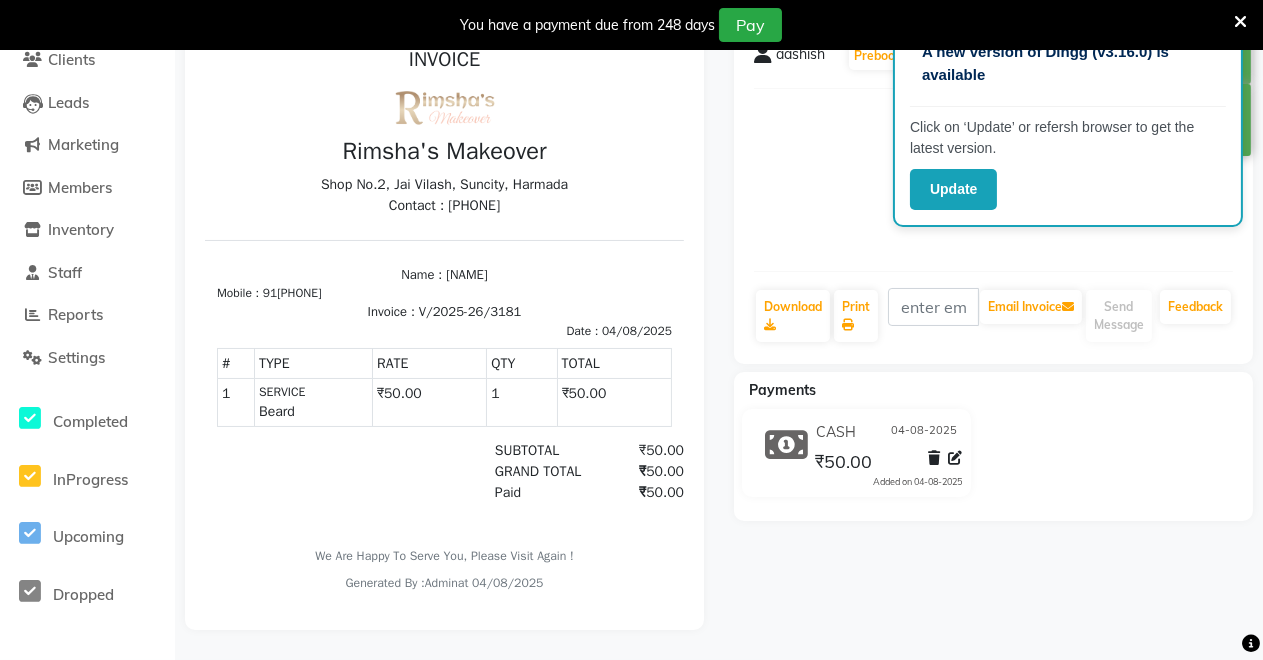 scroll, scrollTop: 0, scrollLeft: 0, axis: both 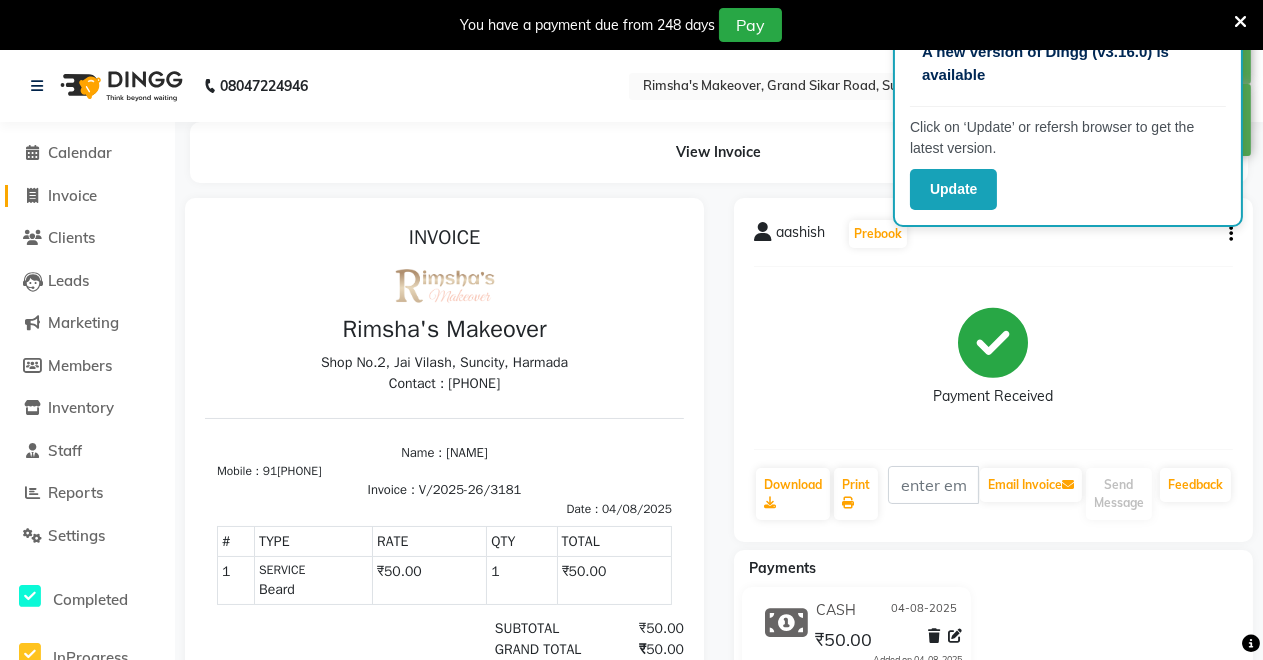 click on "Invoice" 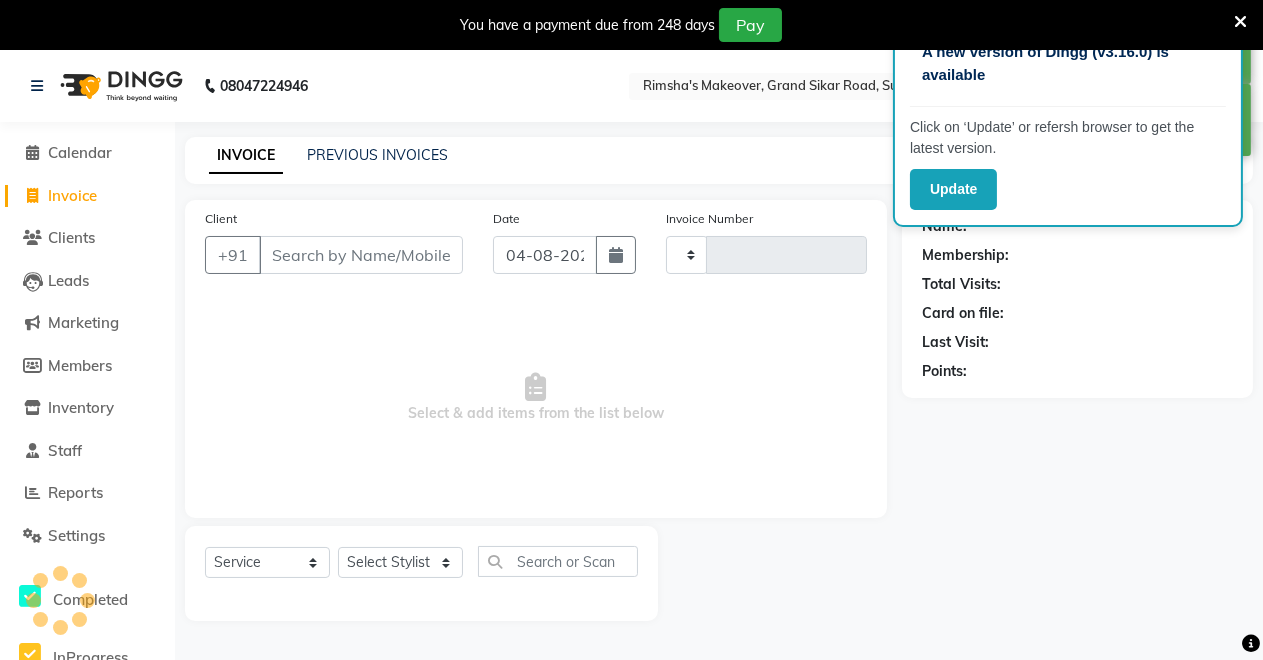 scroll, scrollTop: 49, scrollLeft: 0, axis: vertical 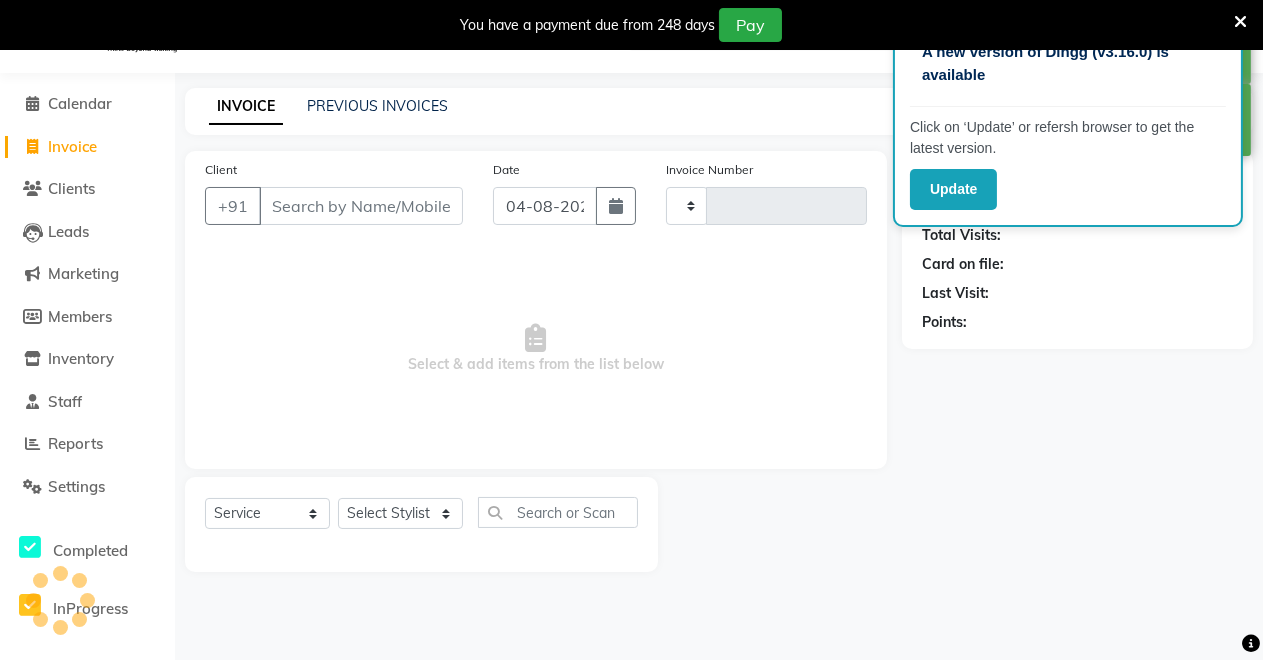 type on "3182" 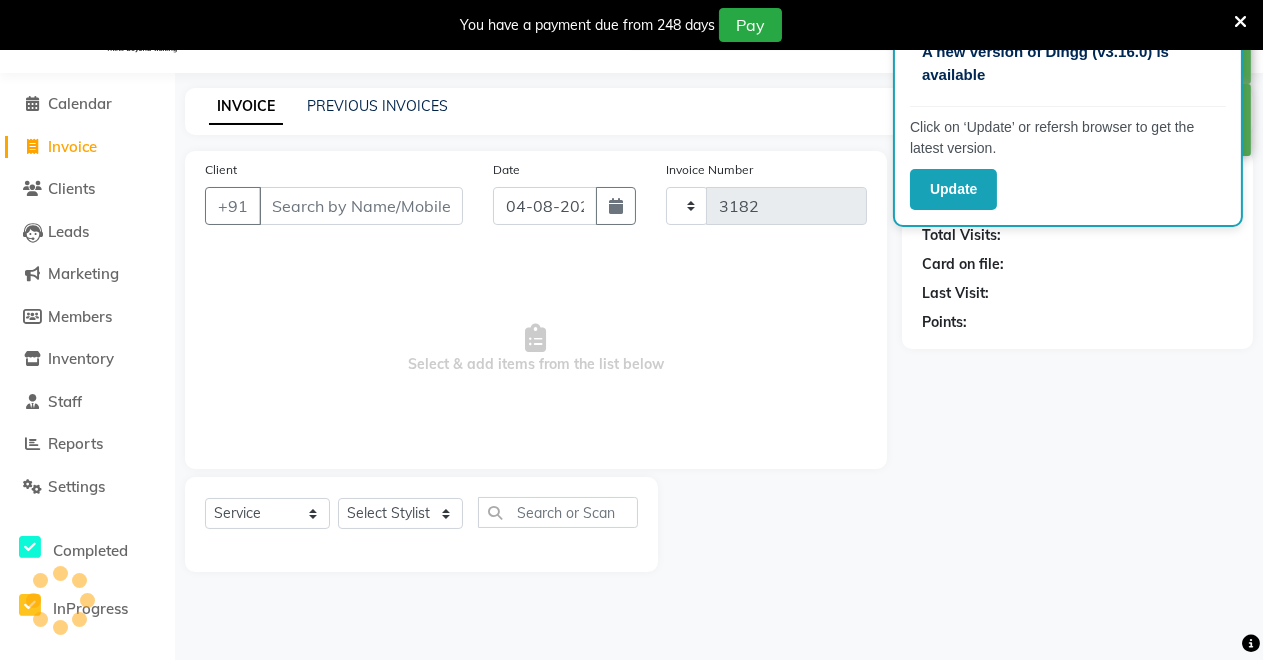 select on "7317" 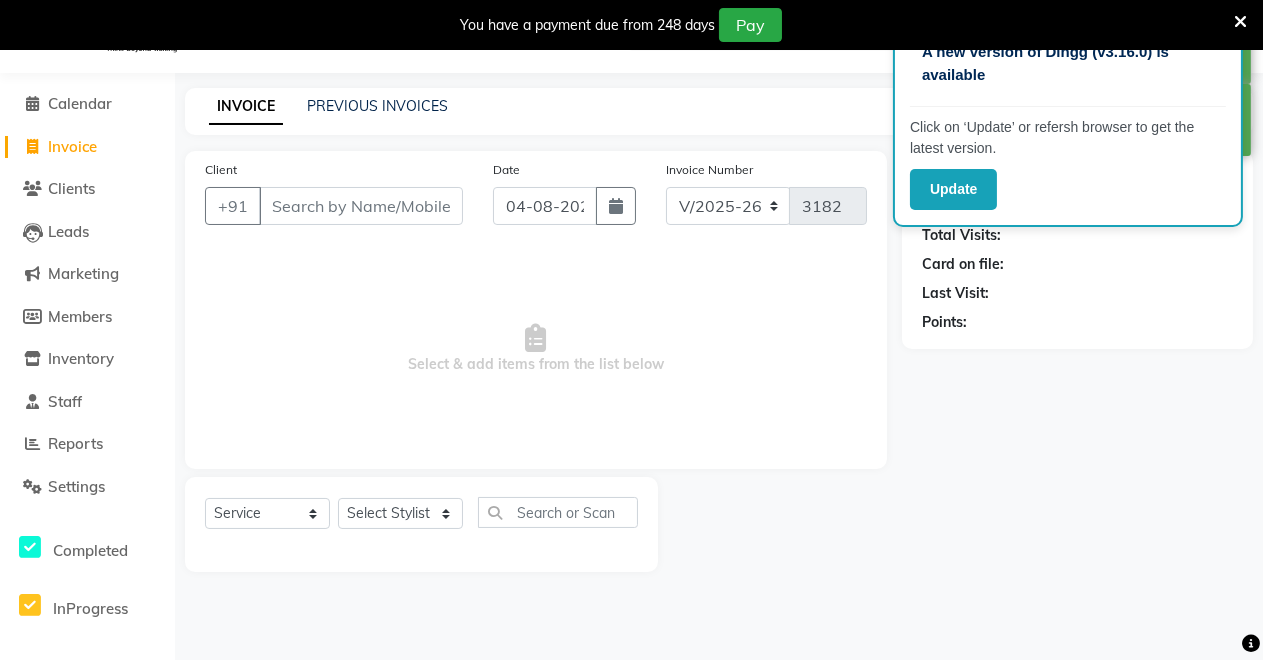click on "Calendar" 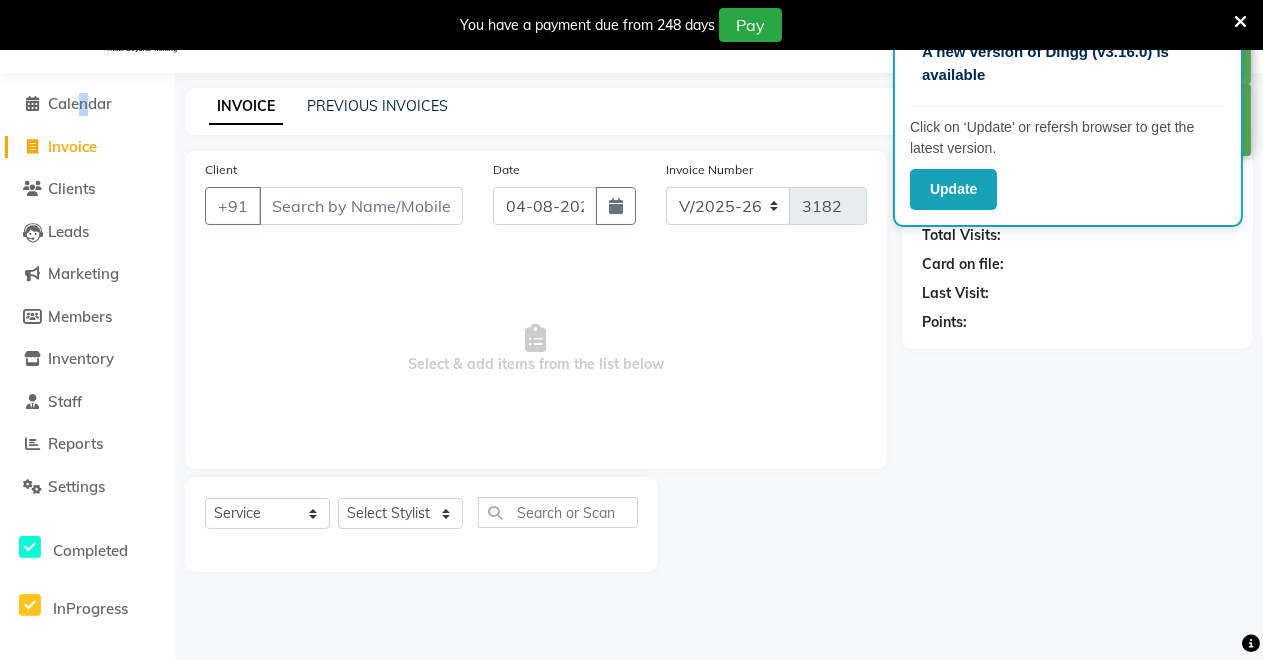 scroll, scrollTop: 0, scrollLeft: 0, axis: both 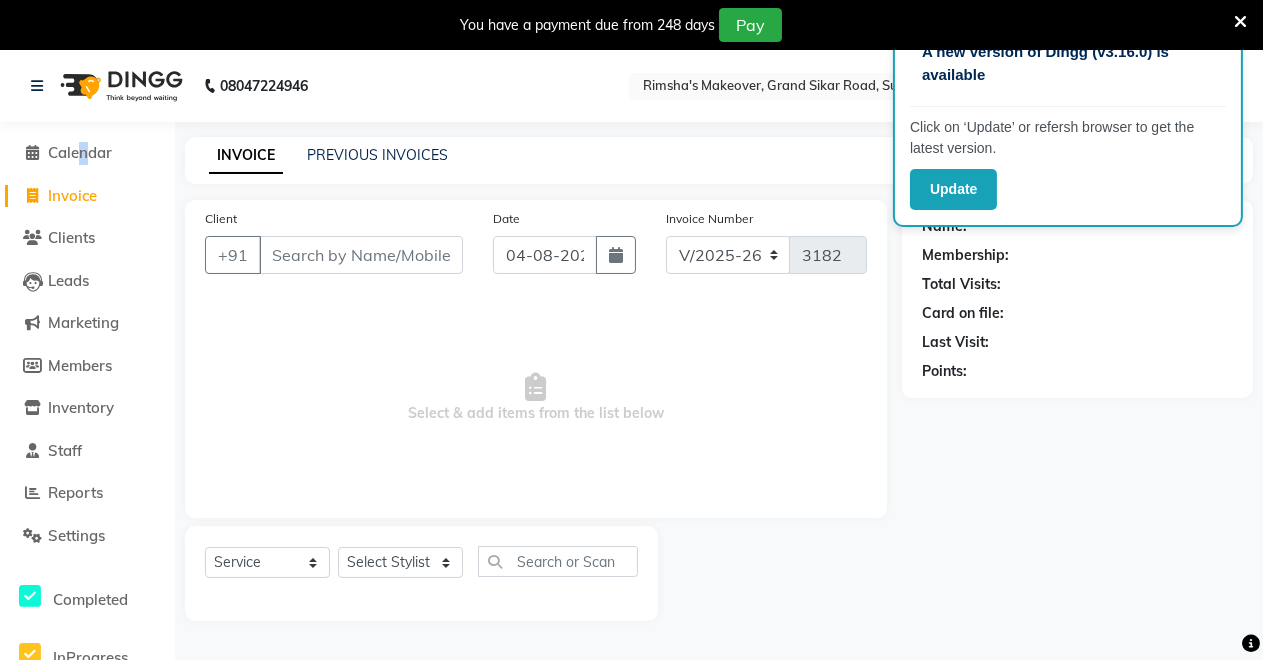 click on "Name: Membership: Total Visits: Card on file: Last Visit:  Points:" 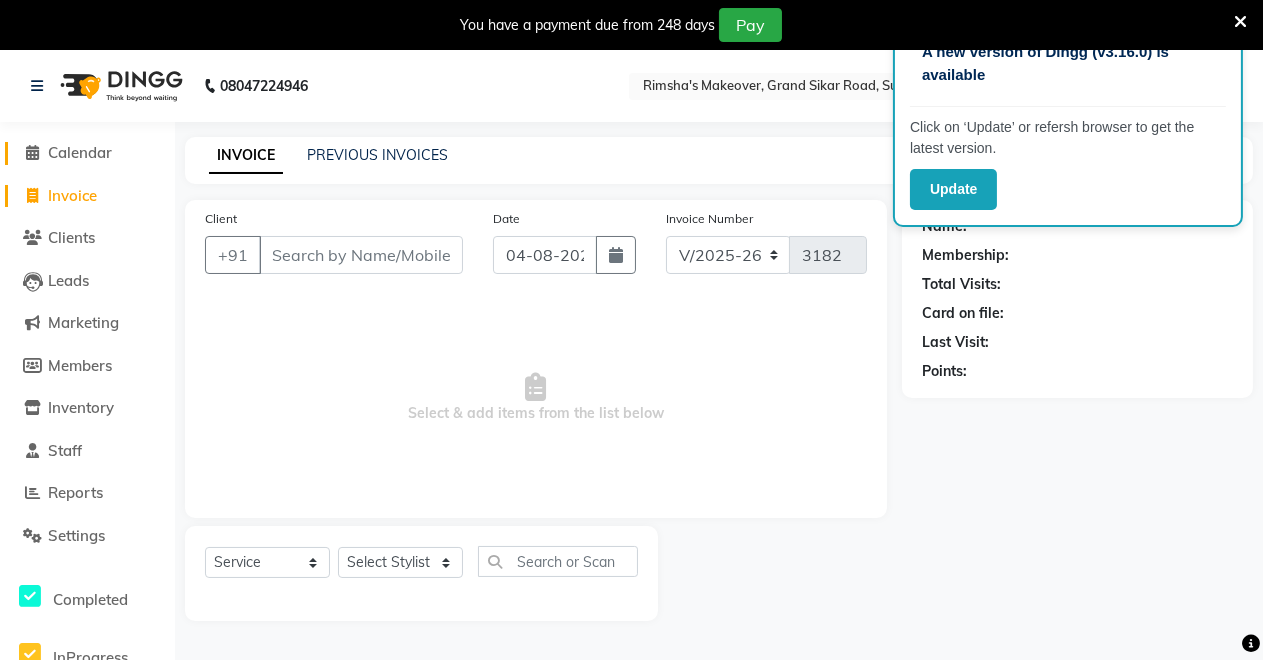 click on "Calendar" 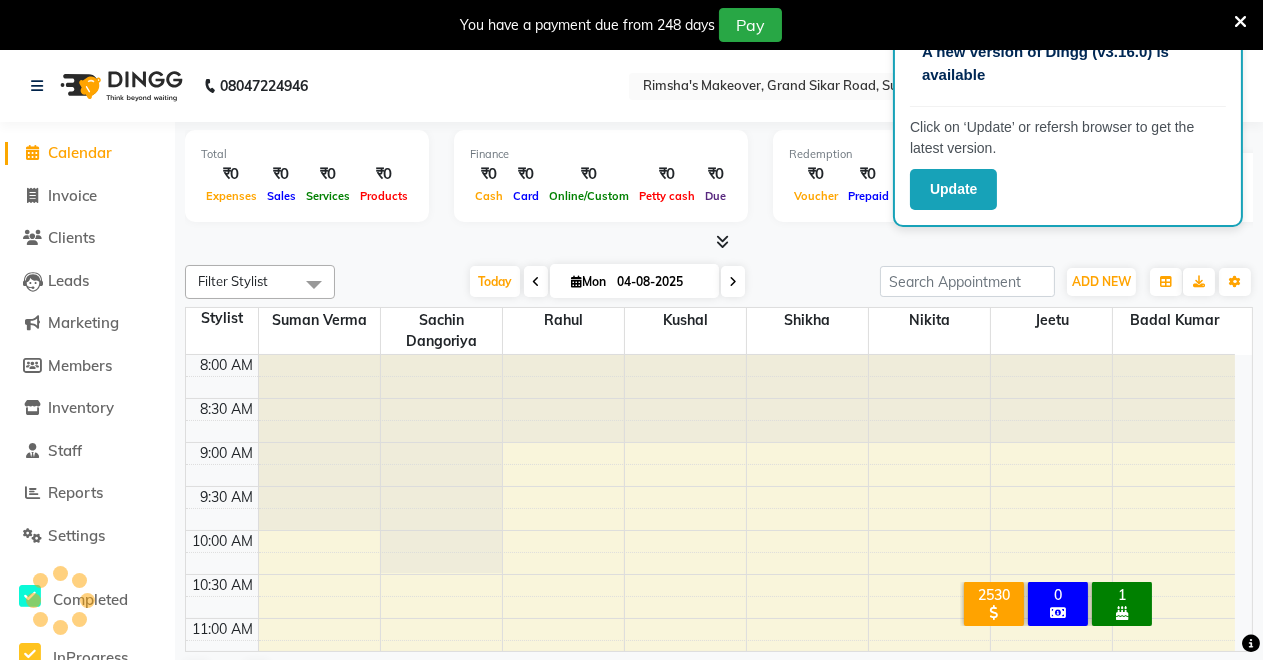 scroll, scrollTop: 0, scrollLeft: 0, axis: both 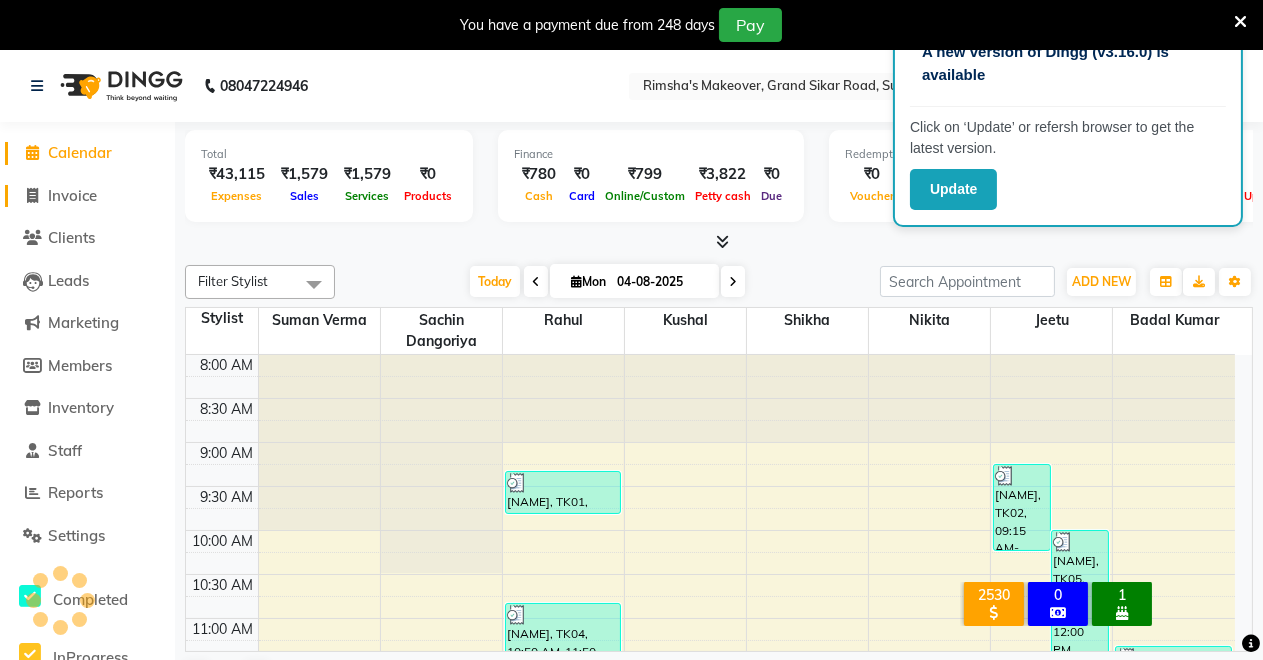 click on "Invoice" 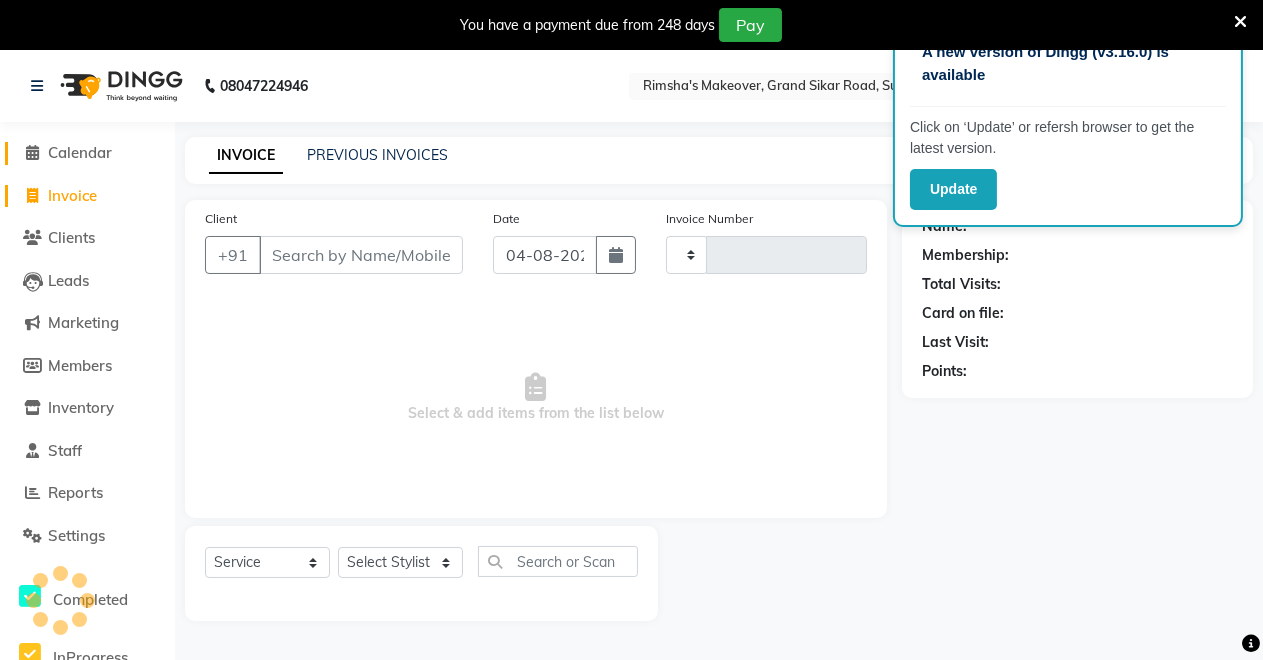 type on "3182" 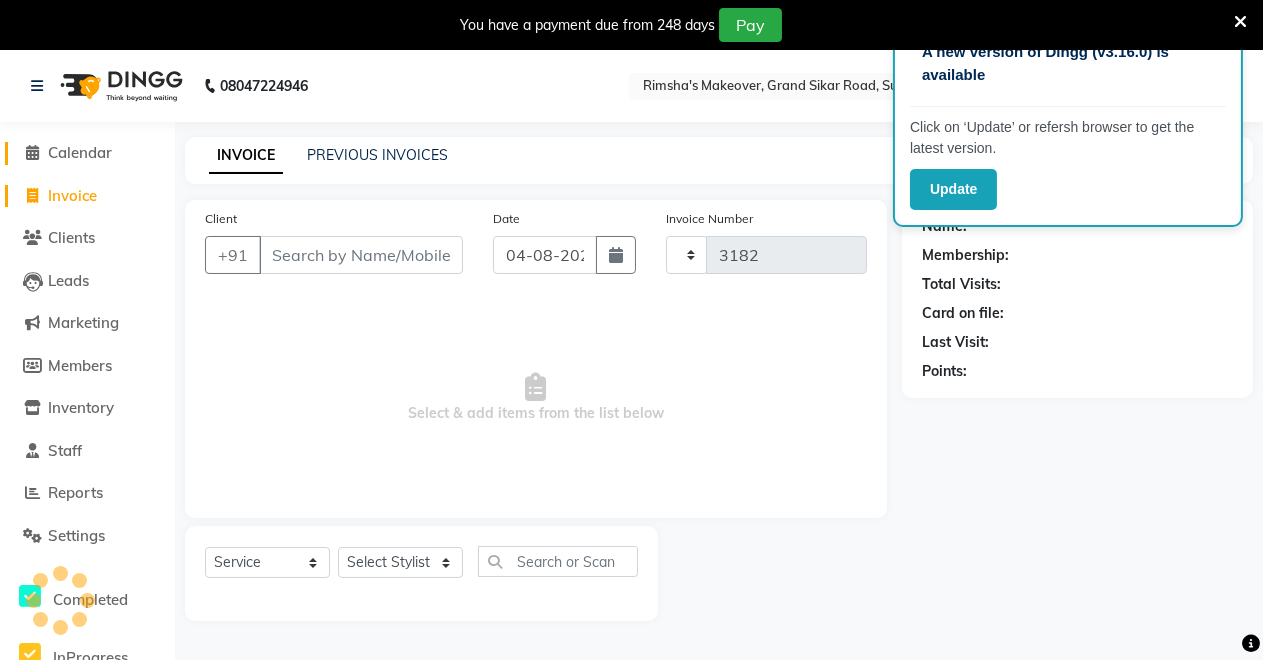 select on "7317" 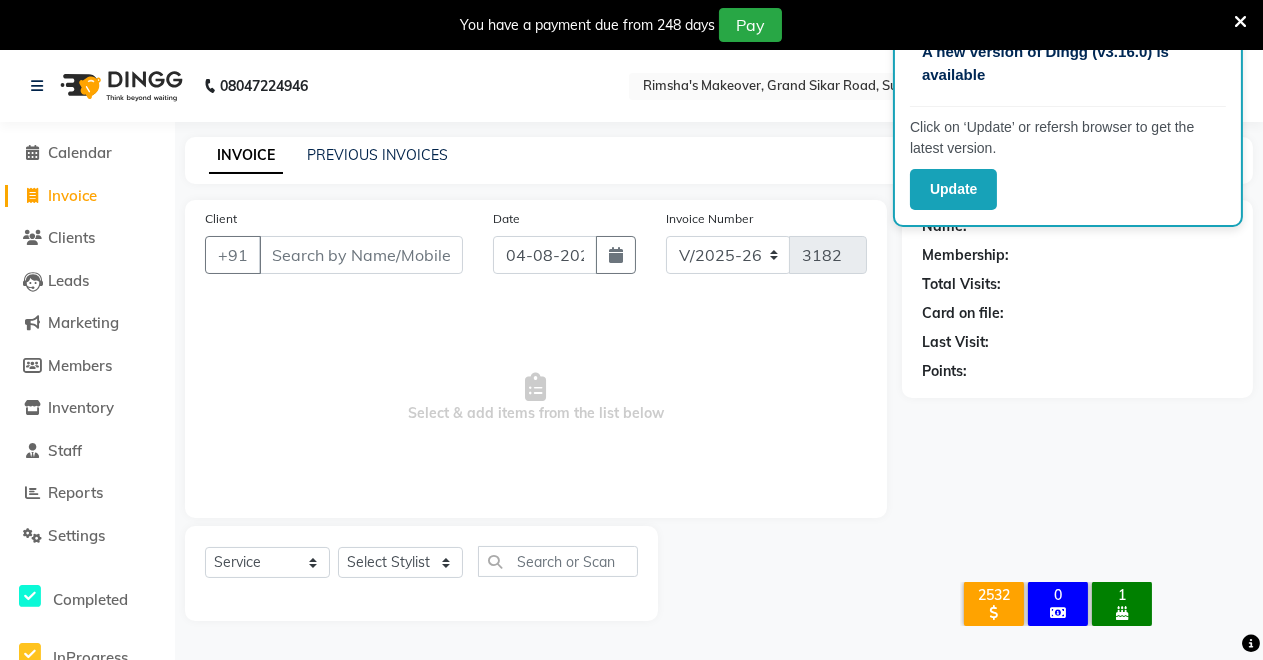click on "Select & add items from the list below" at bounding box center [536, 398] 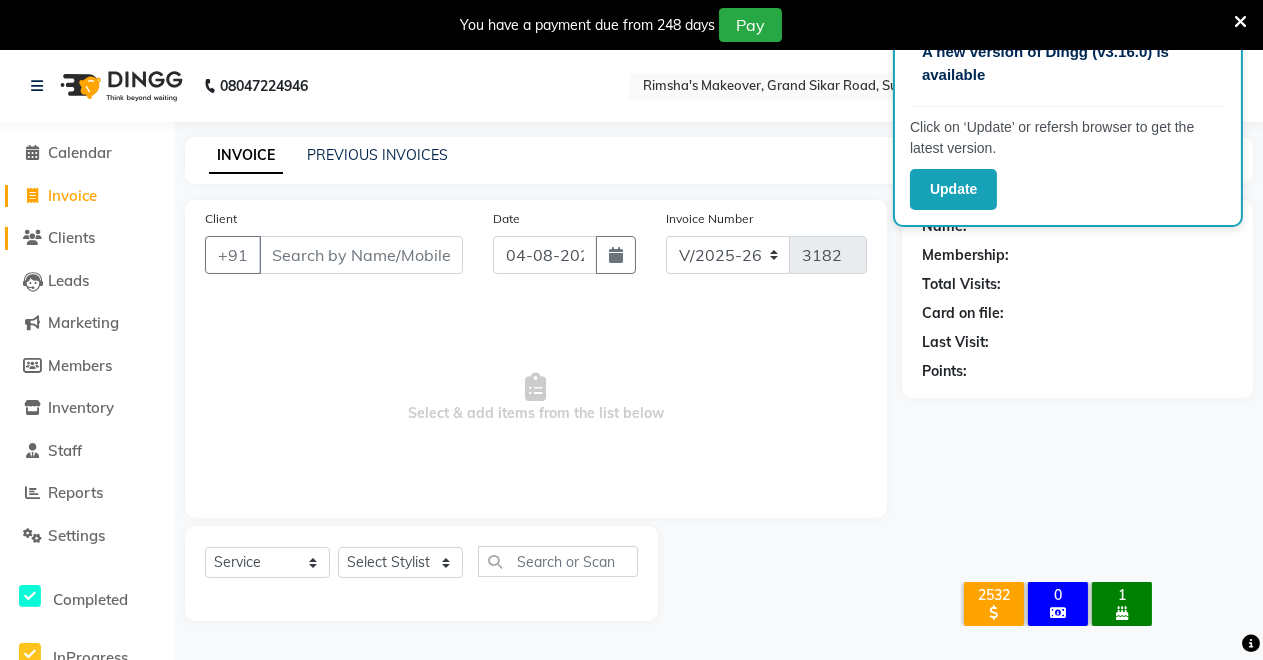 click 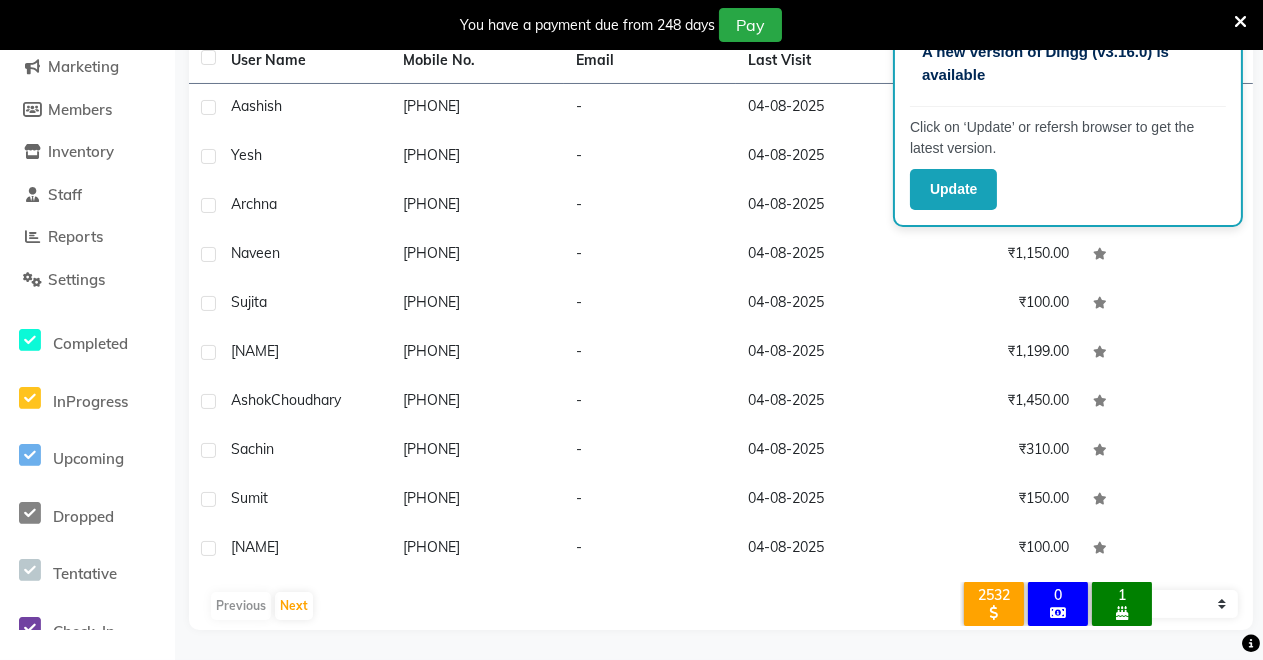 scroll, scrollTop: 0, scrollLeft: 0, axis: both 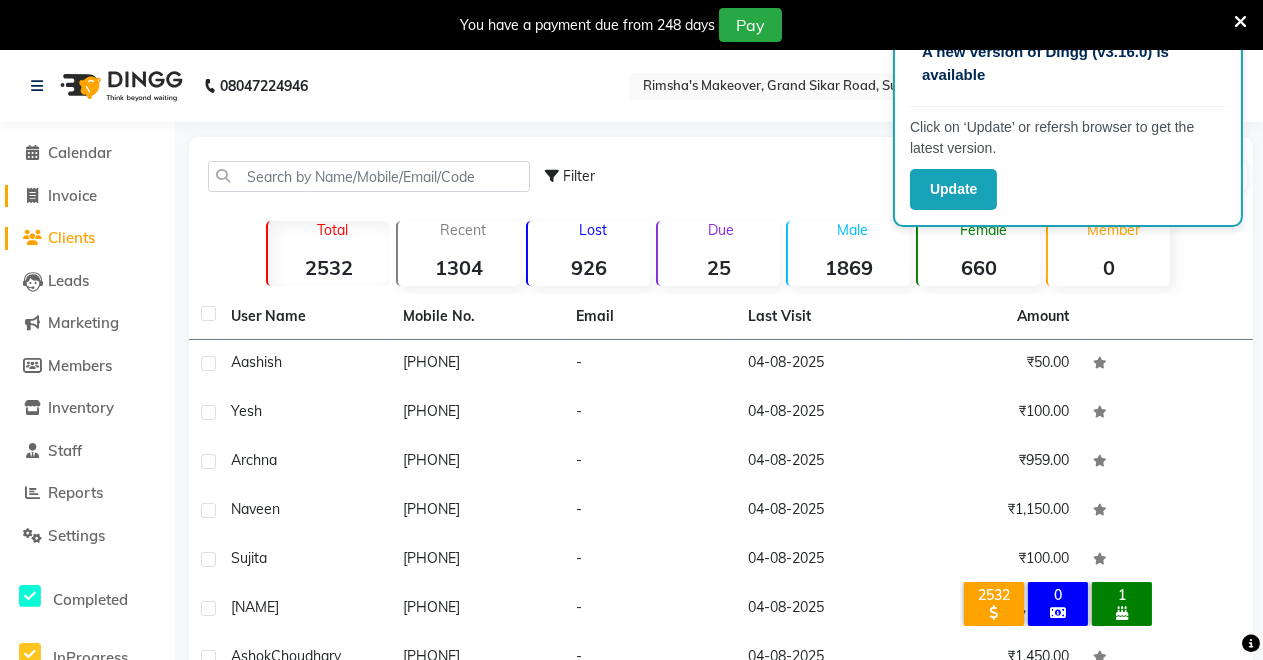 click 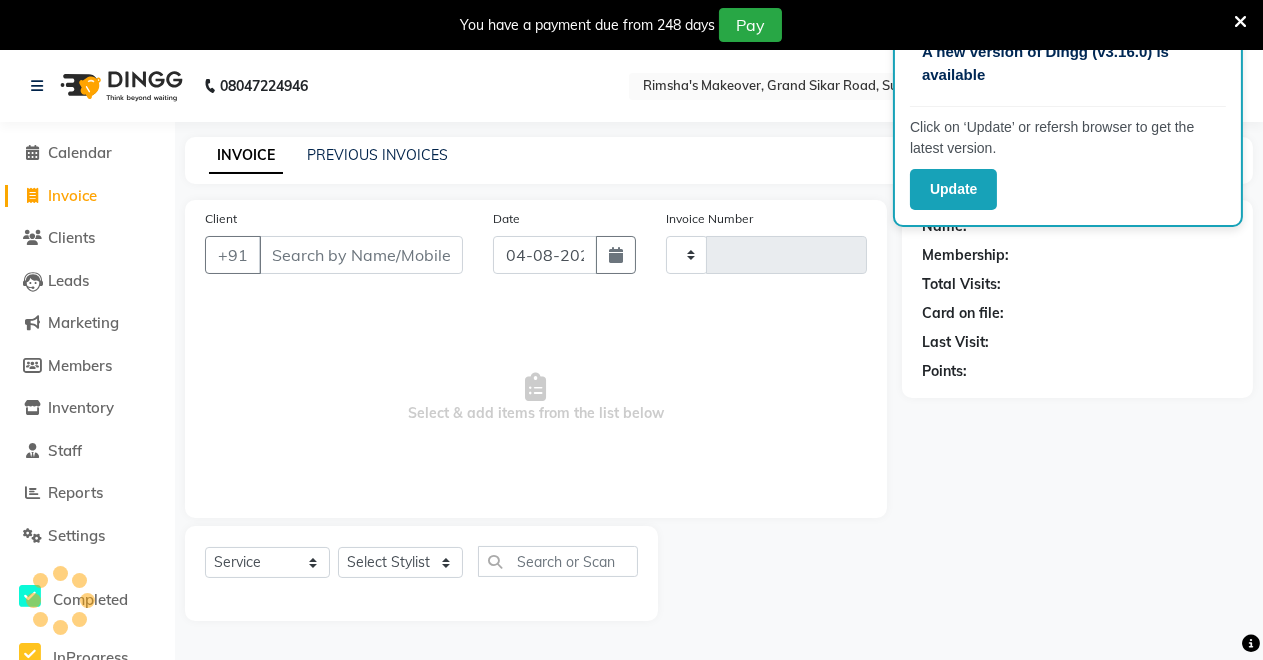 scroll, scrollTop: 49, scrollLeft: 0, axis: vertical 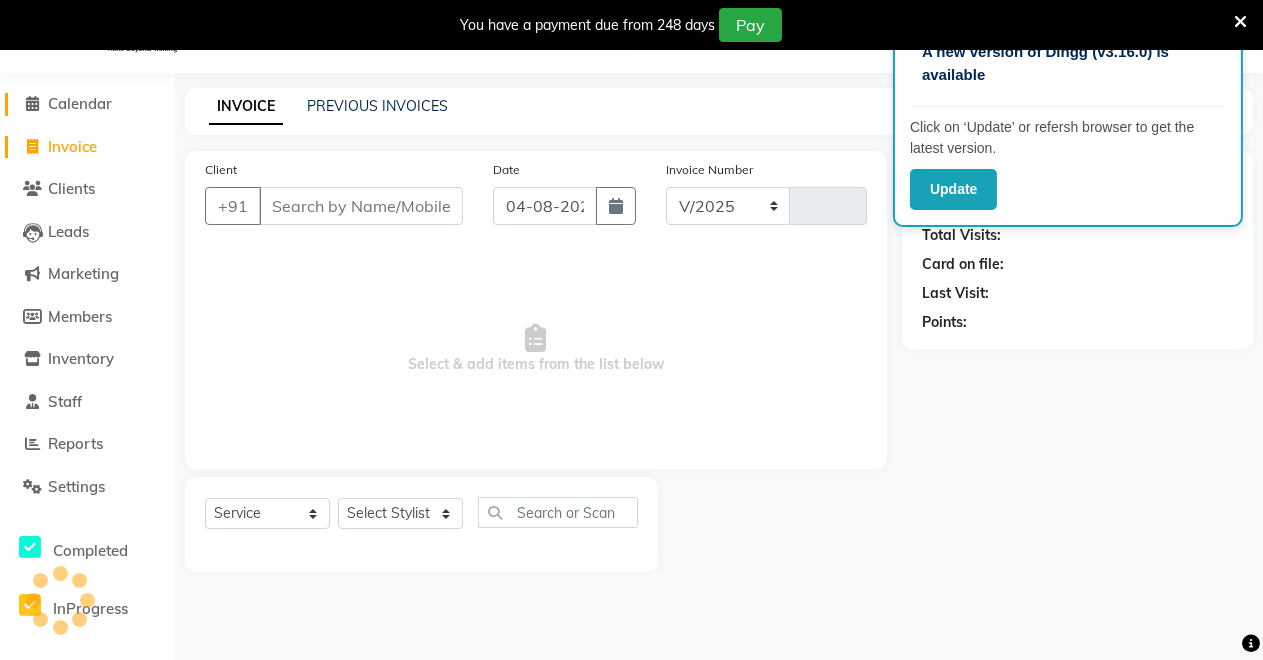 select on "7317" 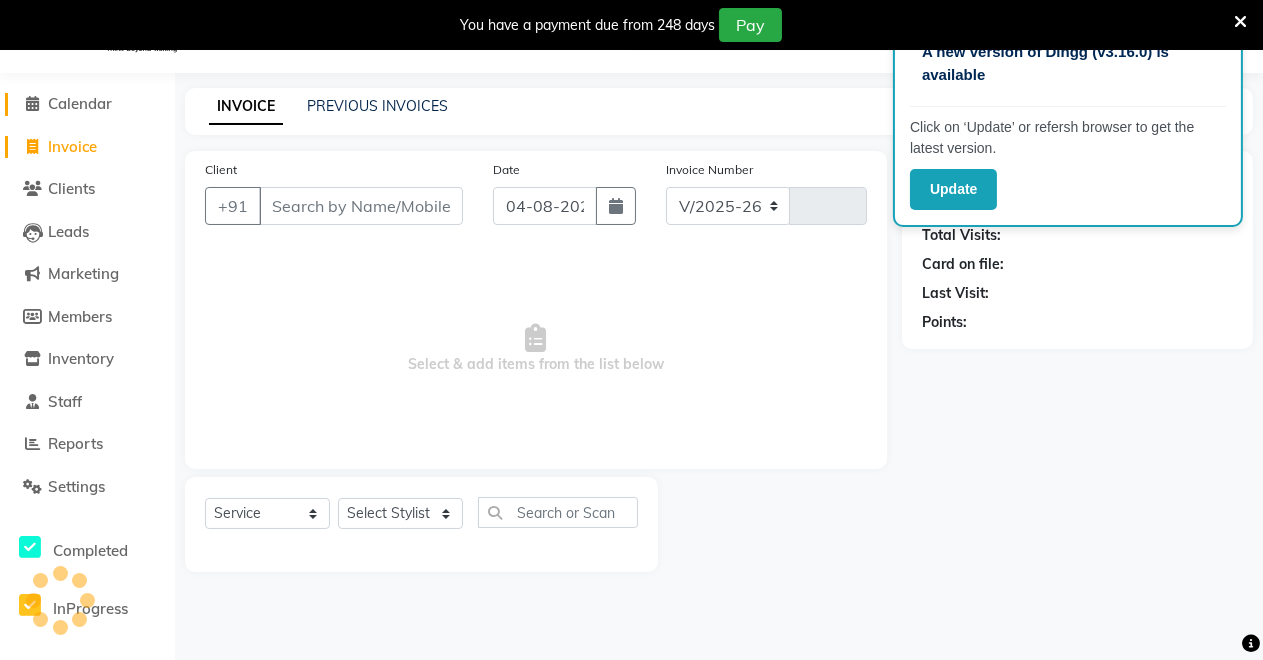 type on "3182" 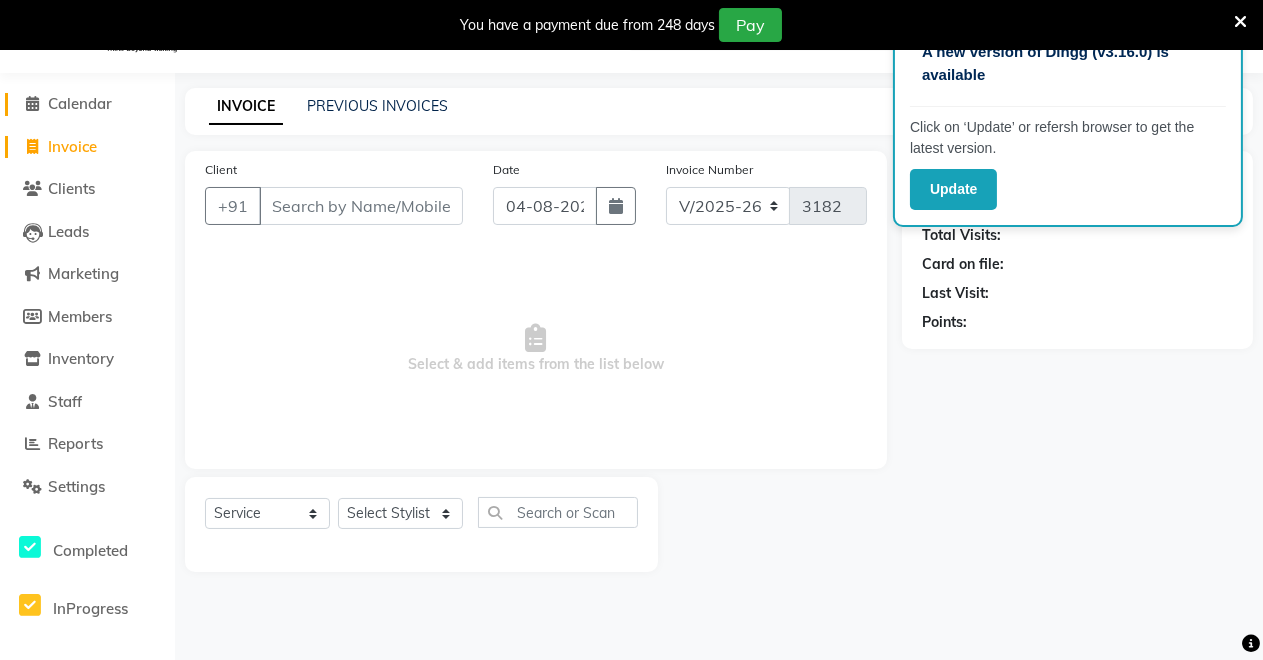 scroll, scrollTop: 0, scrollLeft: 0, axis: both 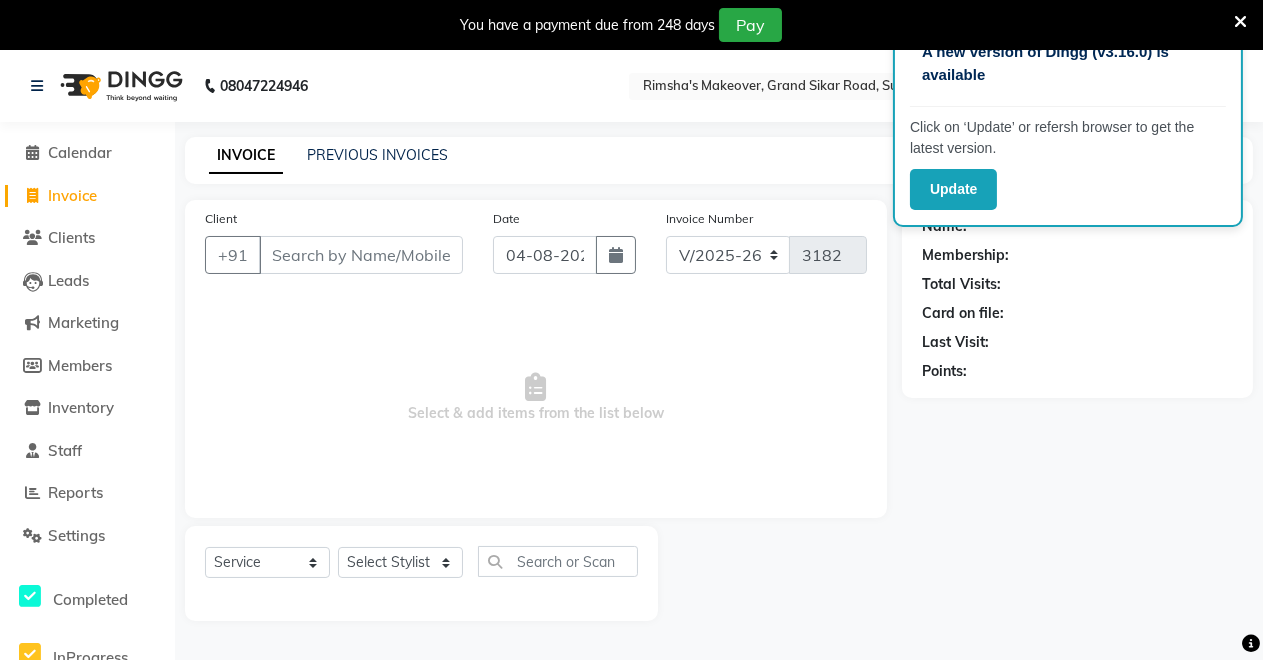 click on "A new version of Dingg (v3.16.0) is available  Click on ‘Update’ or refersh browser to get the latest version.  Update 08047224946 Select Location × Rimsha's Makeover, Grand Sikar Road, Suncity, English ENGLISH Español العربية मराठी हिंदी ગુજરાતી தமிழ் 中文 Notifications nothing to show Admin Manage Profile Change Password Sign out  Version:3.15.11  ☀ Rimsha's Makeover, Grand Sikar Road, Suncity,  Calendar  Invoice  Clients  Leads   Marketing  Members  Inventory  Staff  Reports  Settings Completed InProgress Upcoming Dropped Tentative Check-In Confirm Bookings Generate Report Segments Page Builder INVOICE PREVIOUS INVOICES Create New   Save  Client +91 [PHONE] Date [DATE] Invoice Number V/2025 V/2025-26 3182  Select &amp; add items from the list below  Select  Service  Product  Membership  Package Voucher Prepaid Gift Card  Select Stylist Badal kumar Jeetu Kushal Nikita Rahul Sachin Dangoriya Shikha Suman Verma Name: Membership: Total Visits: Points:" at bounding box center [631, 380] 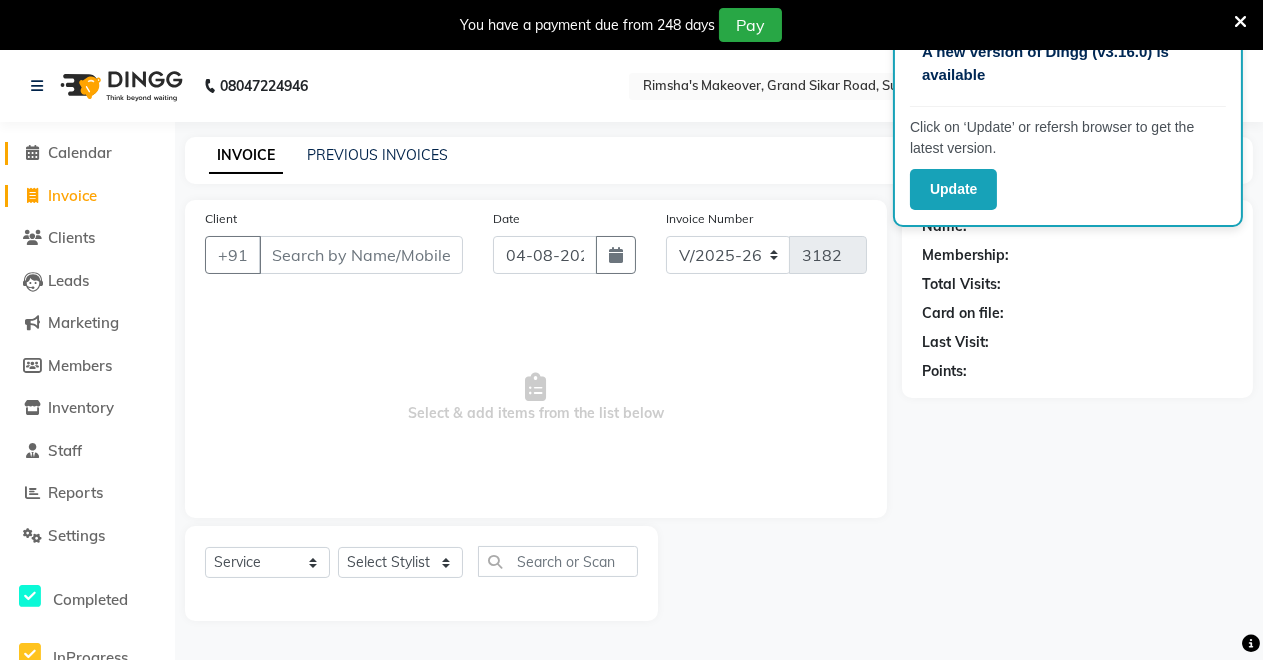 click on "Calendar" 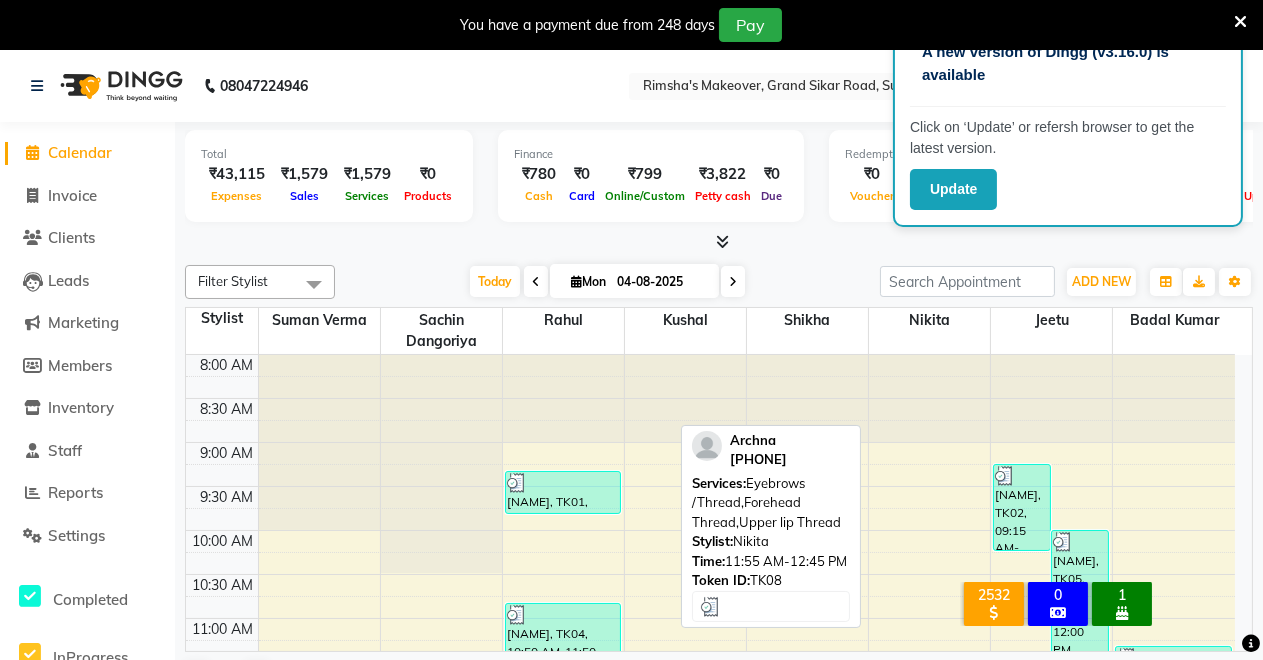 scroll, scrollTop: 0, scrollLeft: 0, axis: both 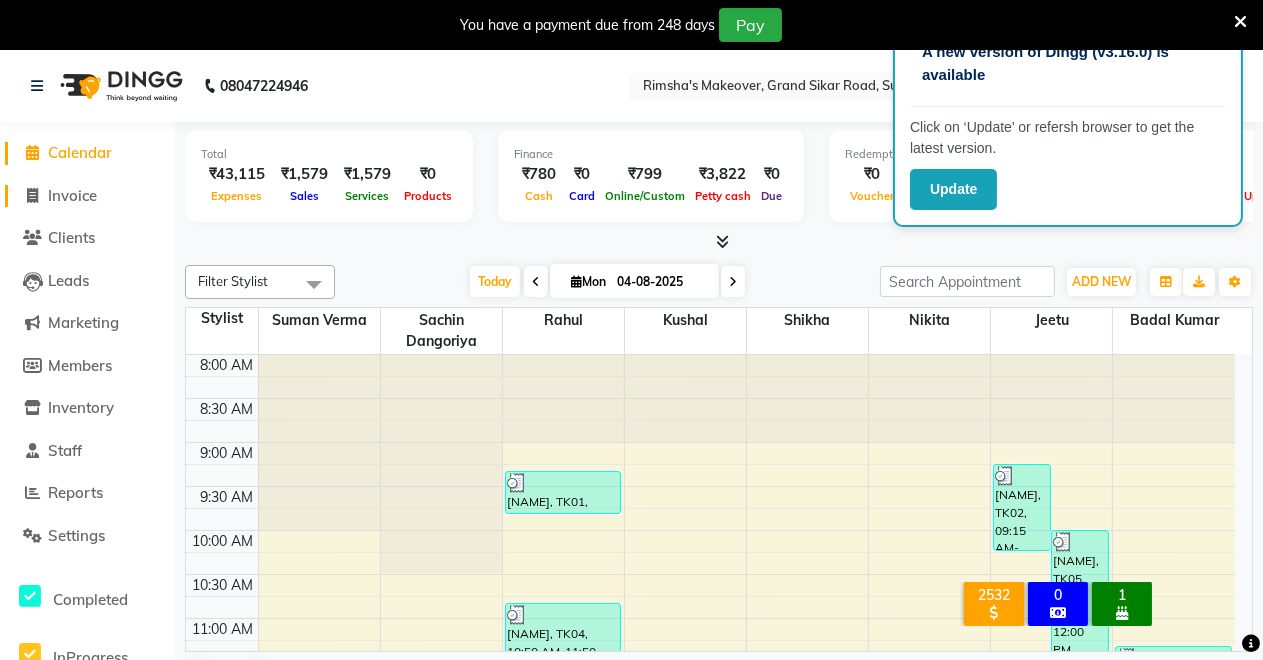 click on "Invoice" 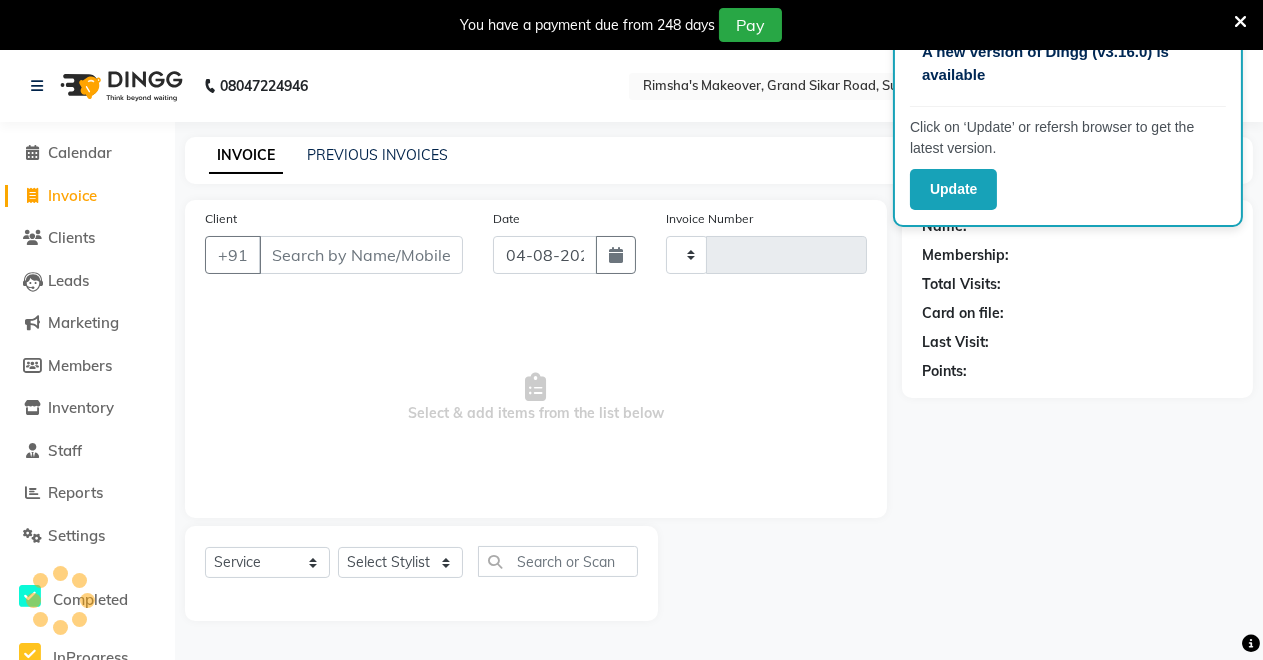 type on "3182" 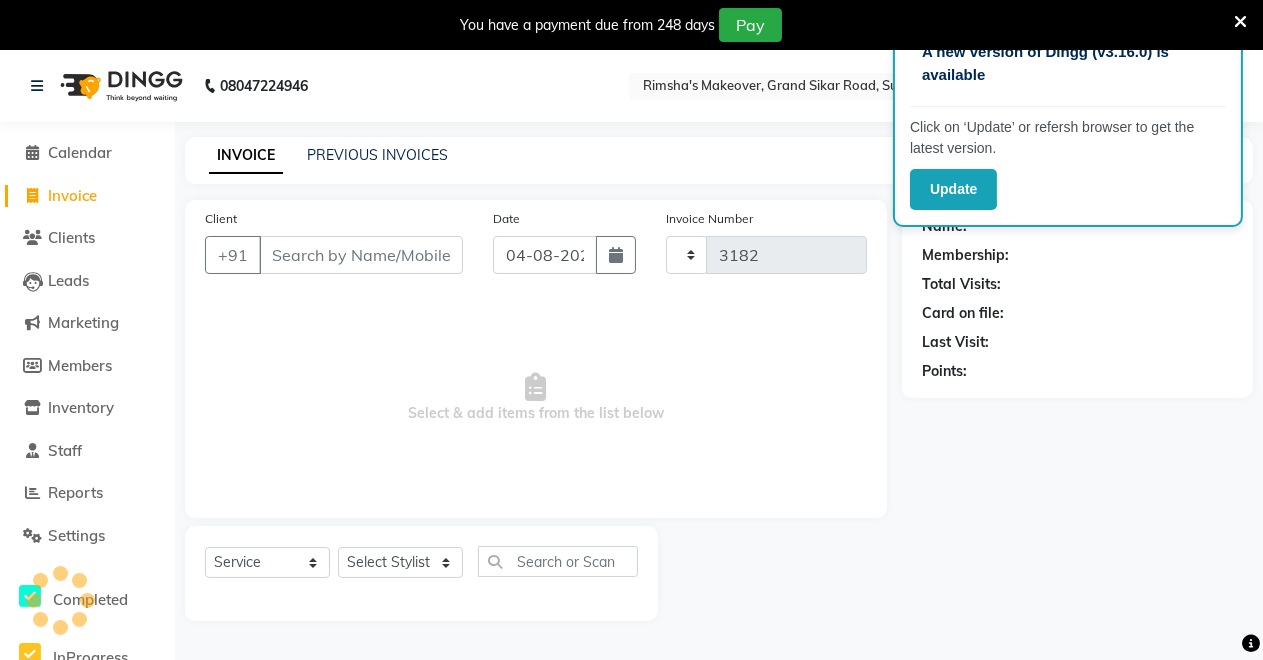 select on "7317" 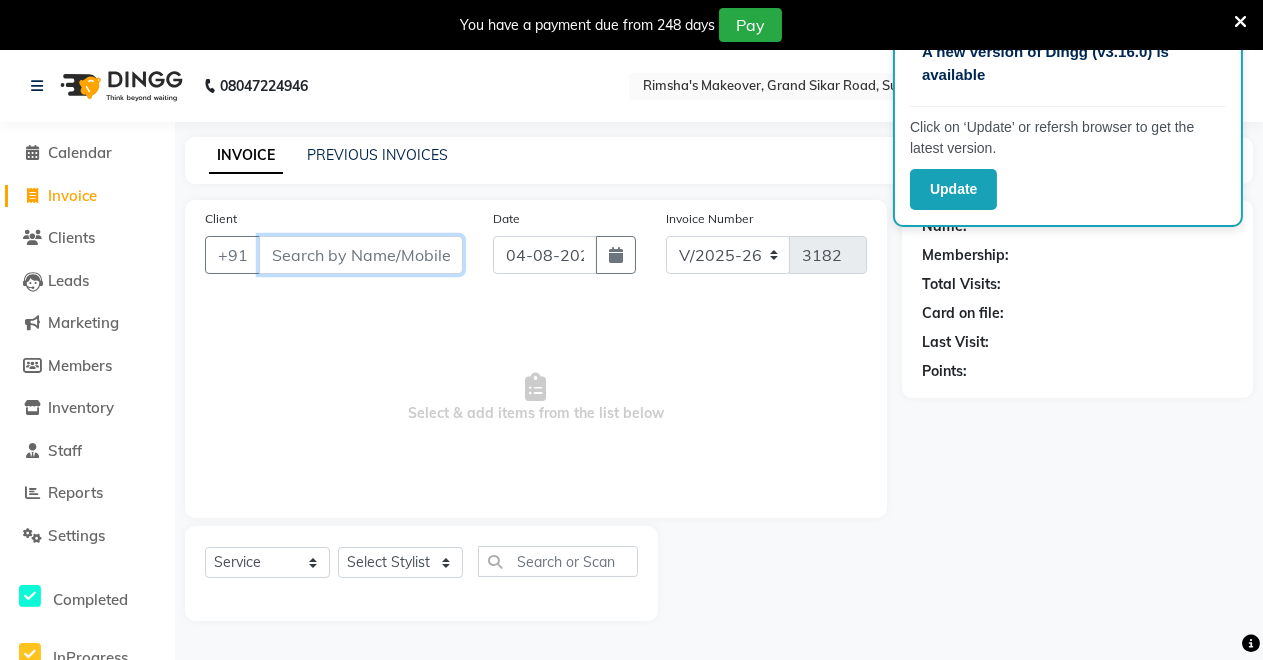 click on "Client" at bounding box center (361, 255) 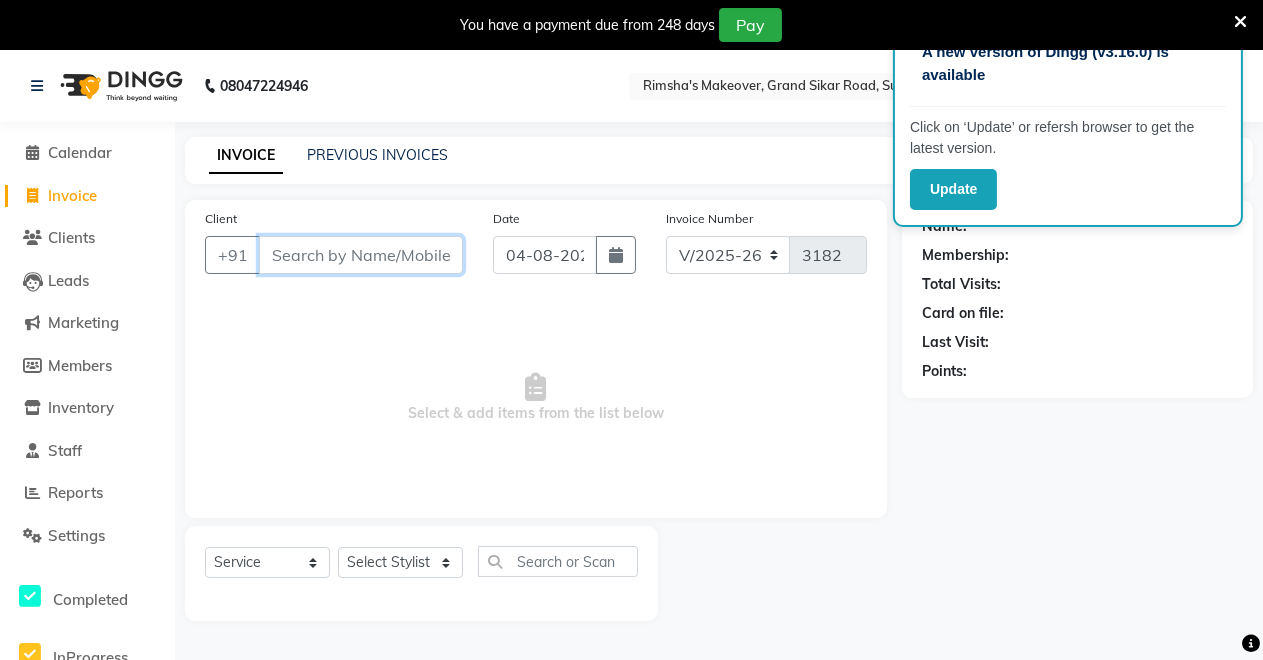 click on "Client" at bounding box center [361, 255] 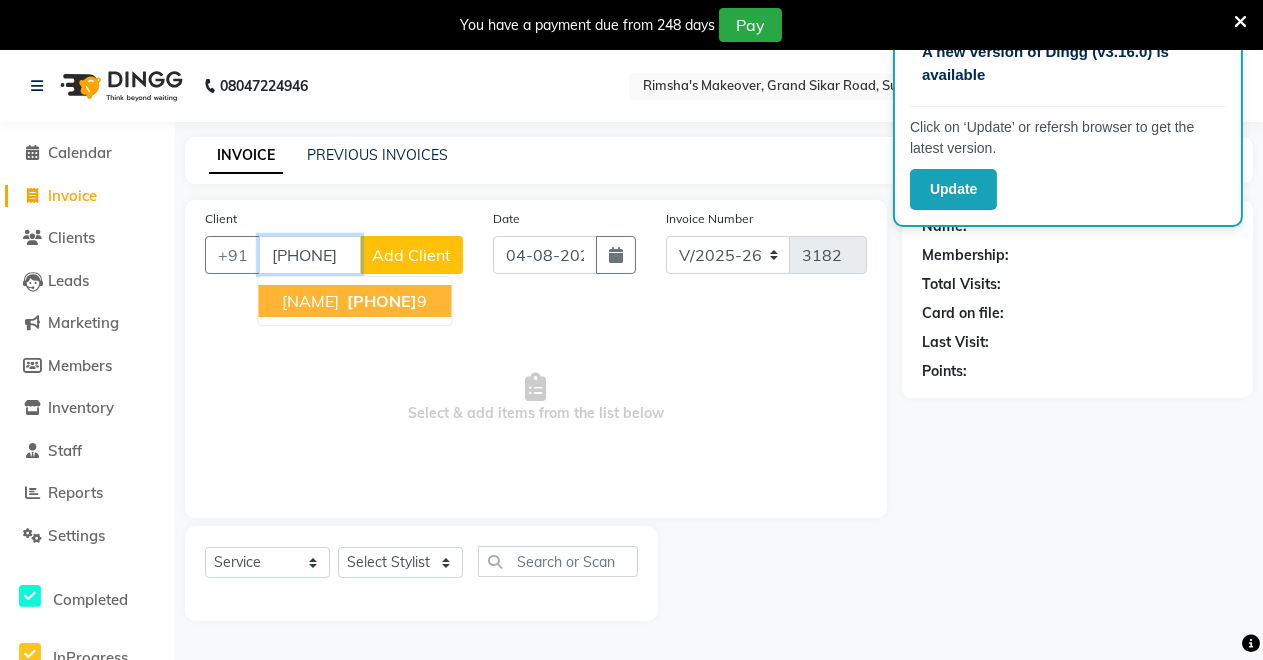 click on "[NAME]" at bounding box center [310, 301] 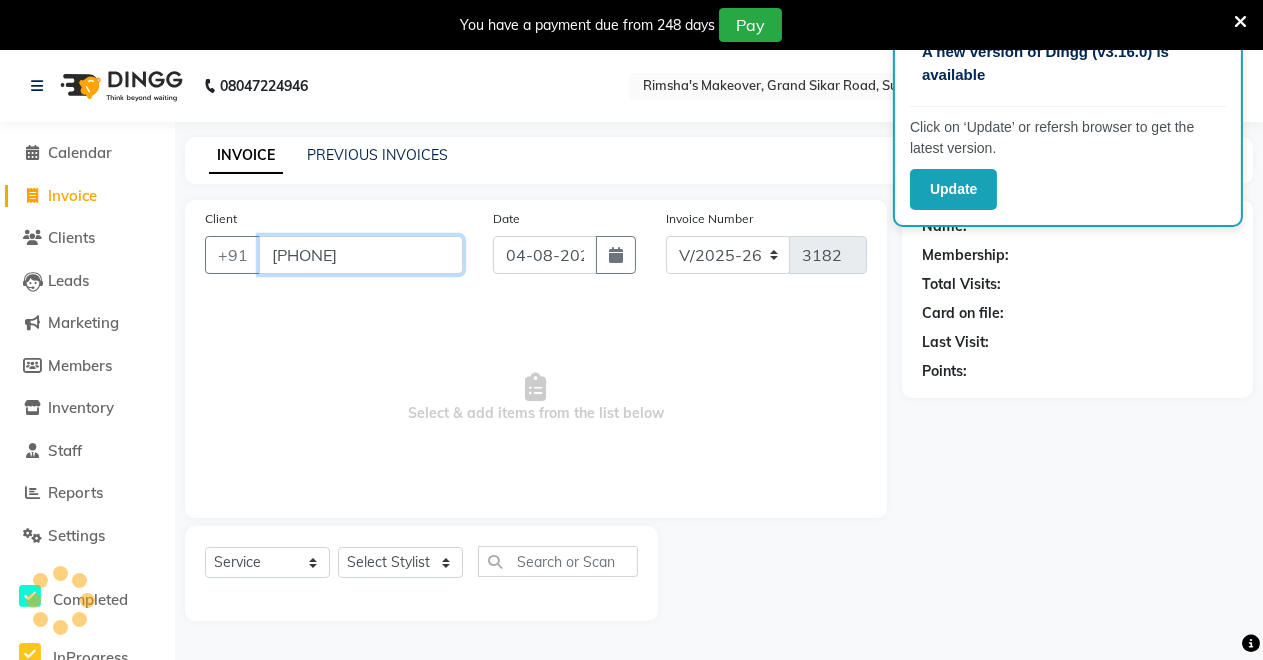 type on "[PHONE]" 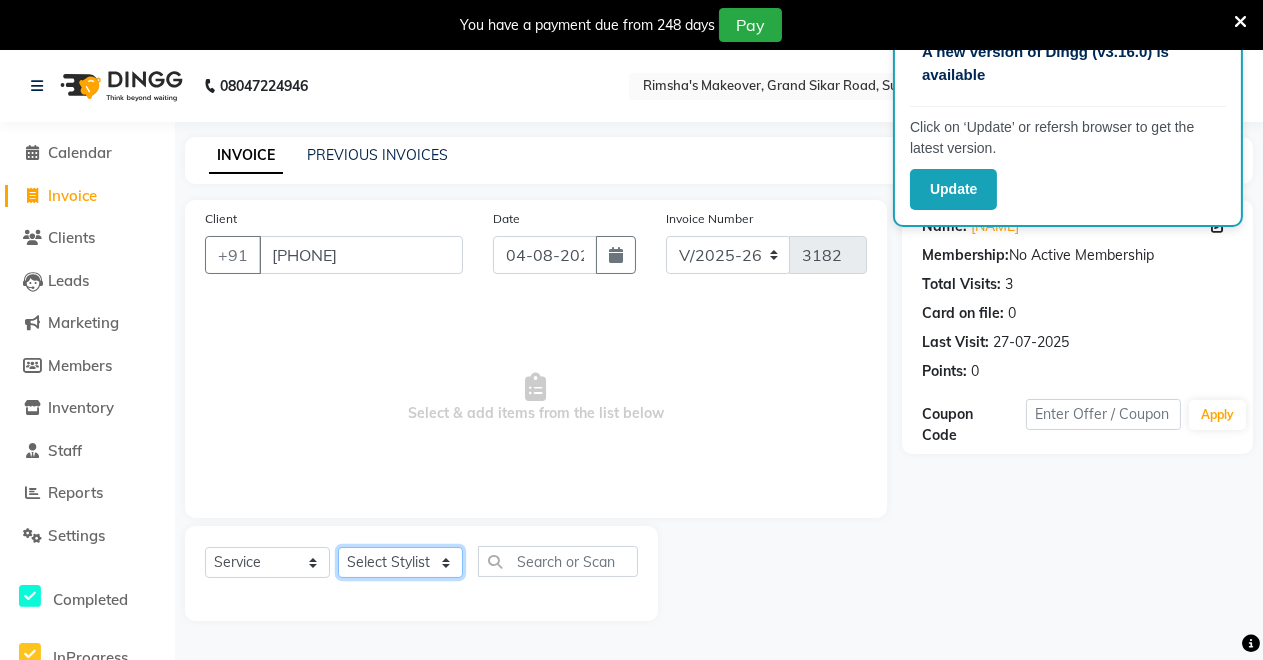 click on "Select Stylist Badal kumar Jeetu Kushal Nikita Rahul Sachin Dangoriya Shikha Suman Verma" 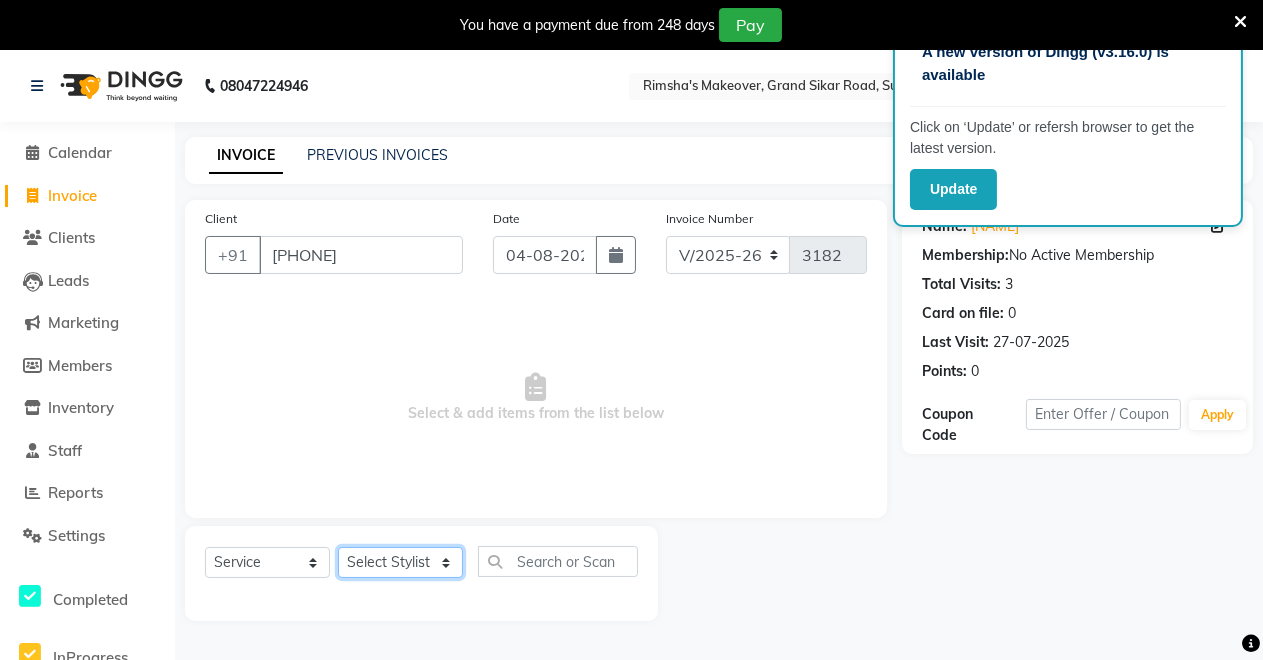 select on "77366" 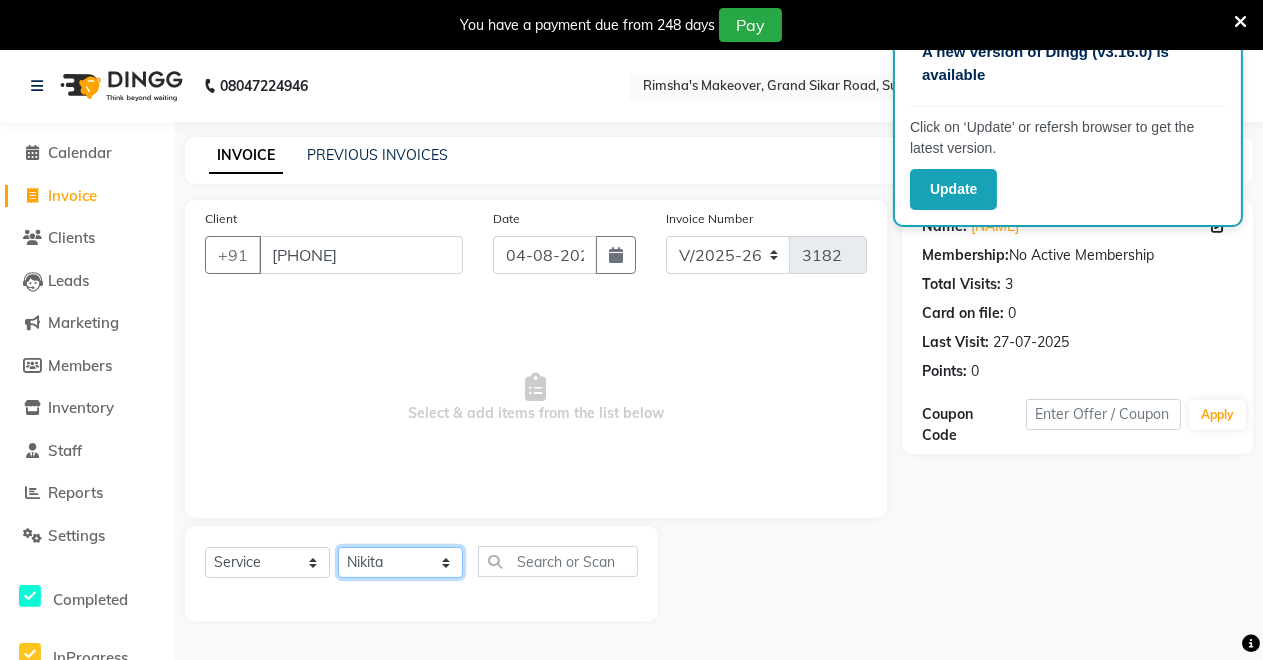 click on "Select Stylist Badal kumar Jeetu Kushal Nikita Rahul Sachin Dangoriya Shikha Suman Verma" 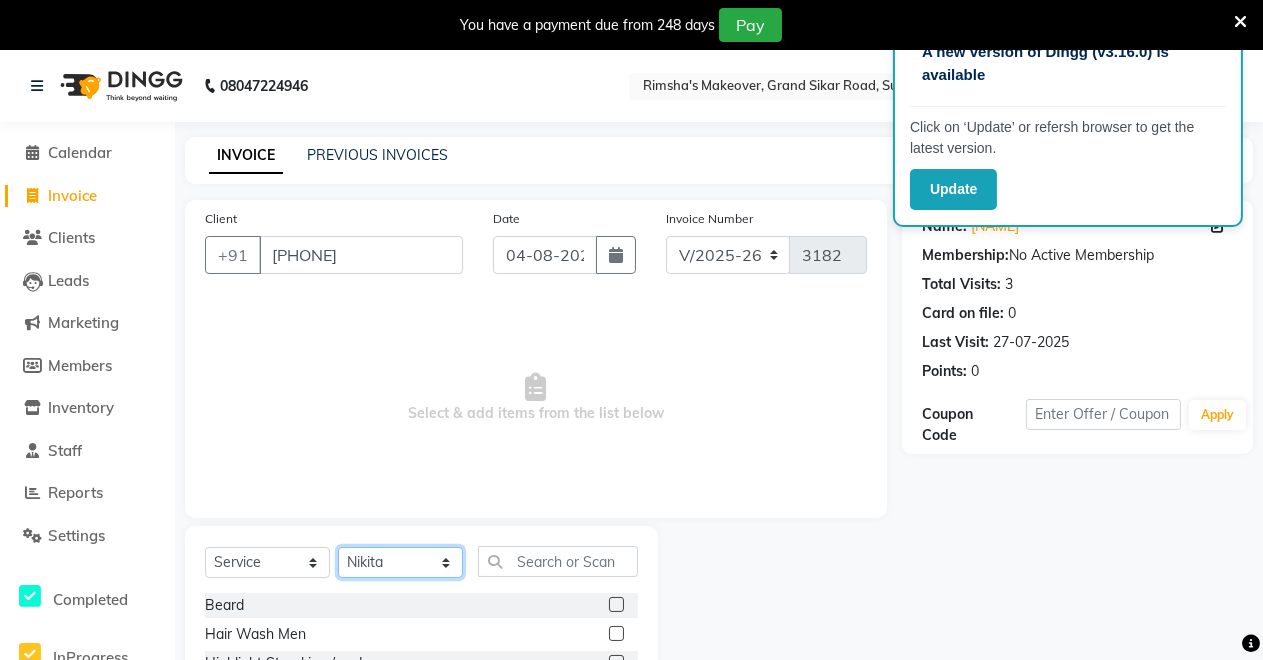 scroll, scrollTop: 191, scrollLeft: 0, axis: vertical 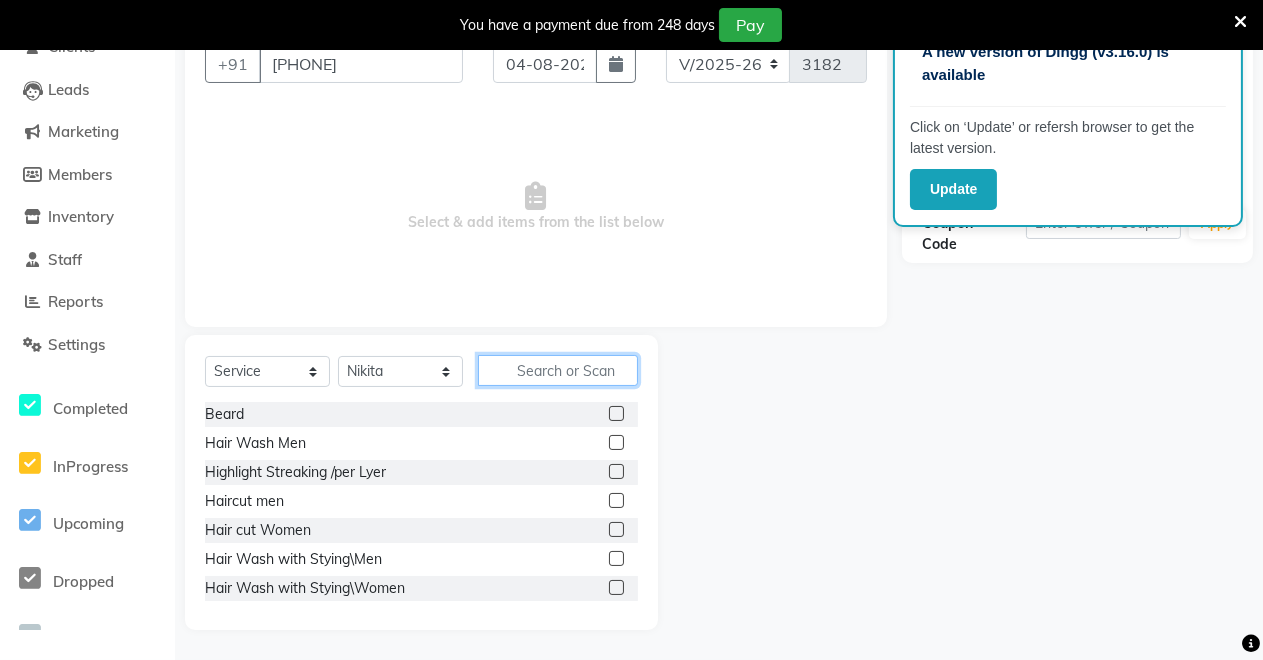 click 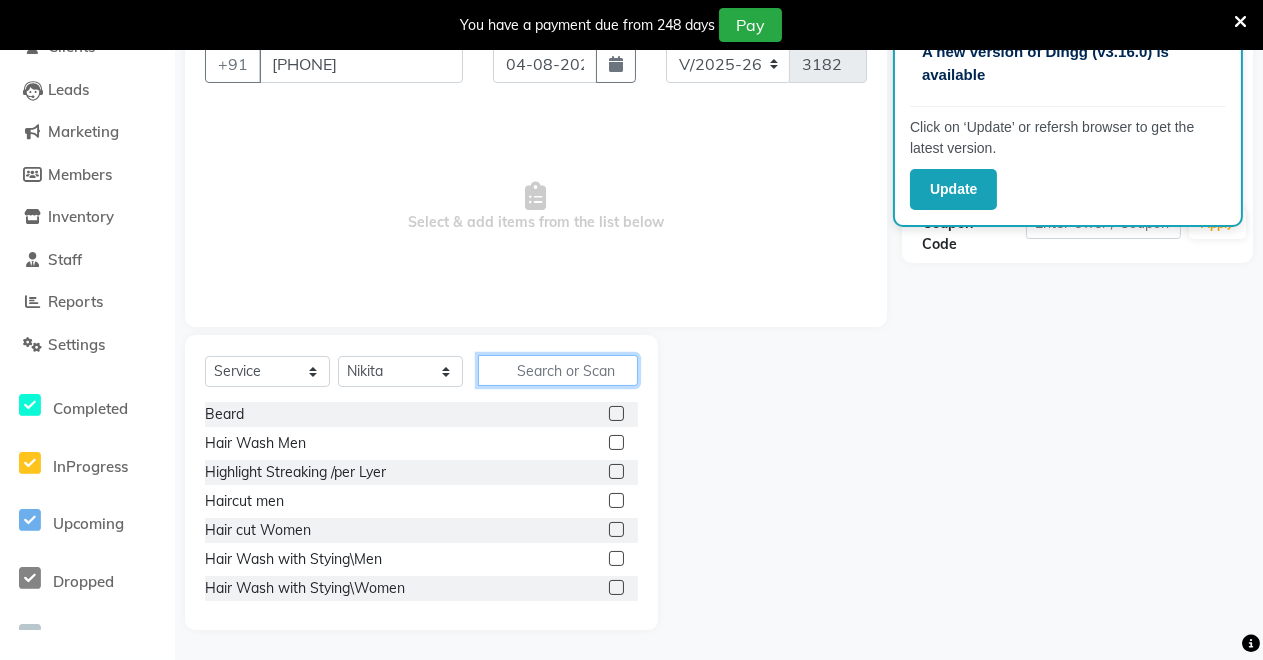 type on "y" 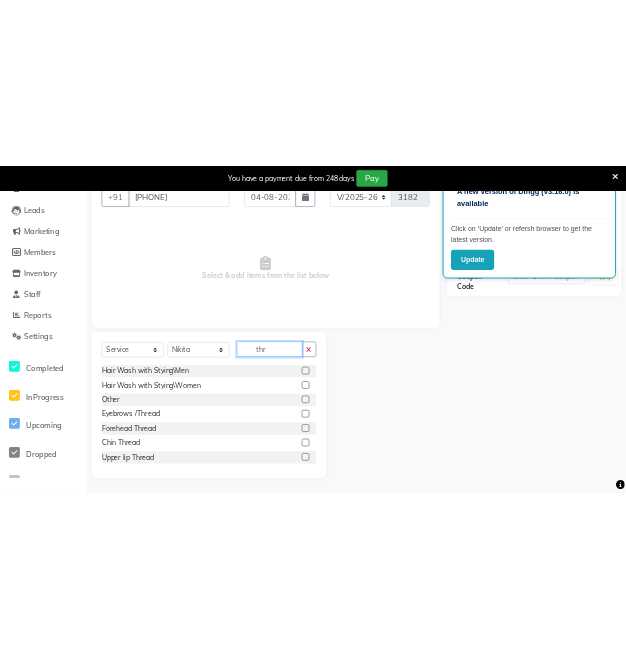 scroll, scrollTop: 106, scrollLeft: 0, axis: vertical 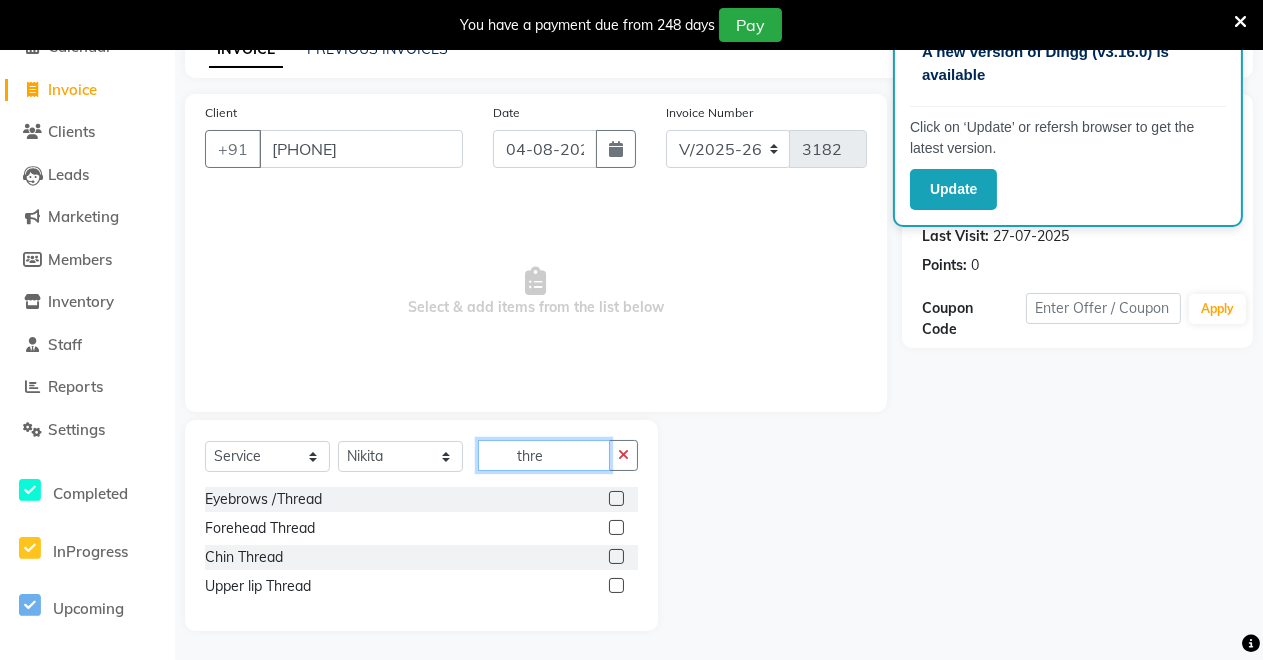 type on "thre" 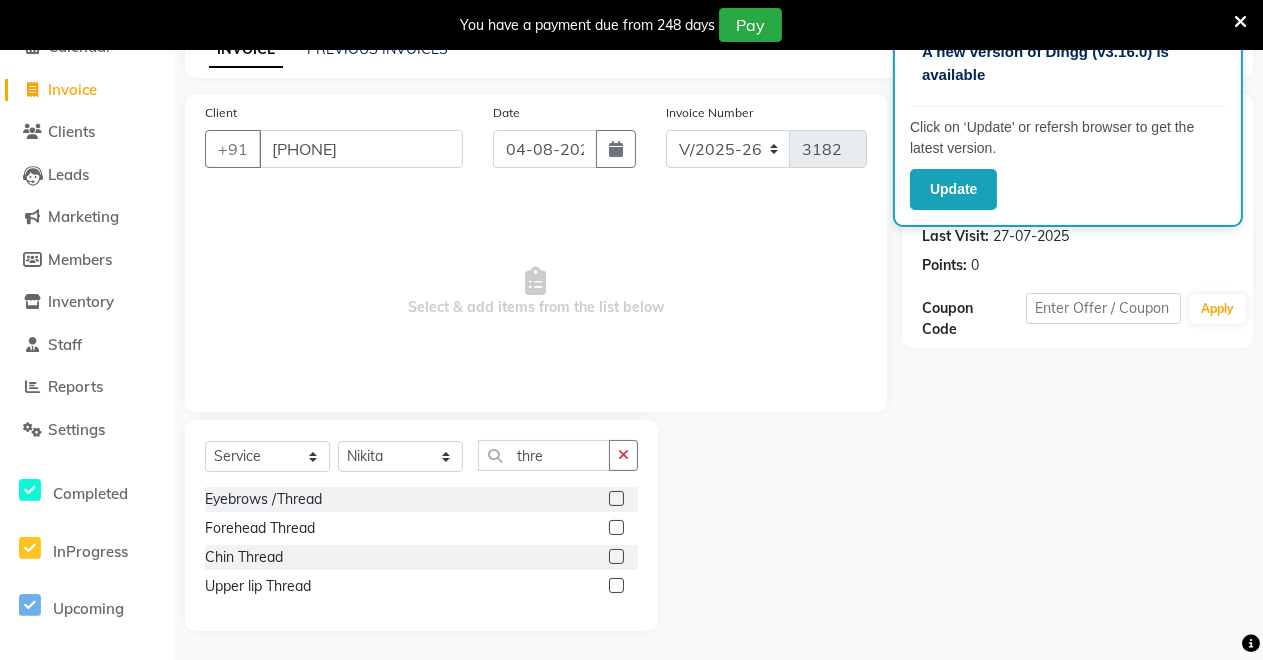 click 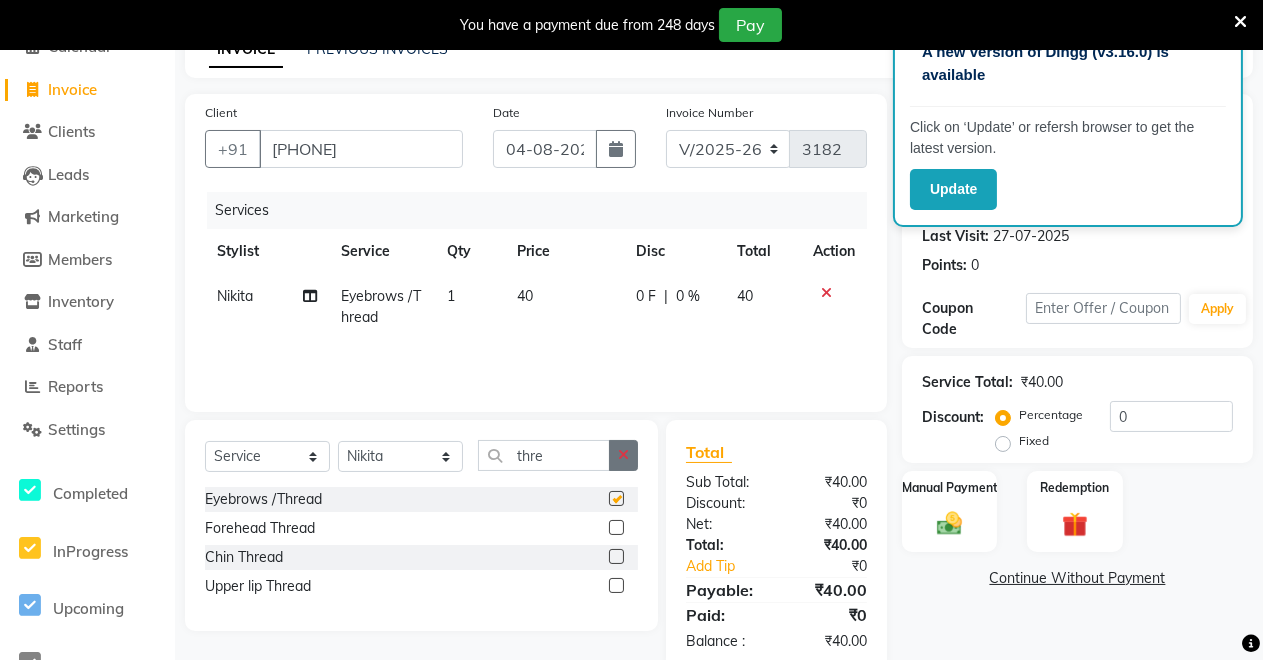 checkbox on "false" 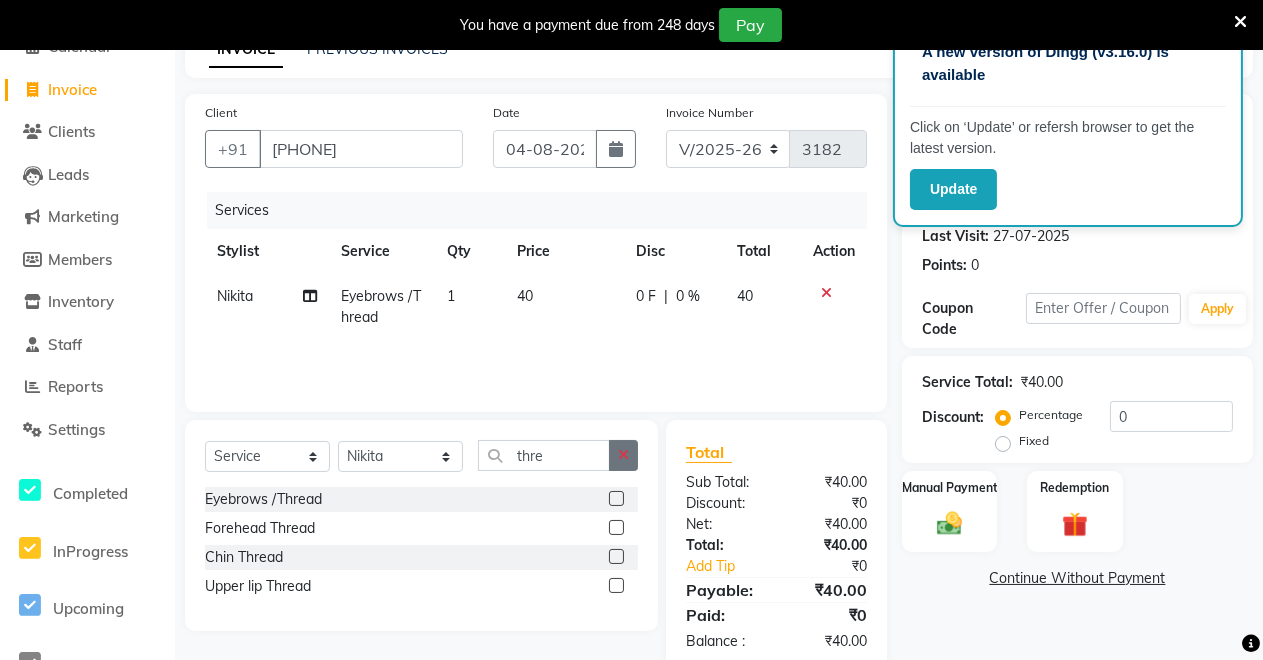 click 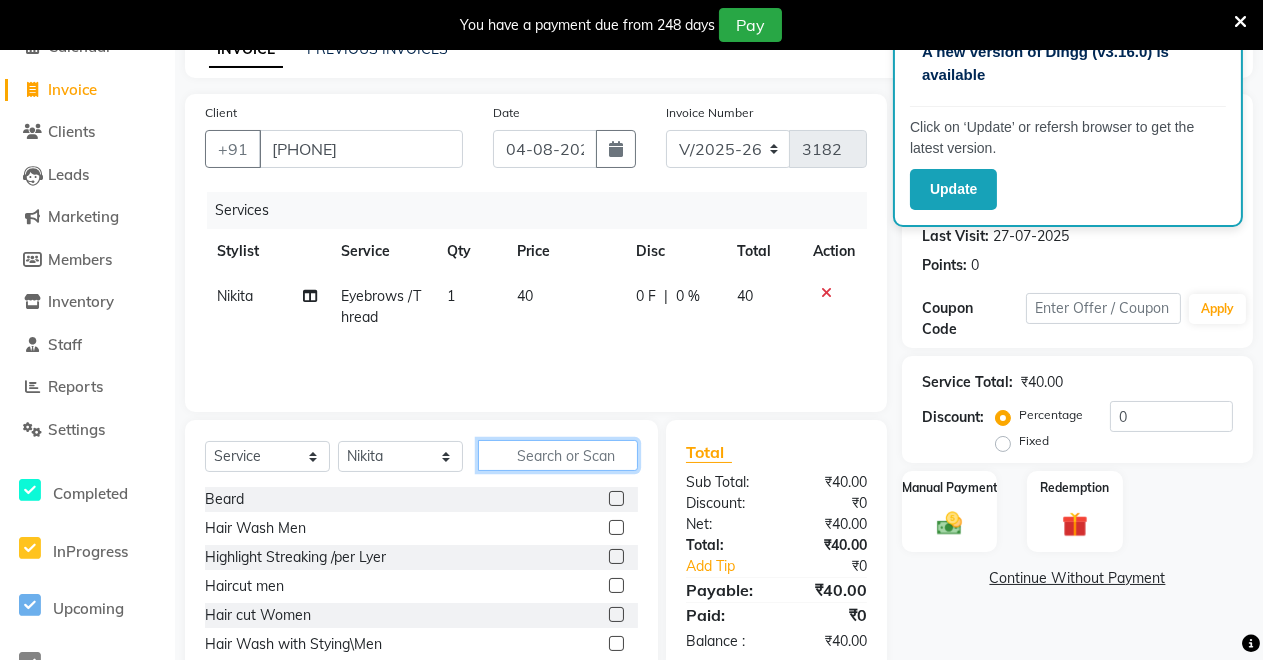 click 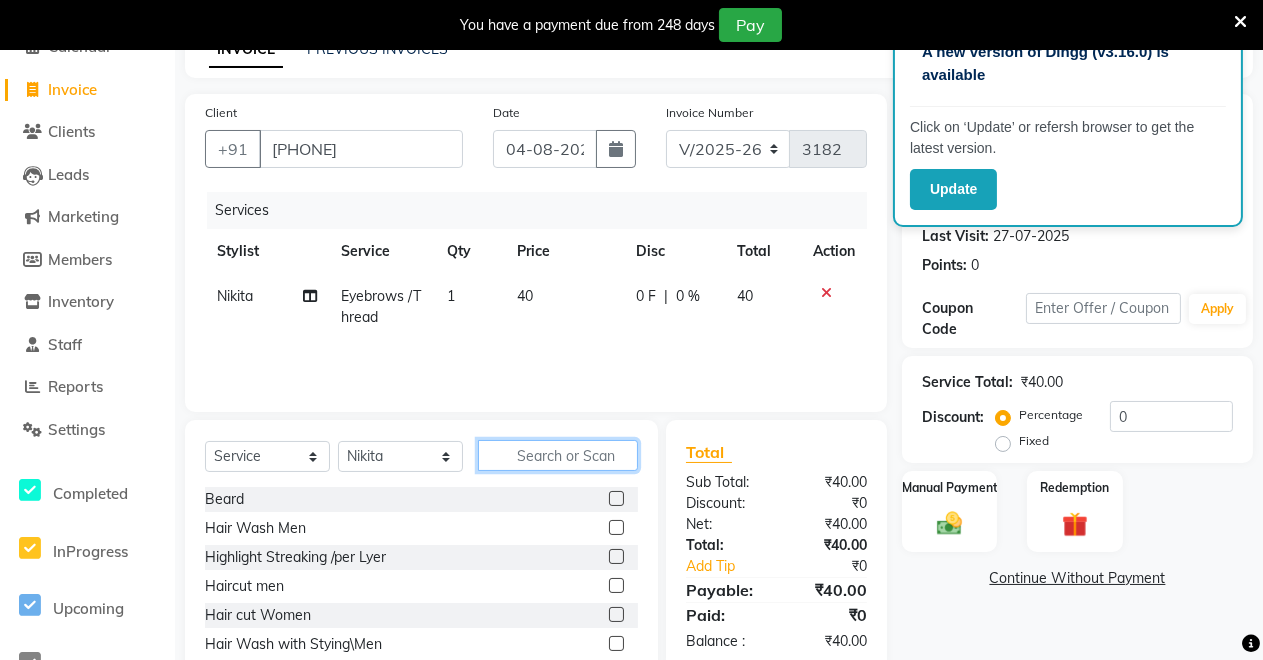 type on "u" 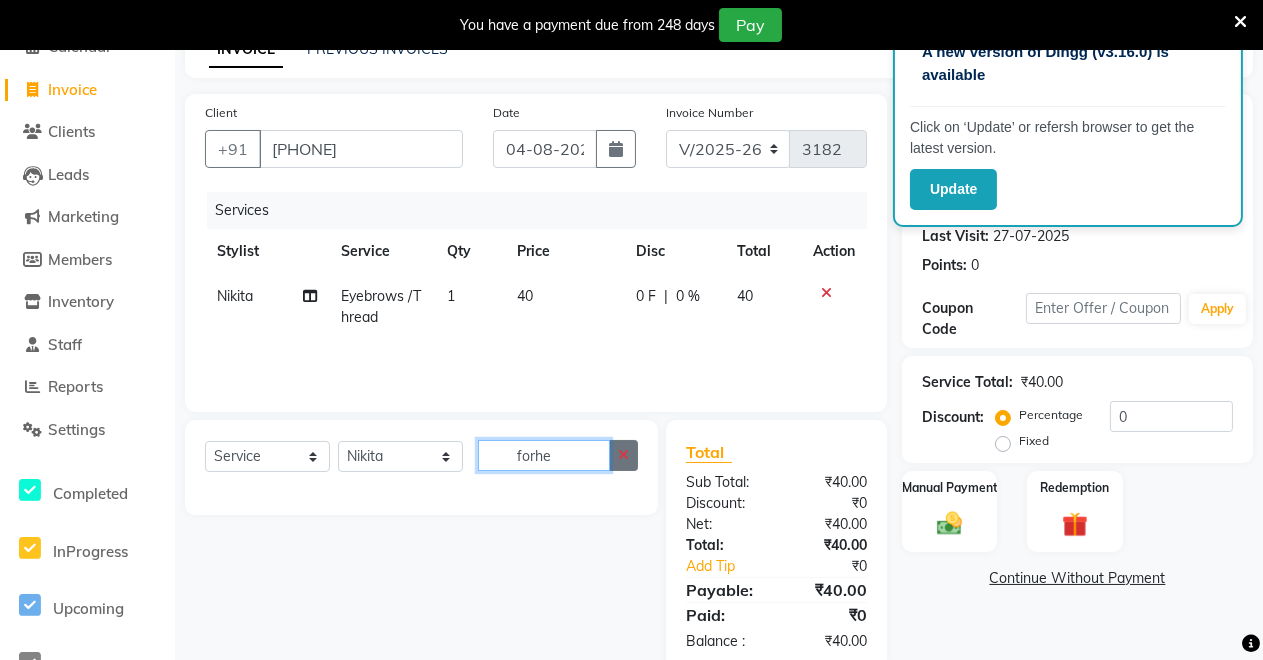 type on "forhe" 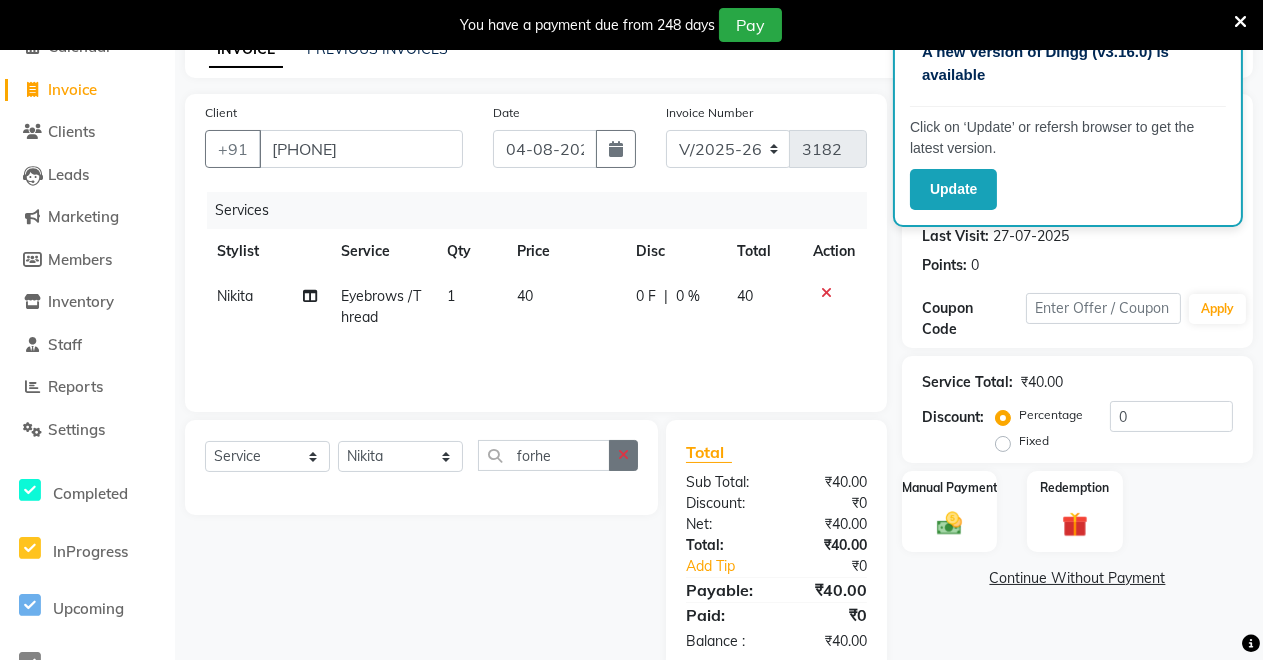 click 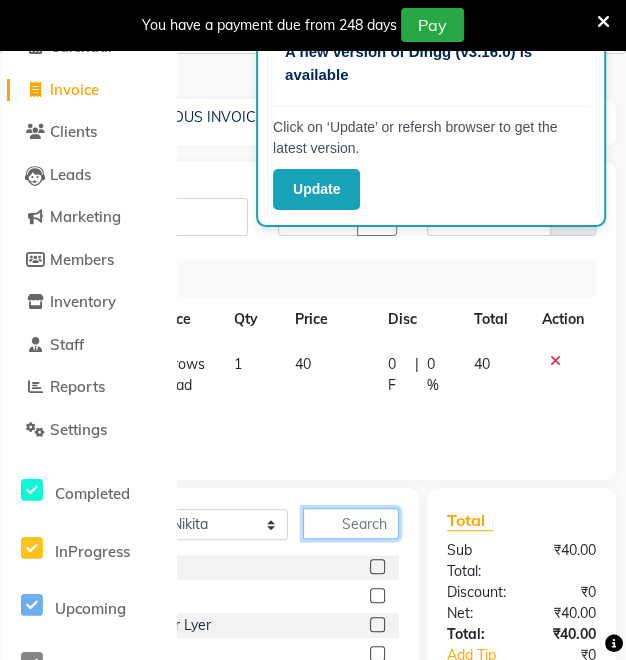 scroll, scrollTop: 0, scrollLeft: 0, axis: both 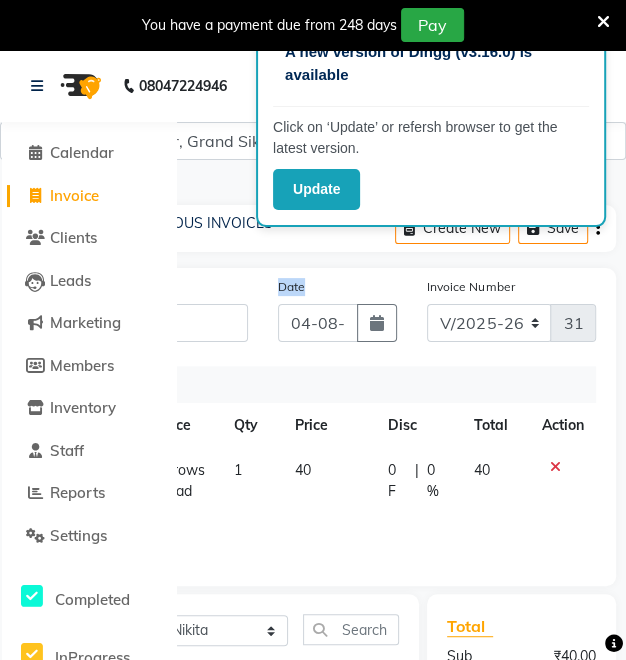 click on "Client +91 [PHONE] Date [DATE] Invoice Number V/2025 V/2025-26 3182" 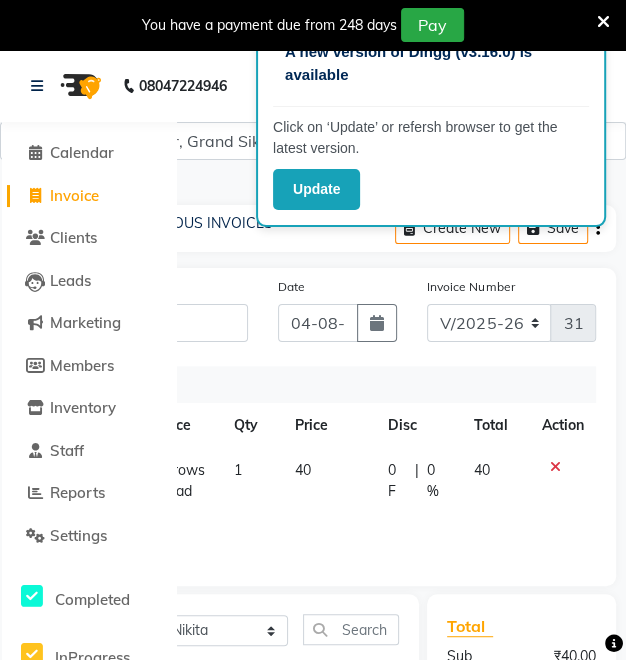 drag, startPoint x: 263, startPoint y: 354, endPoint x: 264, endPoint y: 365, distance: 11.045361 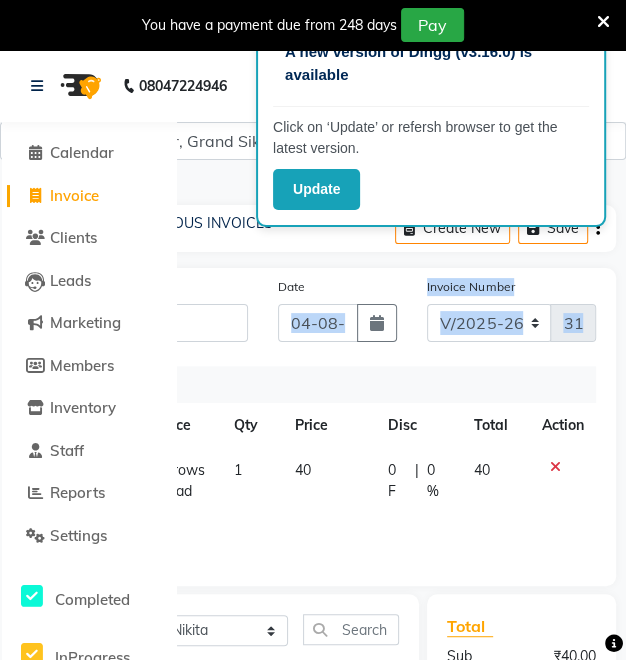 click on "Services" 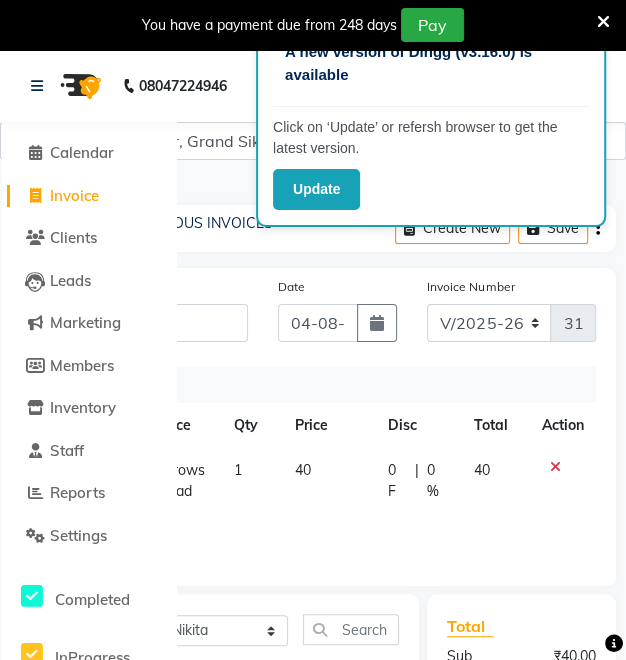 scroll, scrollTop: 333, scrollLeft: 0, axis: vertical 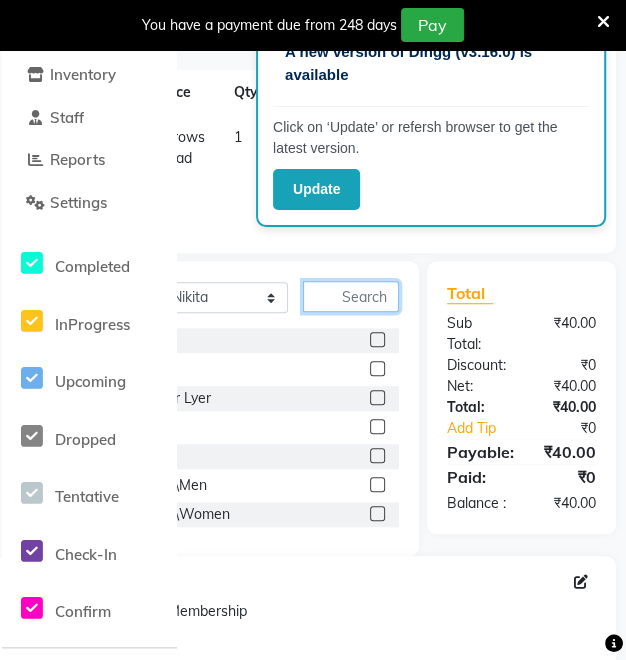 click 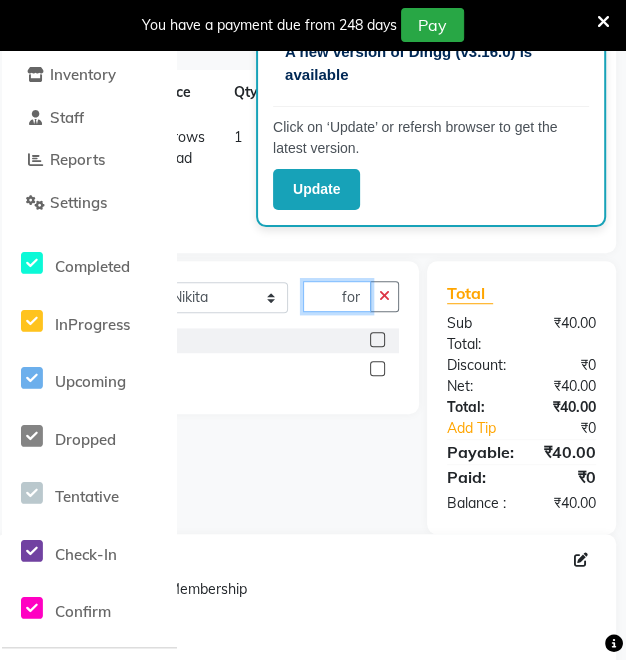 type on "for" 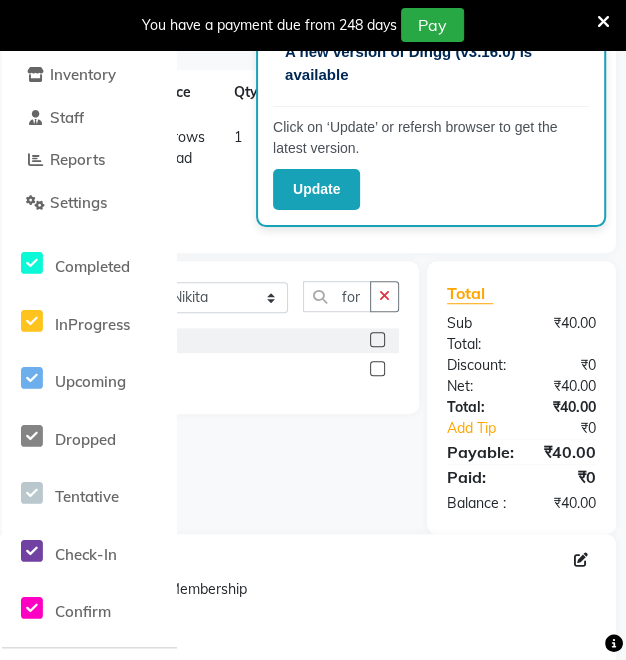 click 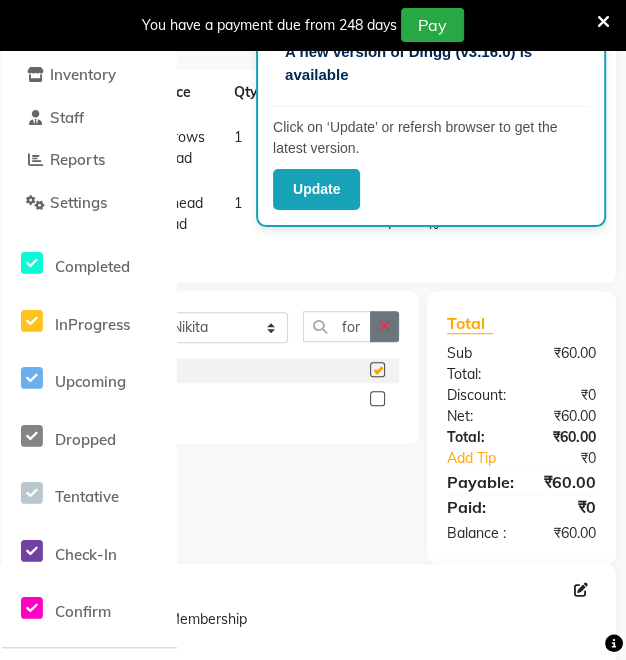 checkbox on "false" 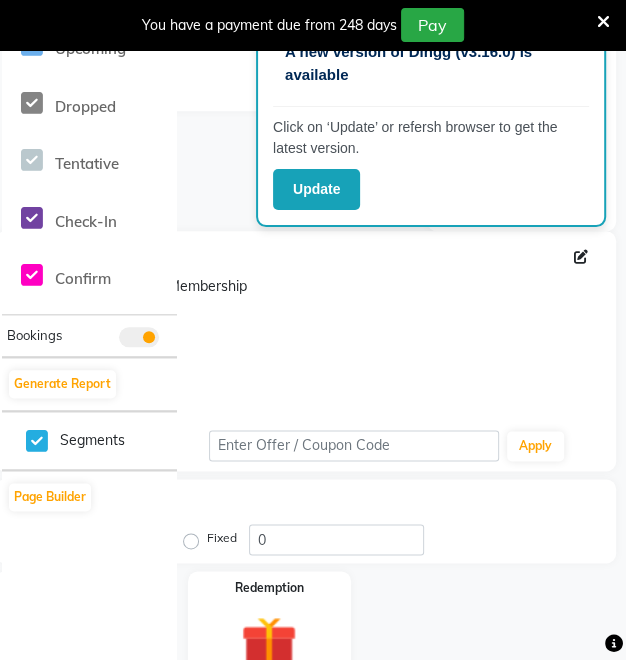 scroll, scrollTop: 0, scrollLeft: 0, axis: both 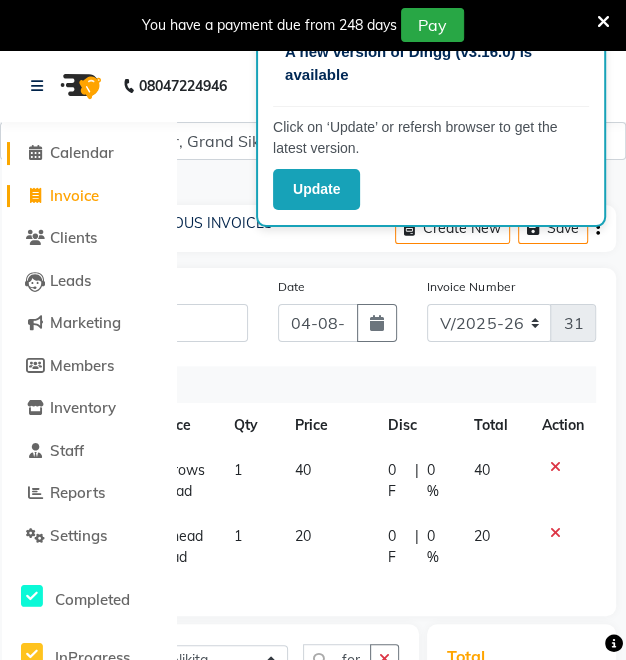 click on "Calendar" 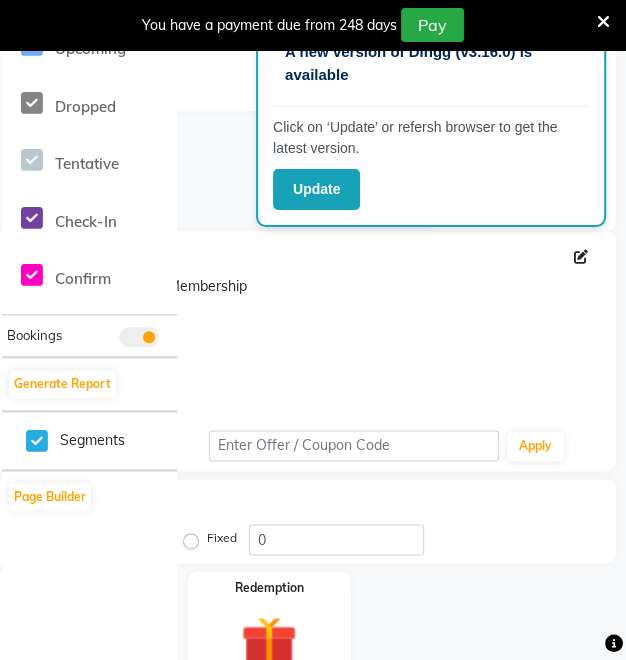 scroll, scrollTop: 0, scrollLeft: 0, axis: both 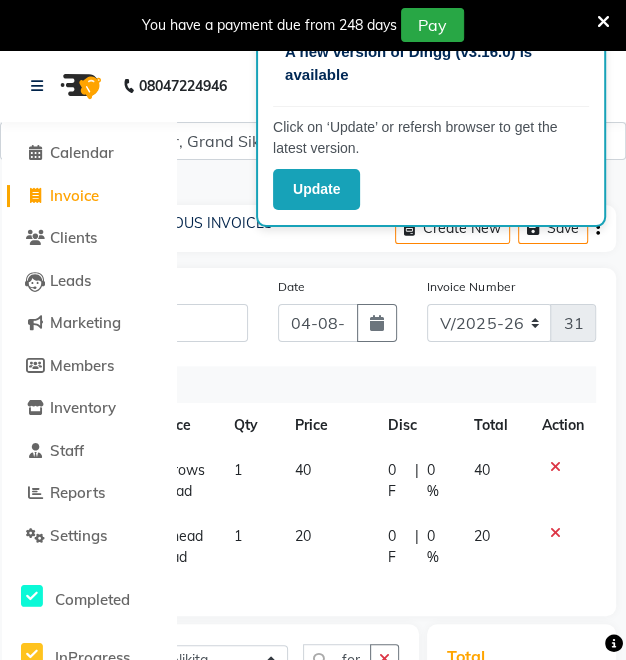 click on "INVOICE PREVIOUS INVOICES Create New   Save  Client +91 [PHONE] Date [DATE] Invoice Number V/2025 V/2025-26 3182 Services Stylist Service Qty Price Disc Total Action Nikita Eyebrows /Thread 1 40 0 F | 0 % 40 Nikita Forehead Thread 1 20 0 F | 0 % 20 Select  Service  Product  Membership  Package Voucher Prepaid Gift Card  Select Stylist Badal kumar Jeetu Kushal Nikita Rahul Sachin Dangoriya Shikha Suman Verma for Forehead Thread  Forehead Wax  Total Sub Total: ₹60.00 Discount: ₹0 Net: ₹60.00 Total: ₹60.00 Add Tip ₹0 Payable: ₹60.00 Paid: ₹0 Balance   : ₹60.00 Name: [NAME]  Membership:  No Active Membership  Total Visits:  3 Card on file:  0 Last Visit:   27-07-2025 Points:   0  Coupon Code Apply Service Total:  ₹60.00  Discount:  Percentage   Fixed  0 Manual Payment Redemption  Continue Without Payment" 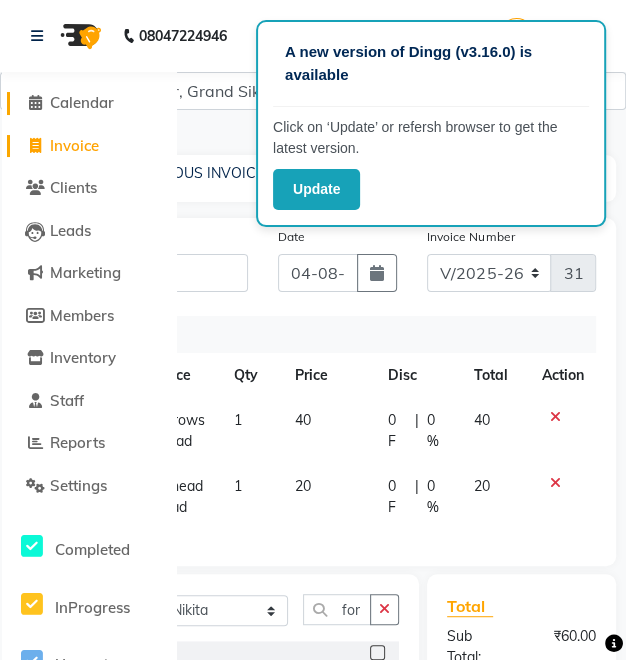 click on "Calendar" 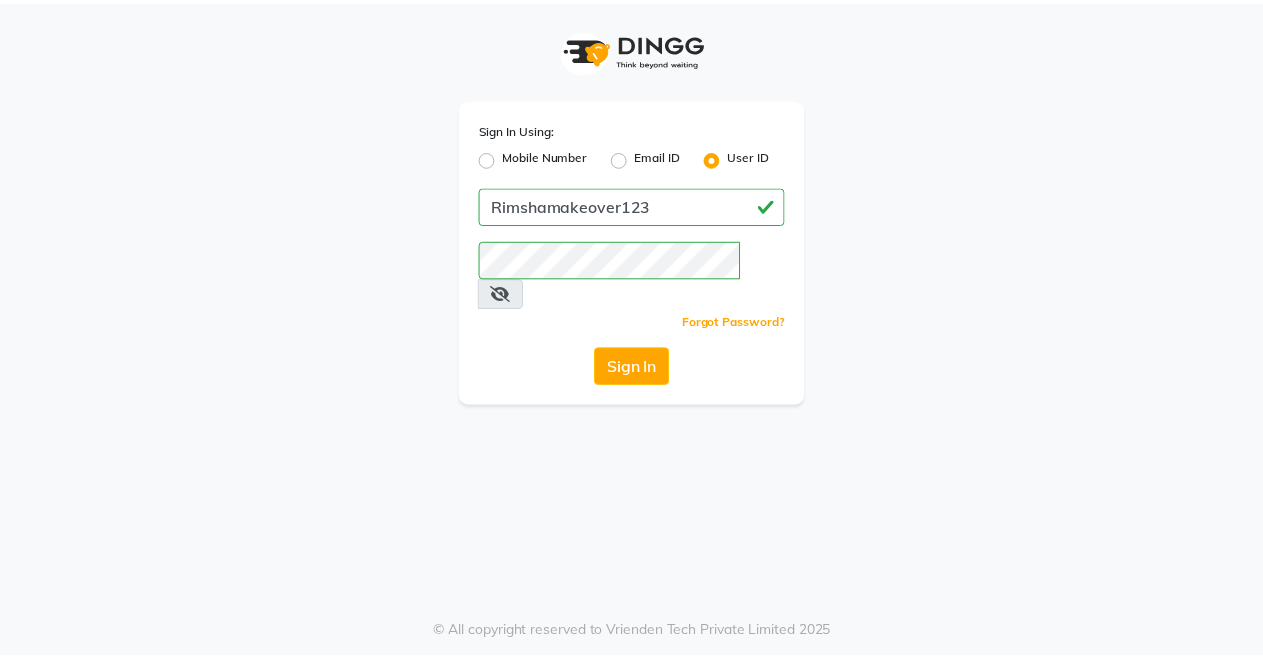 scroll, scrollTop: 0, scrollLeft: 0, axis: both 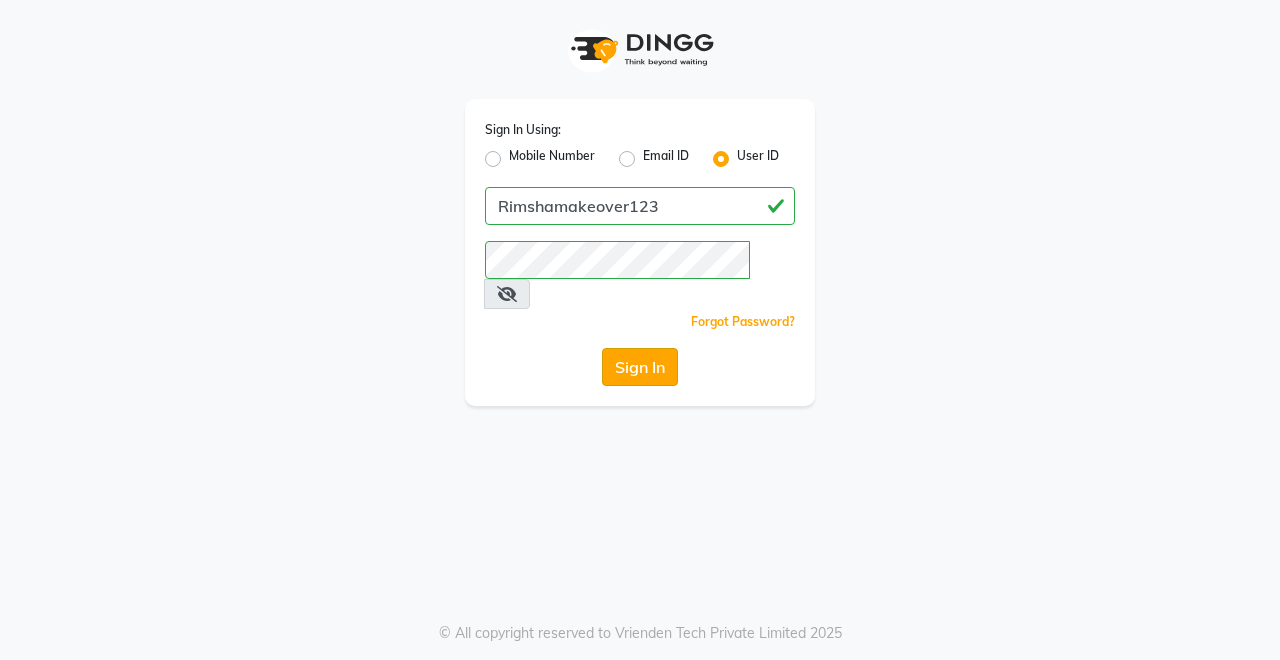 click on "Sign In" 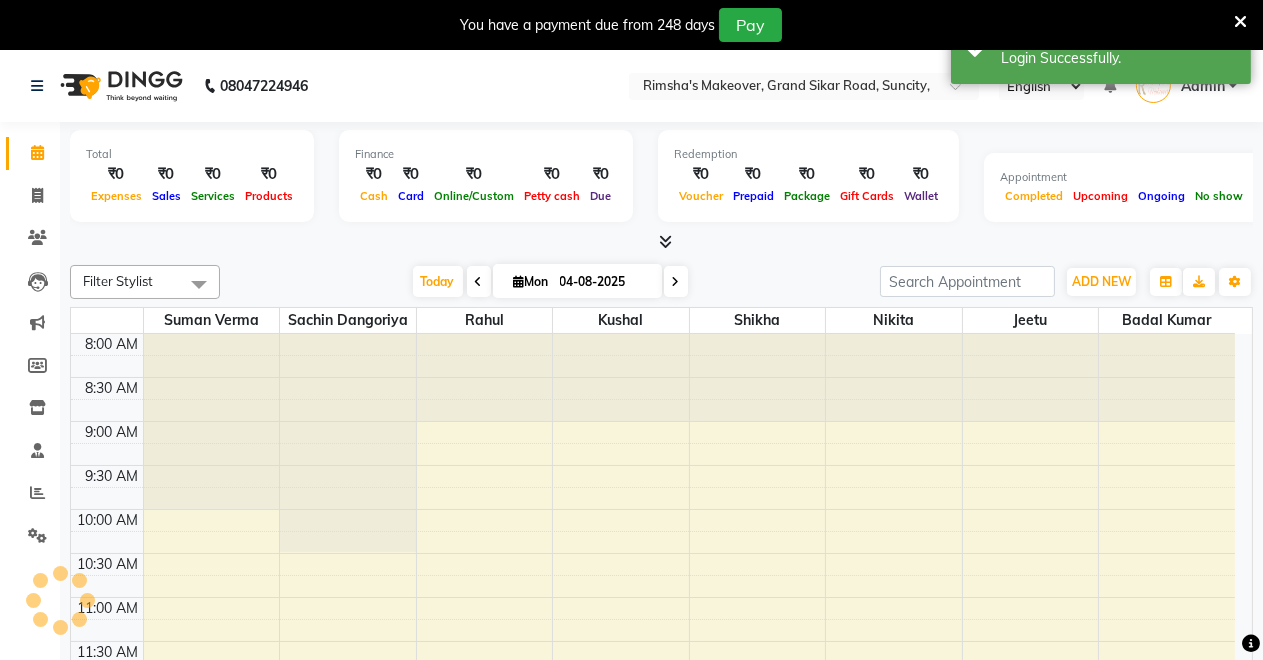 scroll, scrollTop: 0, scrollLeft: 0, axis: both 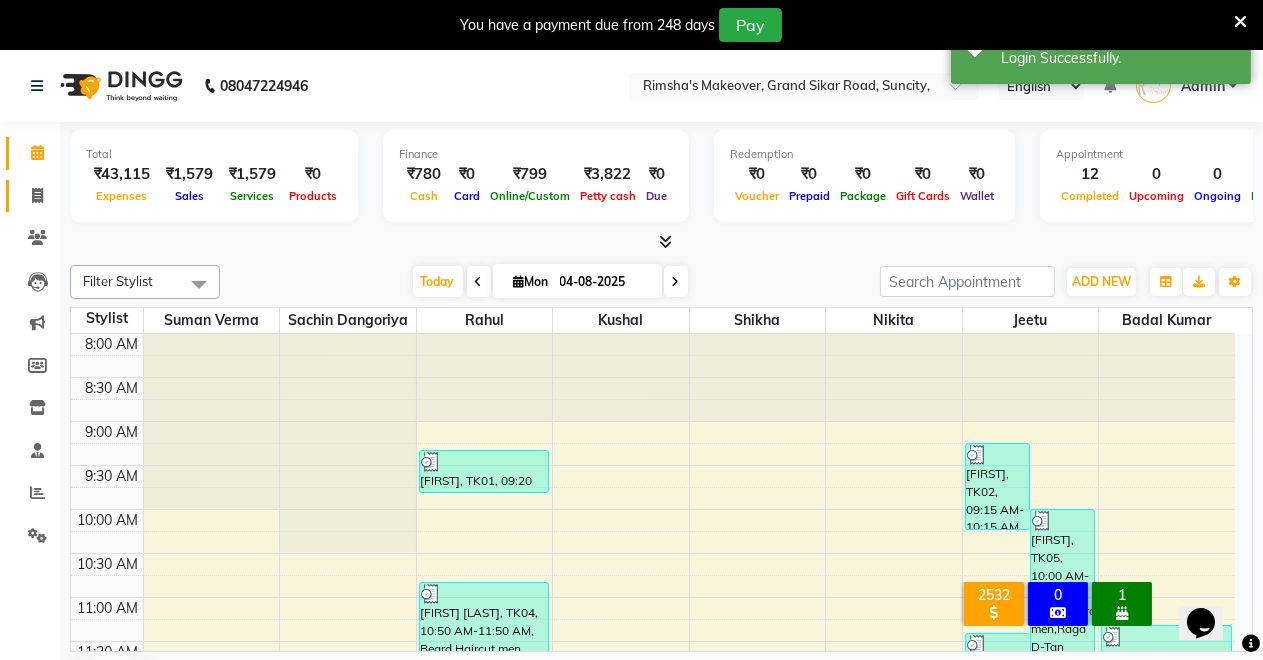click on "Invoice" 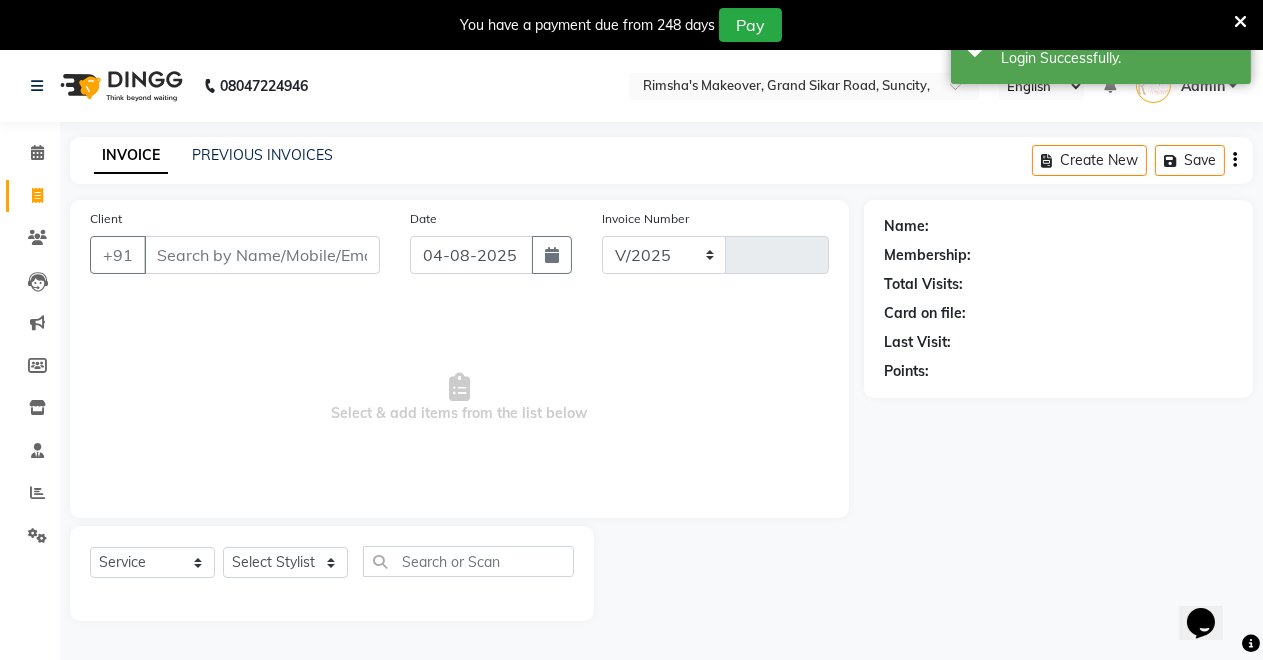 select on "7317" 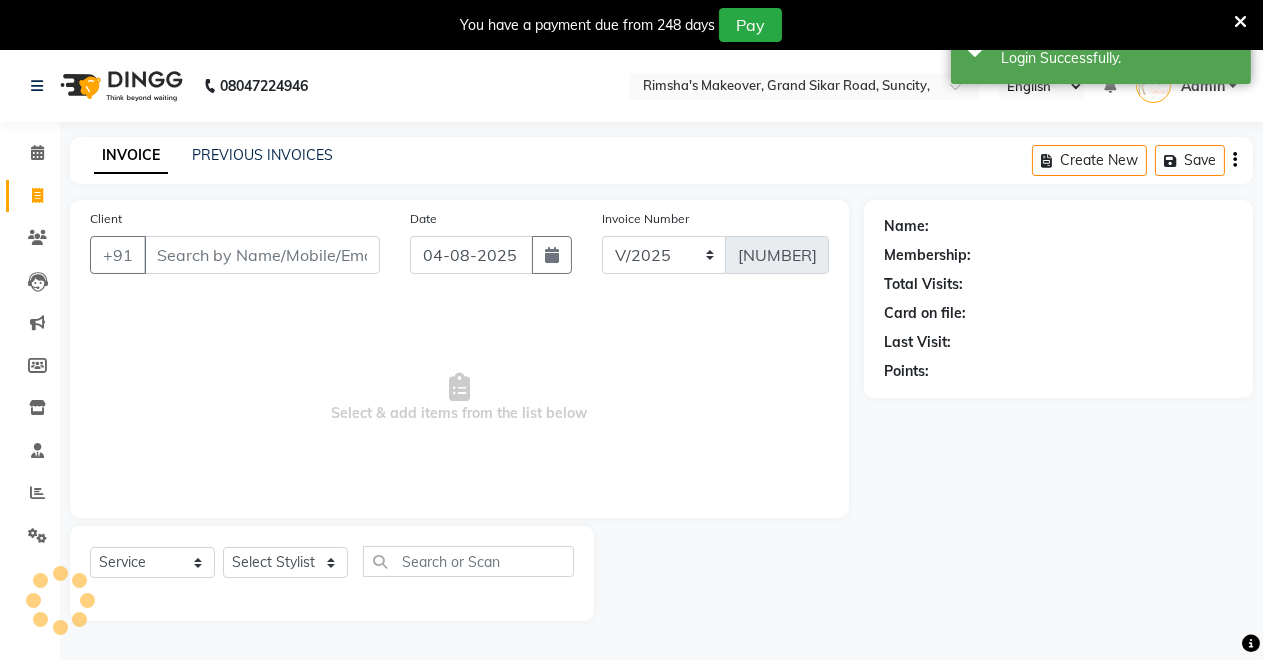 click on "Client" at bounding box center [262, 255] 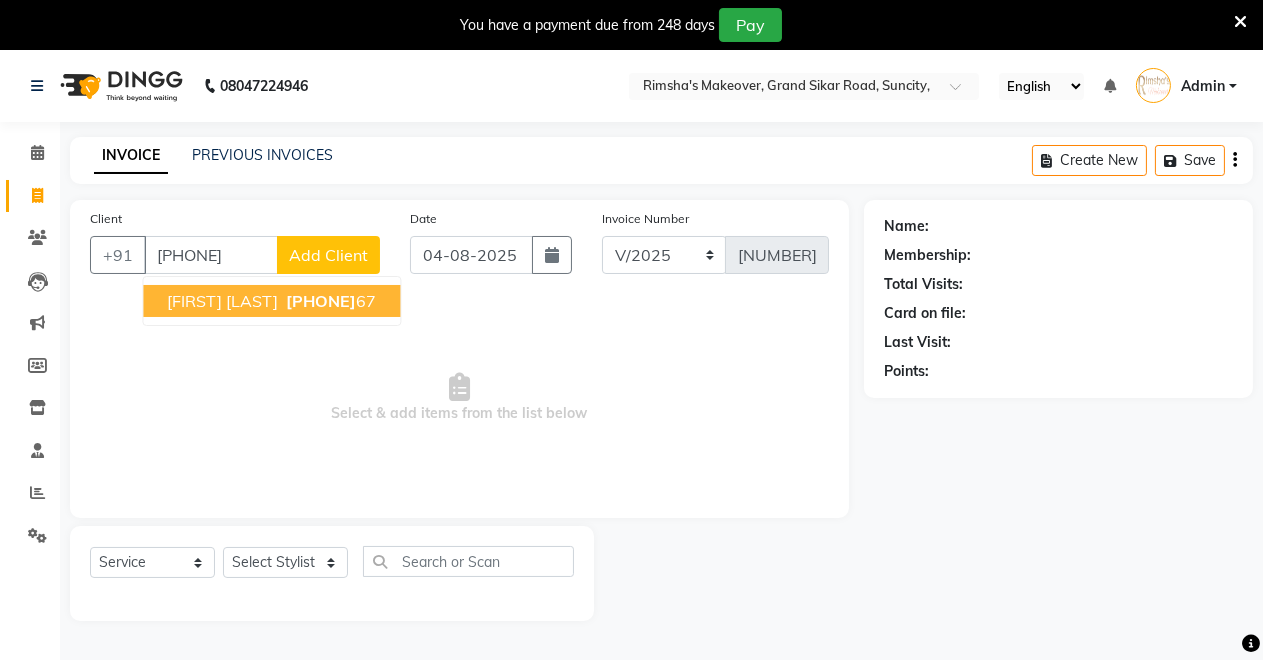 click on "piyush sharma" at bounding box center [222, 301] 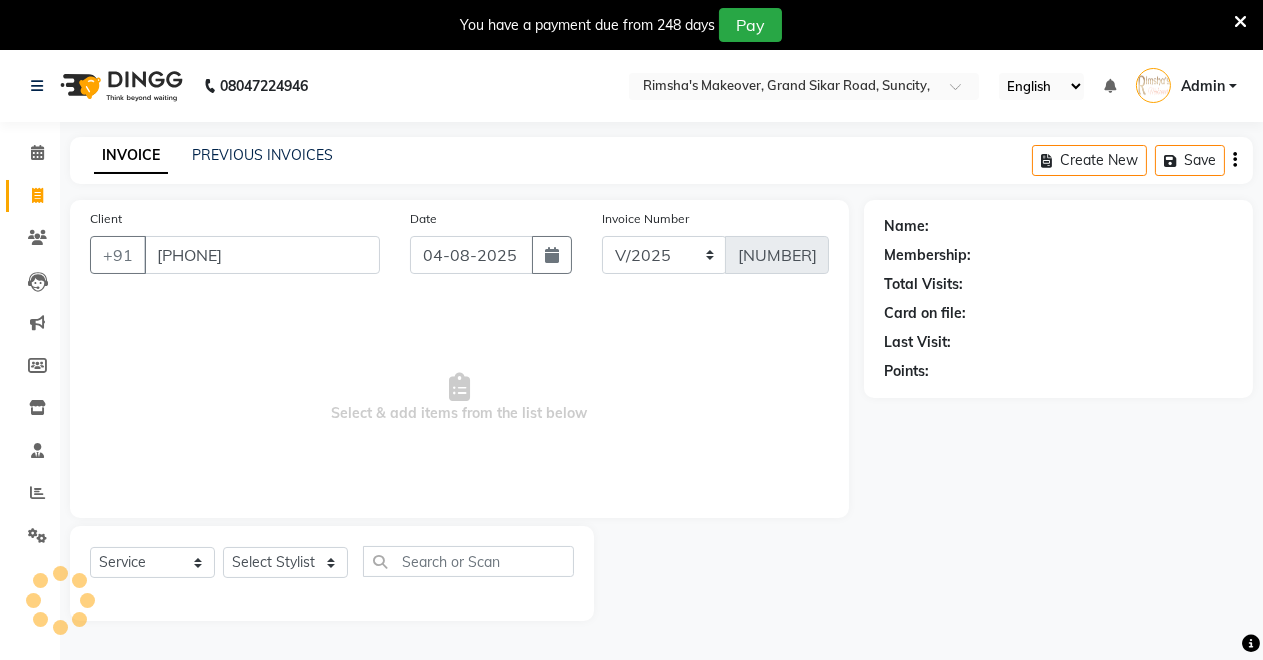 type on "9829132367" 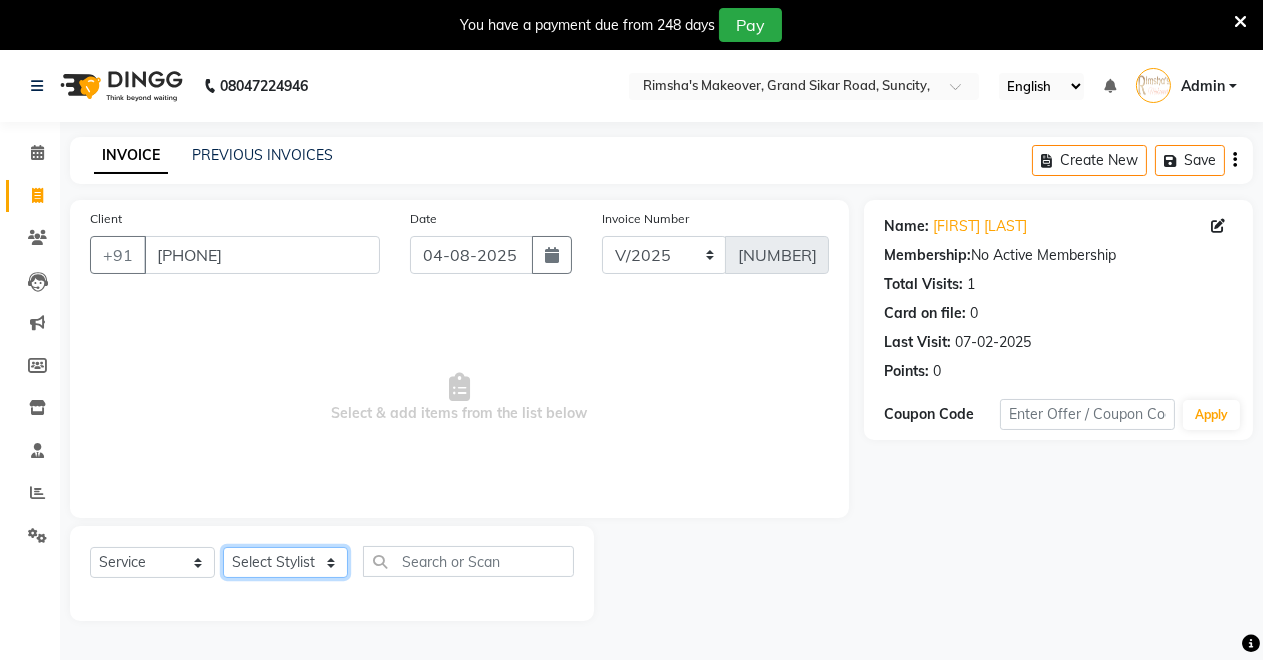 click on "Select Stylist Badal kumar Jeetu Kushal Nikita Rahul Sachin Dangoriya Shikha Suman Verma" 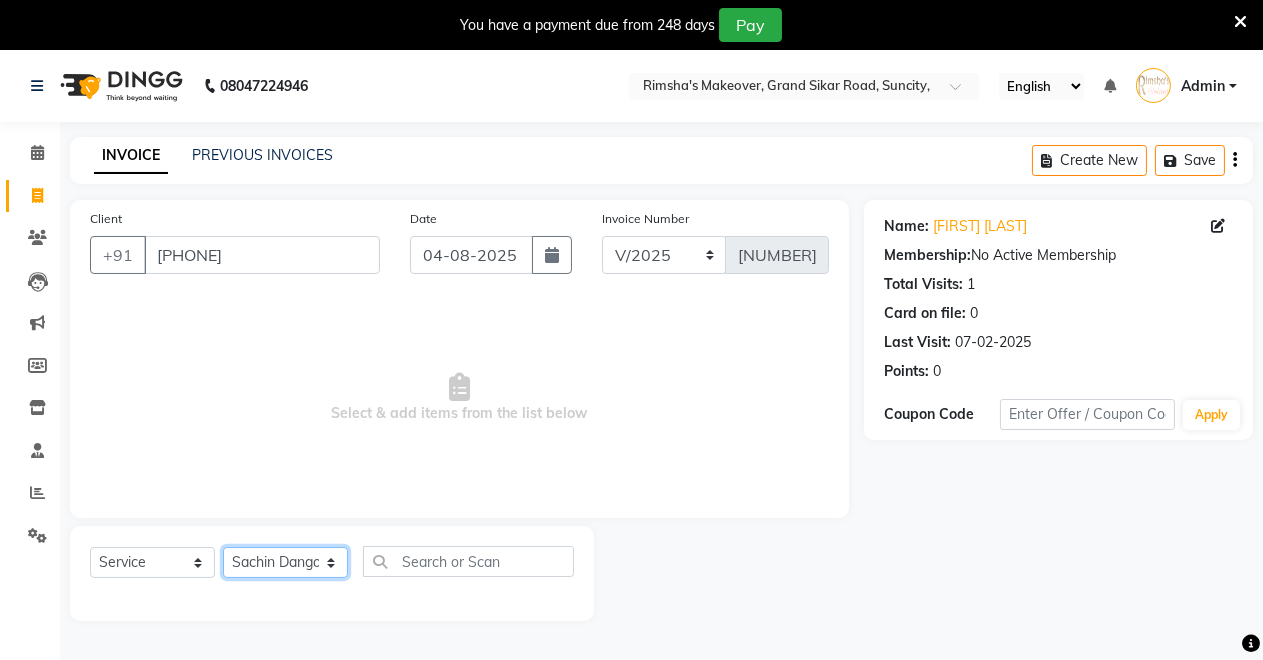 click on "Select Stylist Badal kumar Jeetu Kushal Nikita Rahul Sachin Dangoriya Shikha Suman Verma" 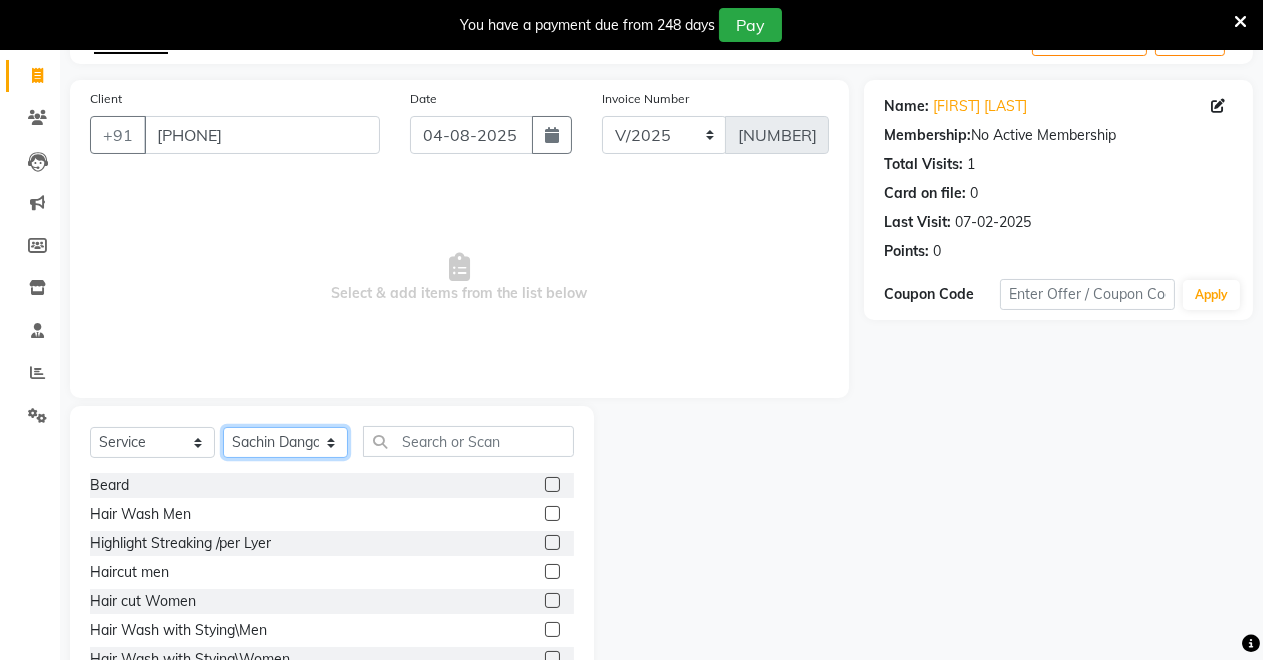 scroll, scrollTop: 191, scrollLeft: 0, axis: vertical 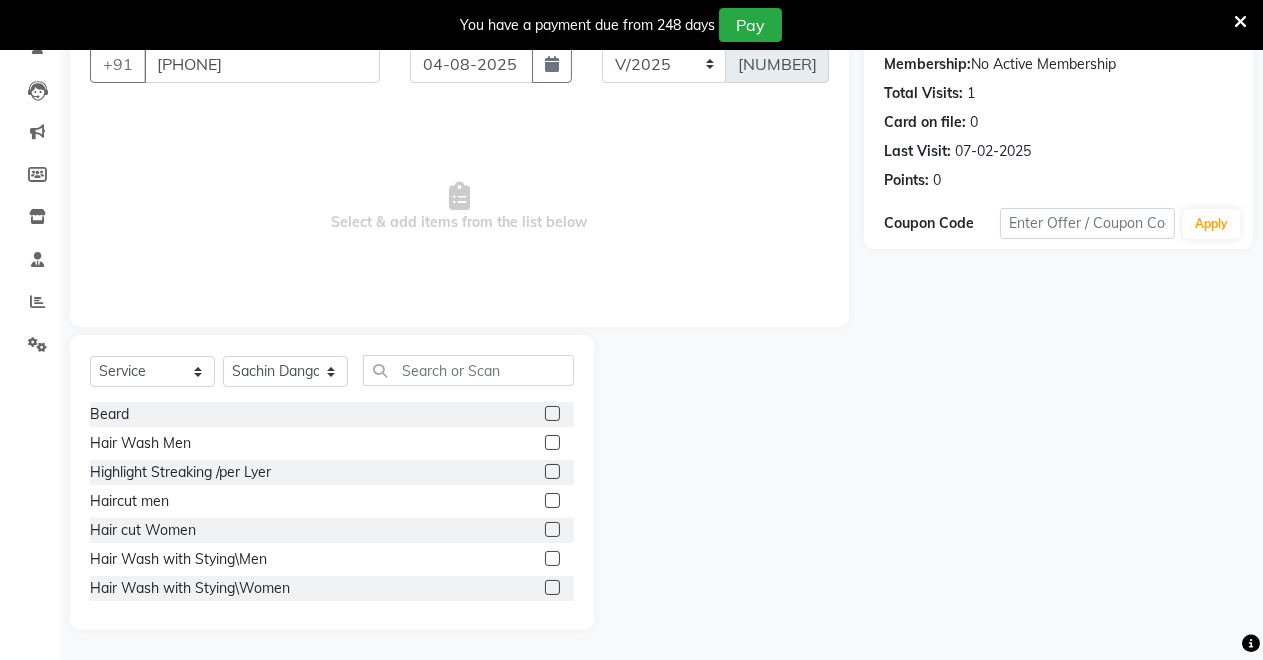 click 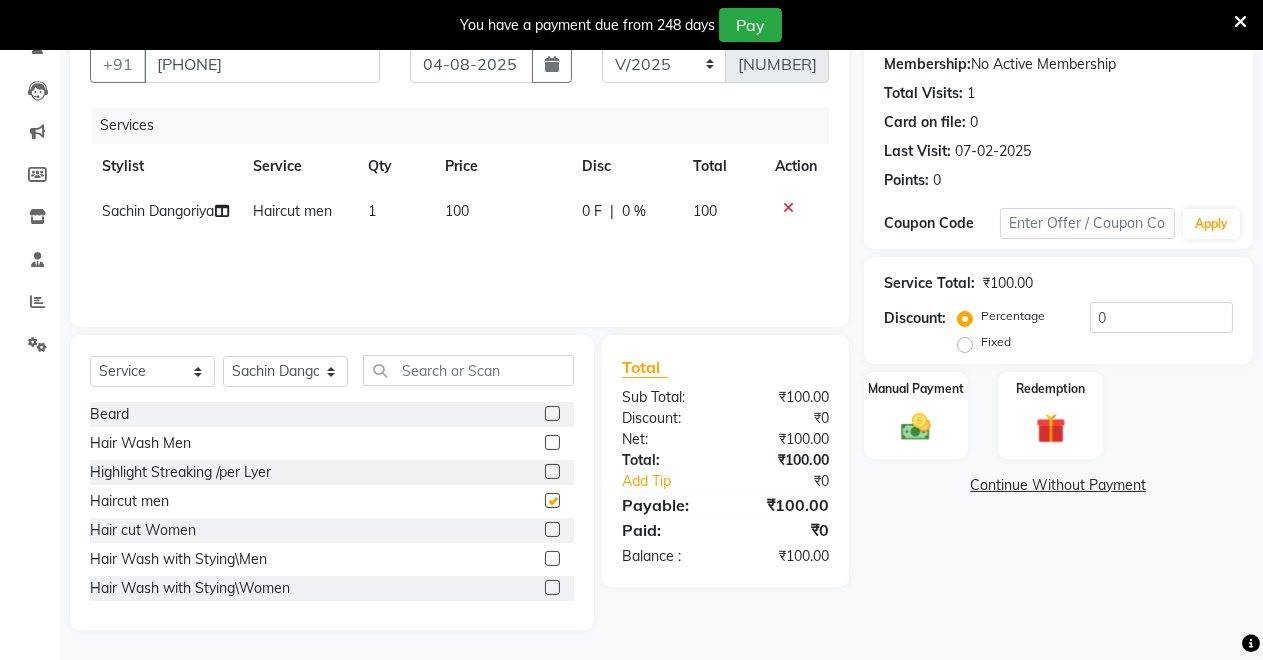 checkbox on "false" 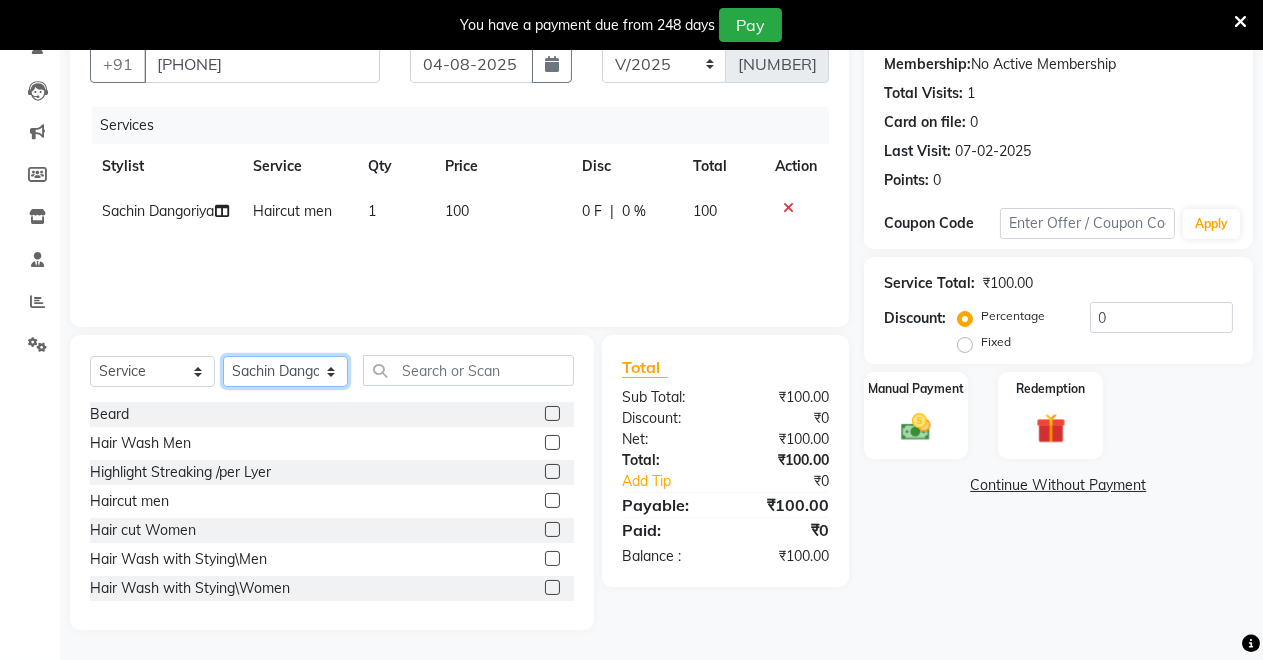 click on "Select Stylist Badal kumar Jeetu Kushal Nikita Rahul Sachin Dangoriya Shikha Suman Verma" 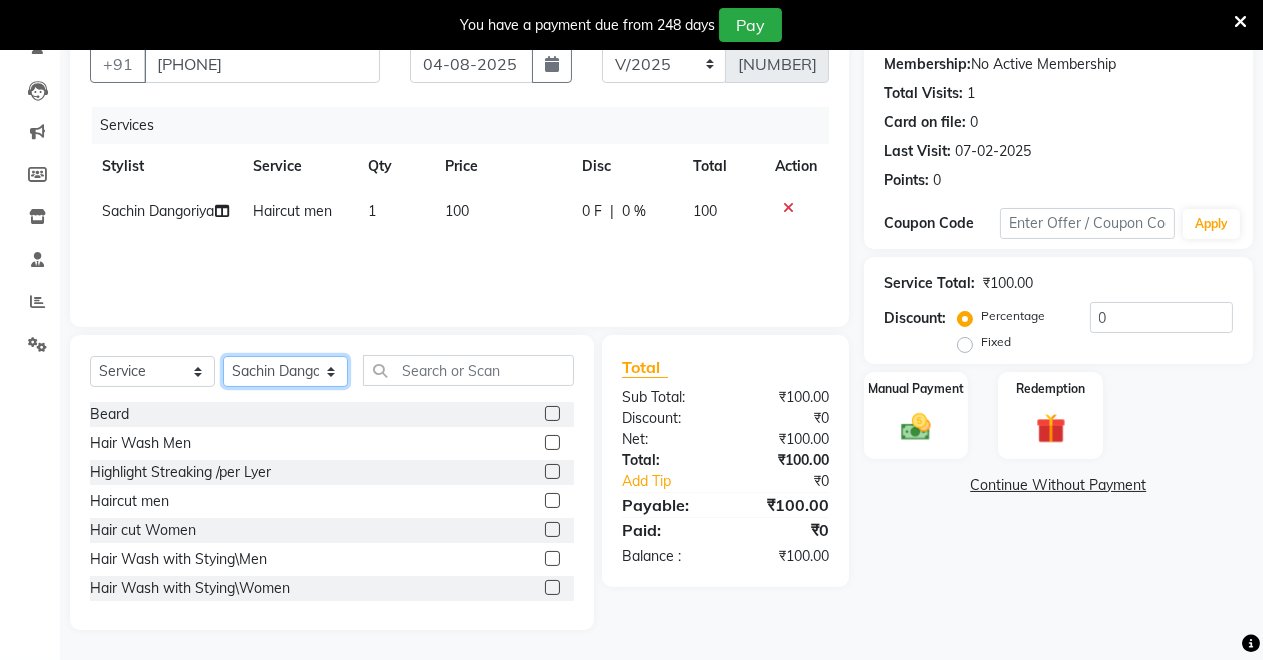 select on "75199" 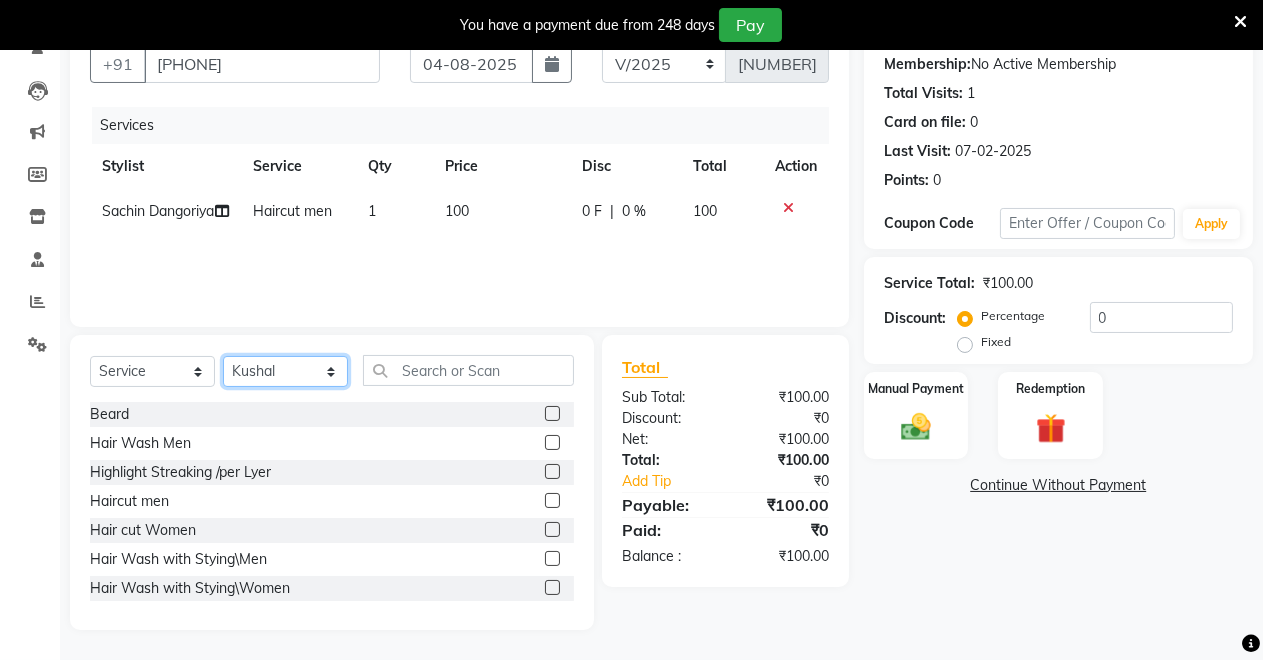 click on "Select Stylist Badal kumar Jeetu Kushal Nikita Rahul Sachin Dangoriya Shikha Suman Verma" 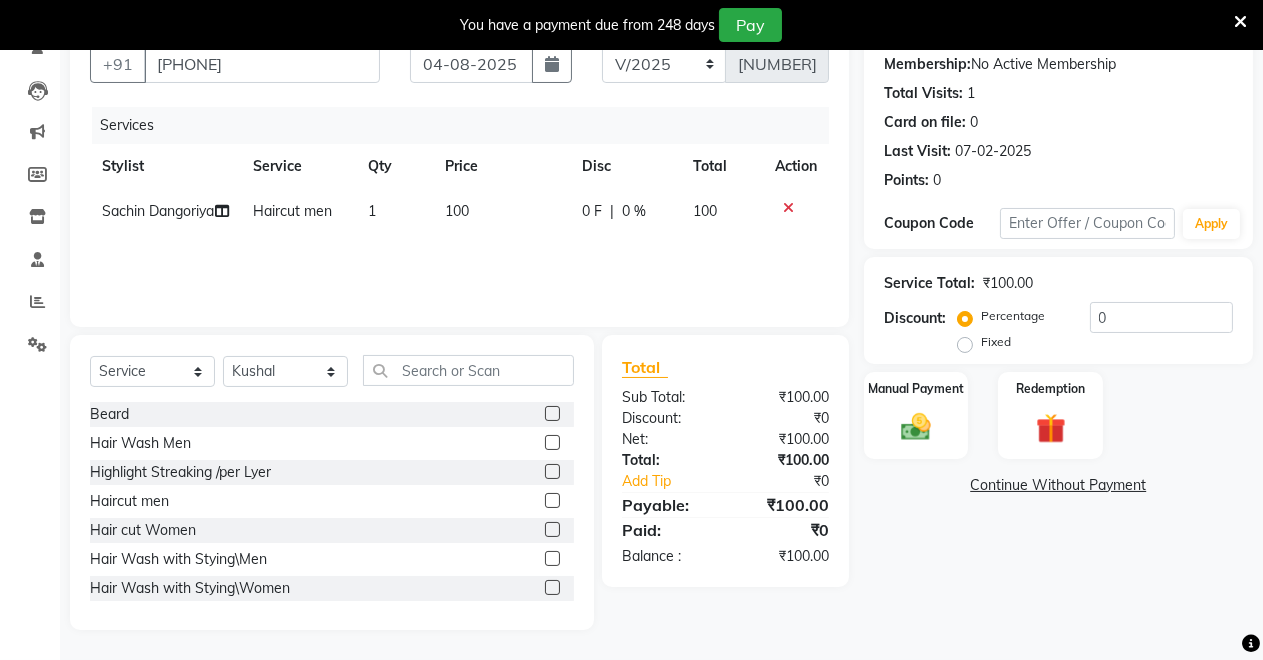 click 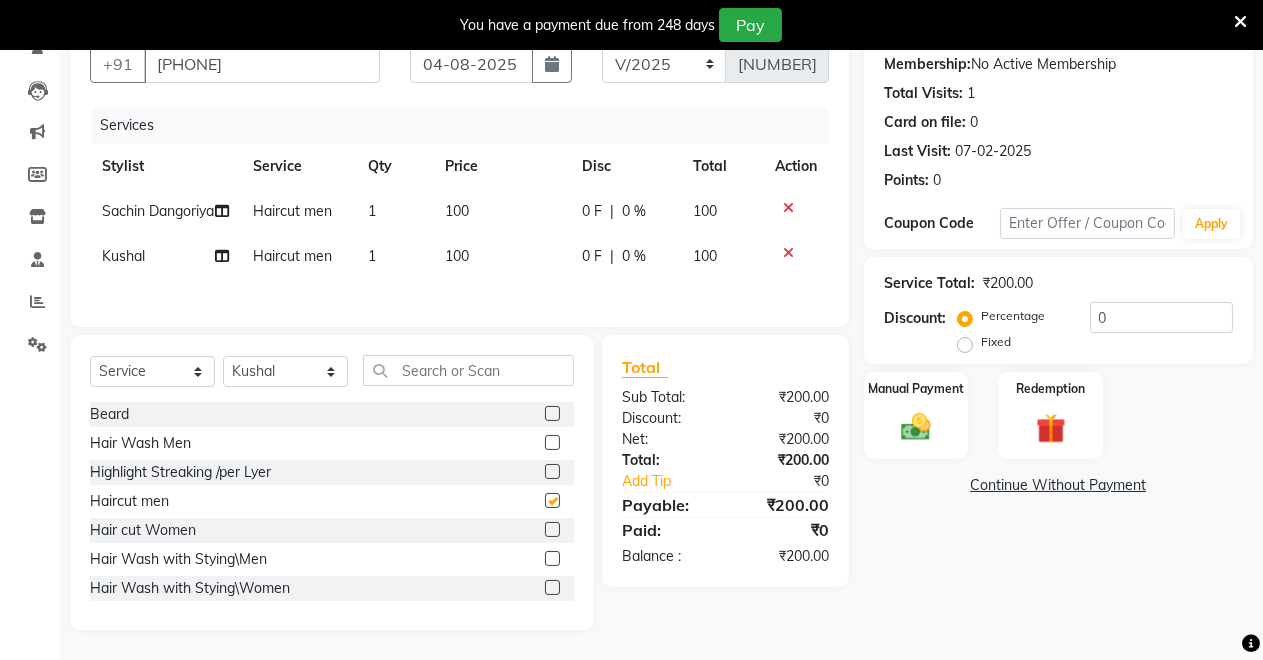 checkbox on "false" 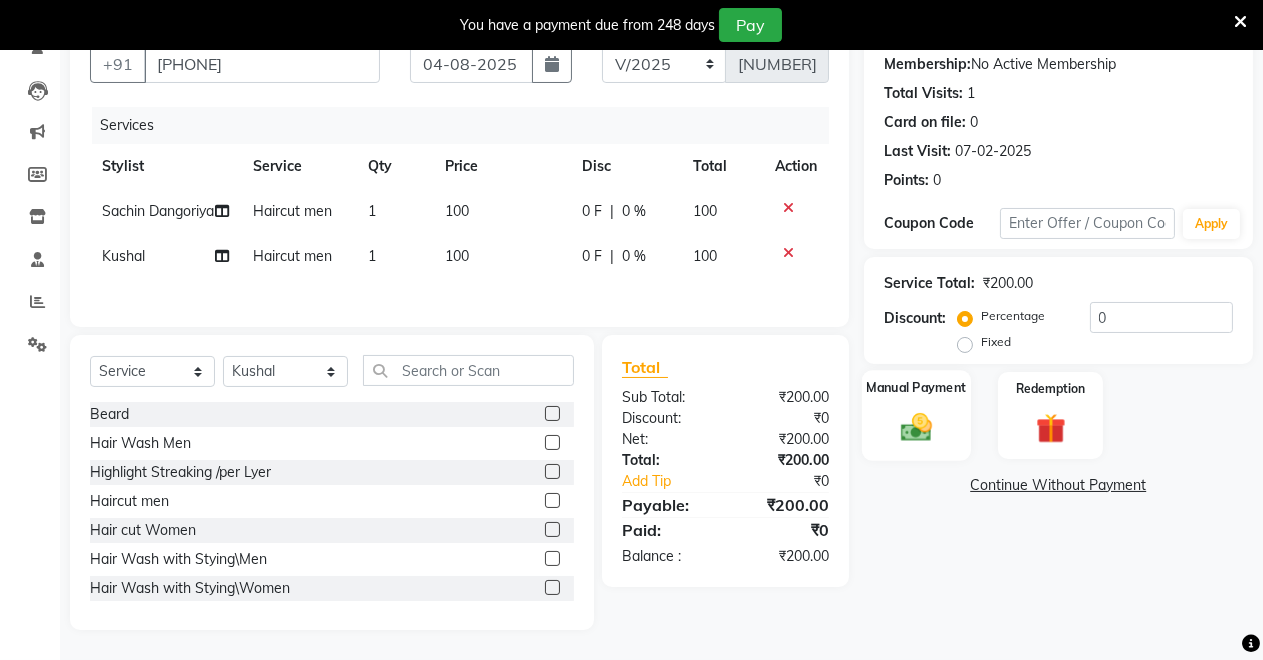 click 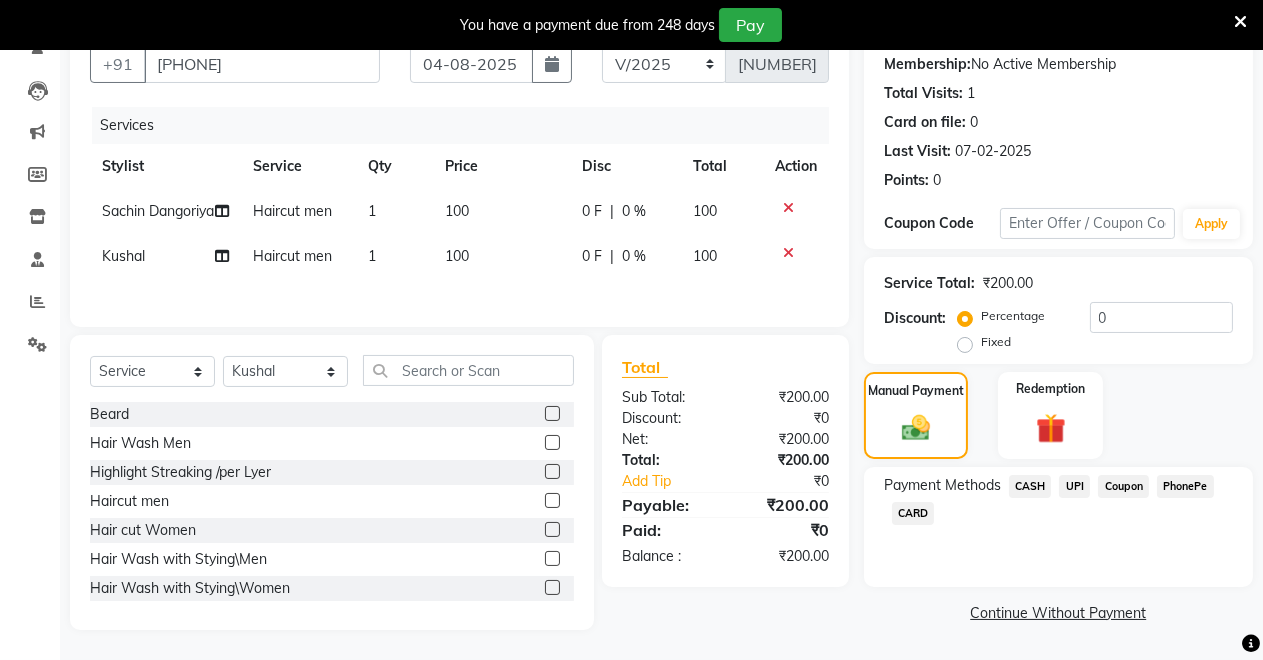 click on "CASH" 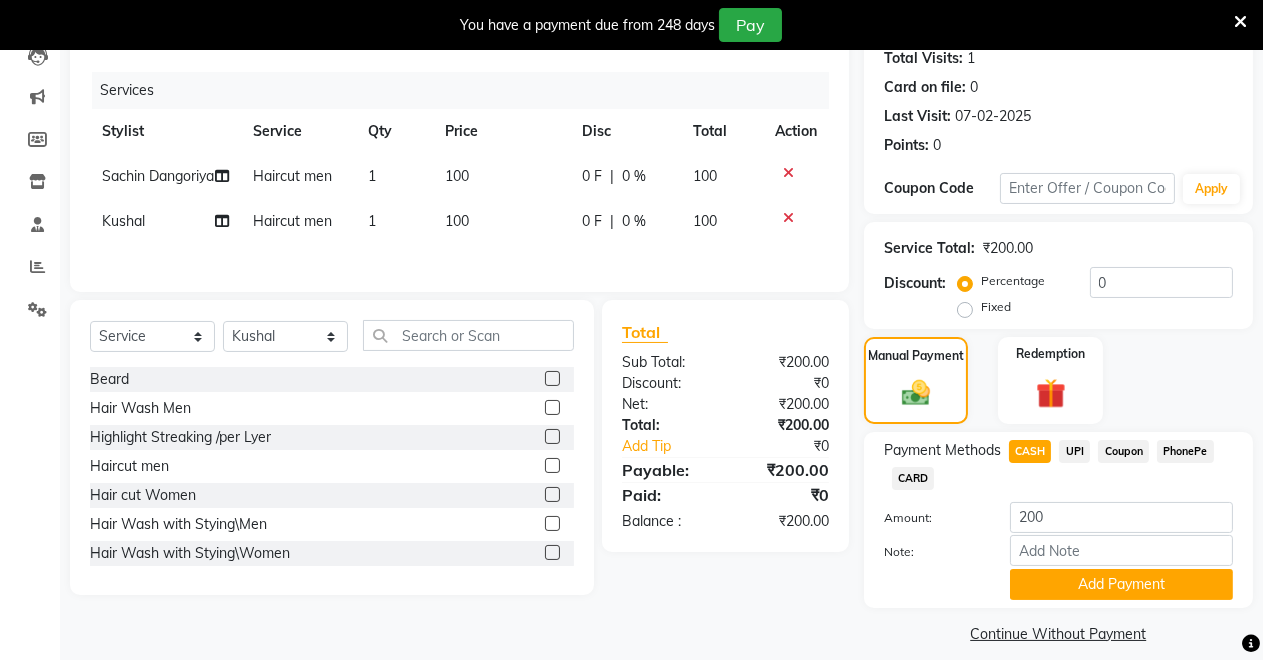 scroll, scrollTop: 245, scrollLeft: 0, axis: vertical 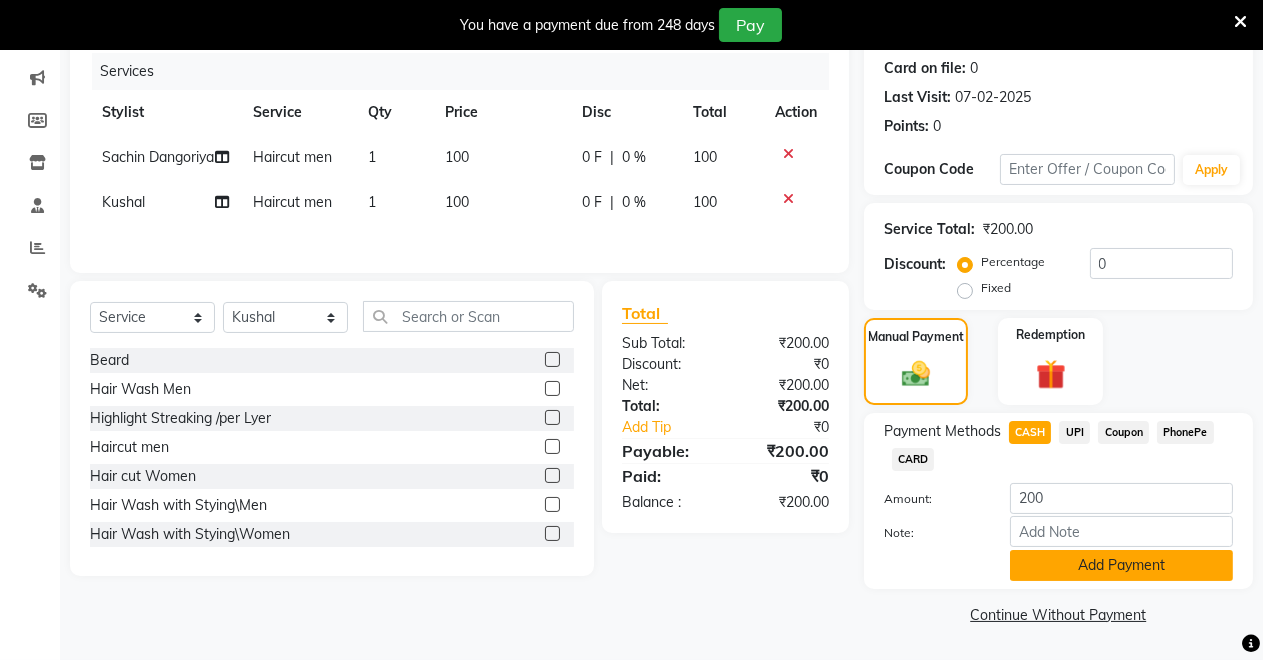click on "Add Payment" 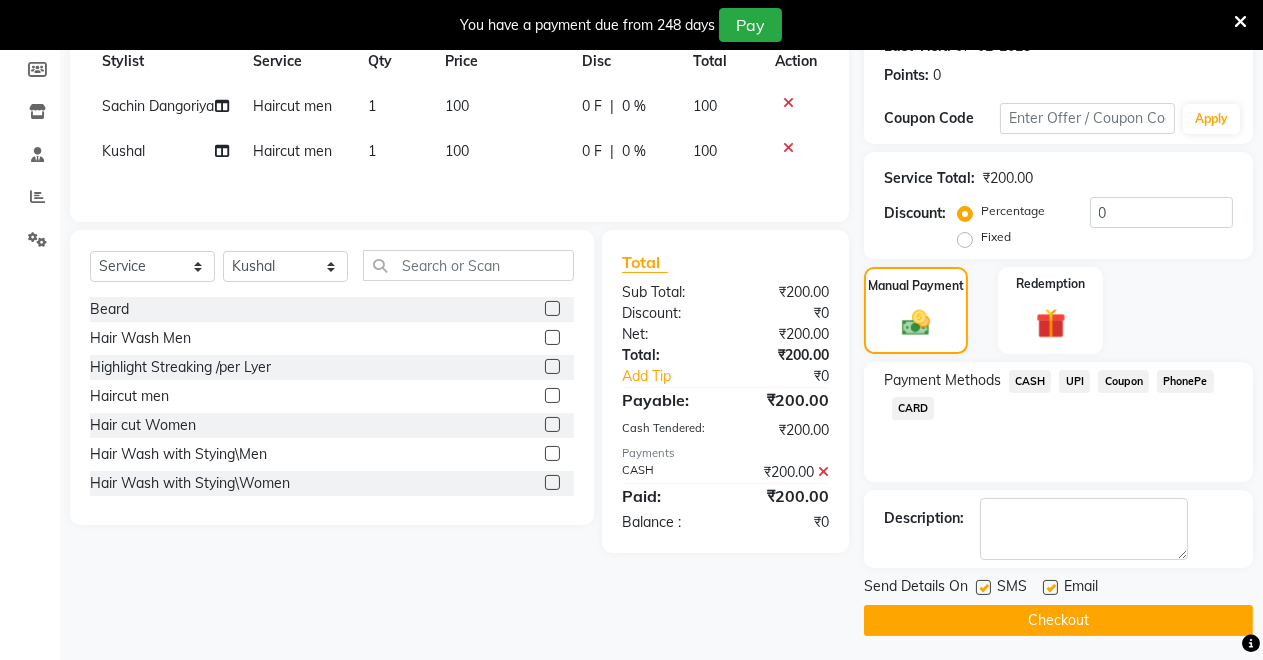 scroll, scrollTop: 302, scrollLeft: 0, axis: vertical 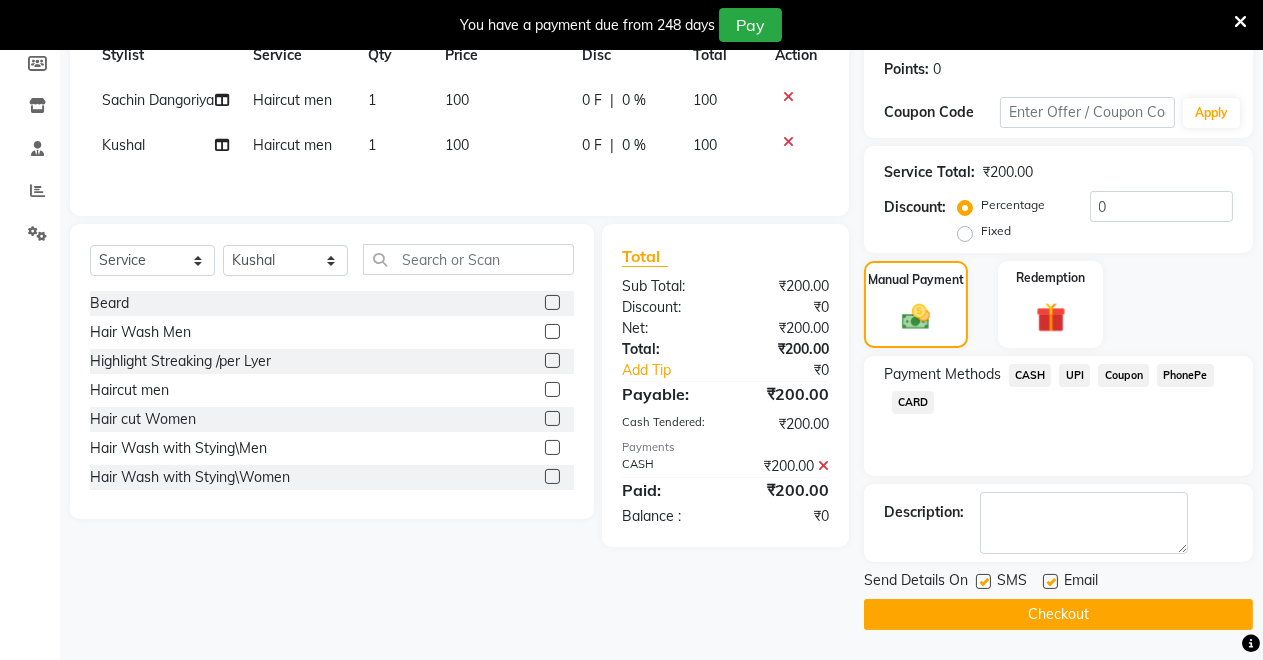 click on "Checkout" 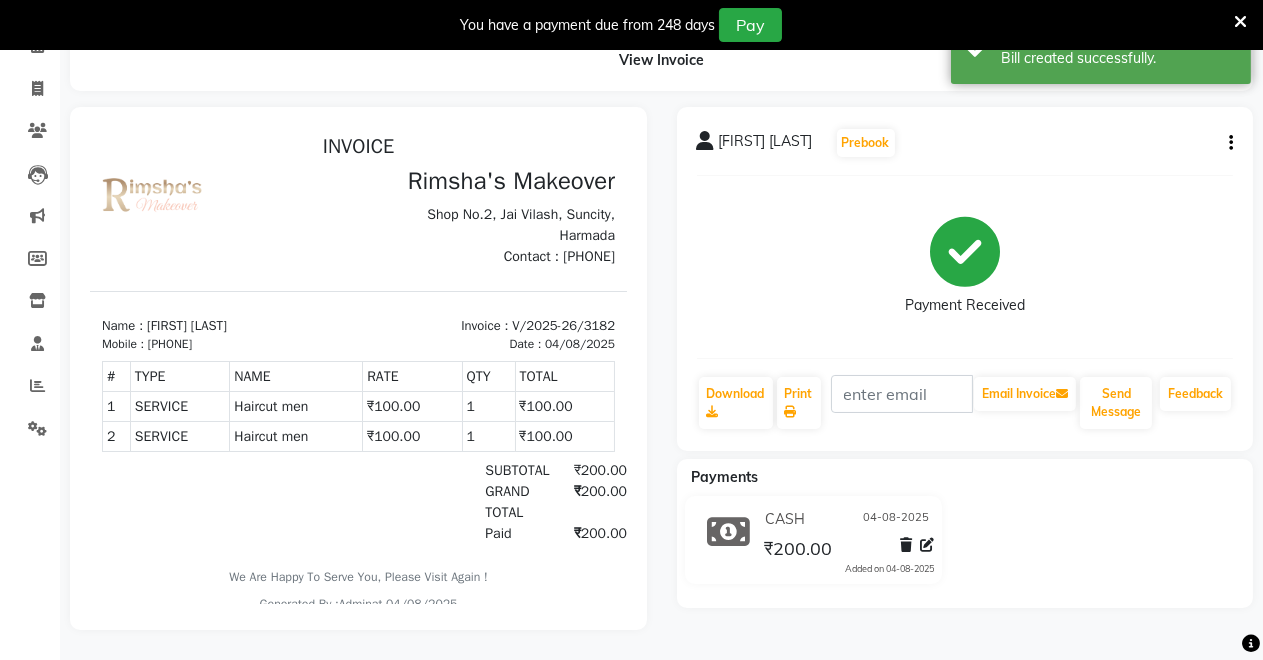 scroll, scrollTop: 0, scrollLeft: 0, axis: both 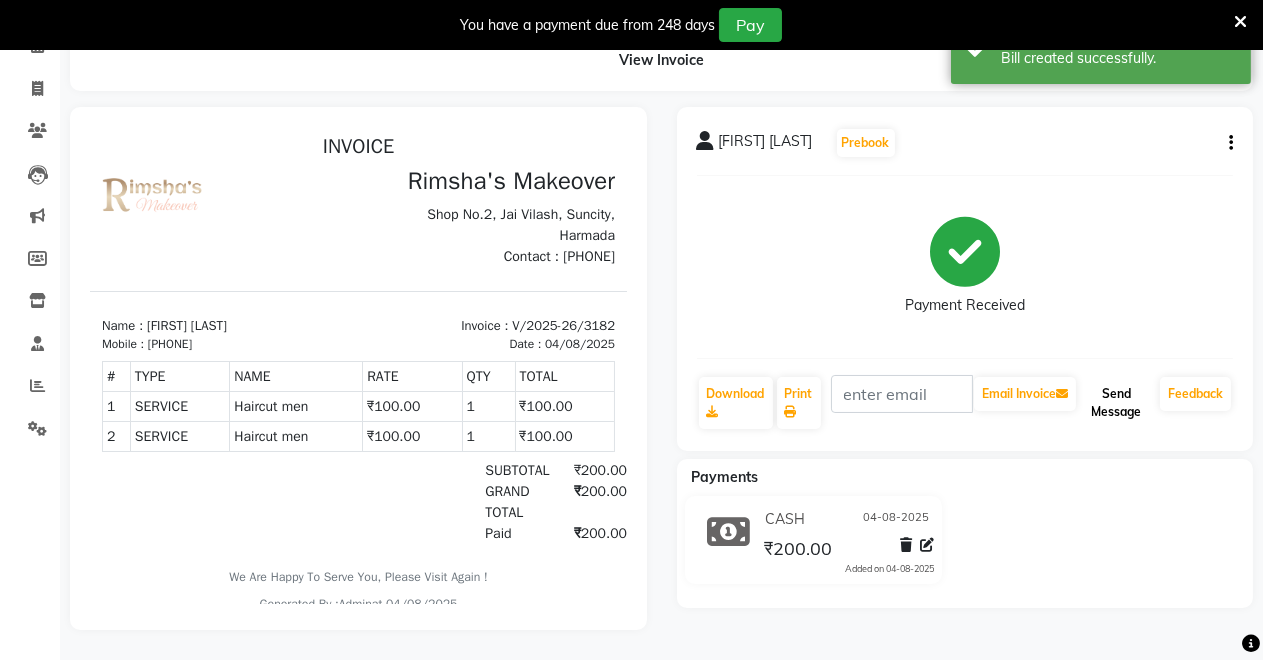 click on "Send Message" 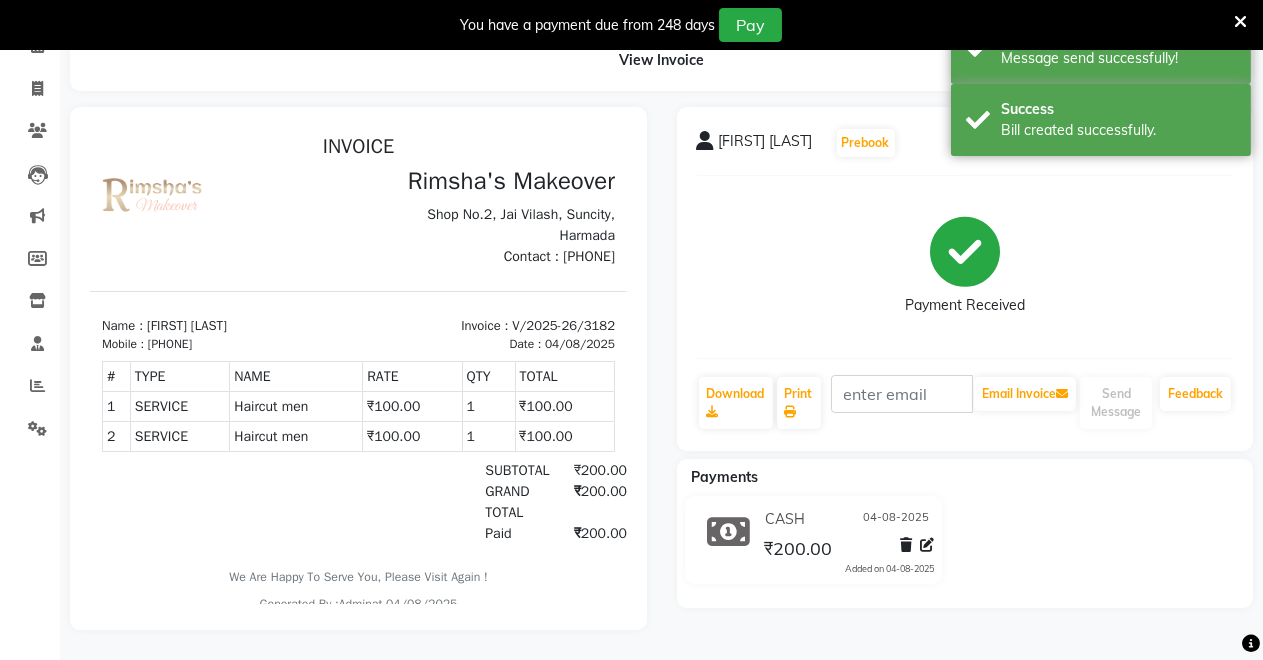 scroll, scrollTop: 0, scrollLeft: 0, axis: both 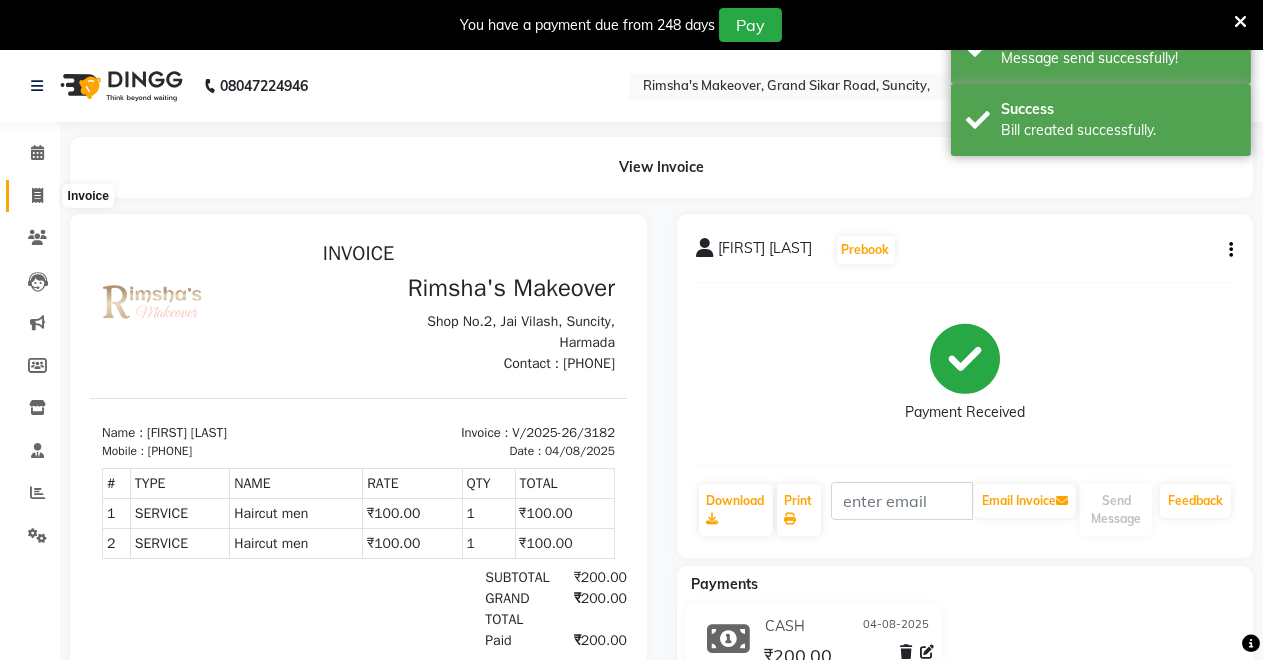click 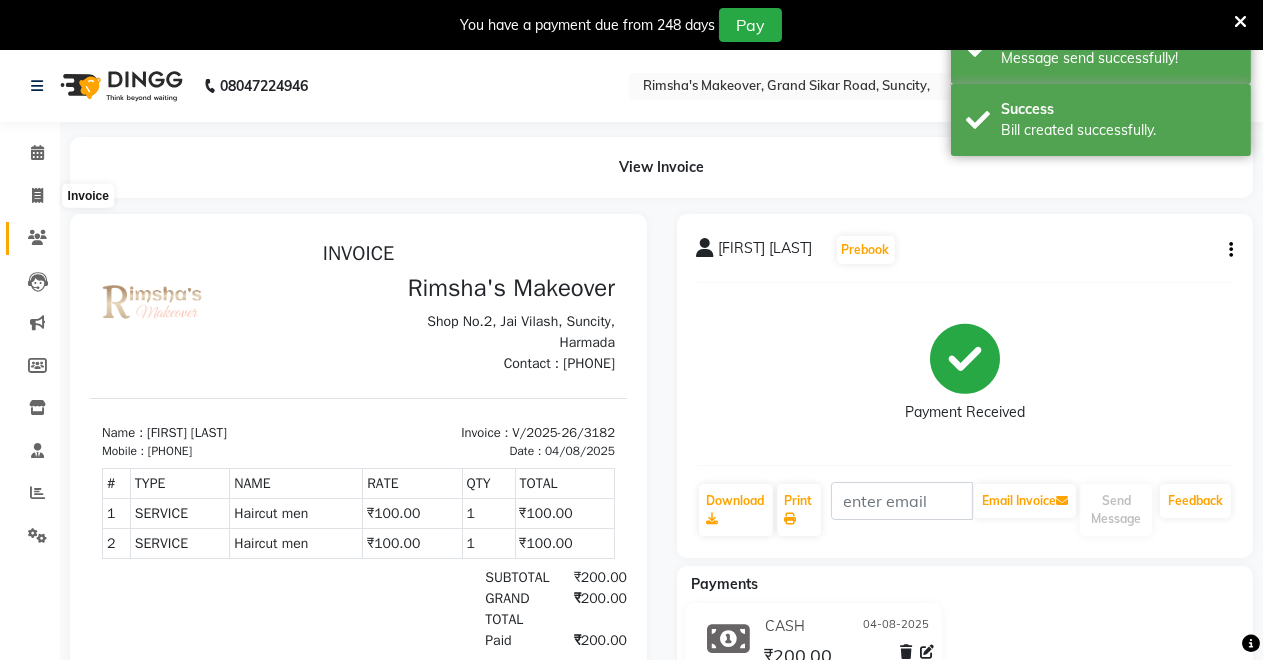 select on "7317" 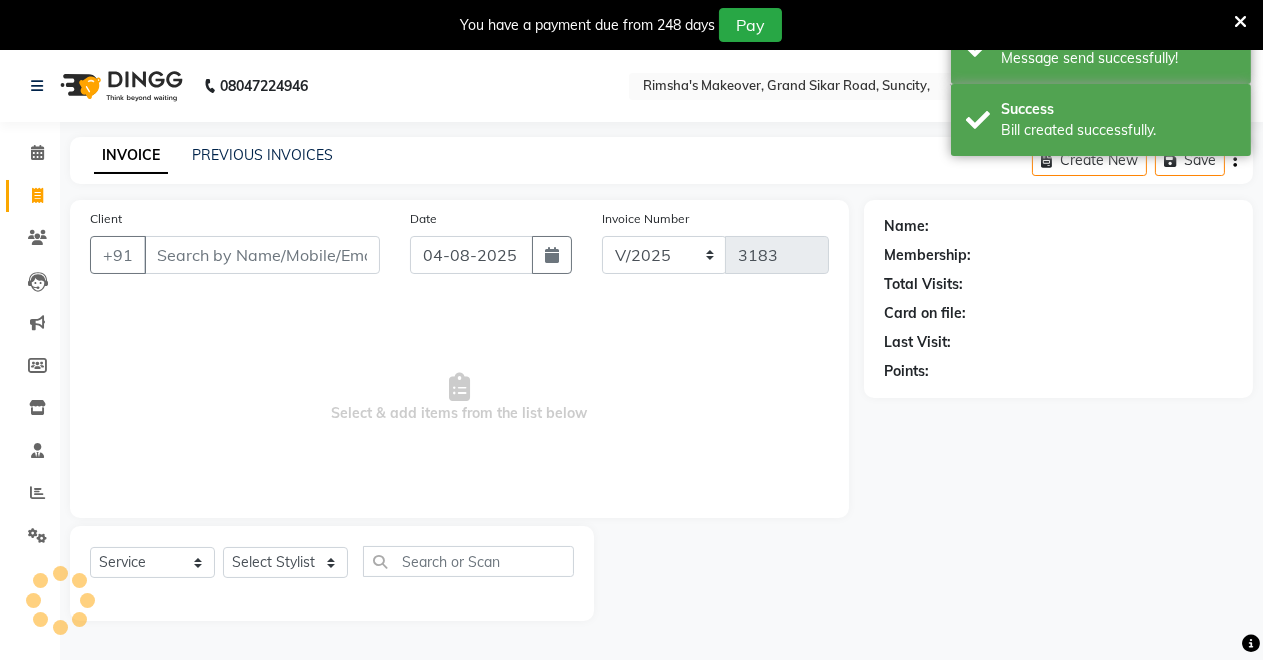 scroll, scrollTop: 49, scrollLeft: 0, axis: vertical 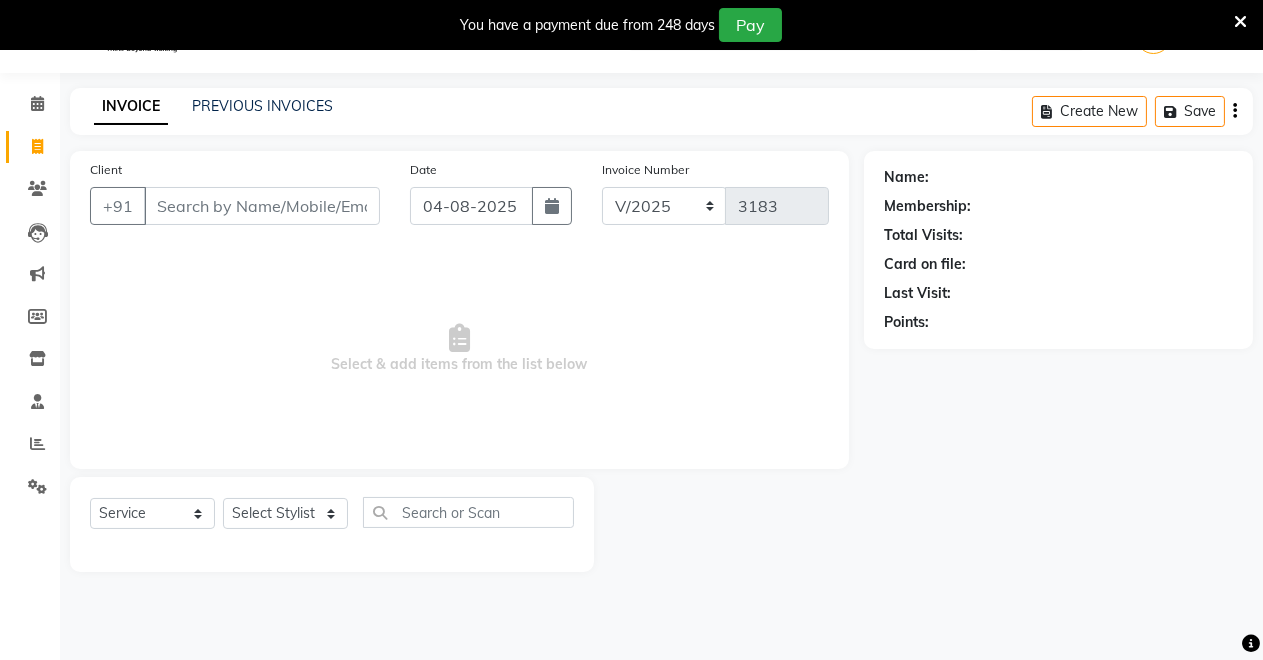 drag, startPoint x: 274, startPoint y: 196, endPoint x: 274, endPoint y: 209, distance: 13 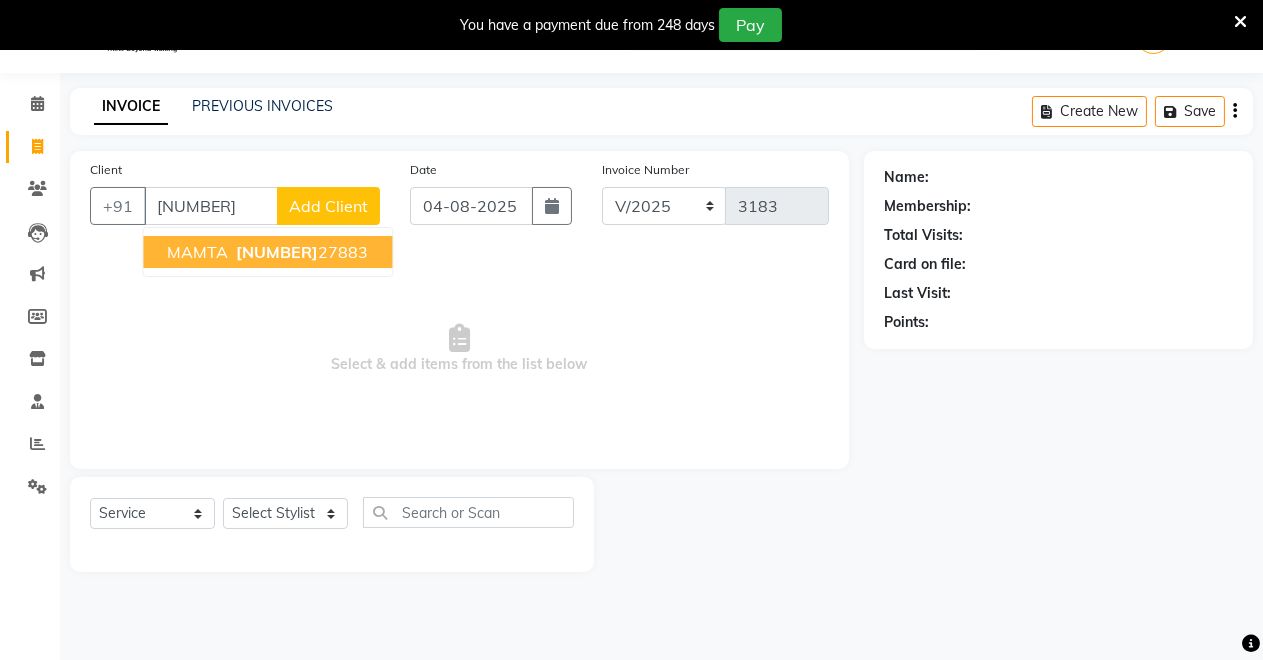 click on "93527 27883" at bounding box center [300, 252] 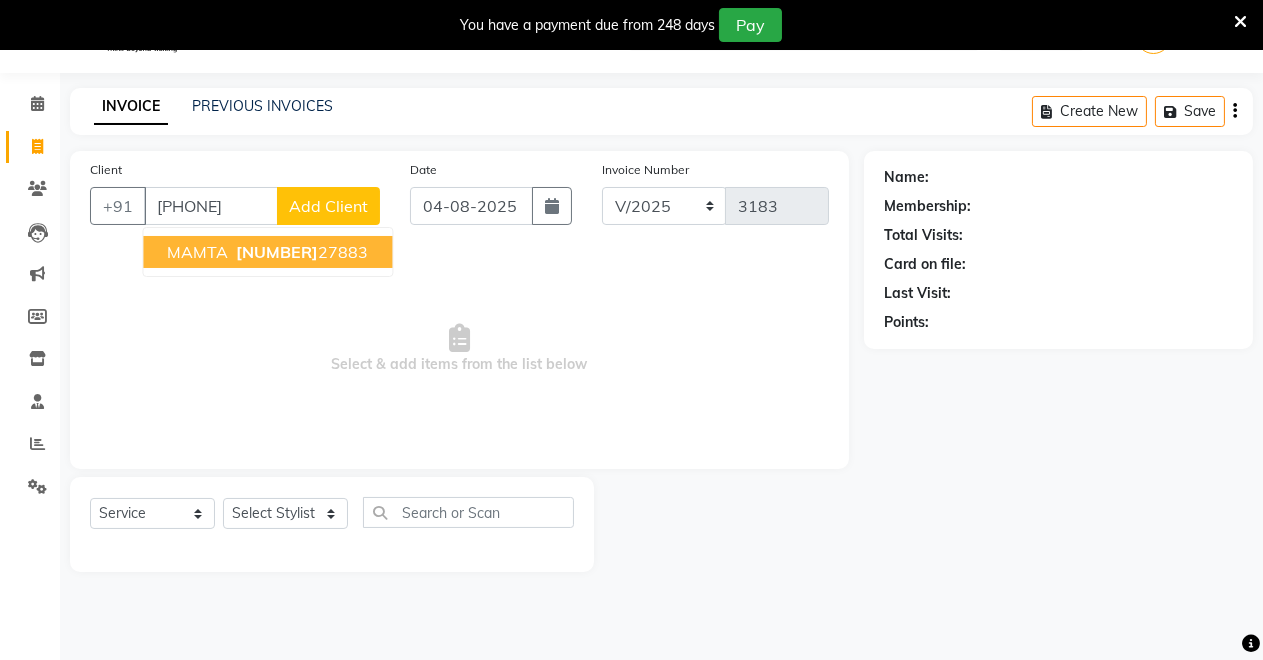 type on "9352727883" 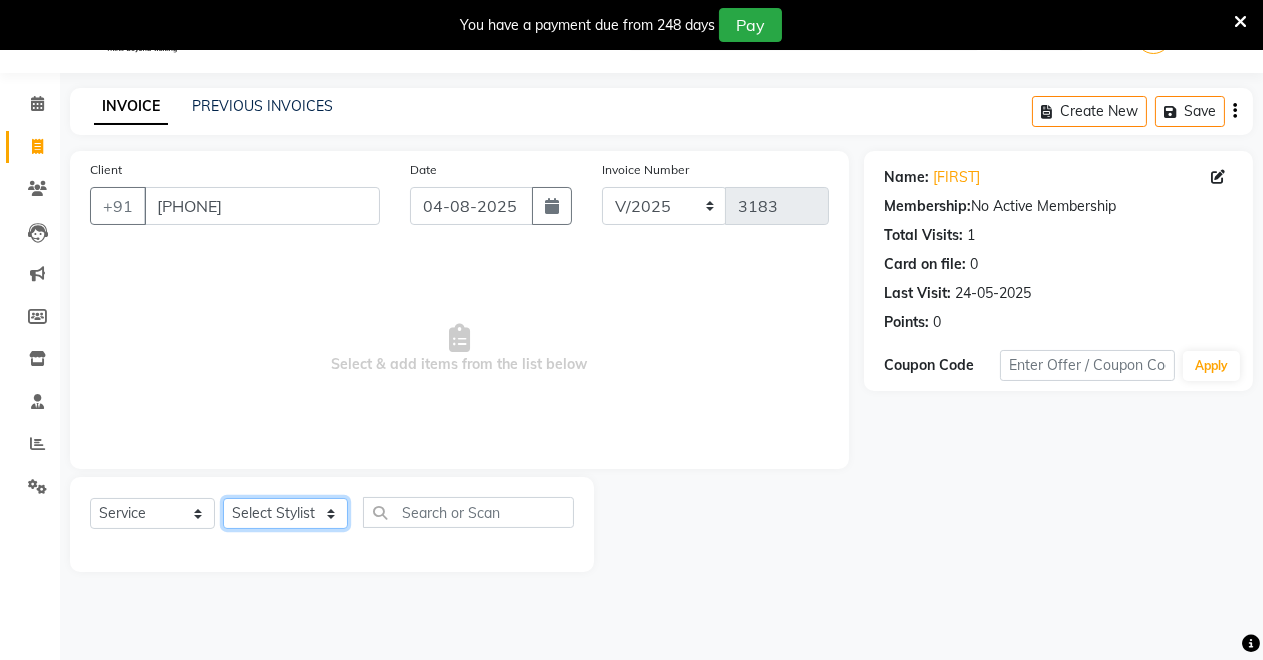 click on "Select Stylist Badal kumar Jeetu Kushal Nikita Rahul Sachin Dangoriya Shikha Suman Verma" 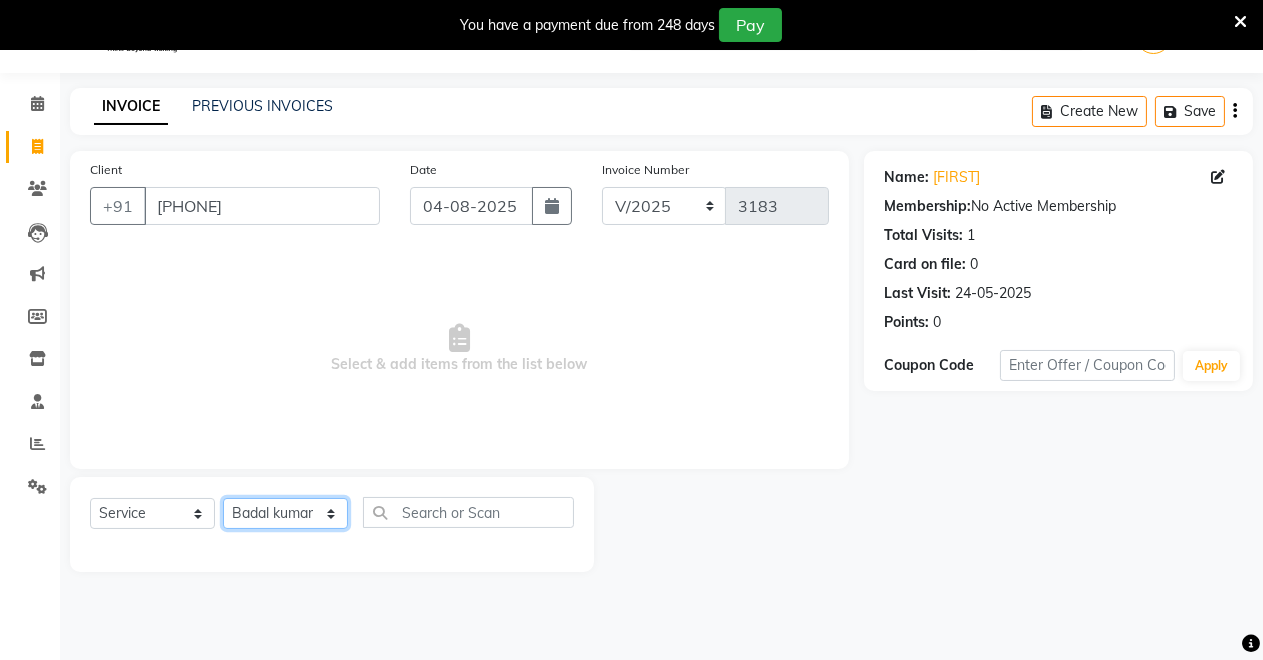 click on "Select Stylist Badal kumar Jeetu Kushal Nikita Rahul Sachin Dangoriya Shikha Suman Verma" 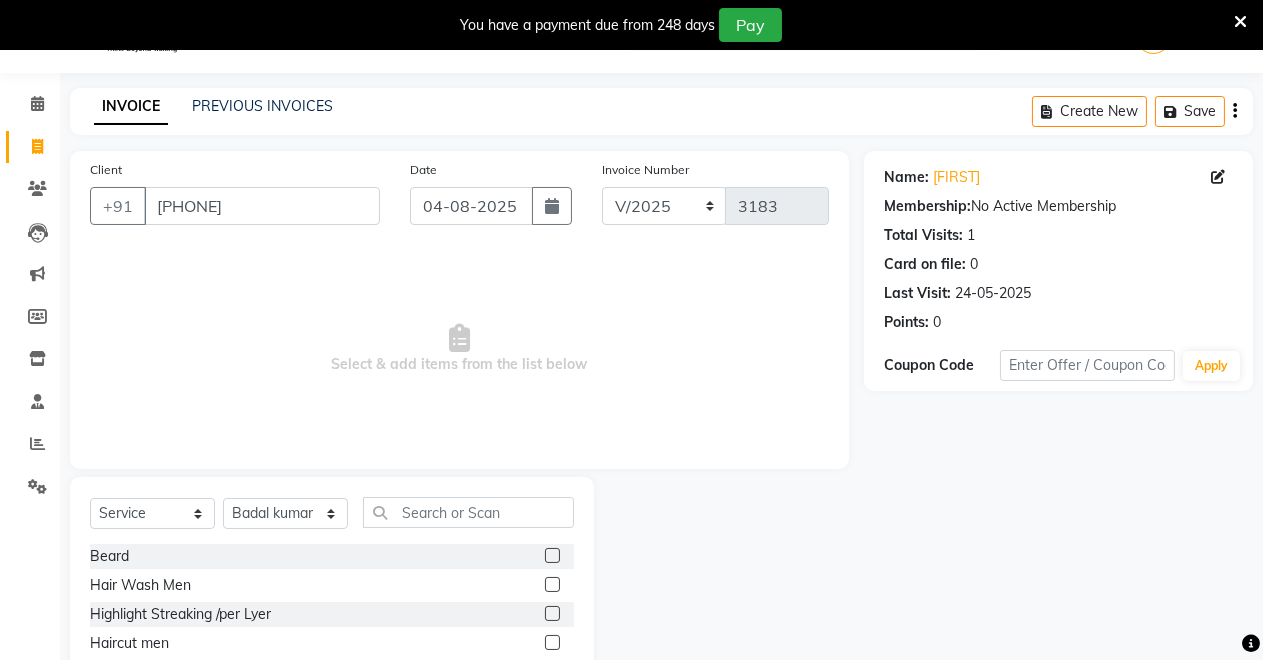 drag, startPoint x: 539, startPoint y: 544, endPoint x: 530, endPoint y: 559, distance: 17.492855 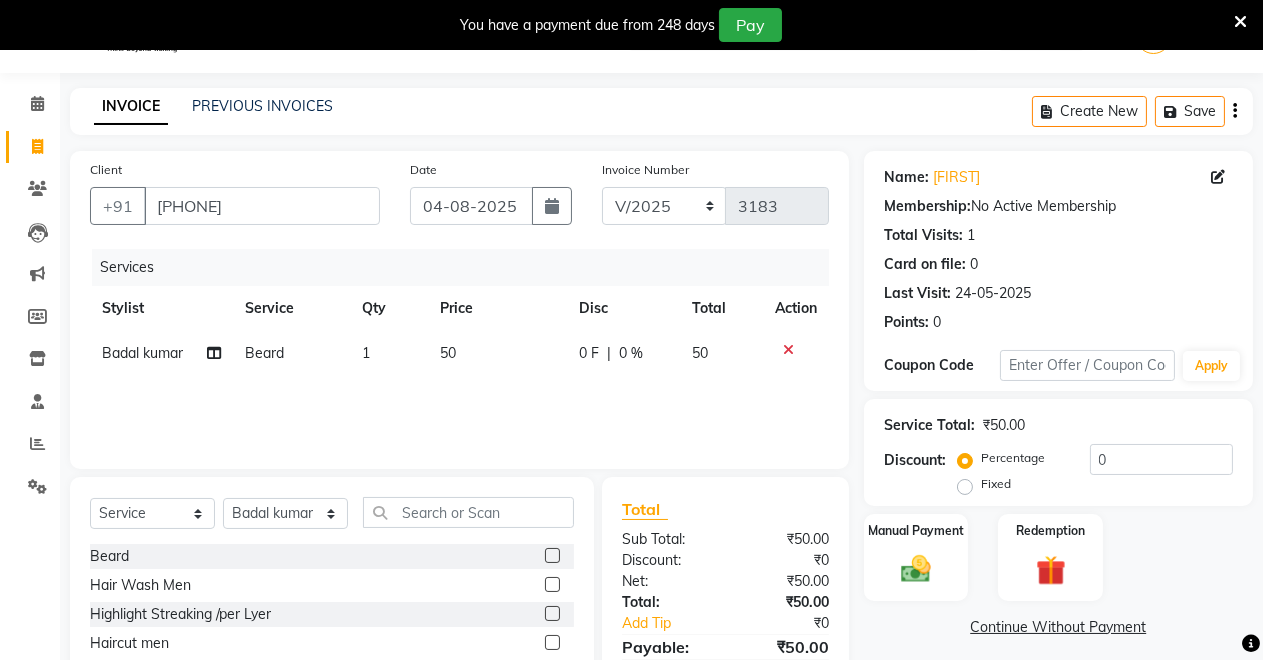 click 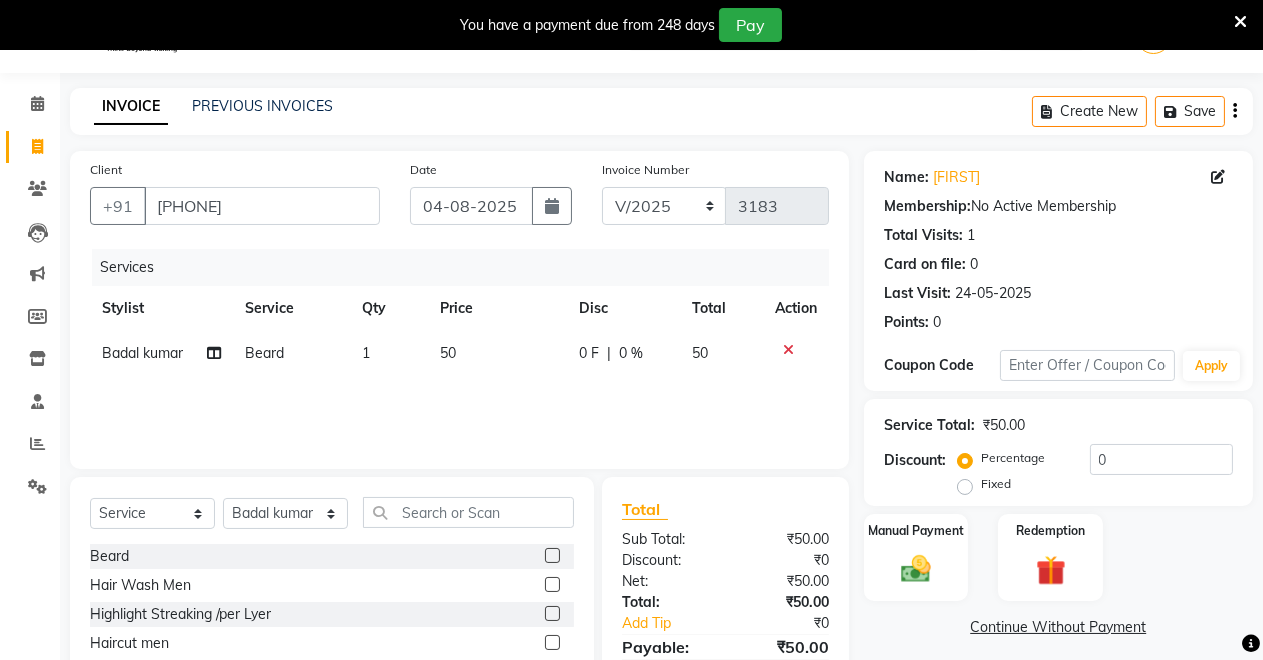 click at bounding box center [551, 556] 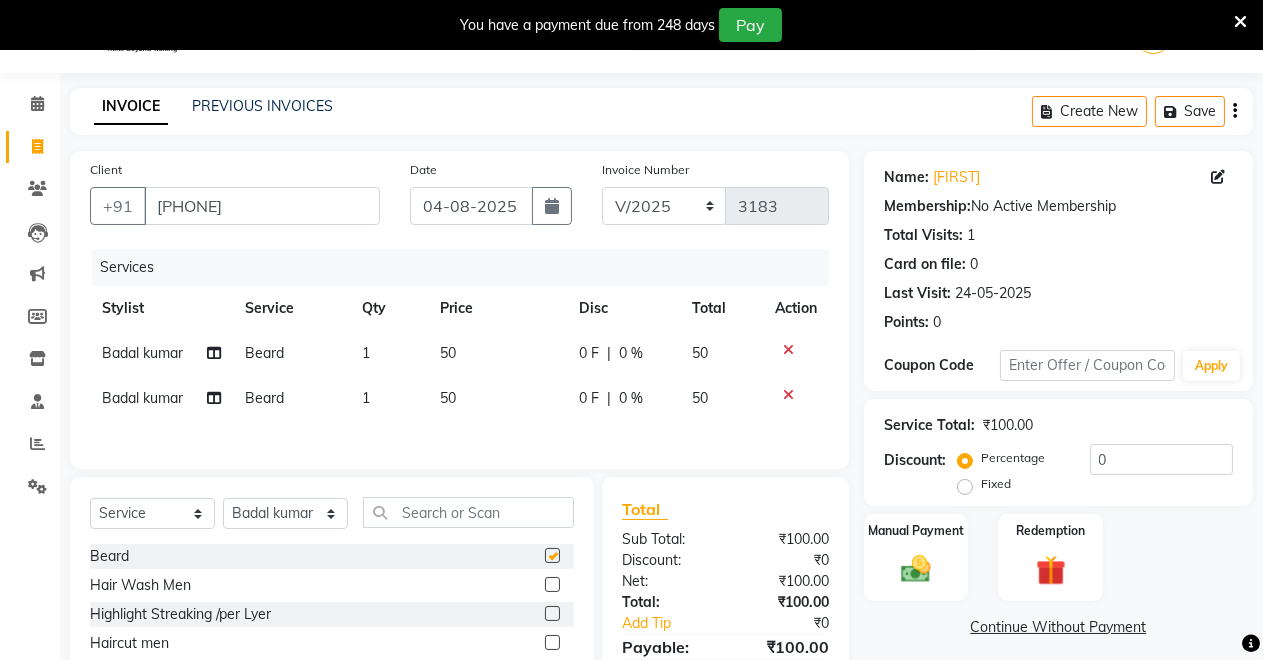 checkbox on "false" 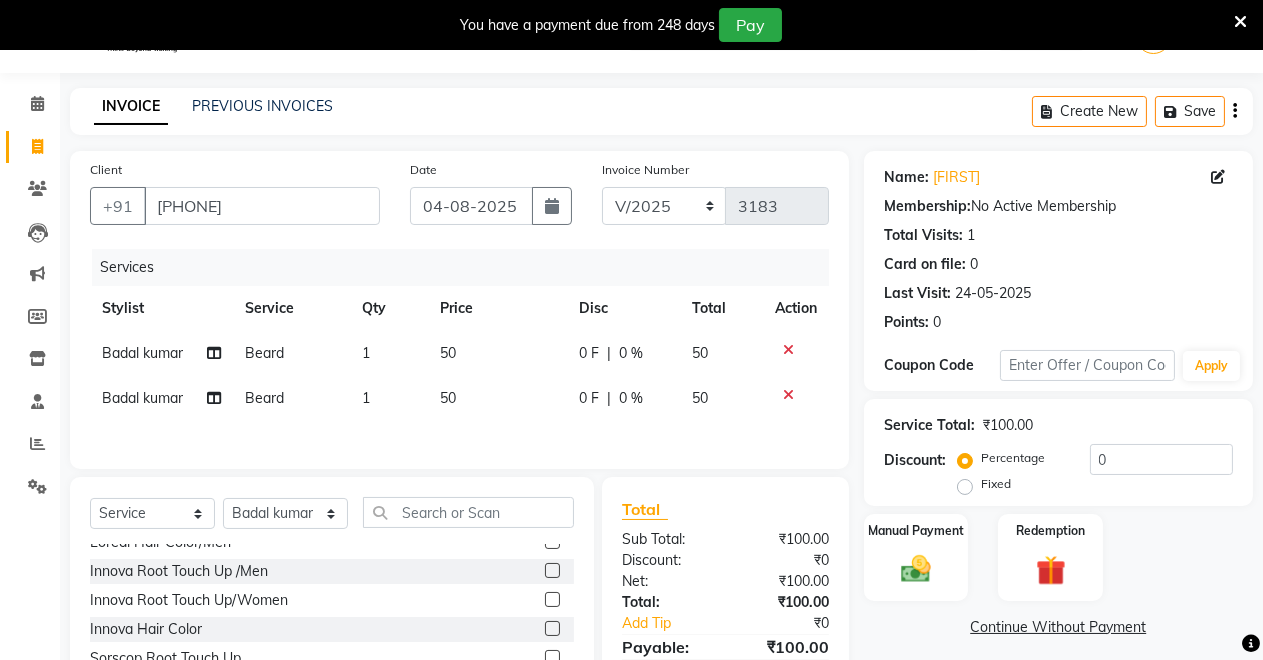 scroll, scrollTop: 0, scrollLeft: 0, axis: both 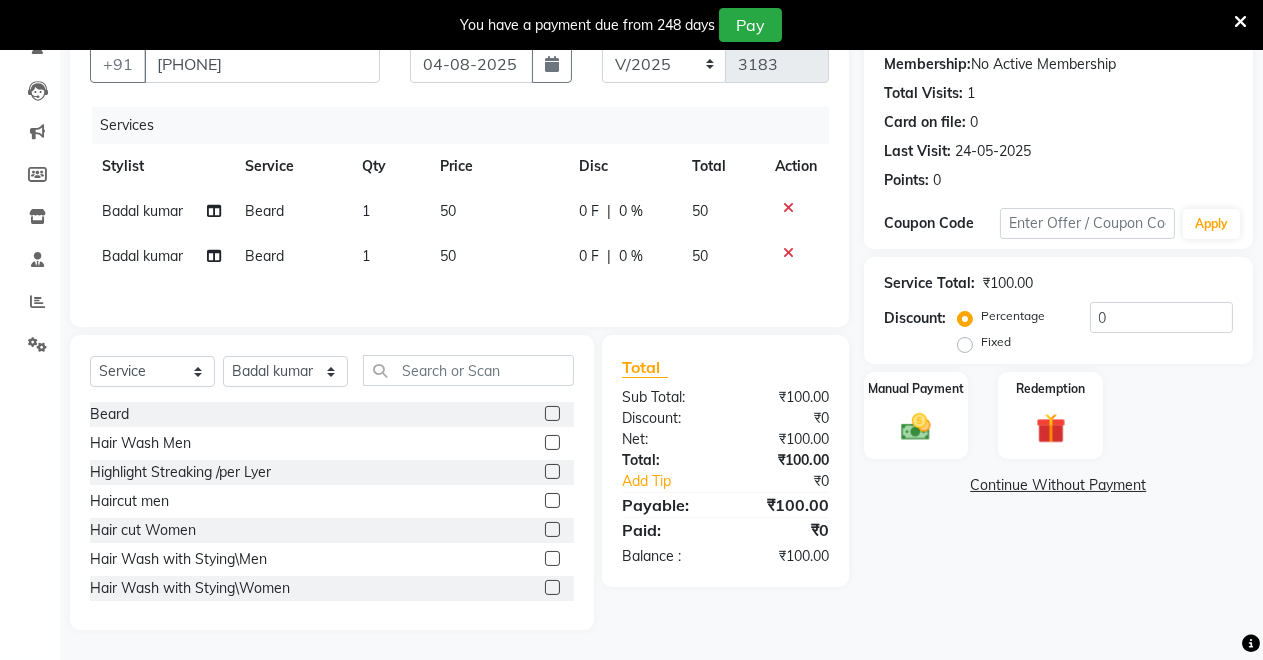 click 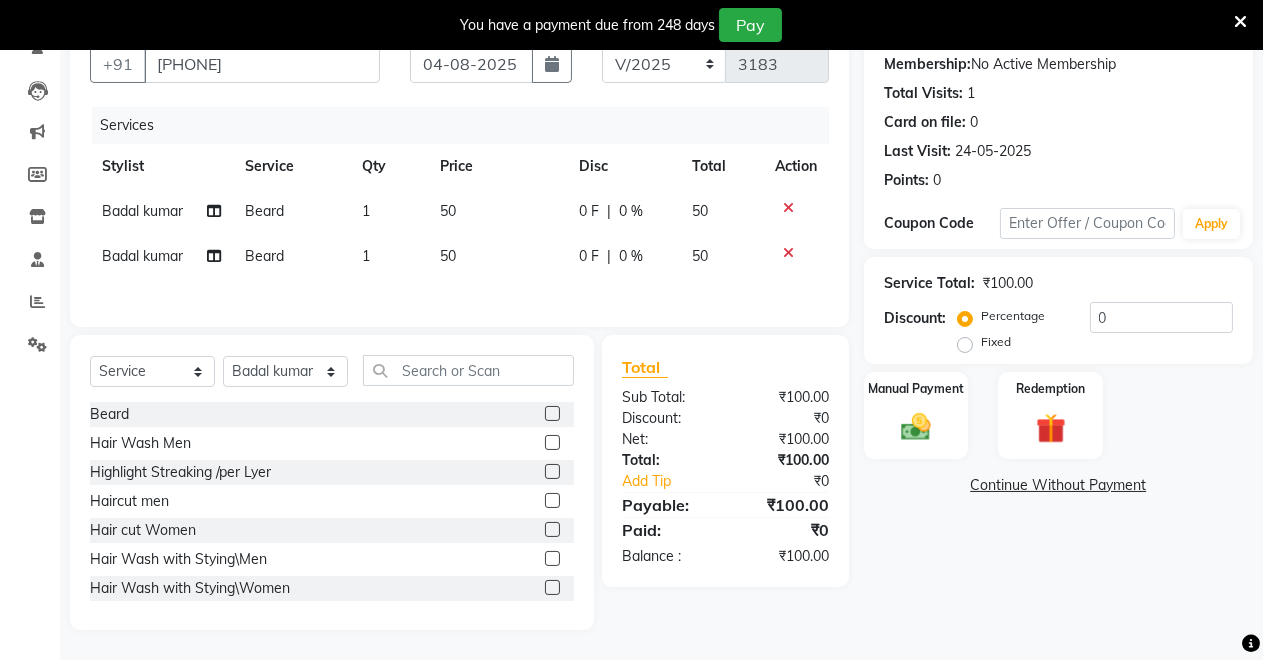 click at bounding box center (551, 501) 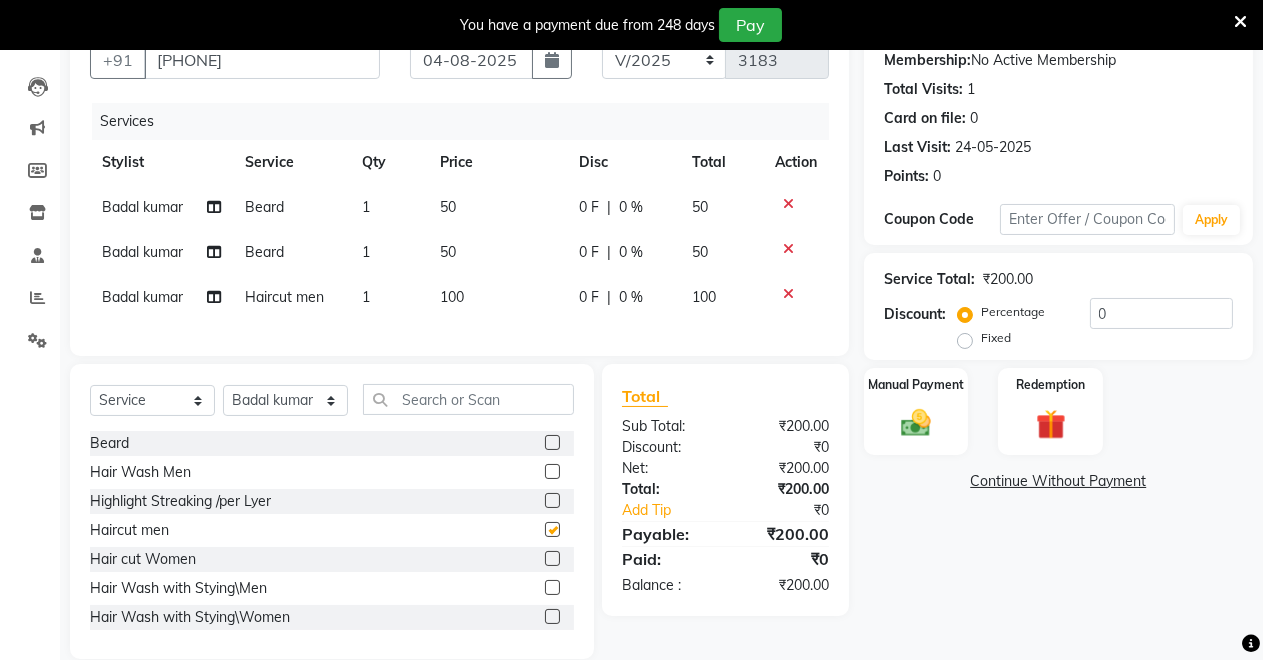checkbox on "false" 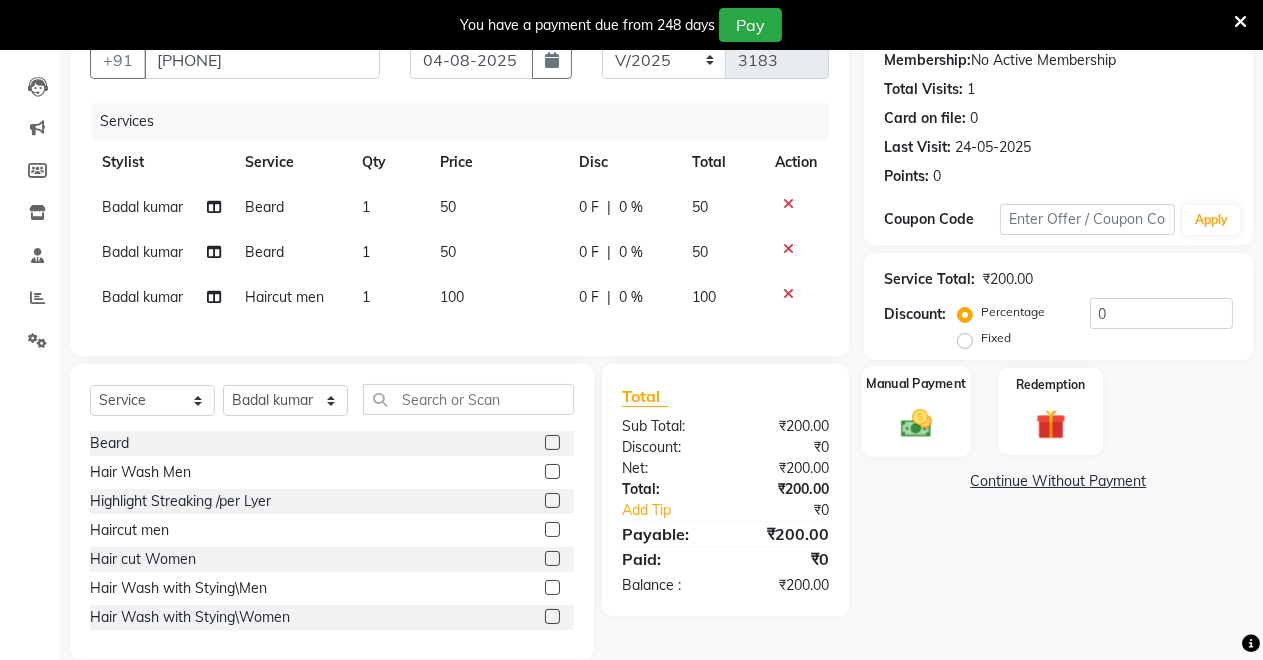 click 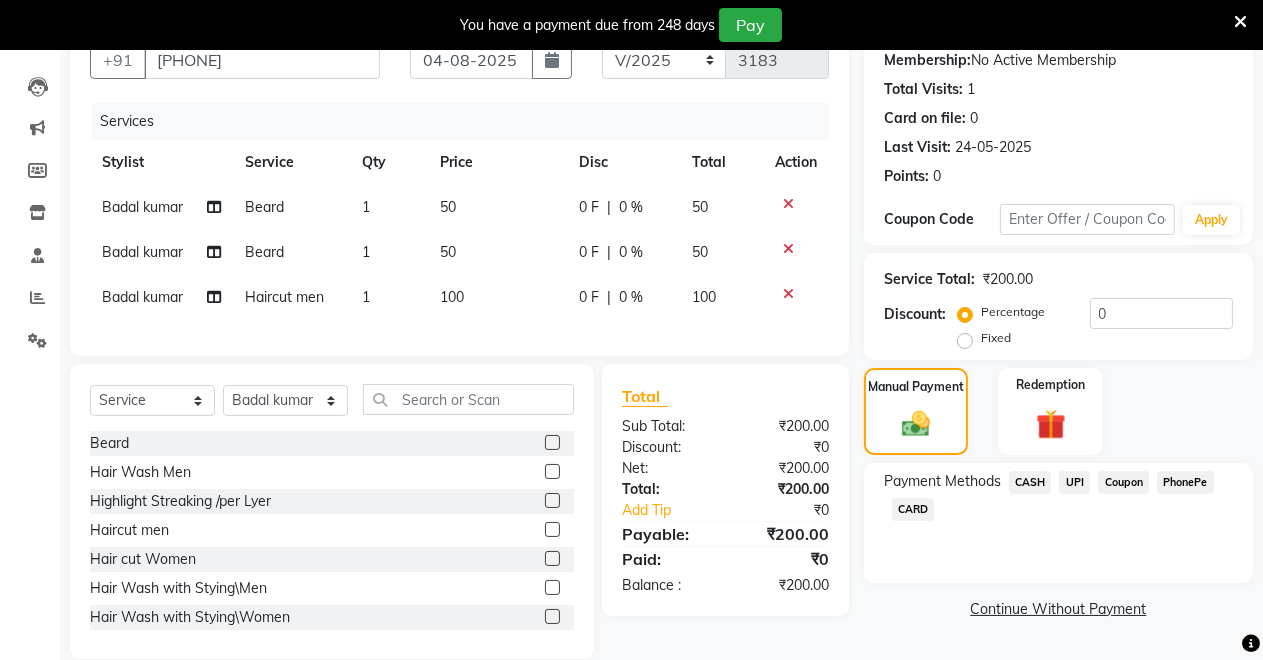 click on "UPI" 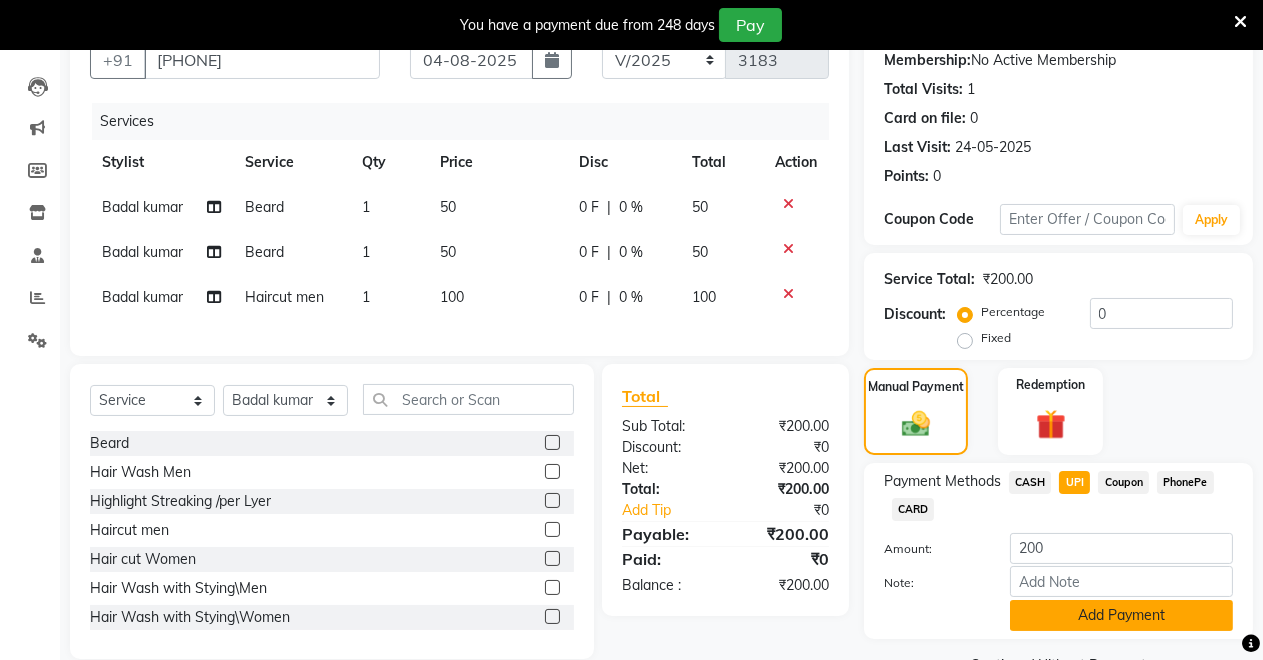 click on "Add Payment" 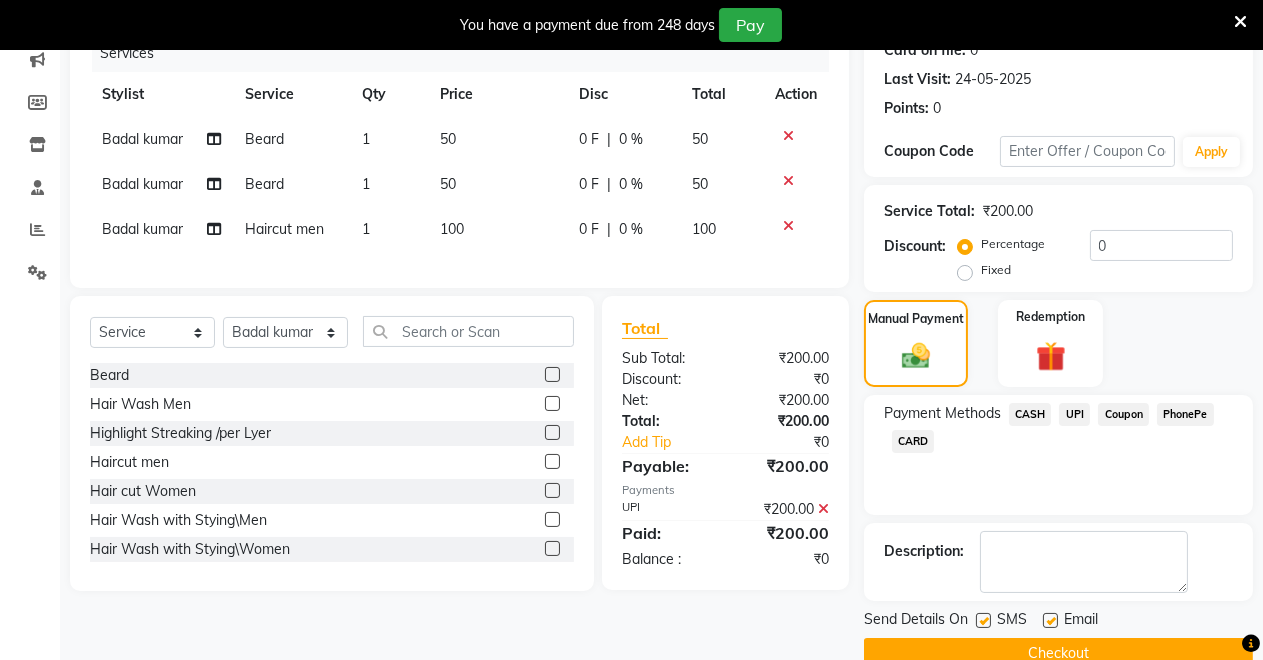 scroll, scrollTop: 302, scrollLeft: 0, axis: vertical 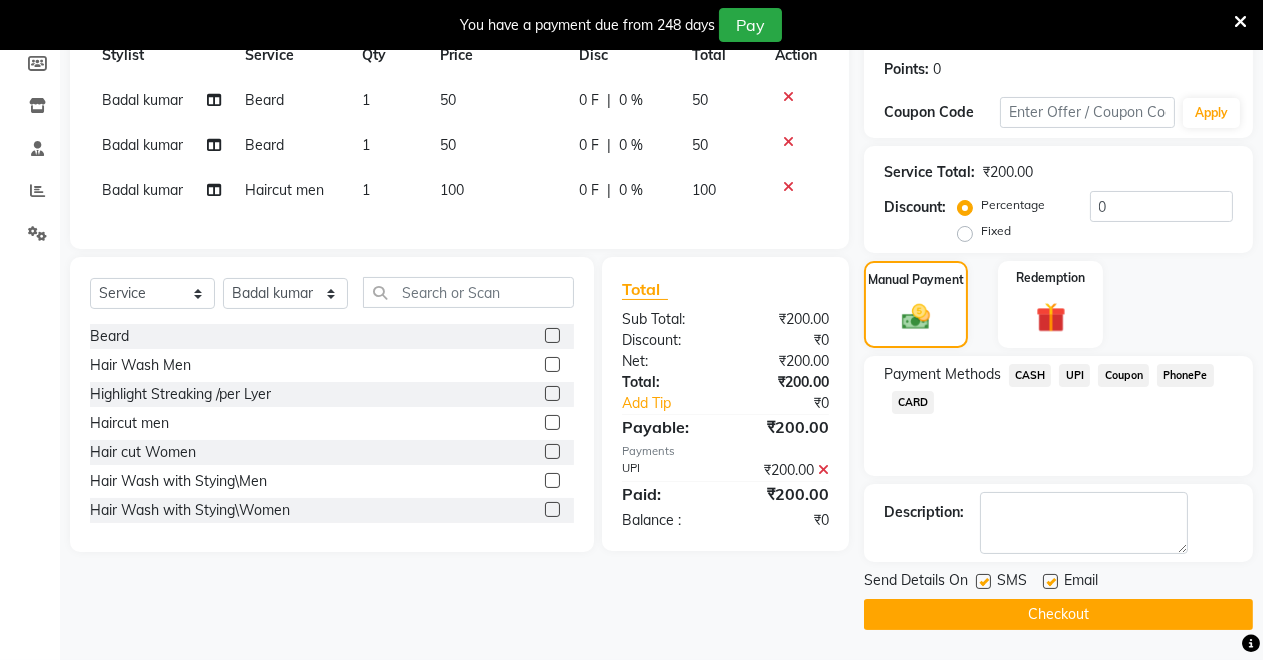 click on "Checkout" 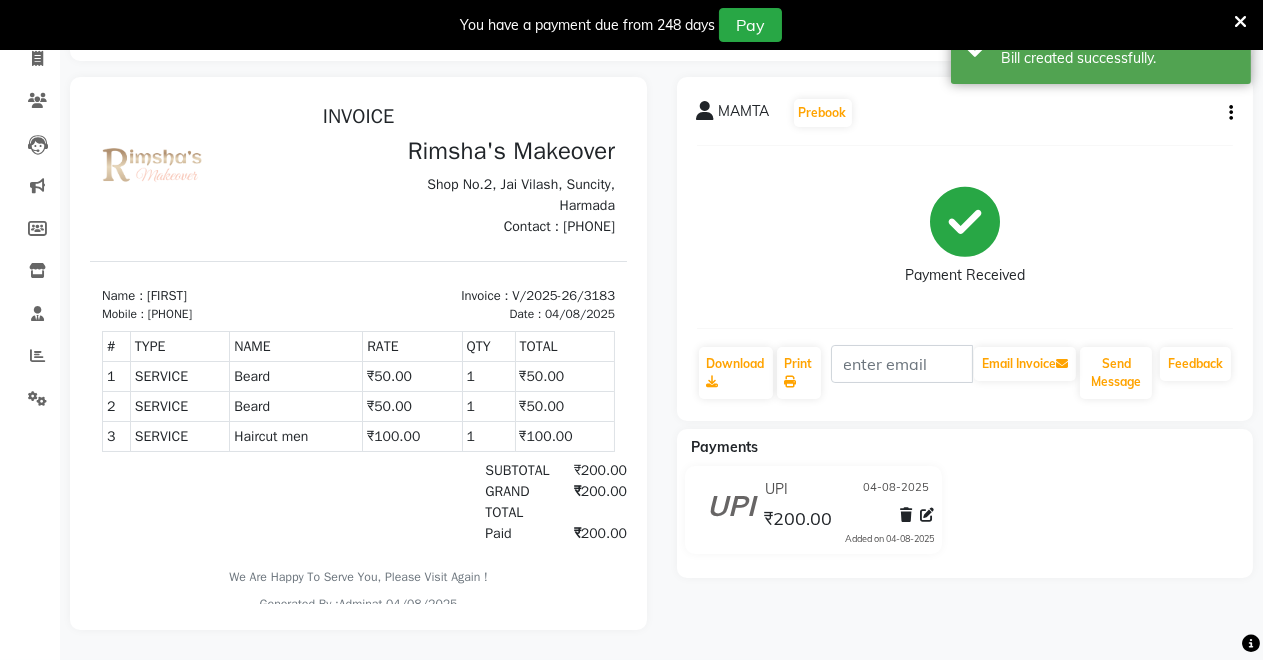scroll, scrollTop: 0, scrollLeft: 0, axis: both 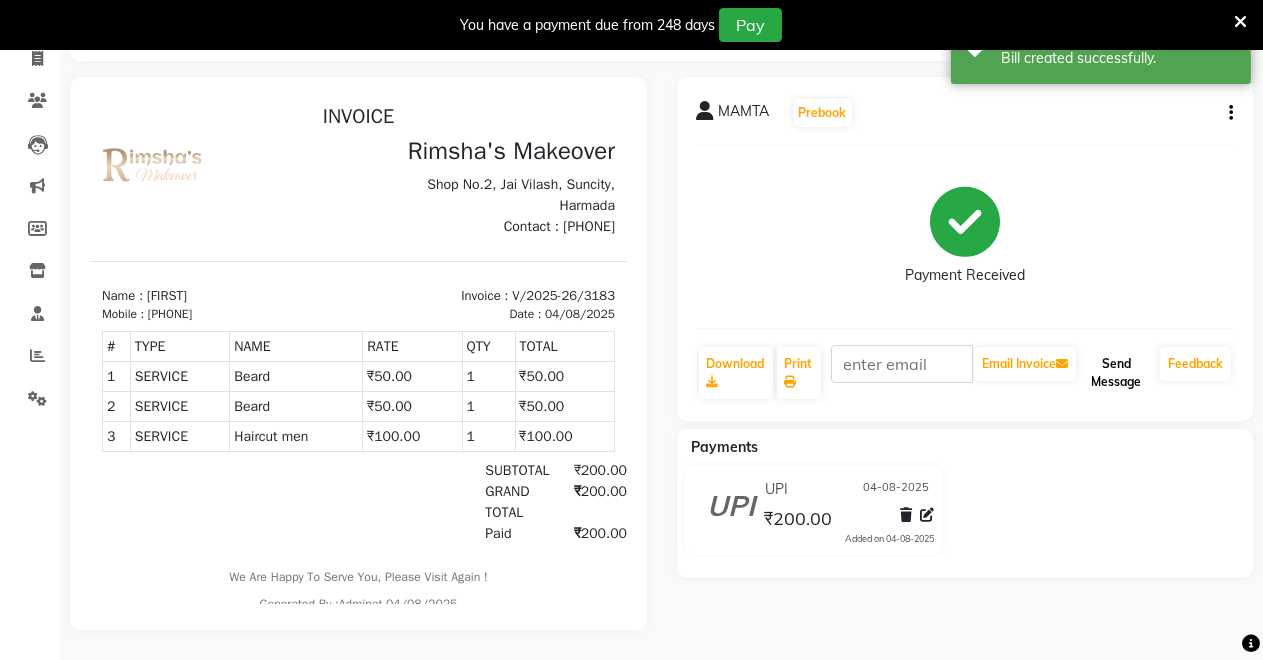 click on "Send Message" 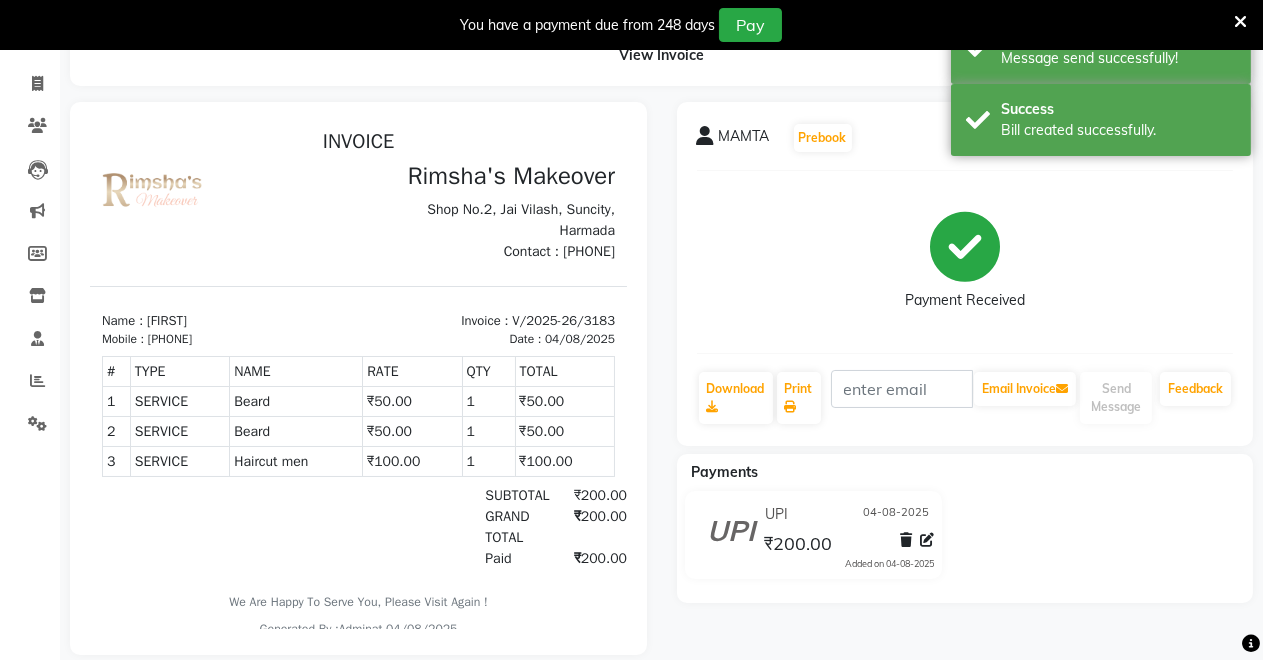 scroll, scrollTop: 0, scrollLeft: 0, axis: both 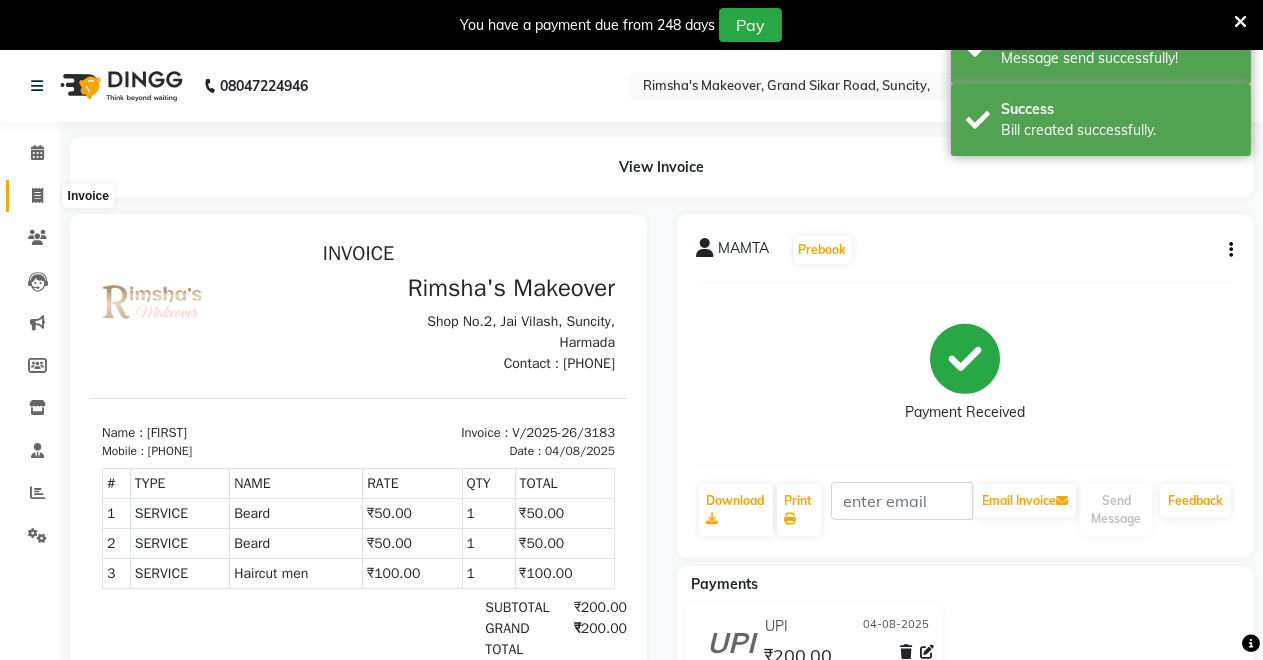 click 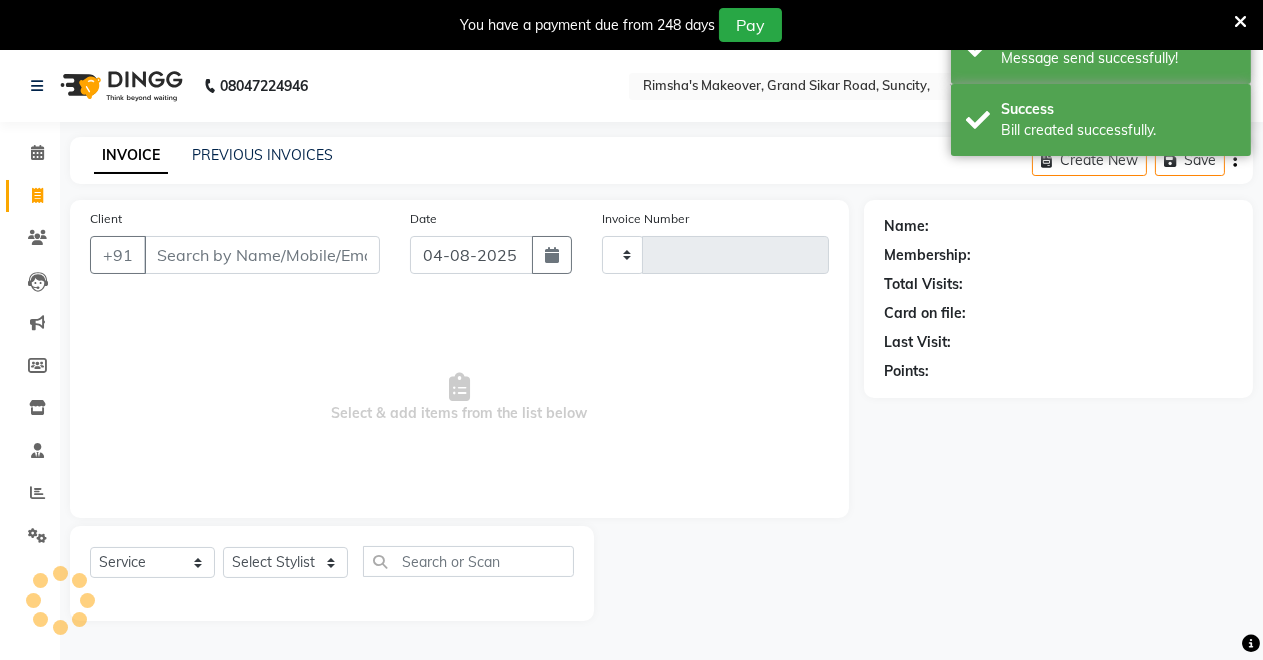 scroll, scrollTop: 49, scrollLeft: 0, axis: vertical 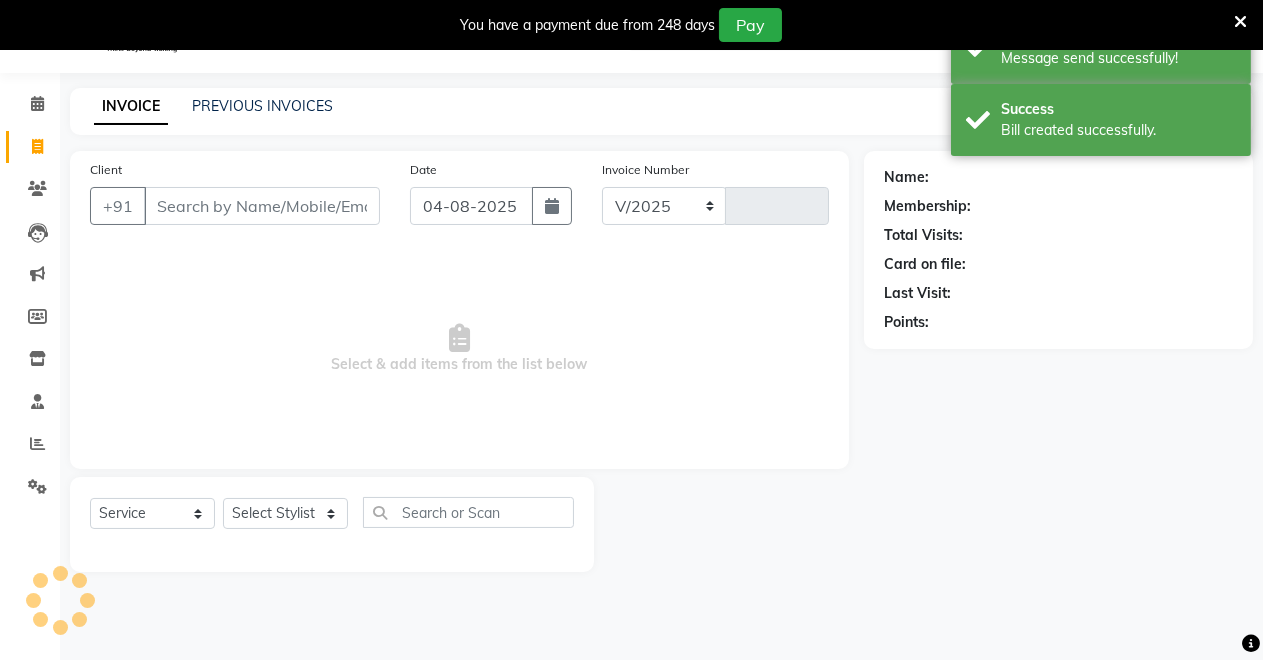 select on "7317" 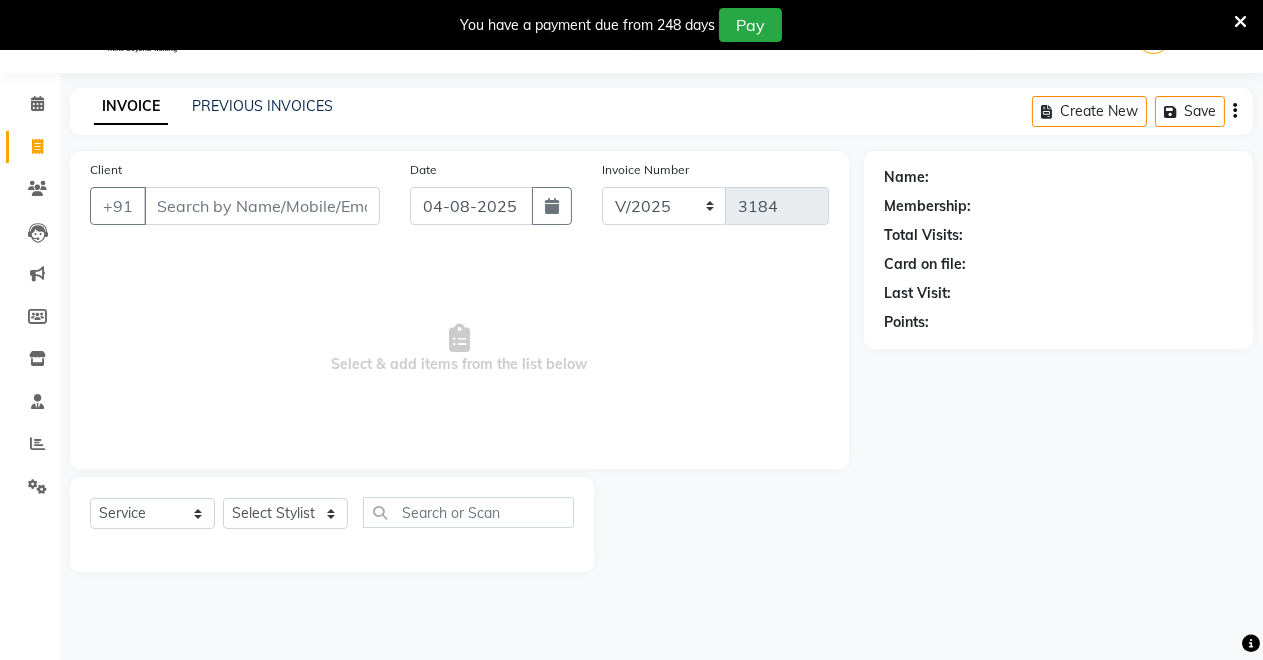 click on "Client" at bounding box center (262, 206) 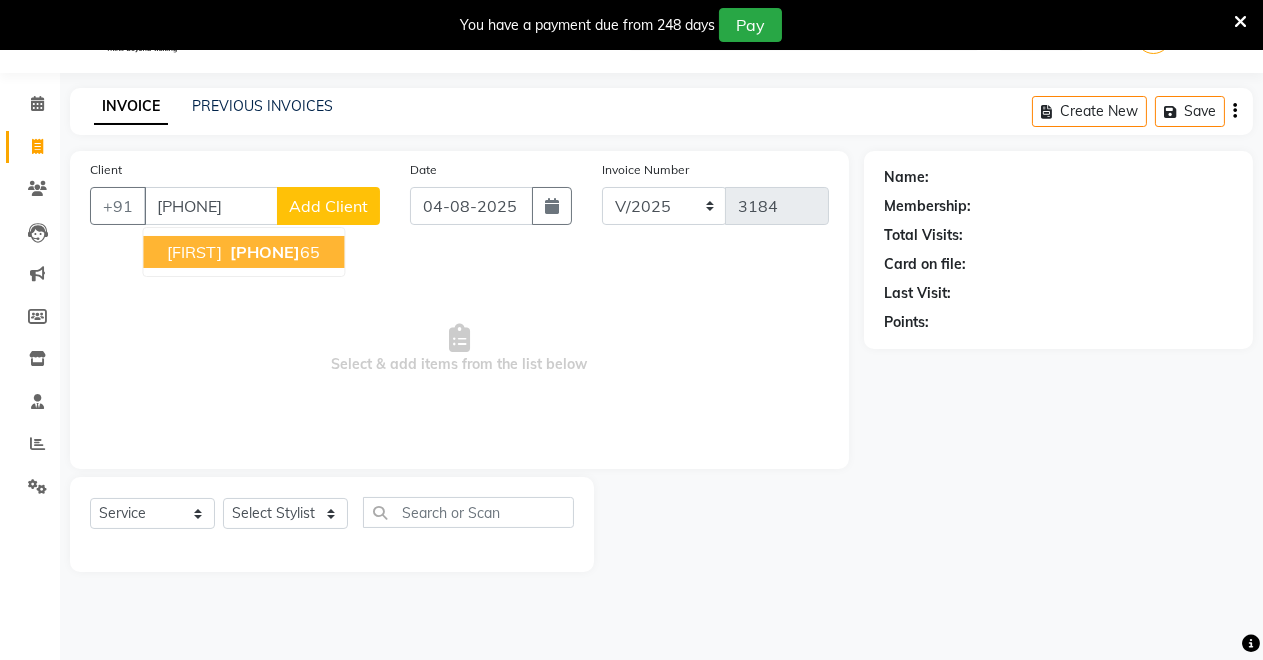 click on "95887900" at bounding box center [265, 252] 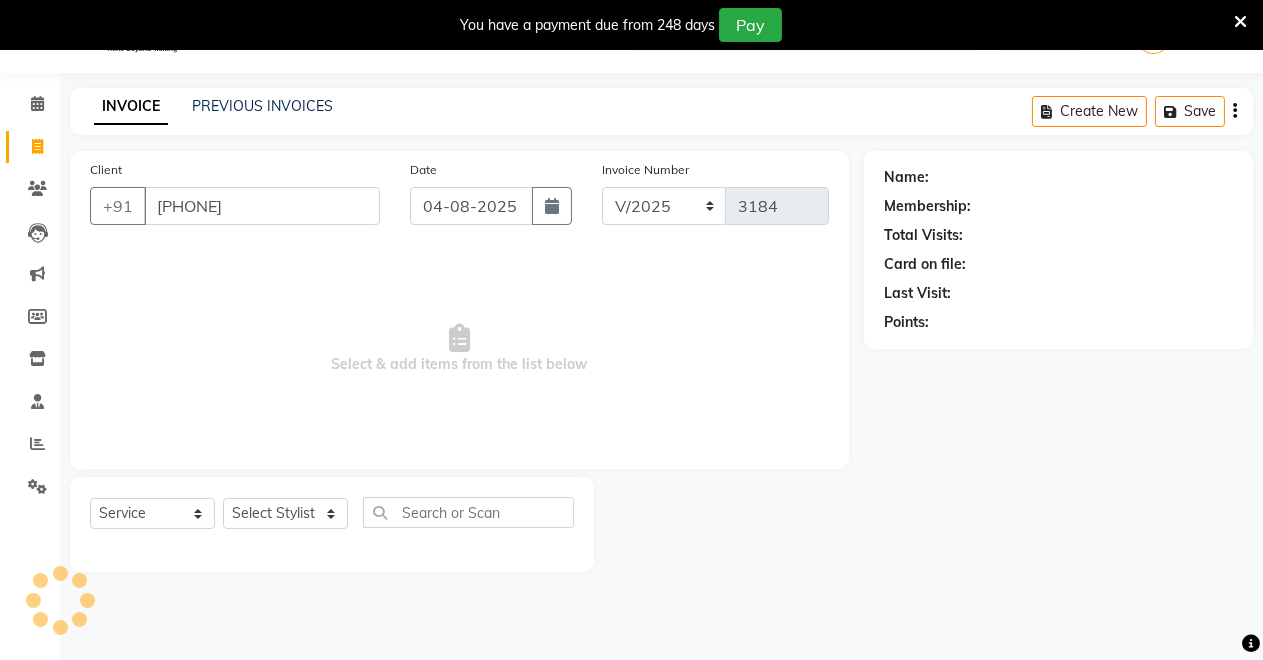 type on "9588790065" 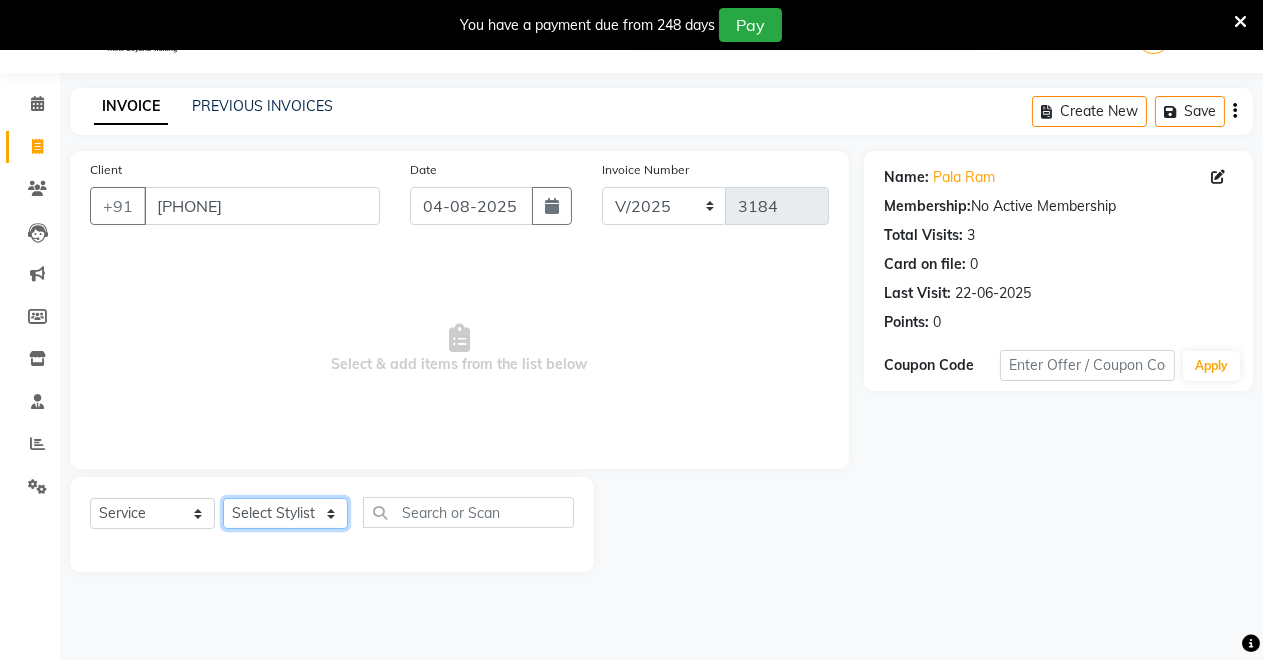 click on "Select Stylist Badal kumar Jeetu Kushal Nikita Rahul Sachin Dangoriya Shikha Suman Verma" 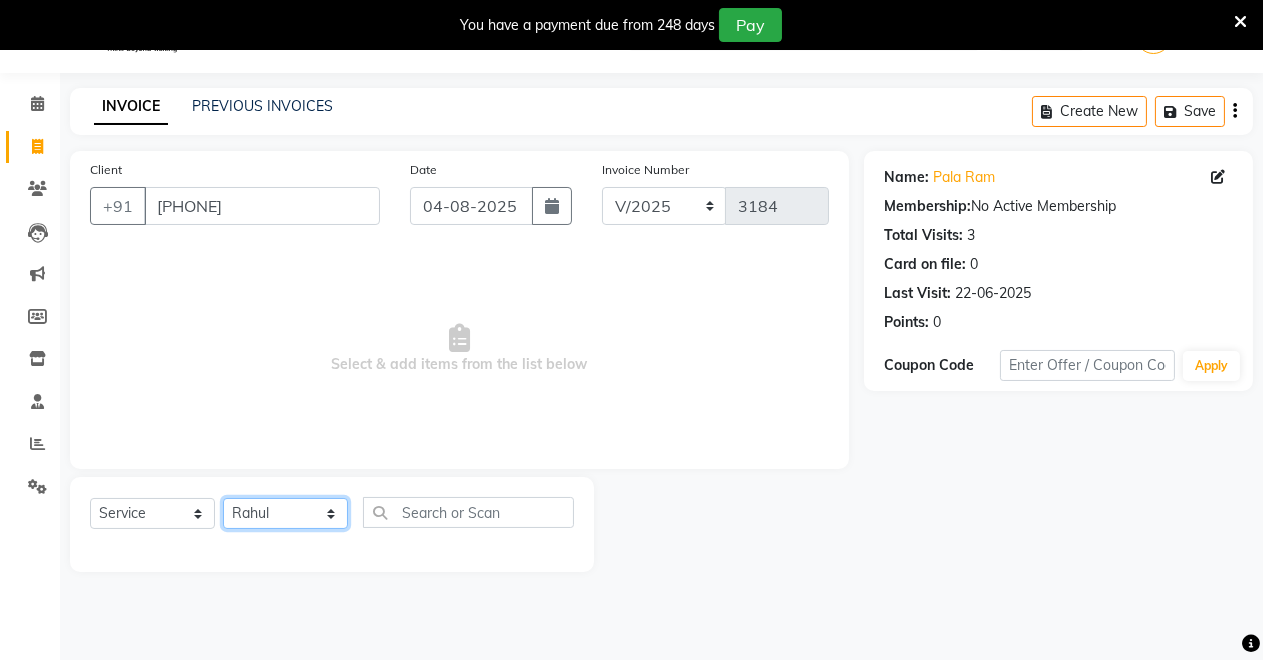 click on "Select Stylist Badal kumar Jeetu Kushal Nikita Rahul Sachin Dangoriya Shikha Suman Verma" 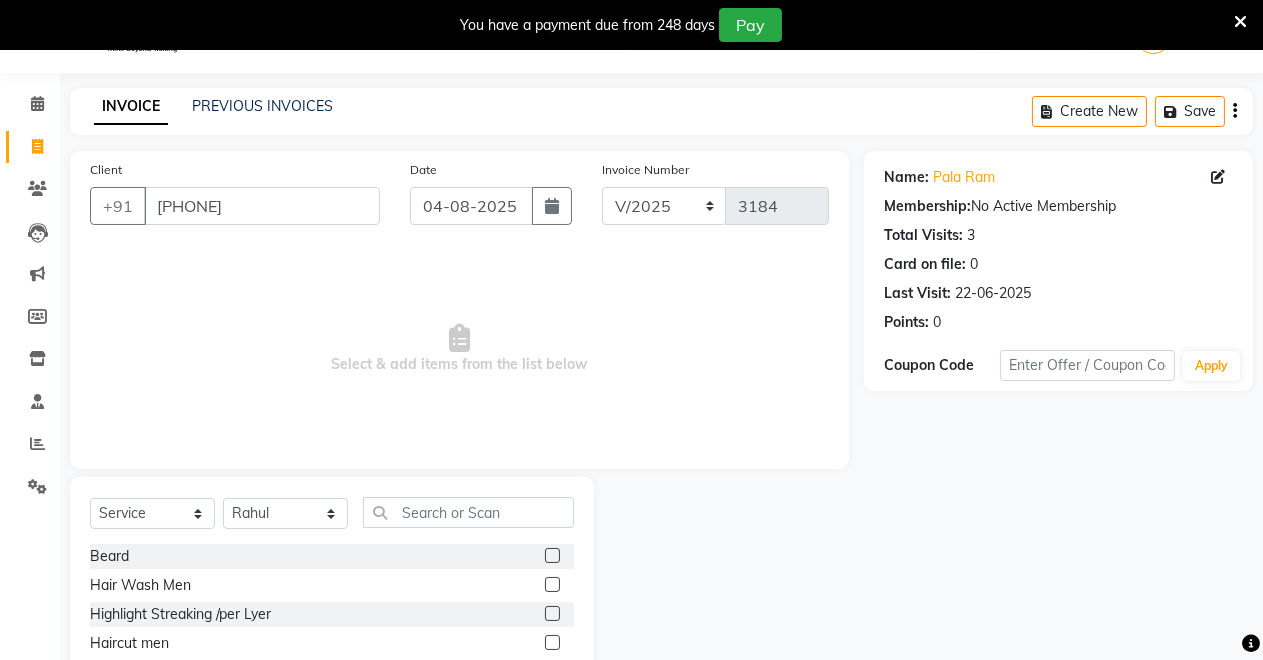 click 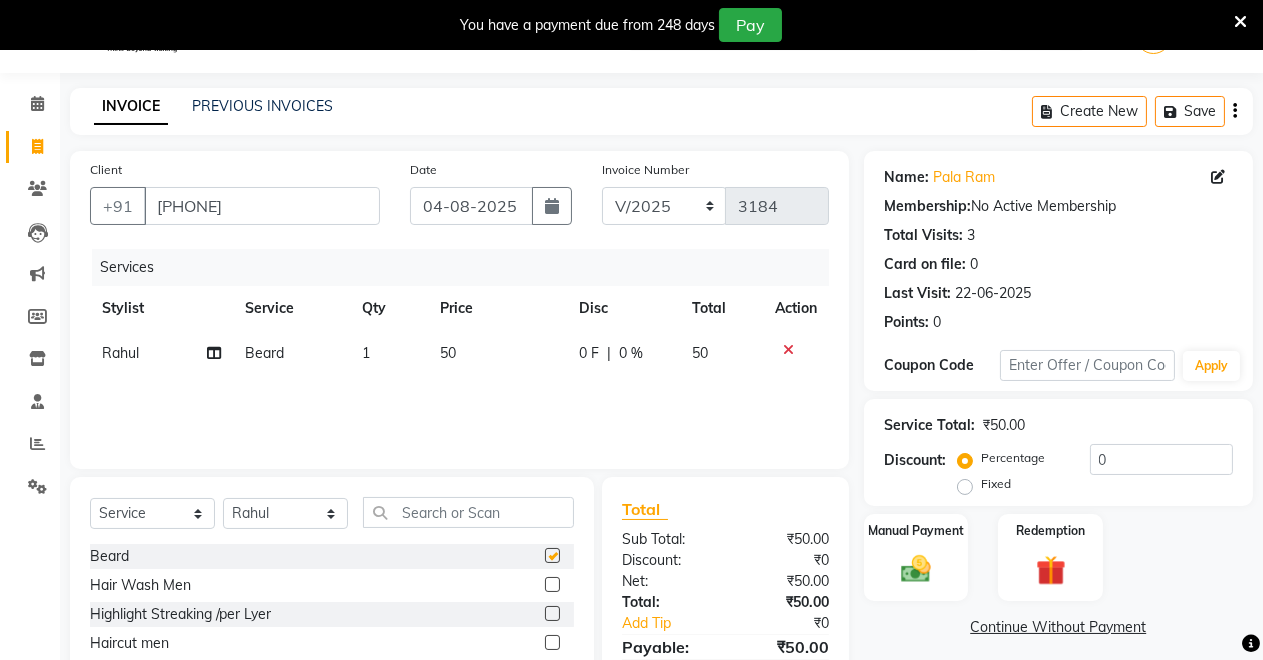 checkbox on "false" 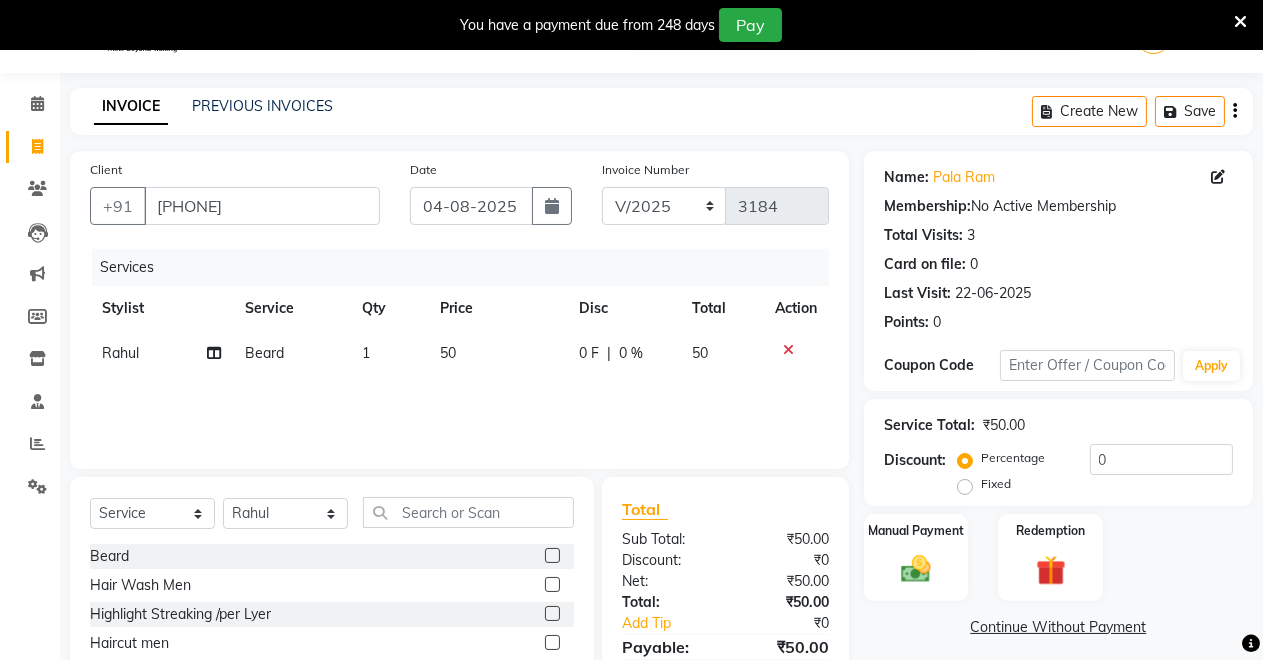 click 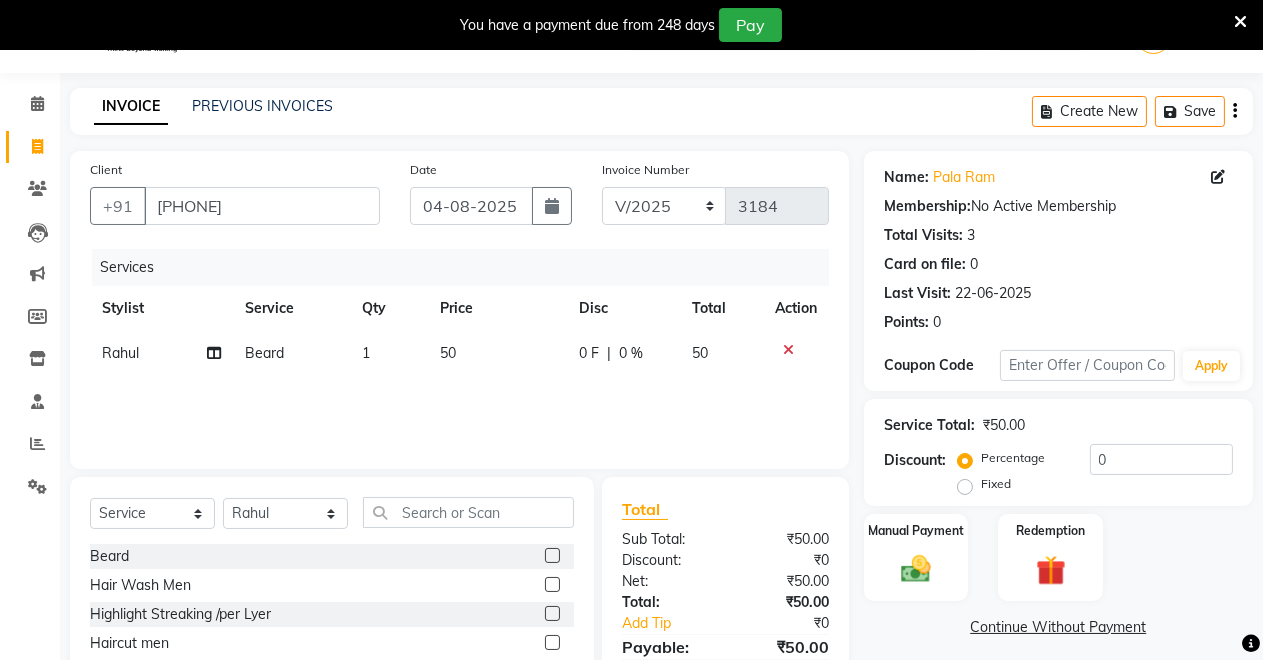 click at bounding box center (551, 643) 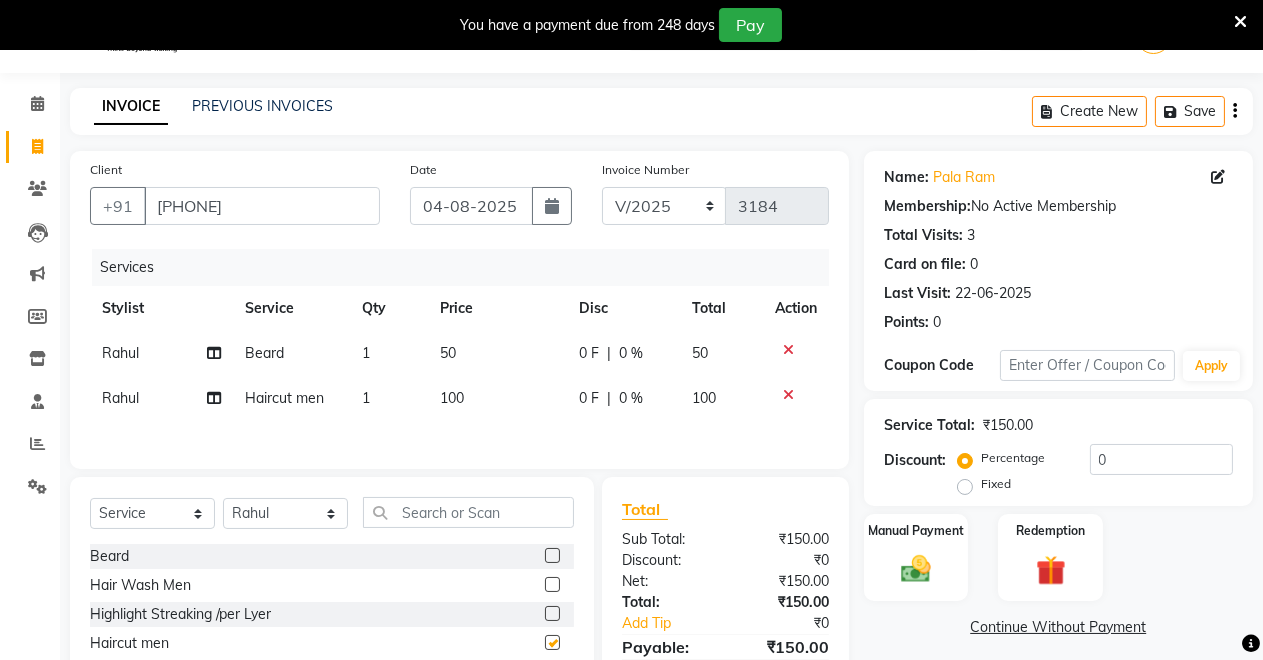 checkbox on "false" 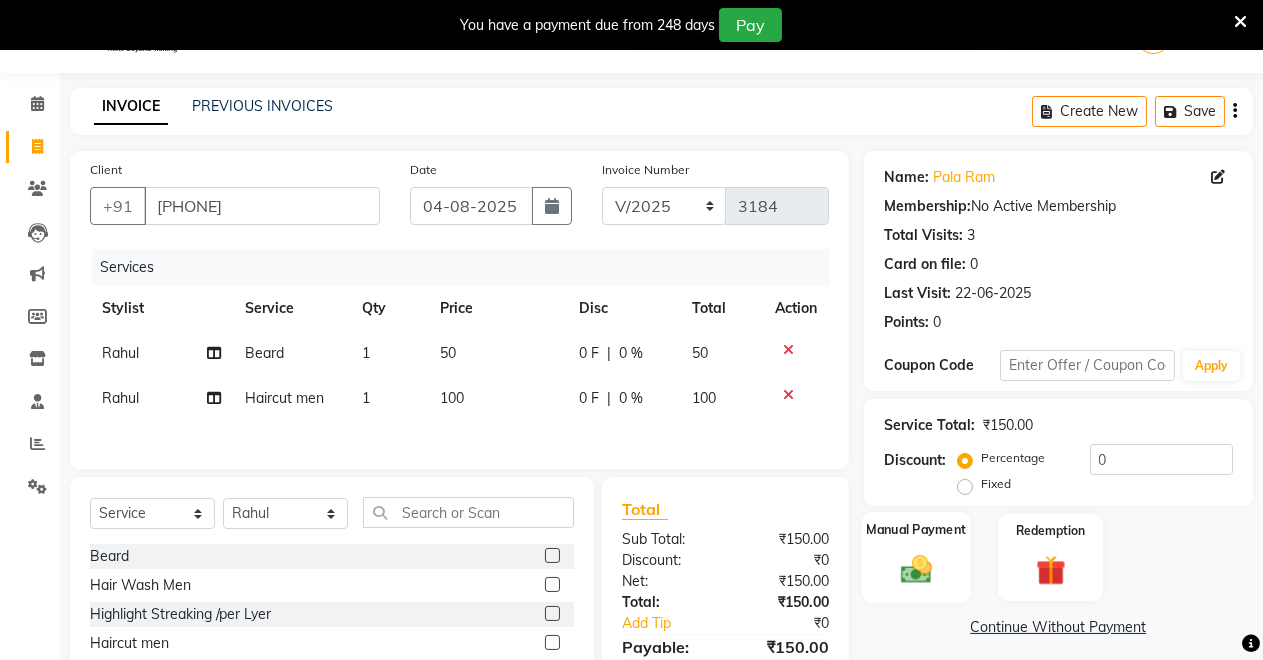 click 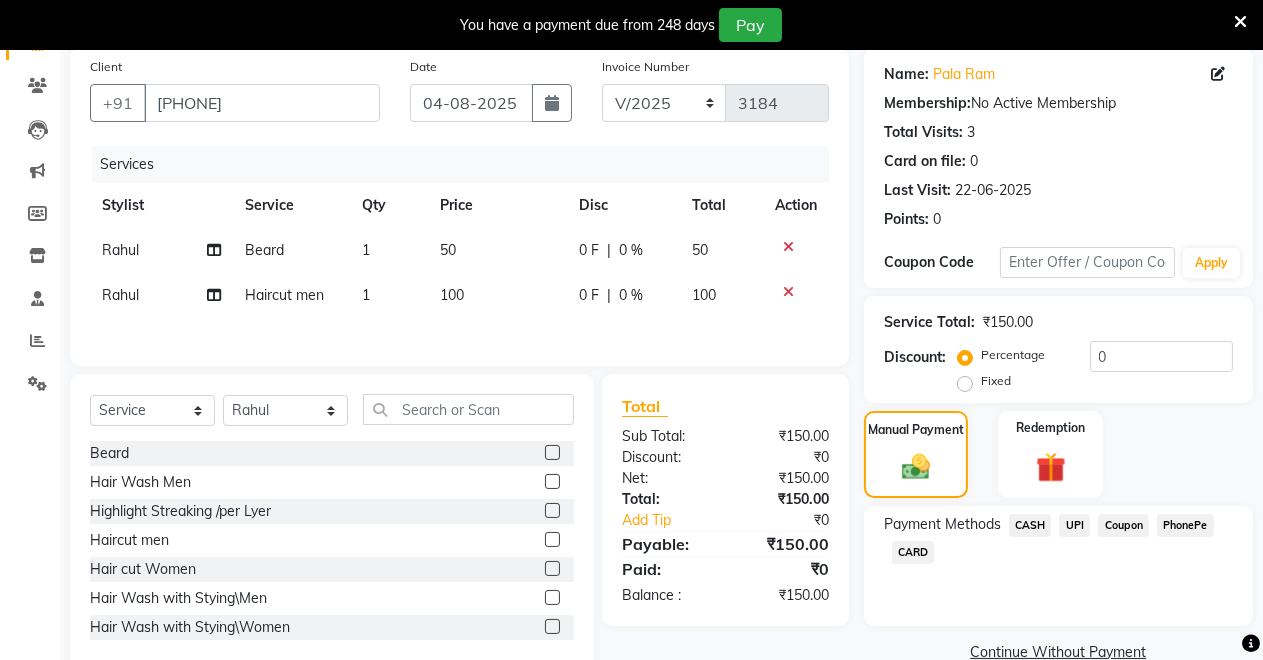 scroll, scrollTop: 195, scrollLeft: 0, axis: vertical 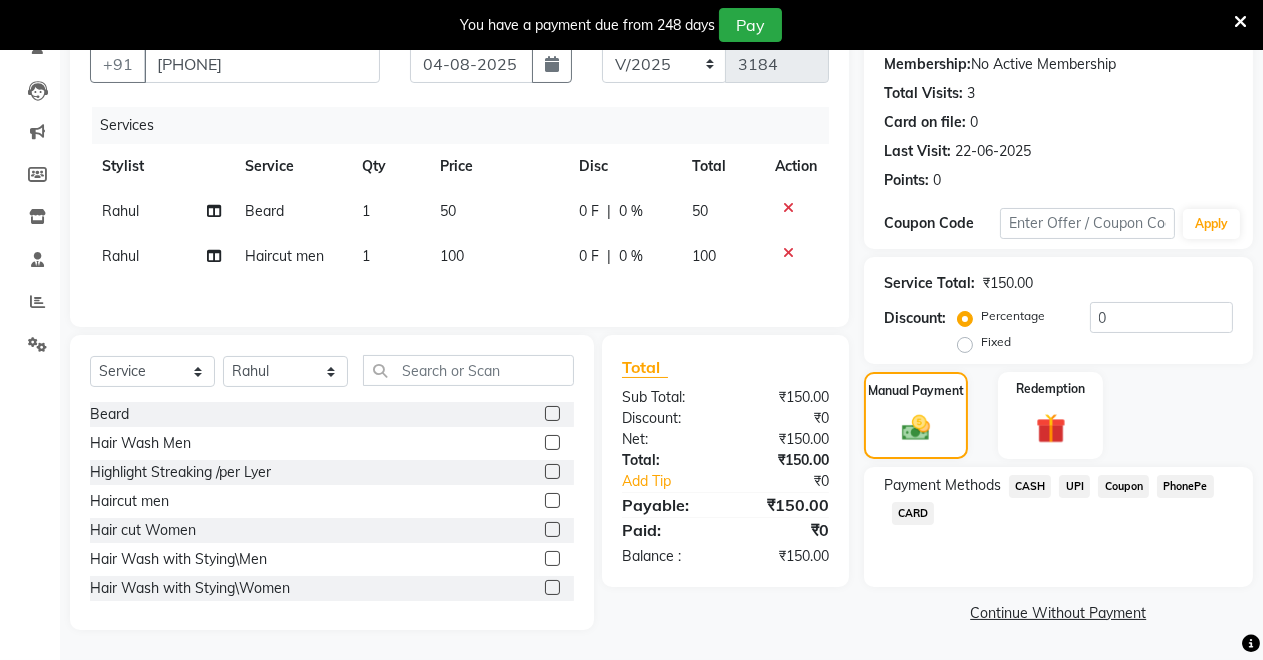 click on "UPI" 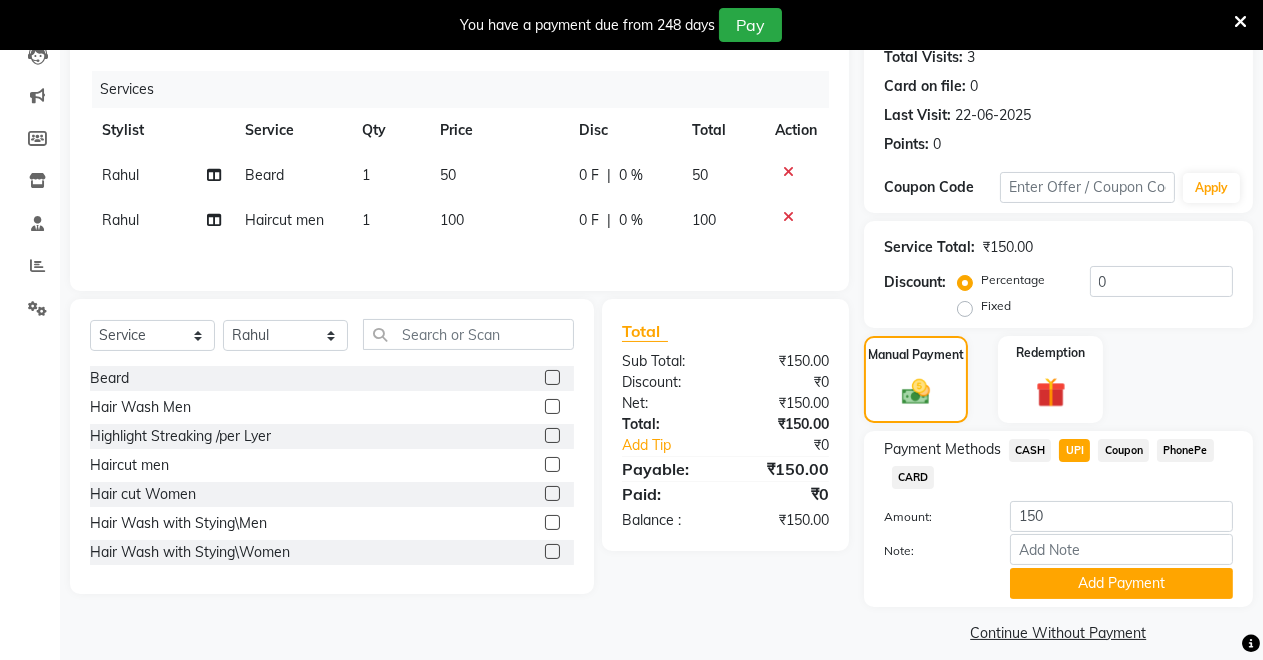 scroll, scrollTop: 245, scrollLeft: 0, axis: vertical 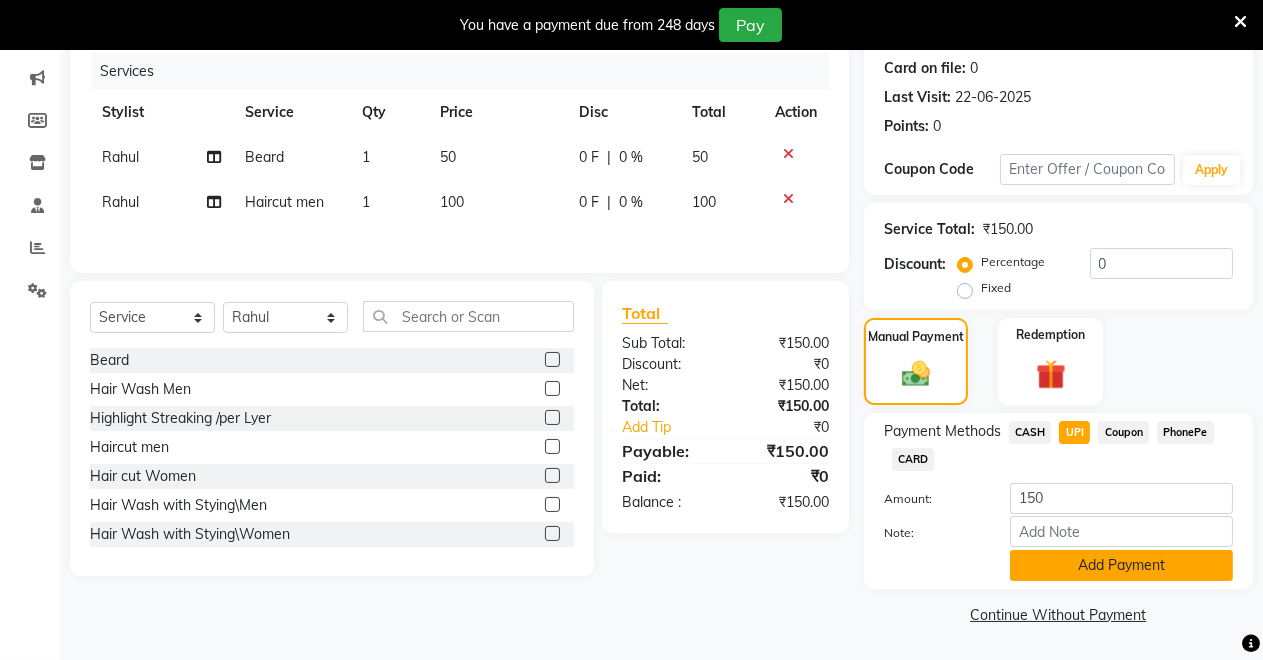 click on "Add Payment" 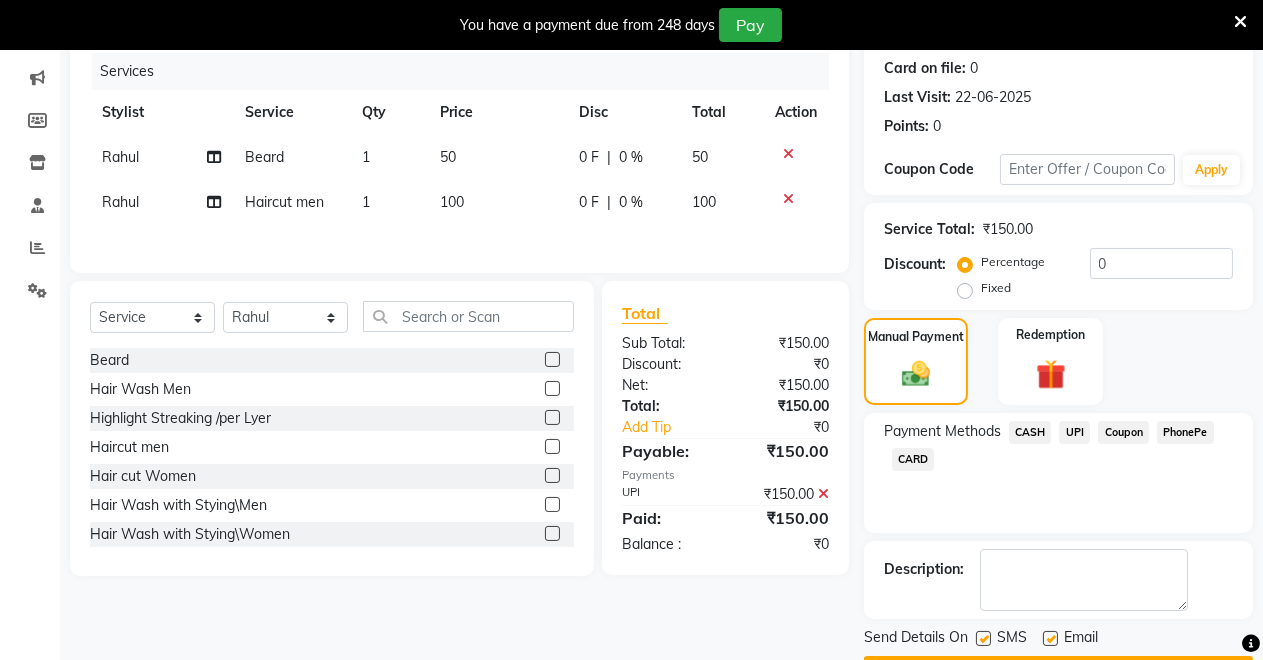 scroll, scrollTop: 302, scrollLeft: 0, axis: vertical 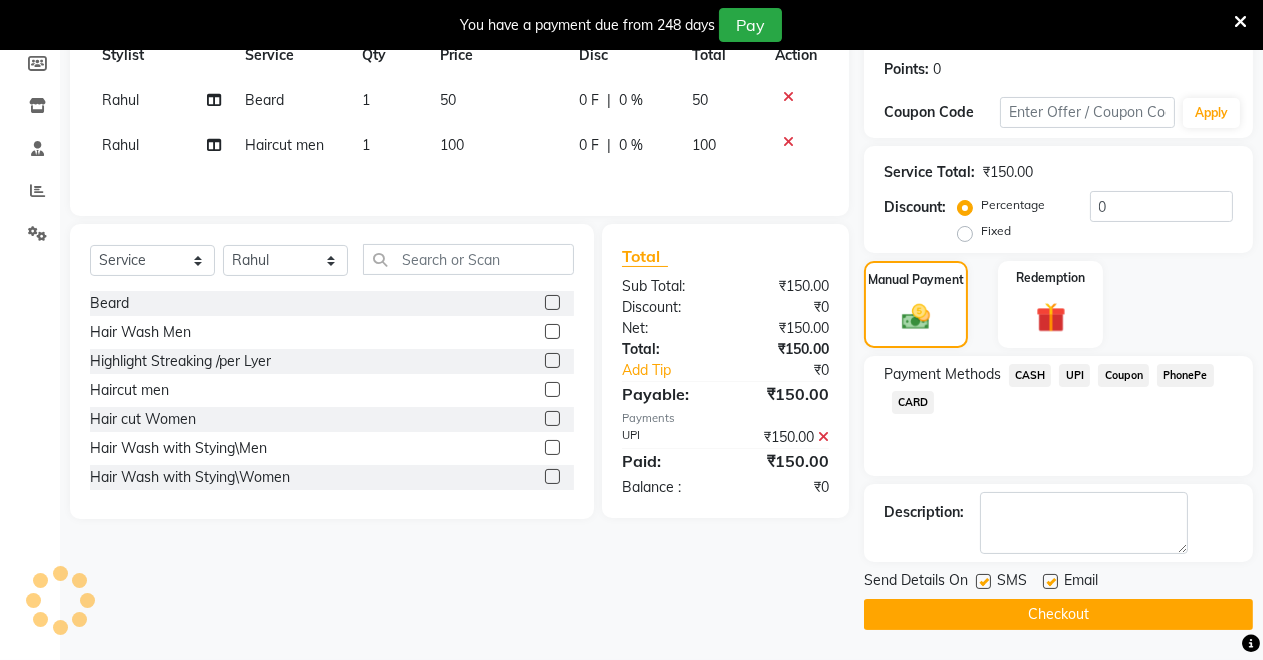 click on "Checkout" 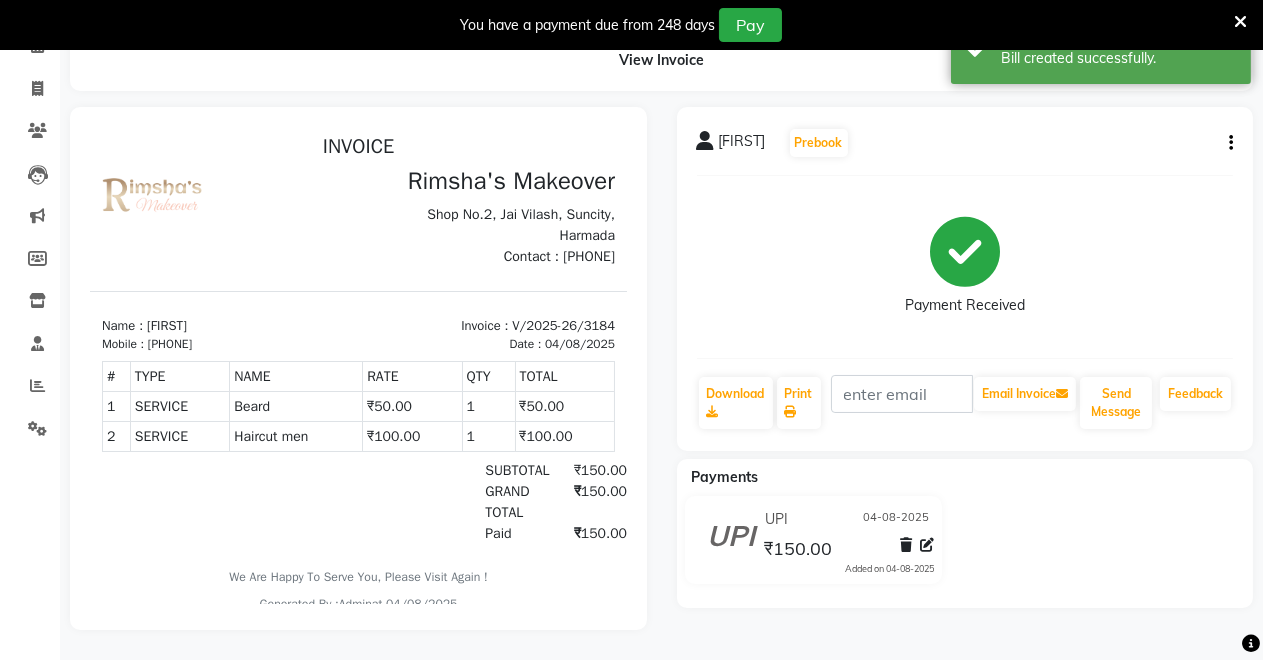 scroll, scrollTop: 0, scrollLeft: 0, axis: both 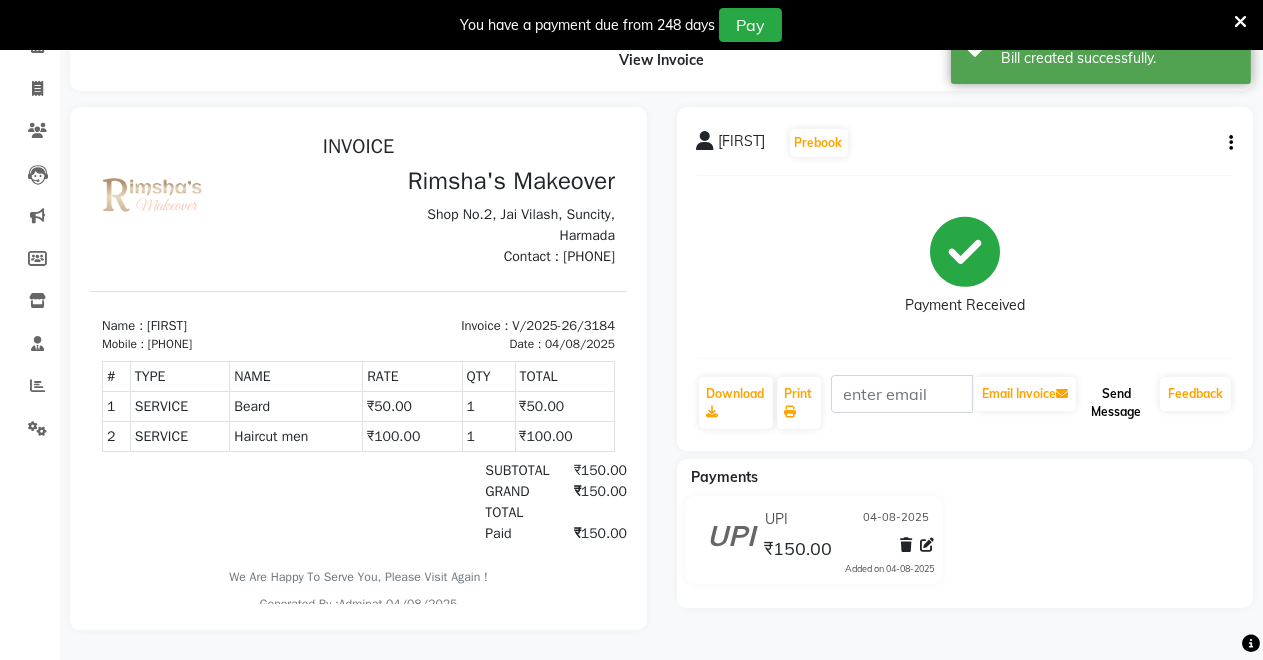 click on "Send Message" 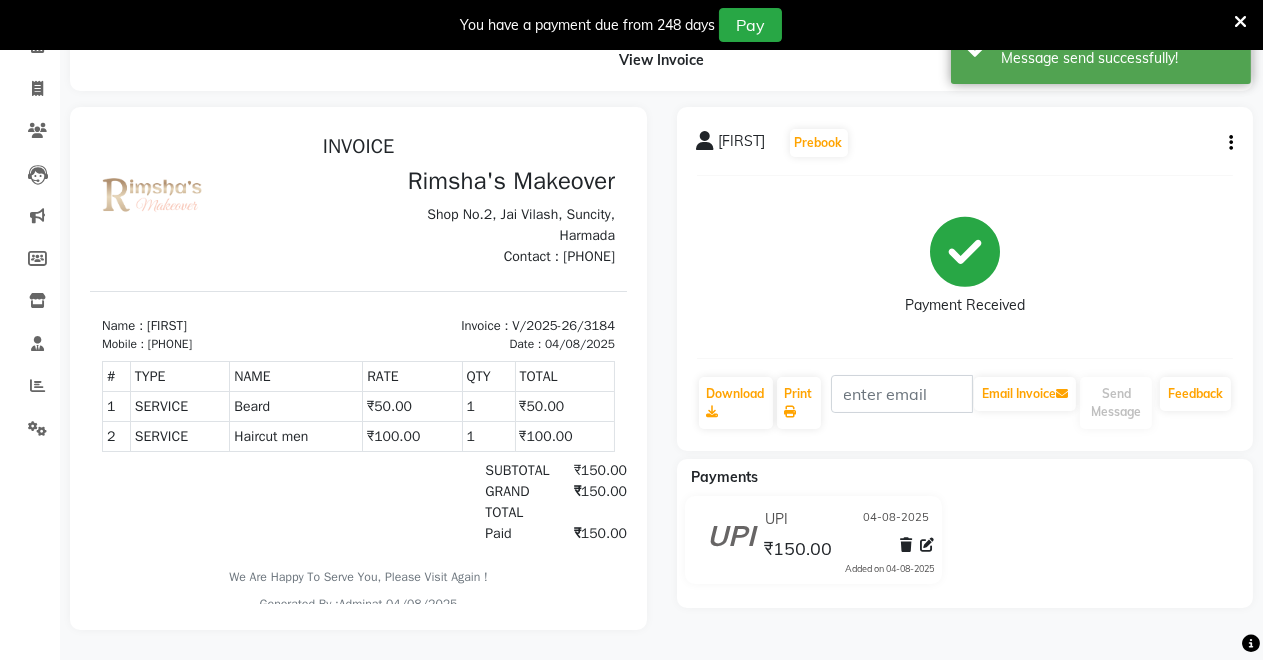 scroll, scrollTop: 0, scrollLeft: 0, axis: both 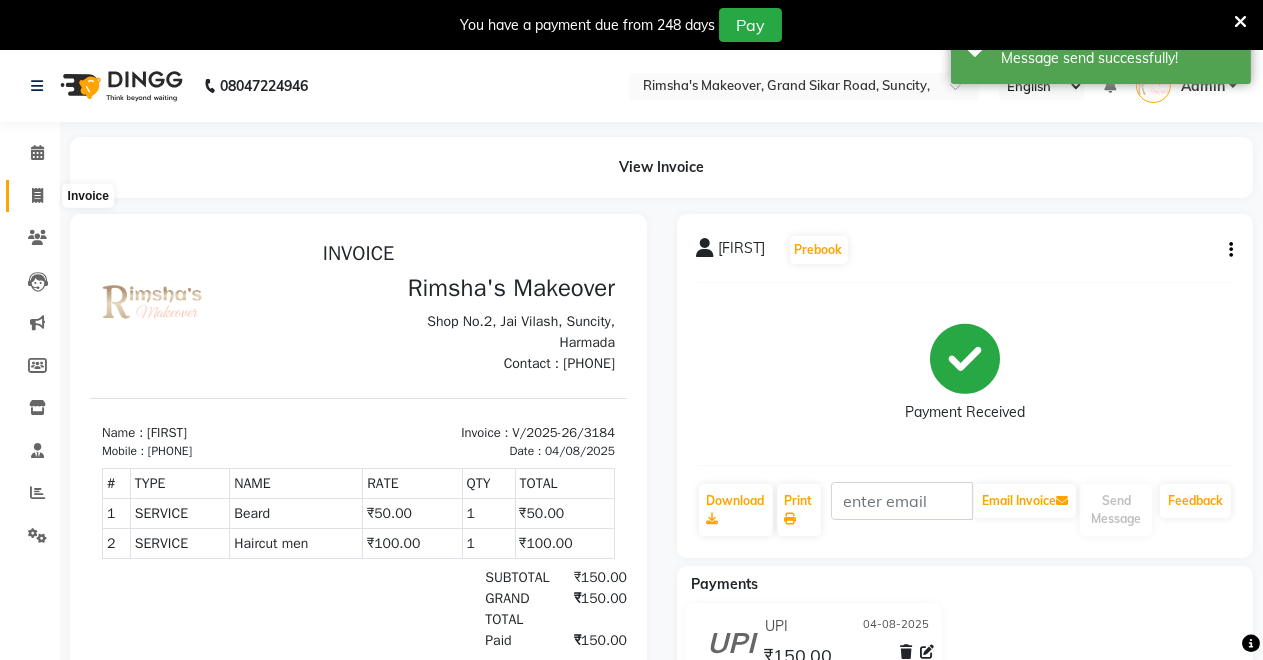 click 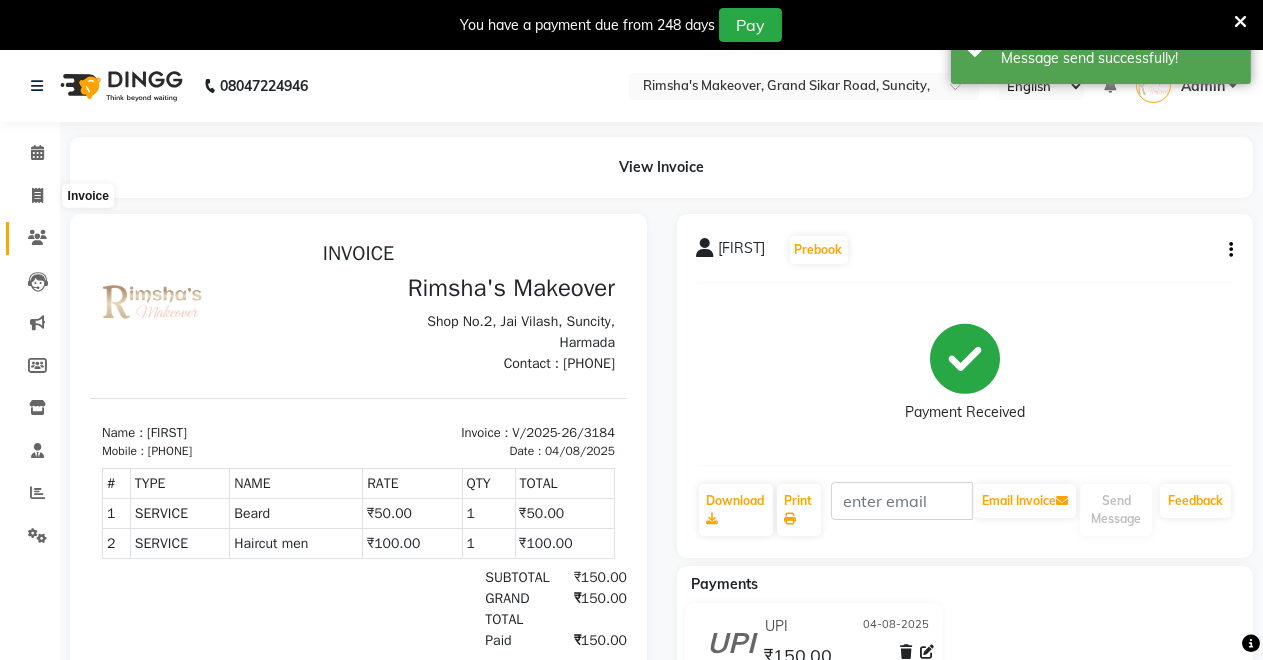 select on "service" 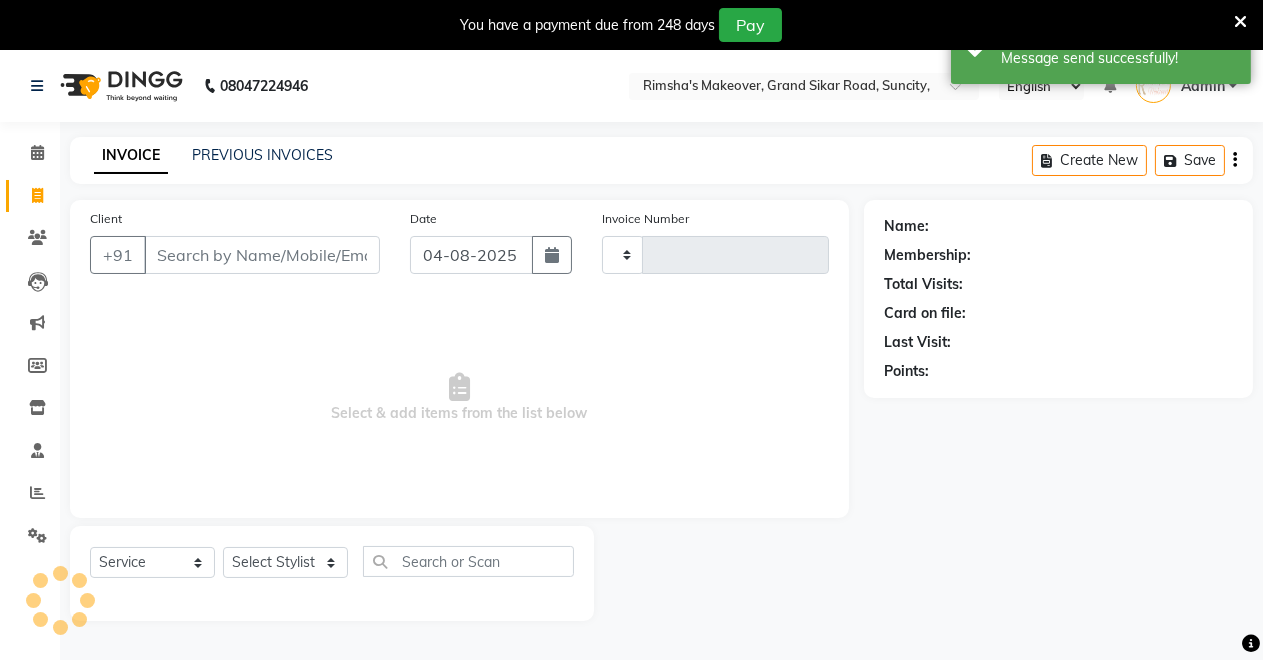 scroll, scrollTop: 49, scrollLeft: 0, axis: vertical 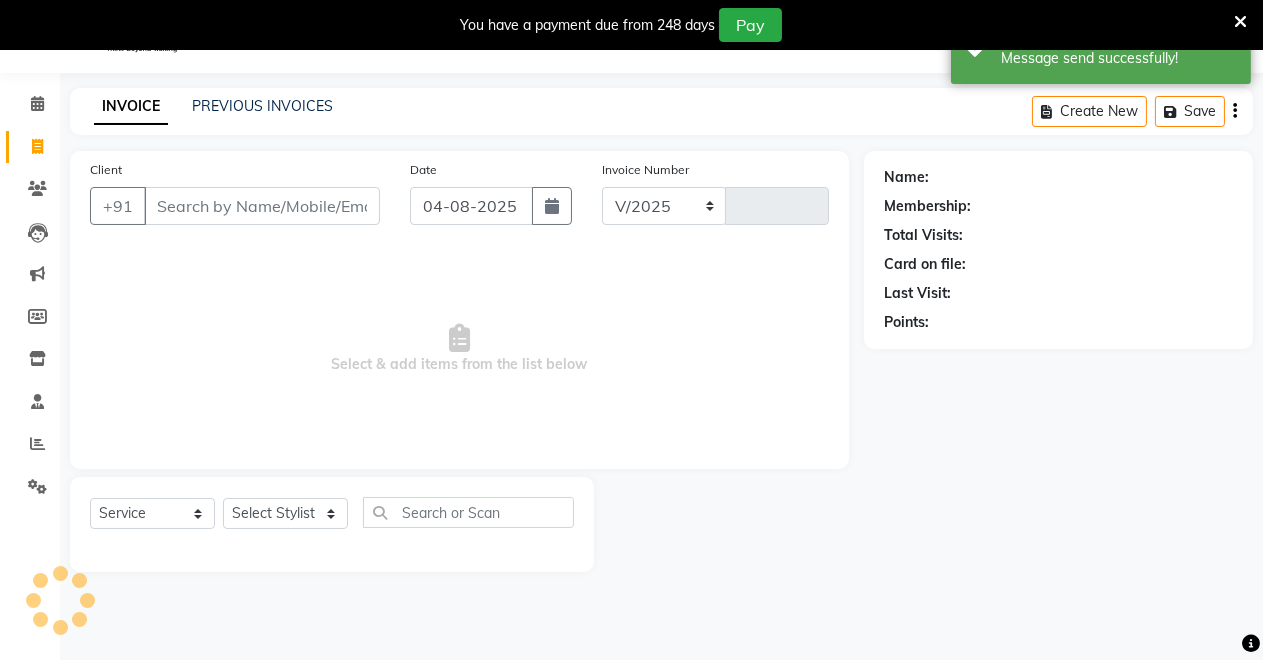 select on "7317" 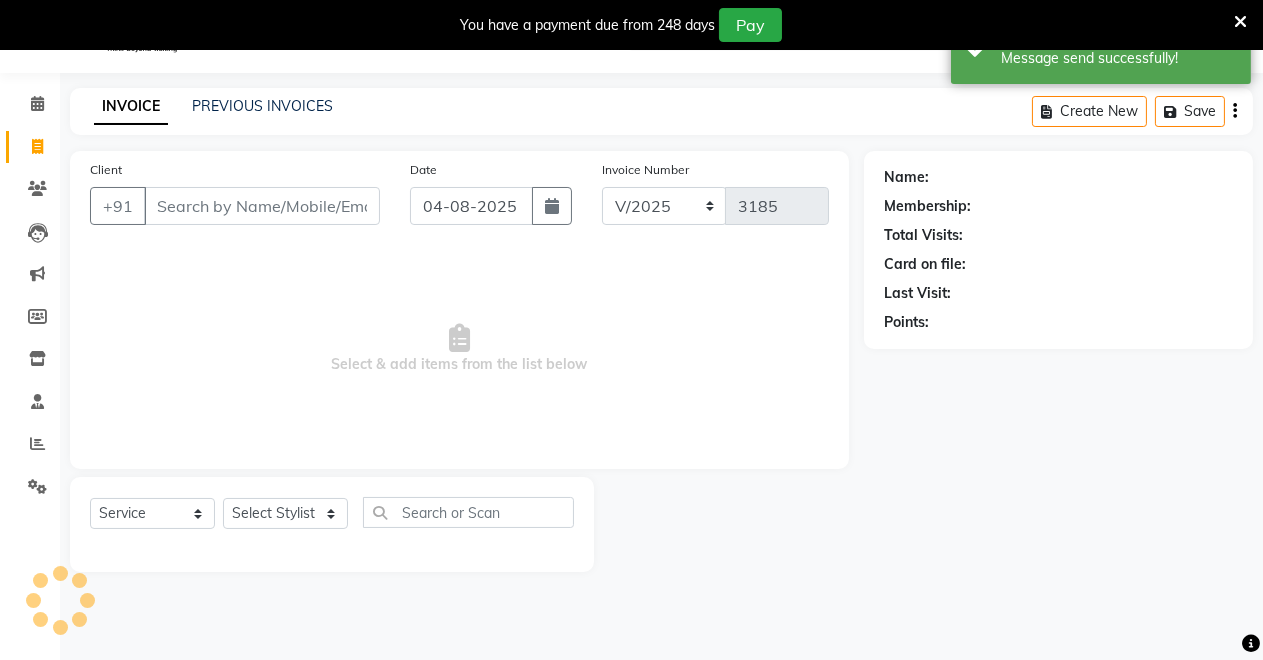click on "Client" at bounding box center [262, 206] 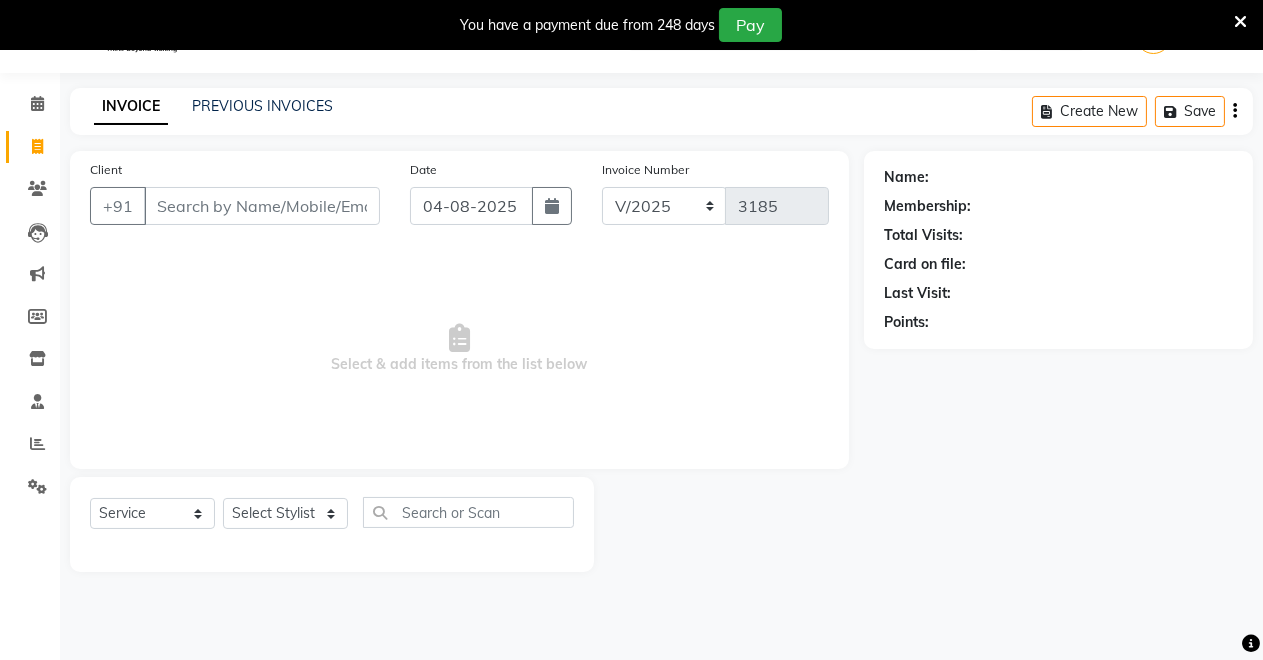 click on "Client" at bounding box center (262, 206) 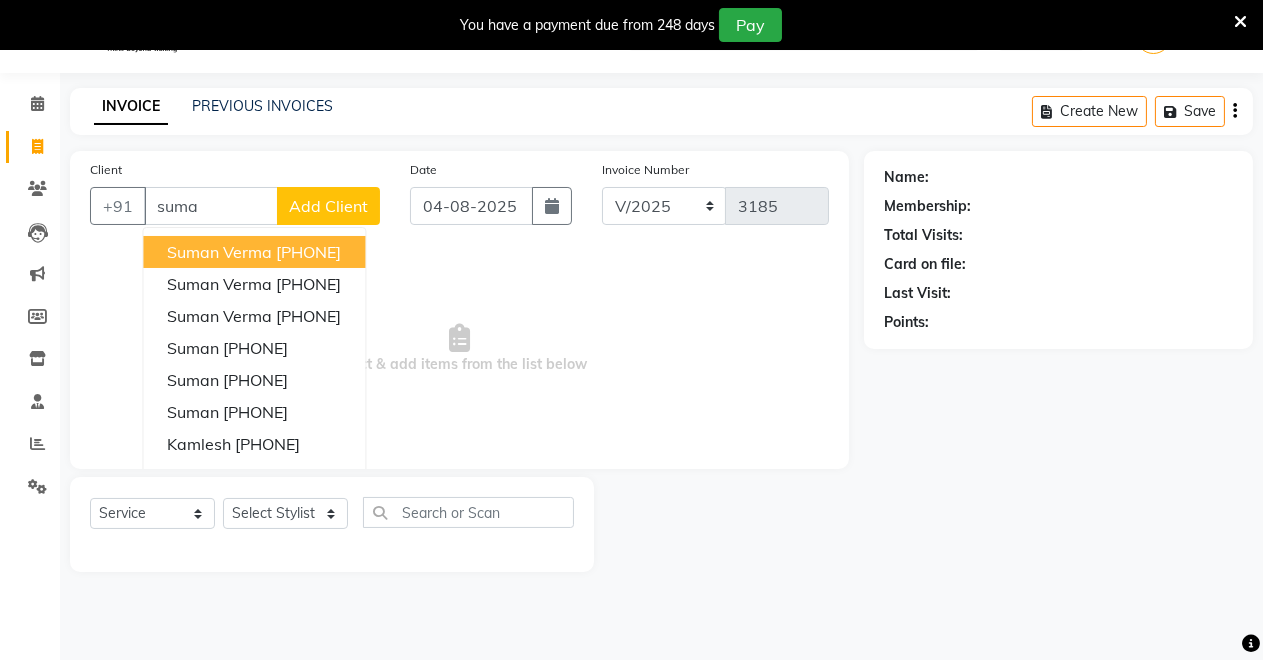 click on "suman verma" at bounding box center (219, 252) 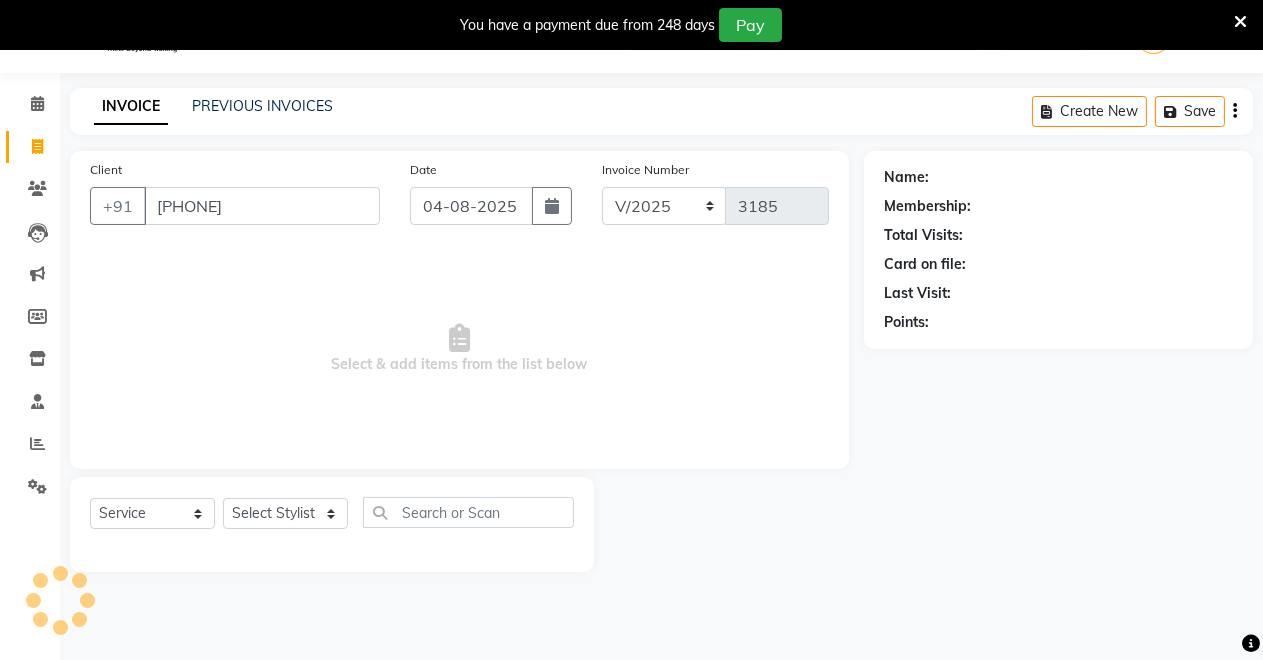 type on "9352341899" 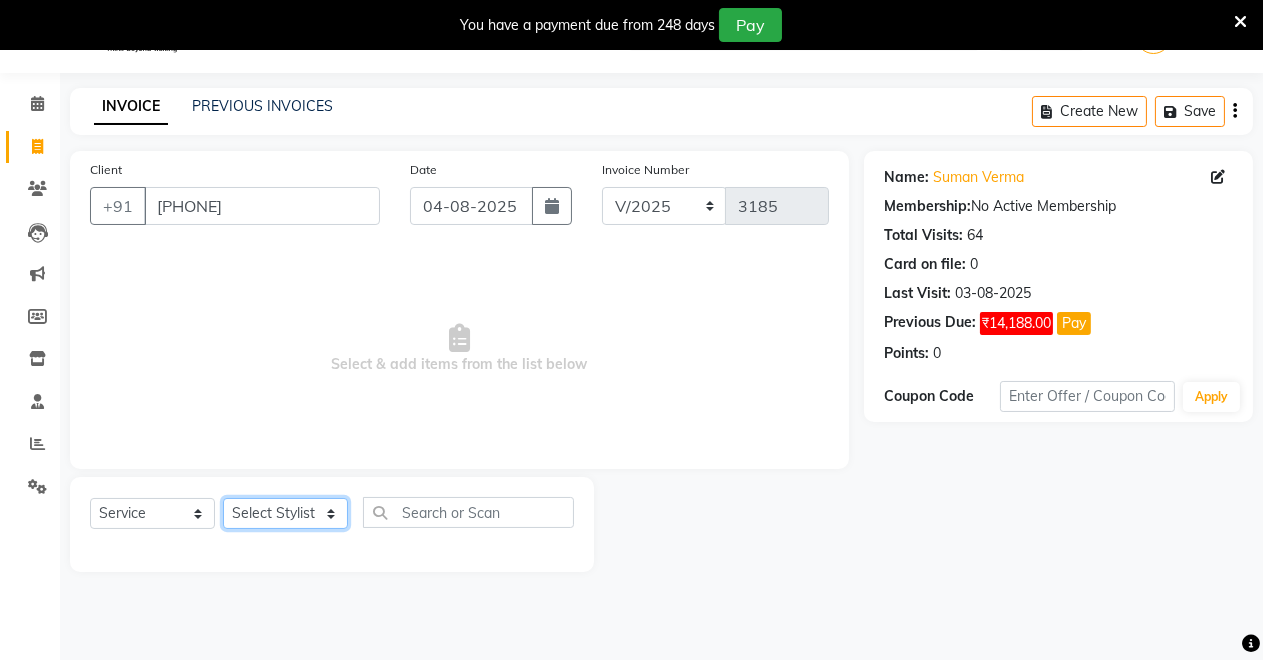 click on "Select Stylist Badal kumar Jeetu Kushal Nikita Rahul Sachin Dangoriya Shikha Suman Verma" 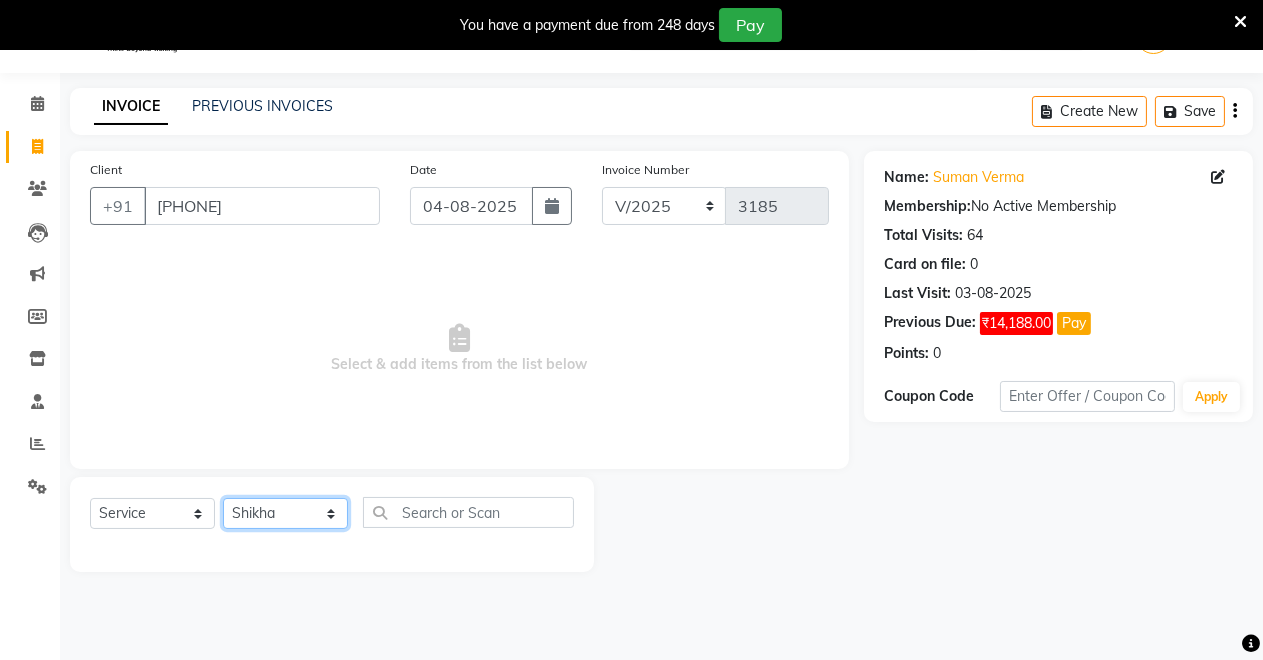 click on "Select Stylist Badal kumar Jeetu Kushal Nikita Rahul Sachin Dangoriya Shikha Suman Verma" 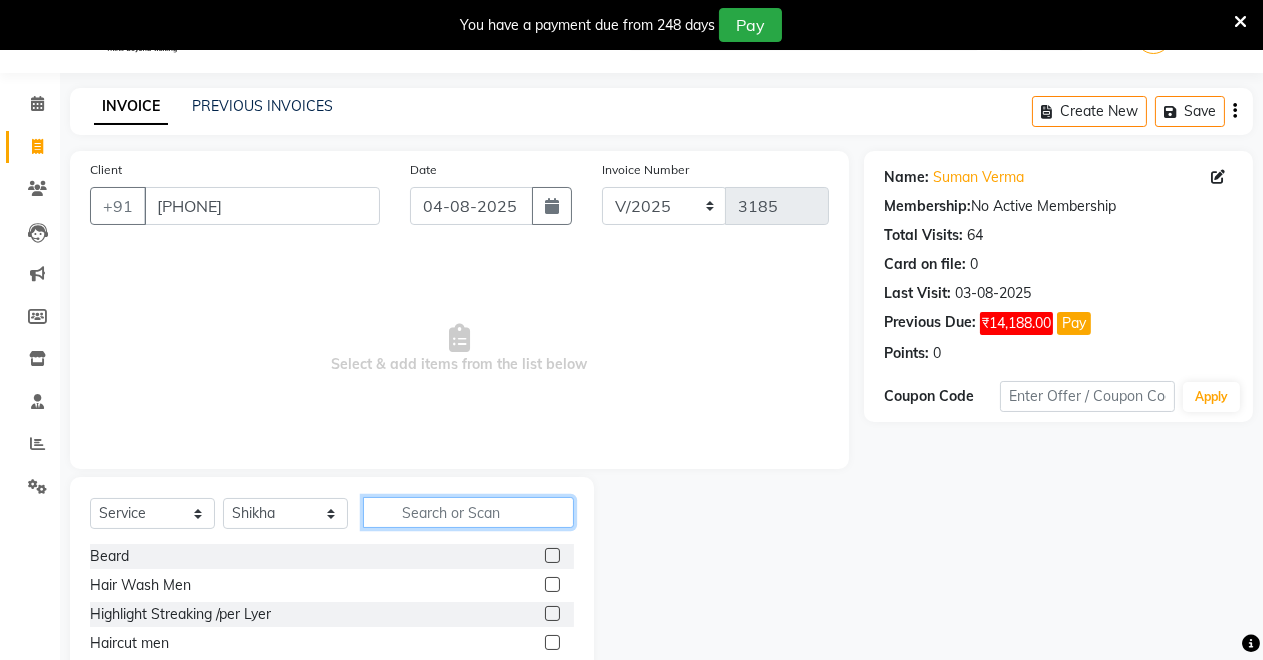 click 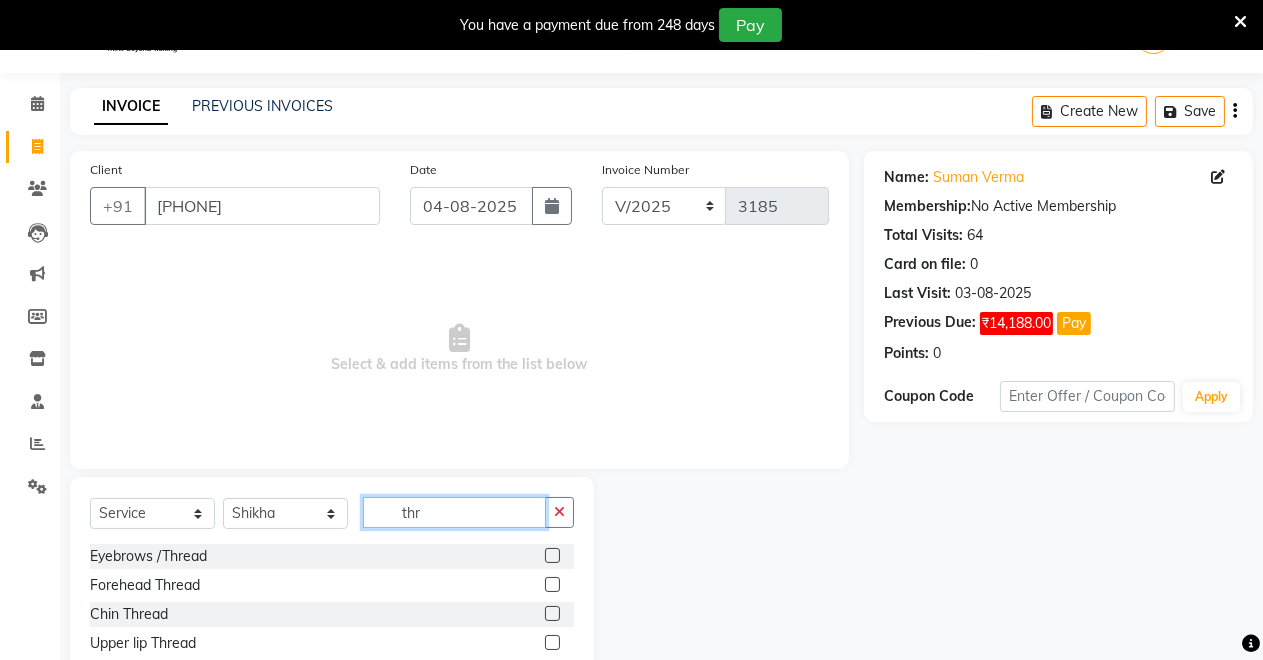type on "thr" 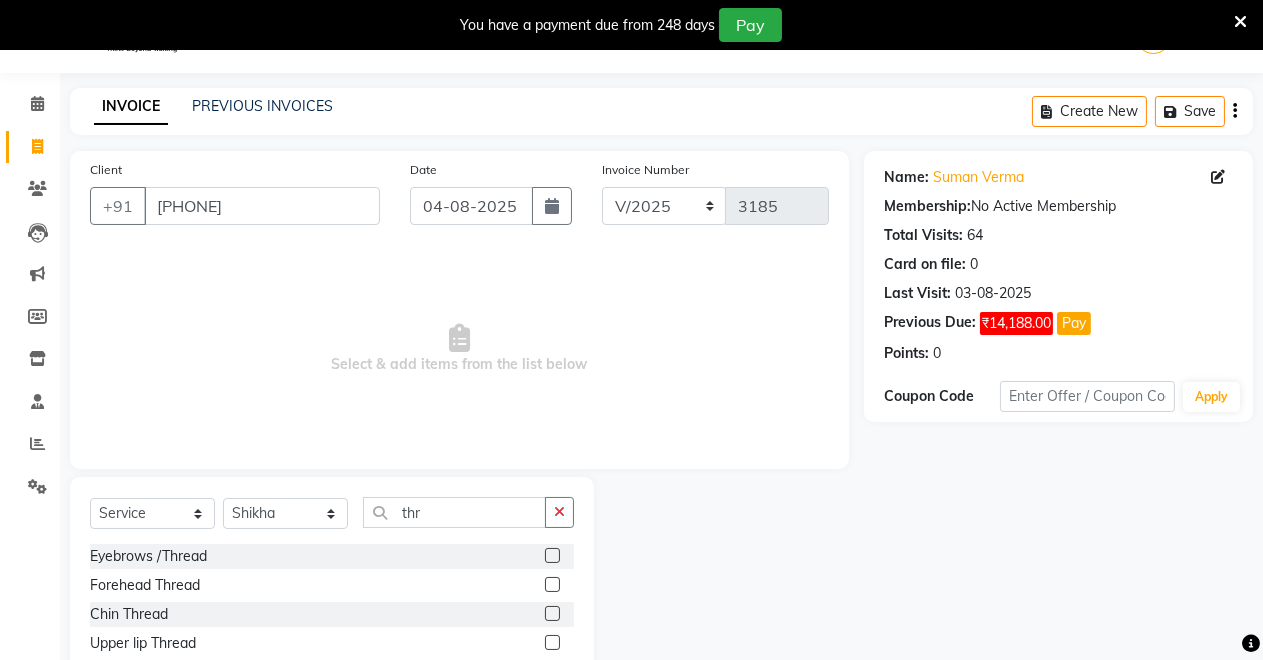 click 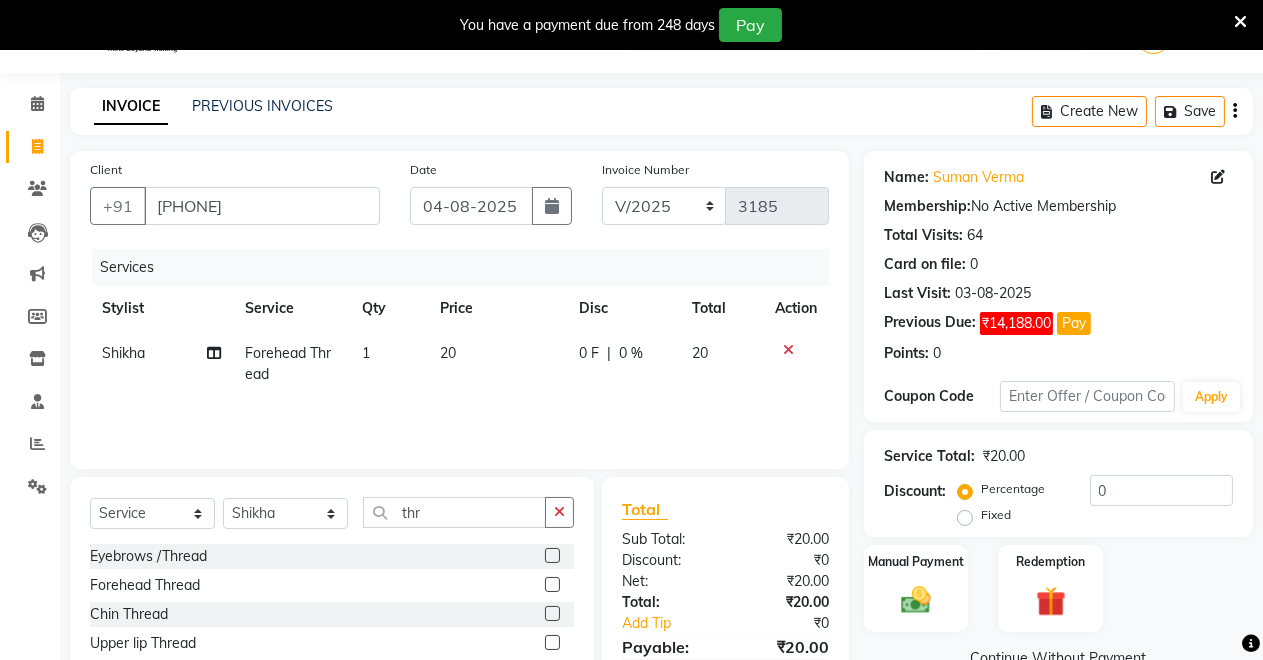 checkbox on "false" 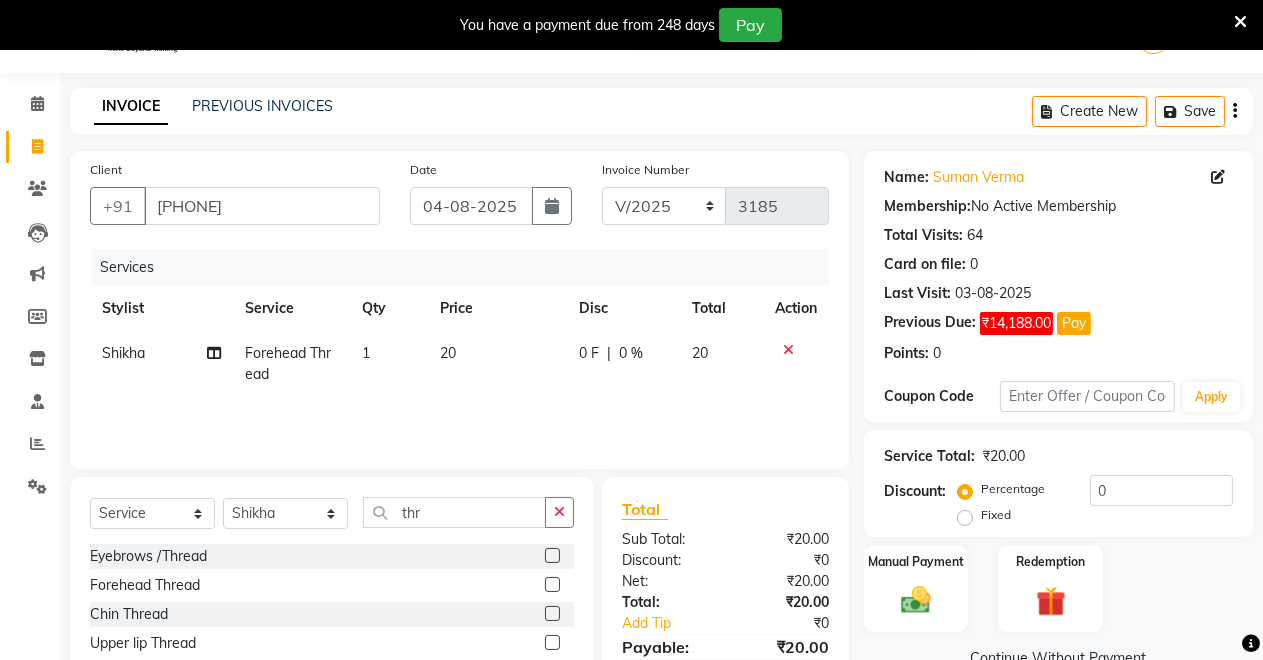 click 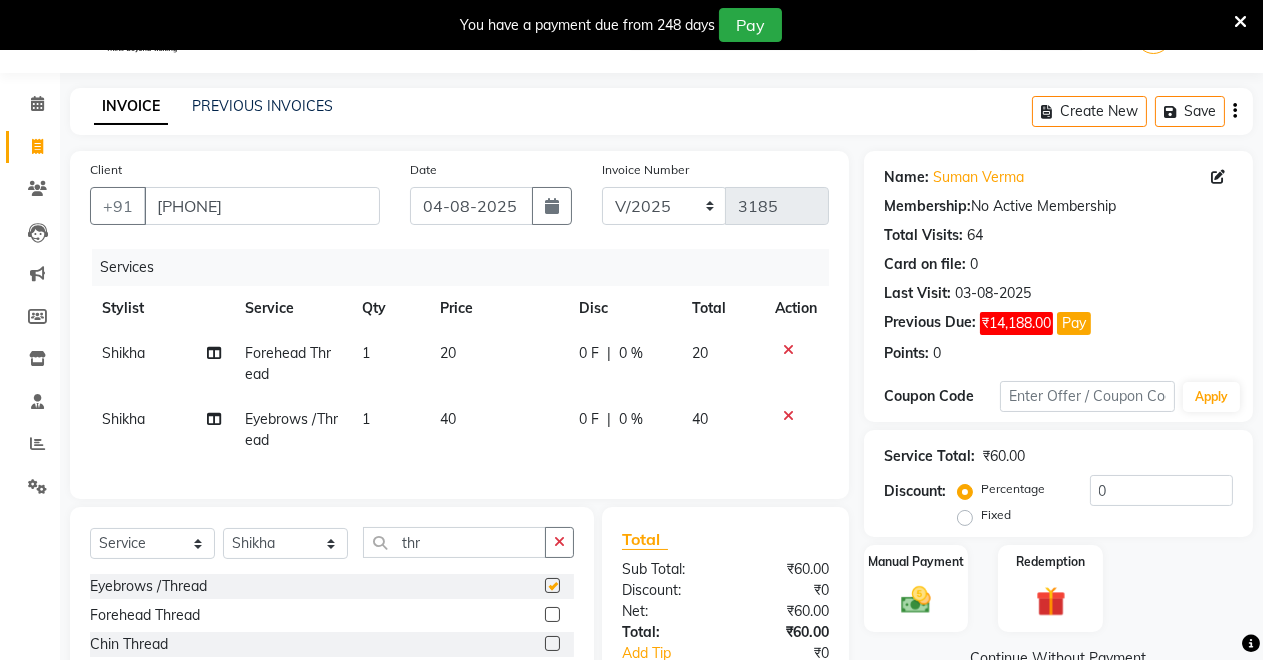 checkbox on "false" 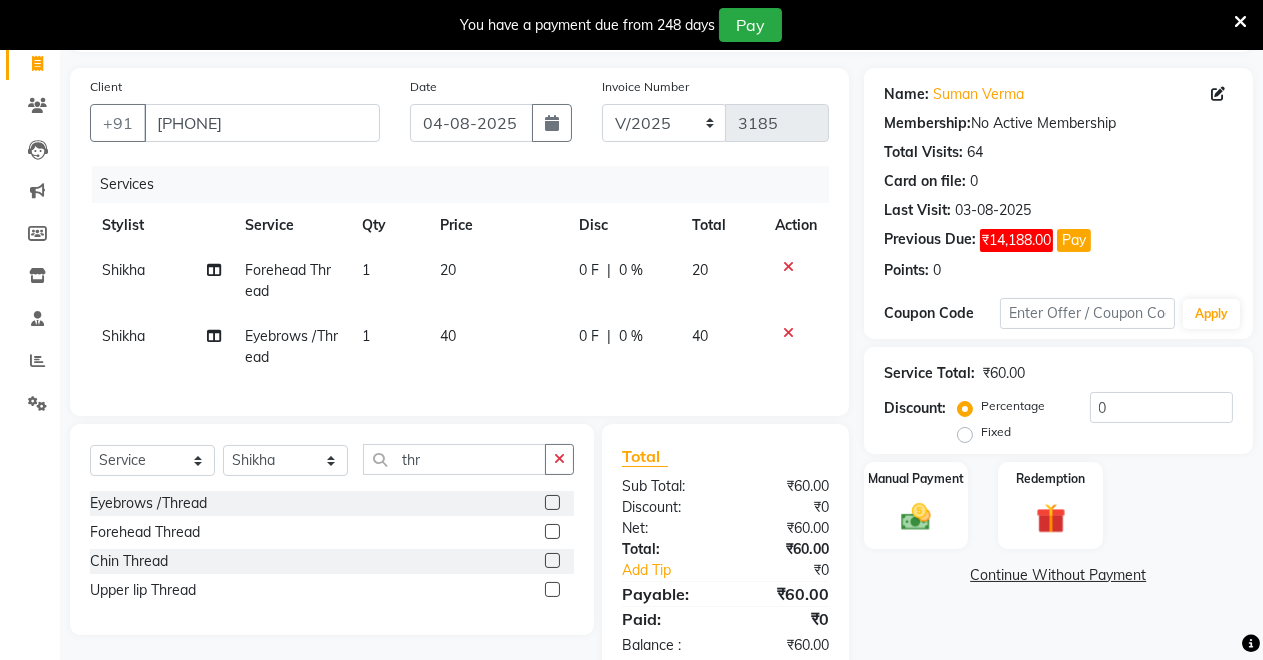 scroll, scrollTop: 194, scrollLeft: 0, axis: vertical 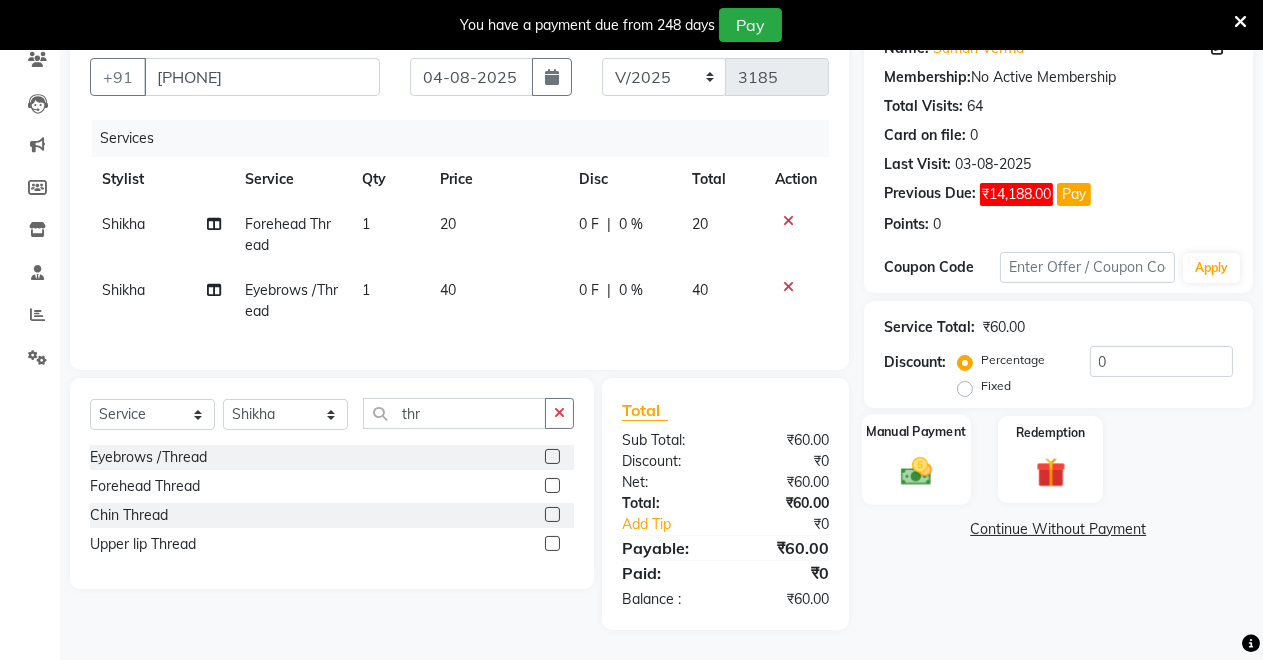 click on "Manual Payment" 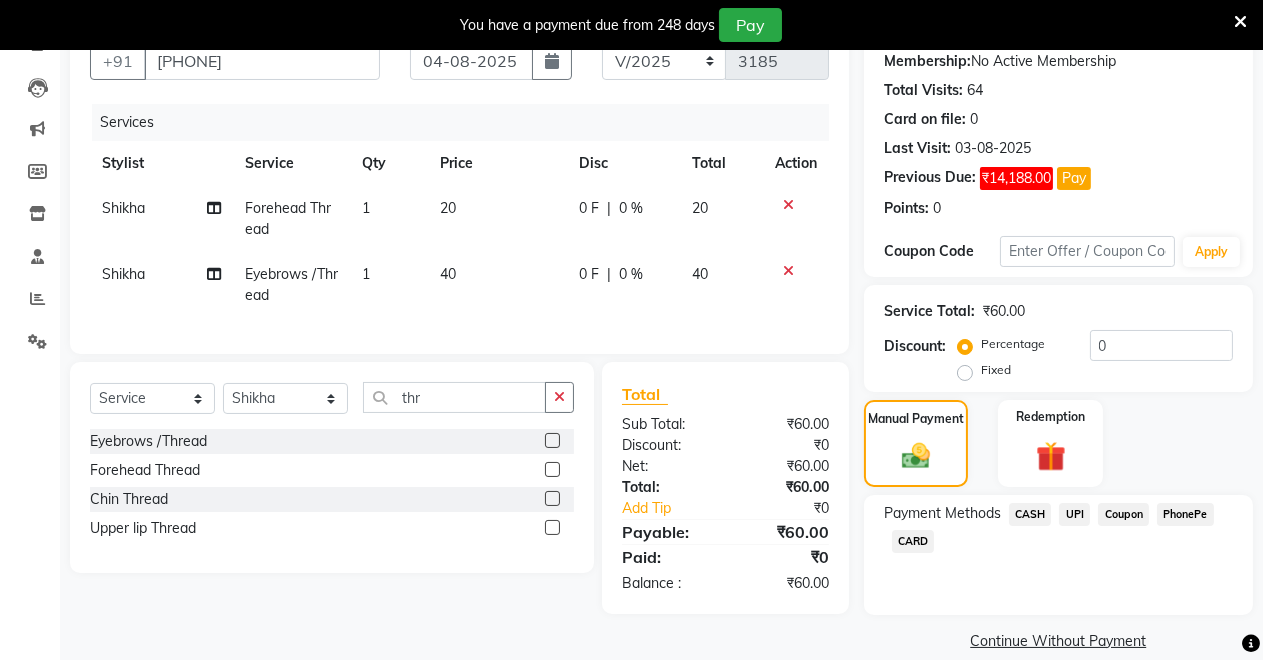 click on "CASH" 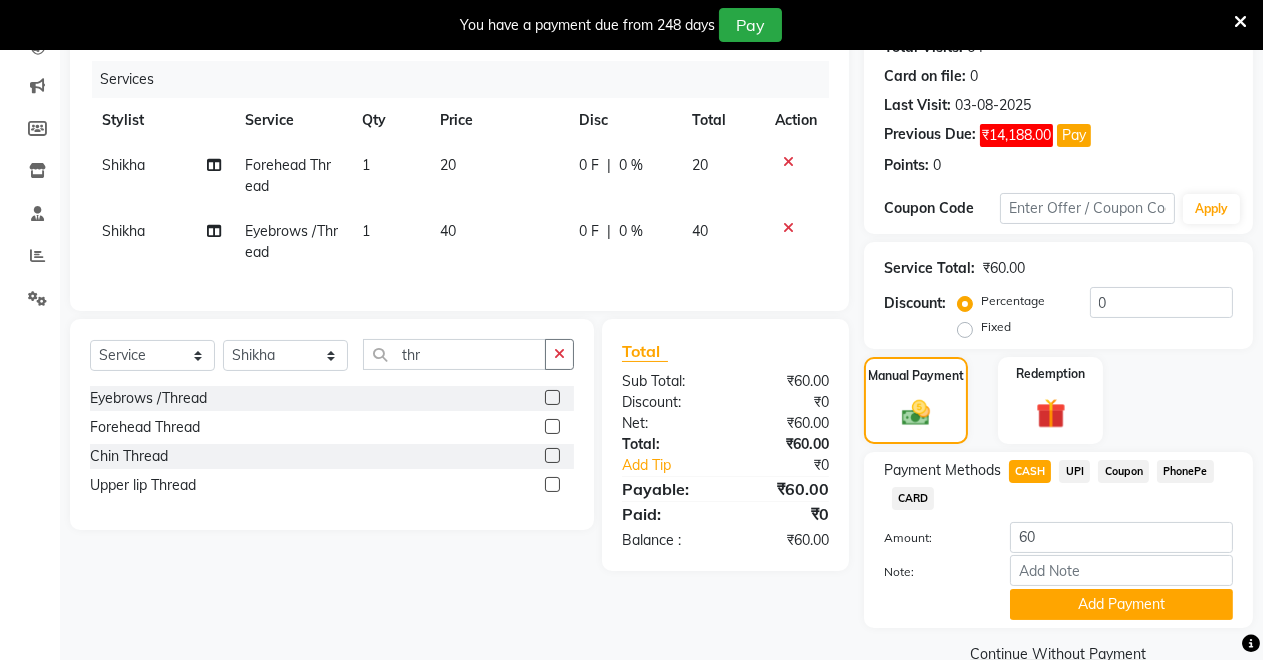 scroll, scrollTop: 276, scrollLeft: 0, axis: vertical 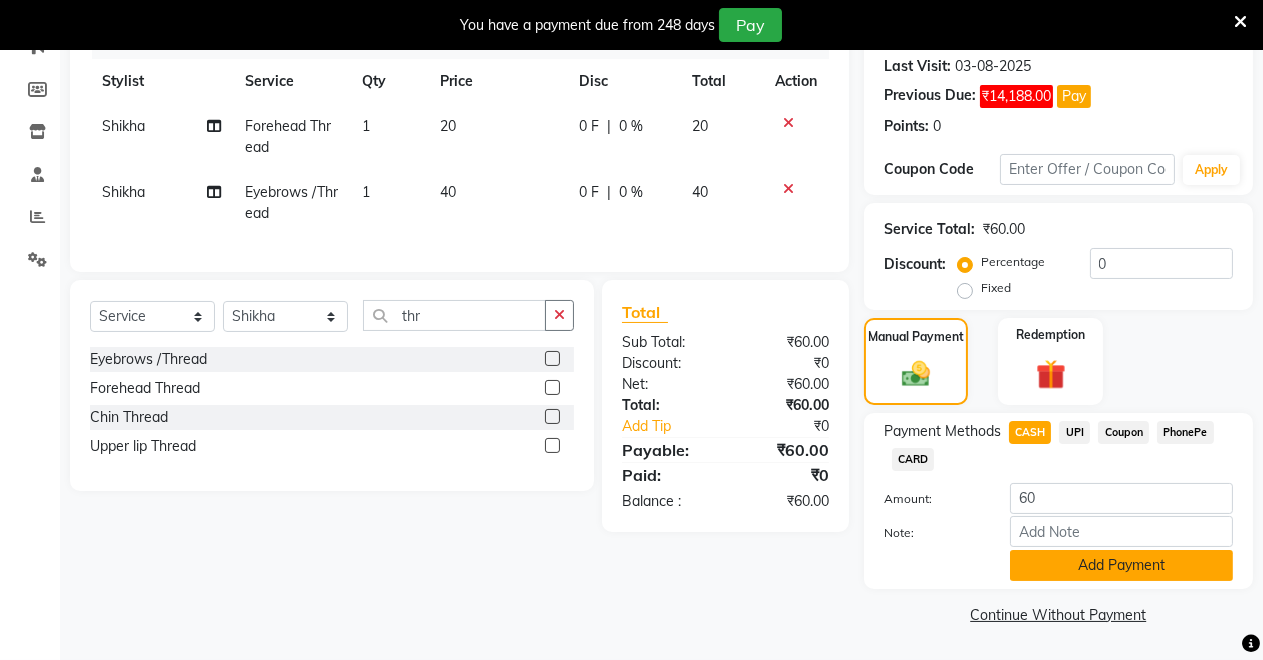 click on "Add Payment" 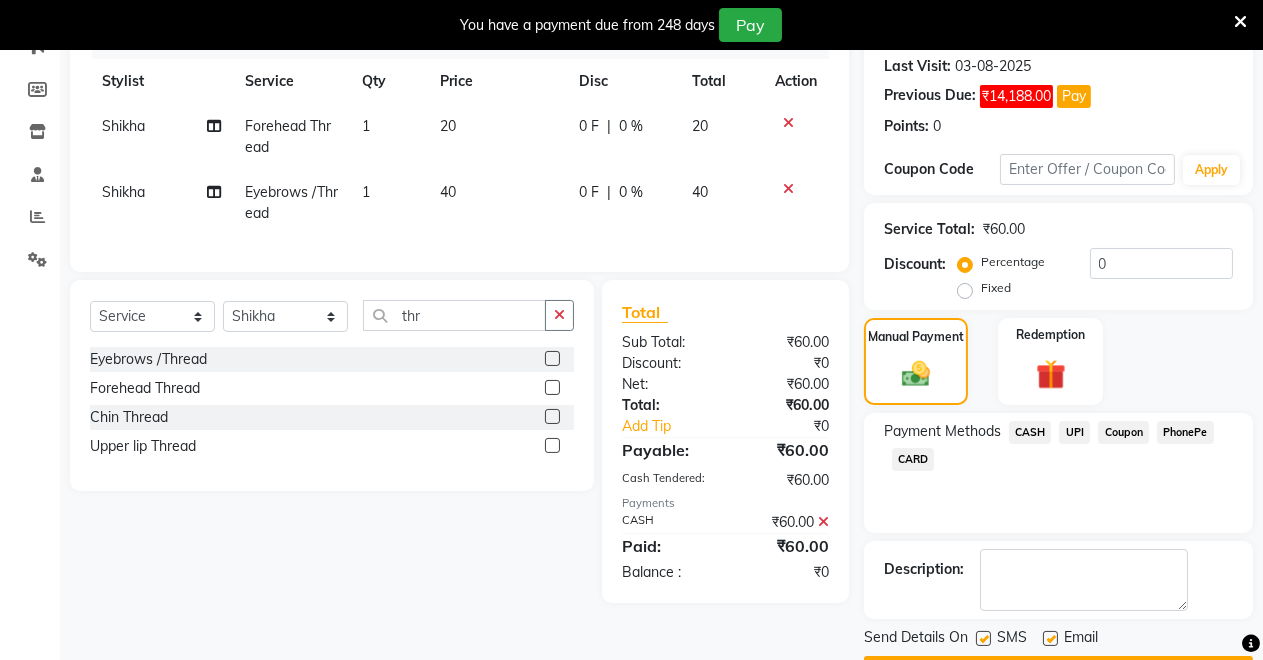 scroll, scrollTop: 332, scrollLeft: 0, axis: vertical 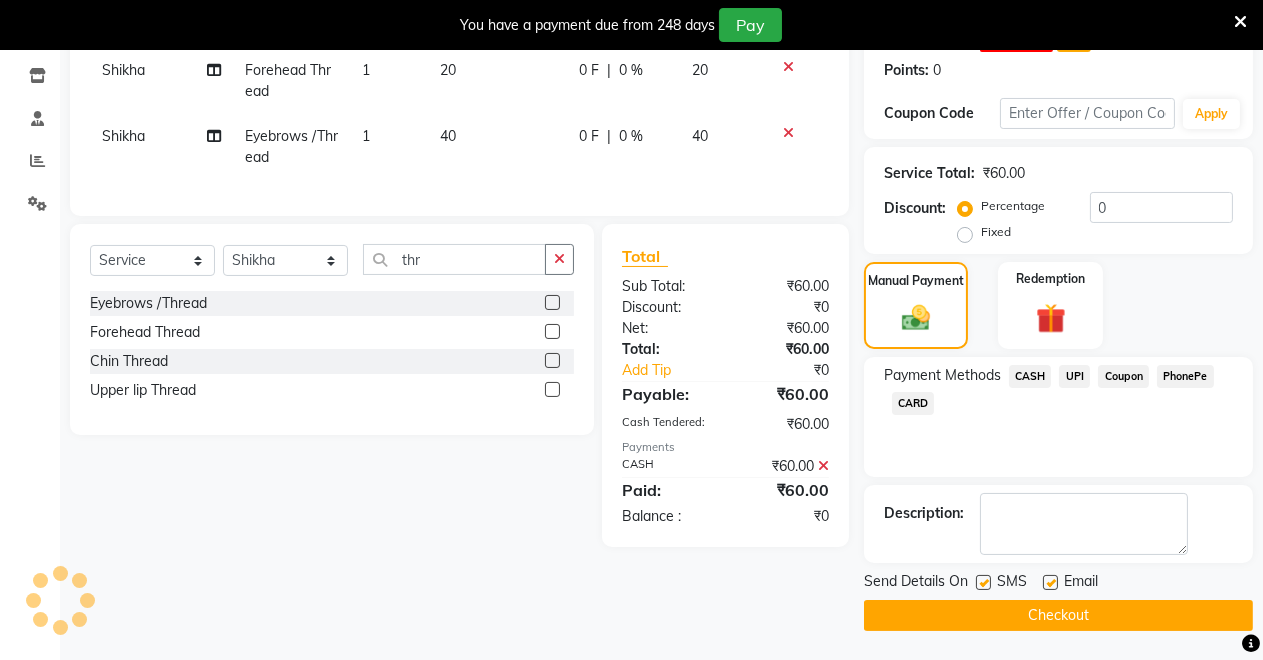 click on "Checkout" 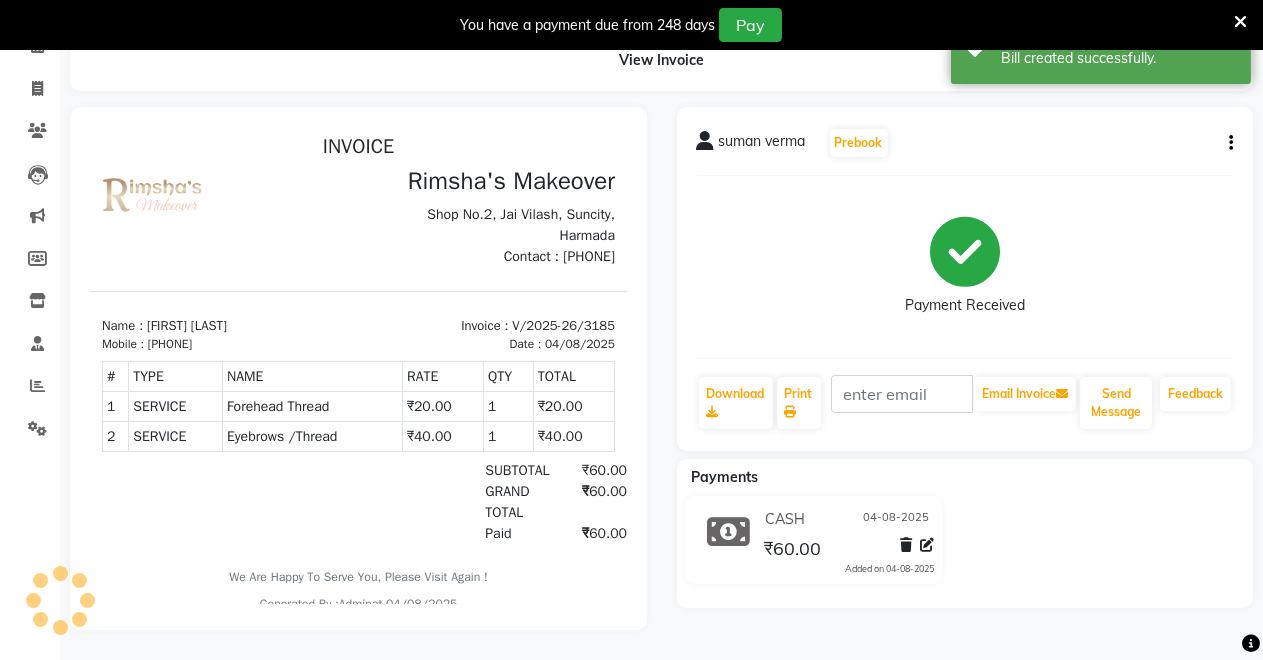 scroll, scrollTop: 0, scrollLeft: 0, axis: both 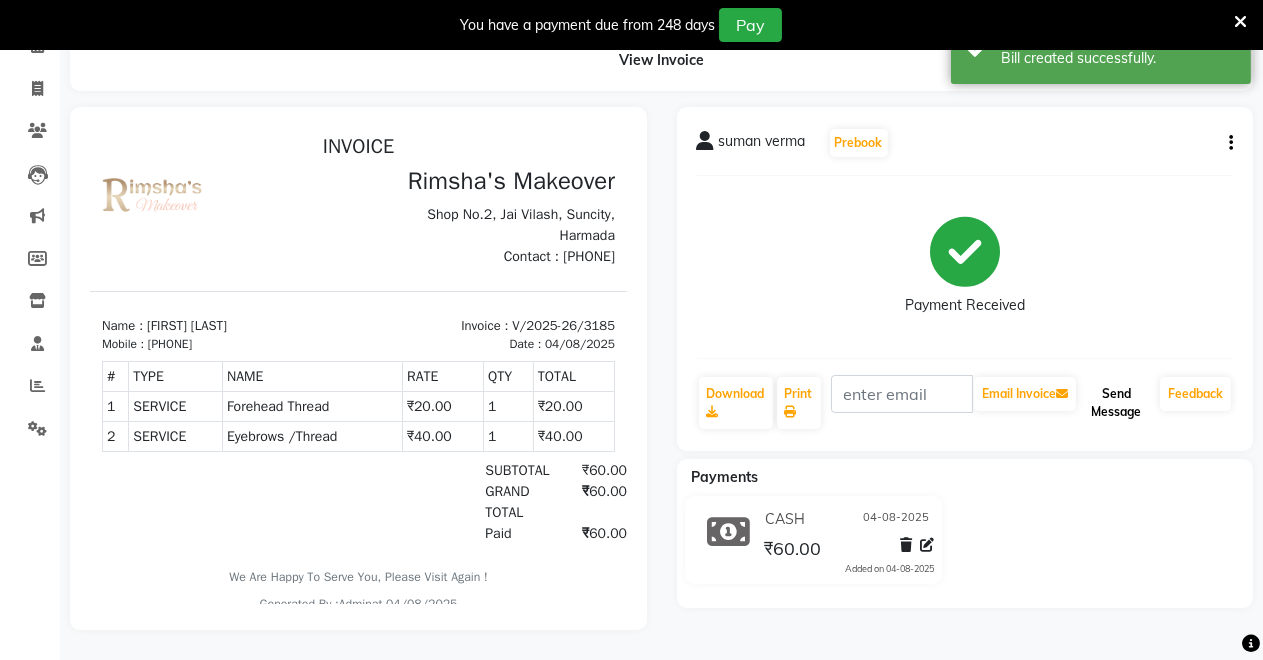 click on "Send Message" 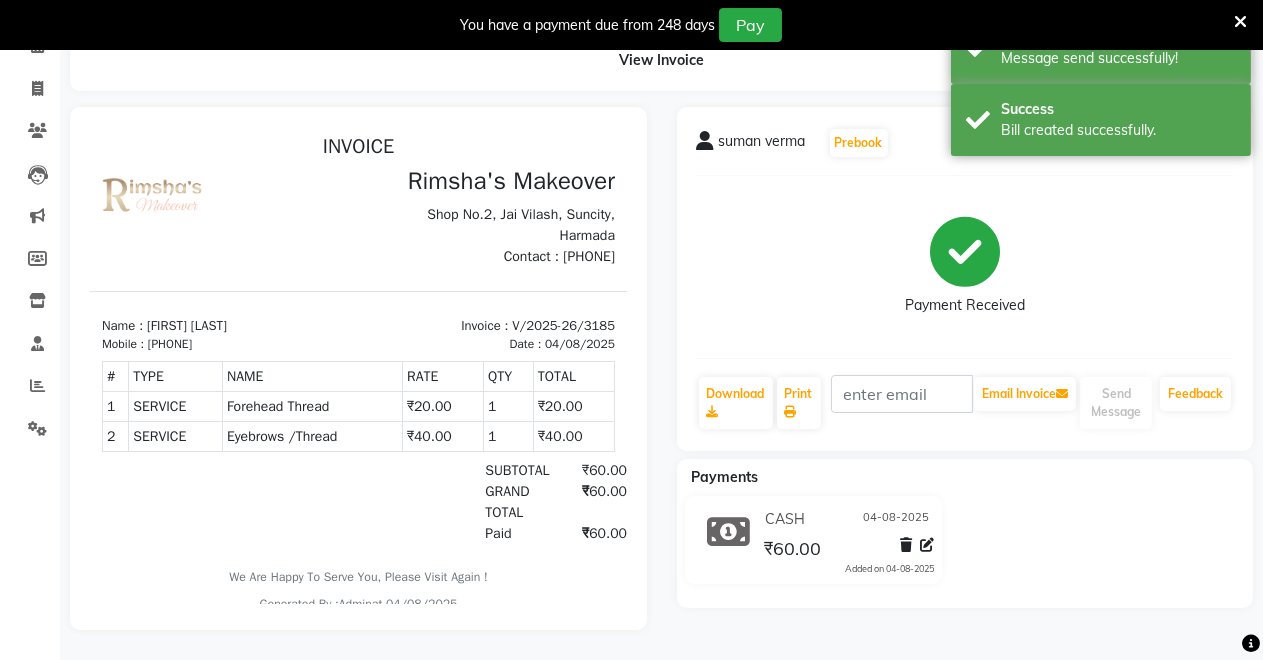 scroll, scrollTop: 0, scrollLeft: 0, axis: both 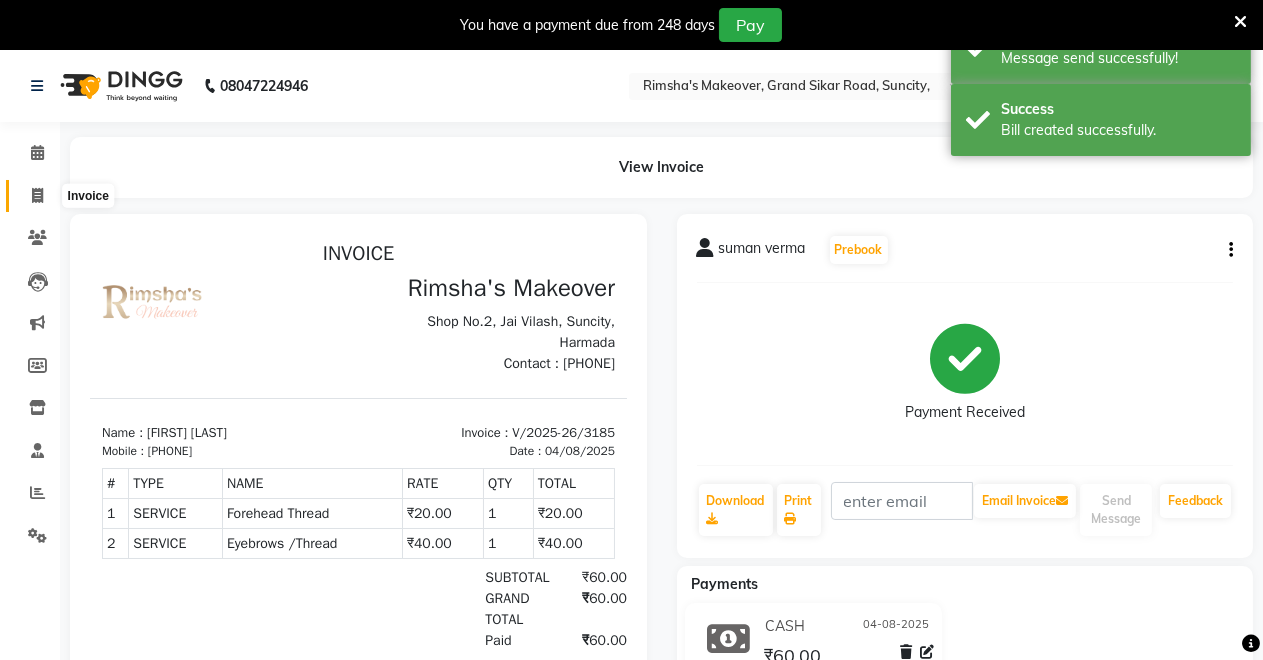 click 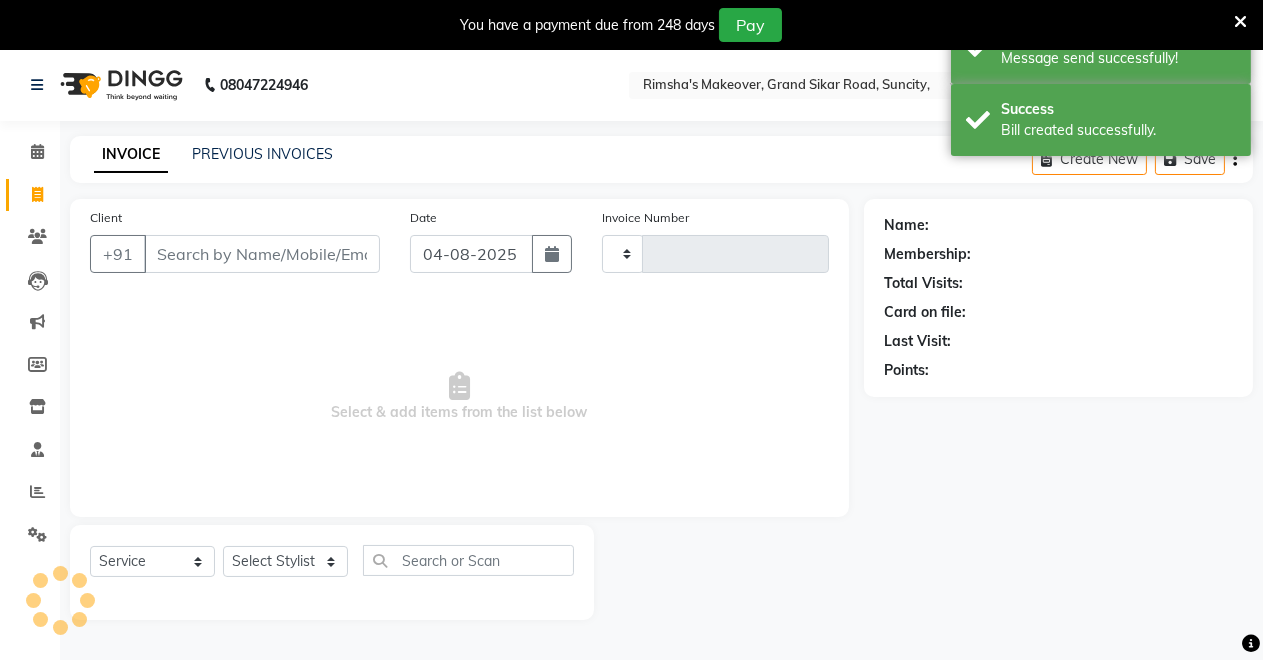 type on "3186" 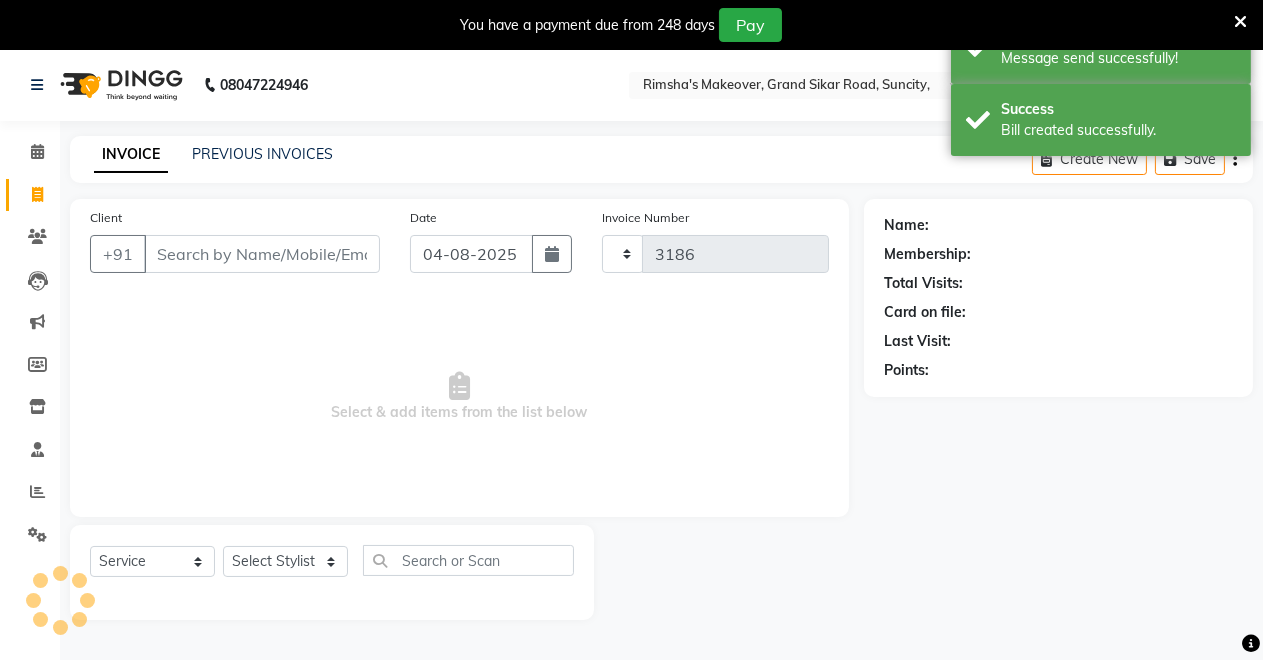 select on "7317" 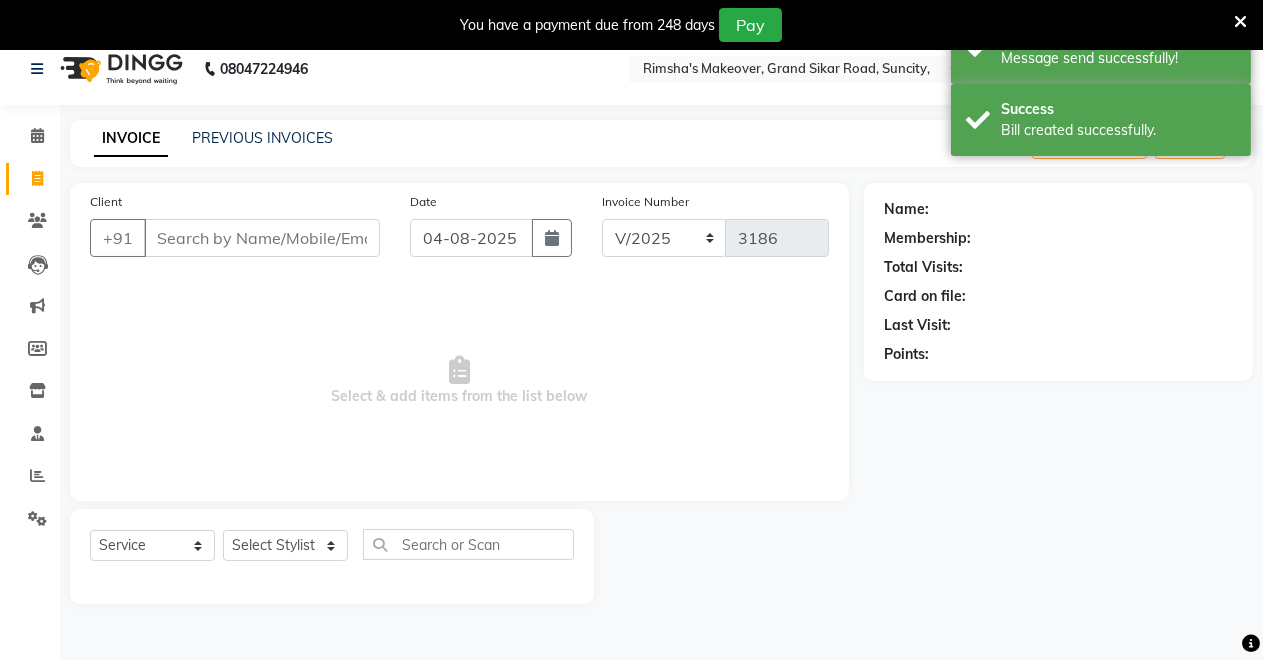 scroll, scrollTop: 0, scrollLeft: 0, axis: both 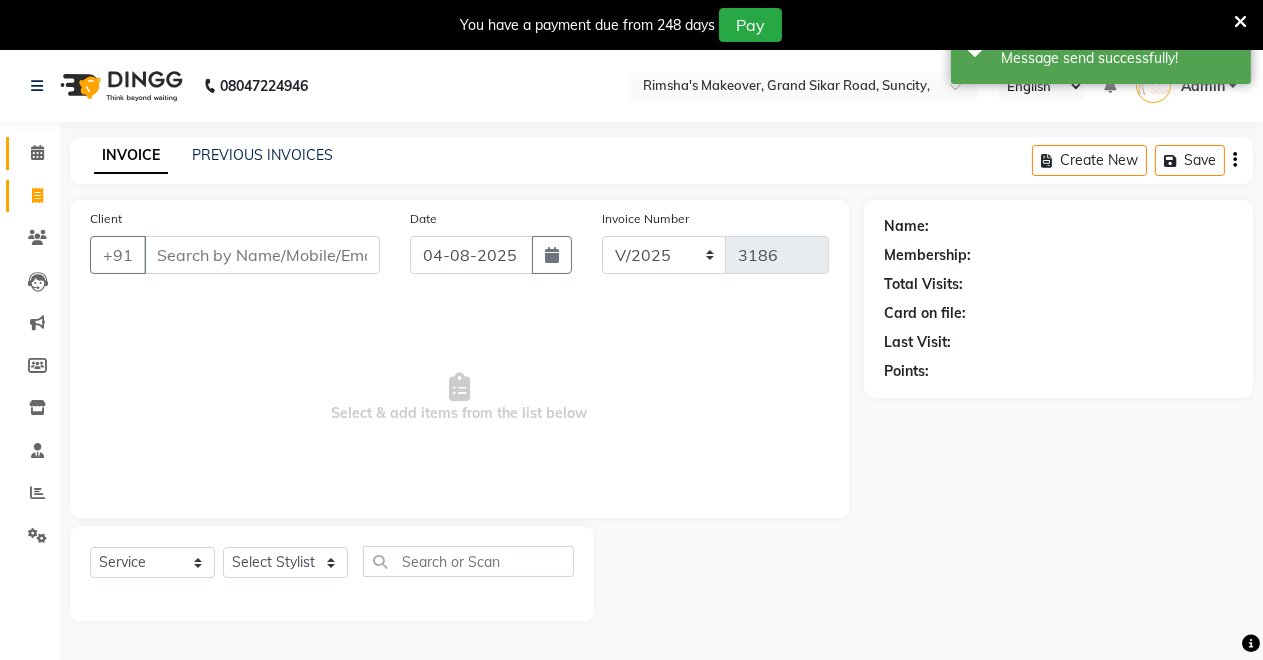click on "Calendar" 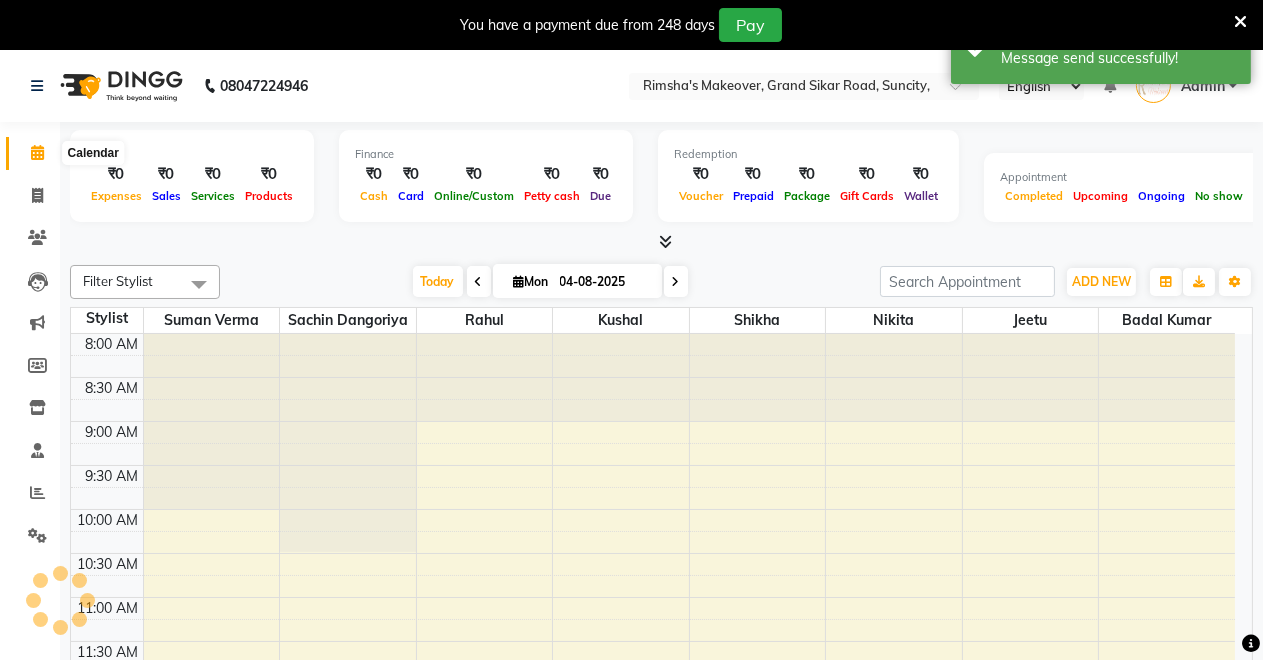 click 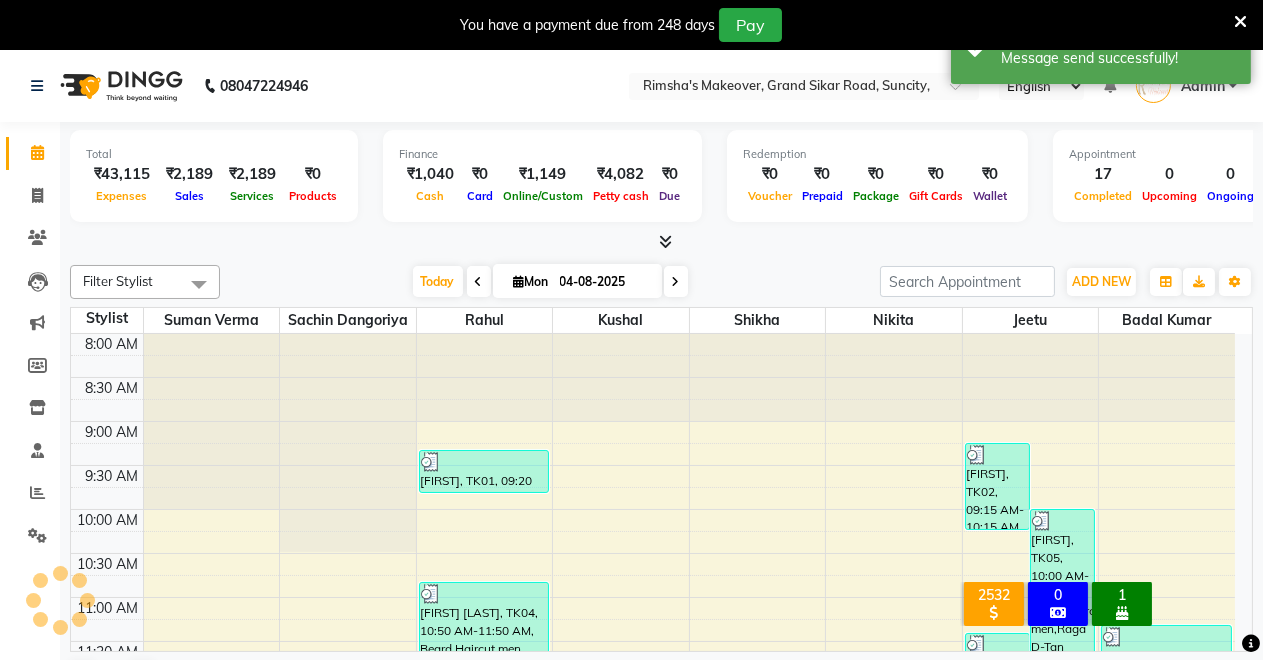 scroll, scrollTop: 0, scrollLeft: 0, axis: both 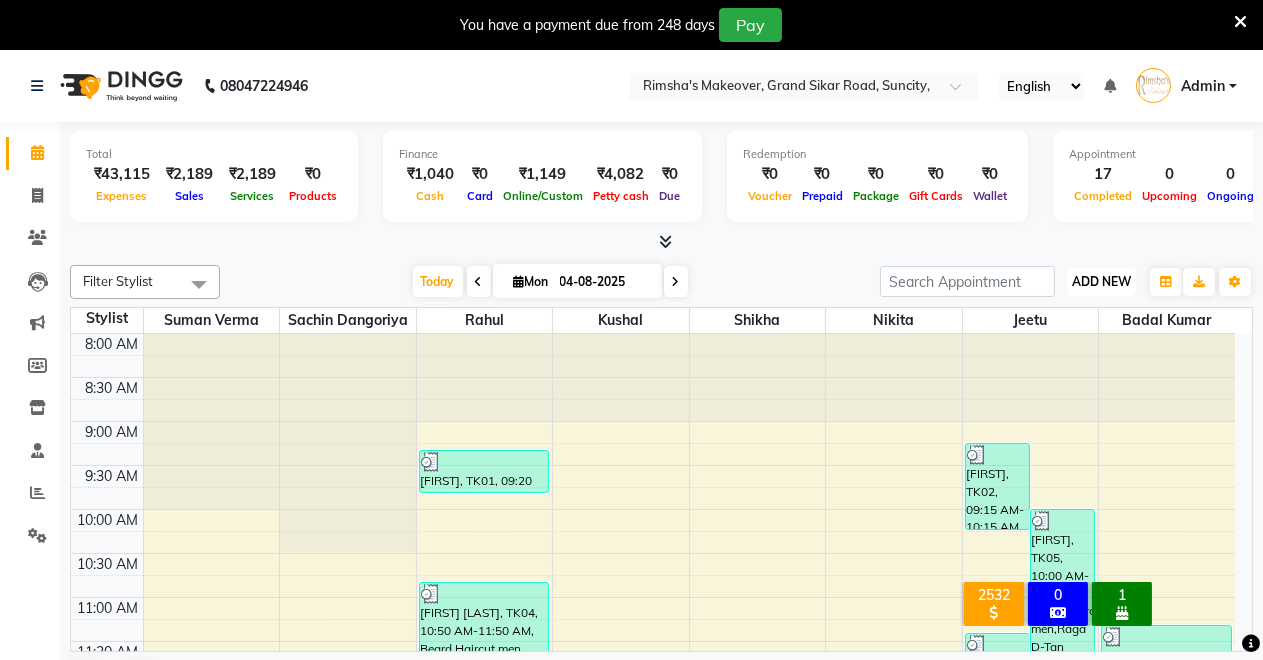 click on "ADD NEW" at bounding box center [1101, 281] 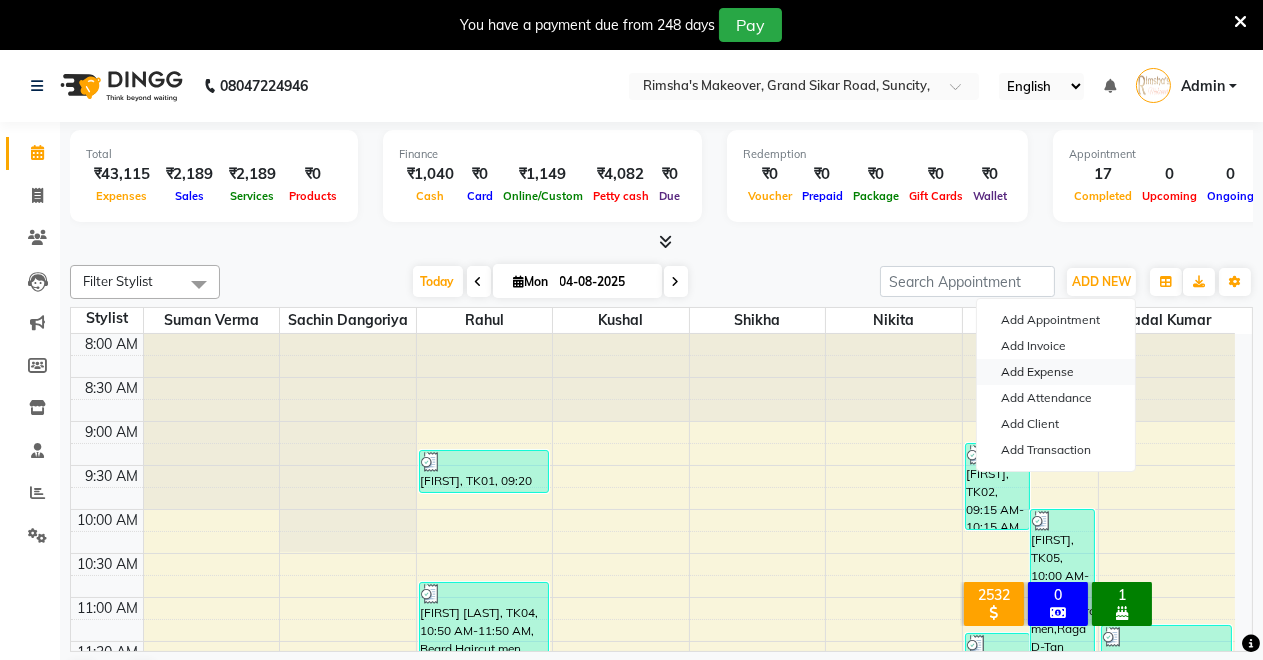 click on "Add Expense" at bounding box center [1056, 372] 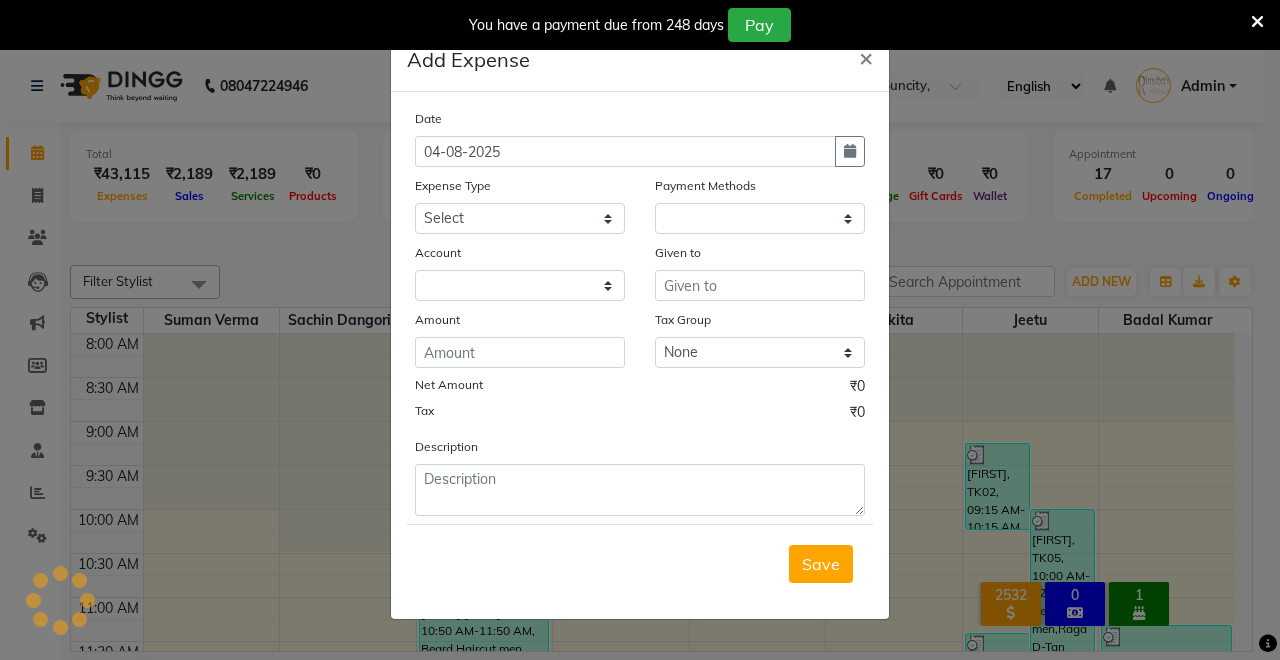 select on "1" 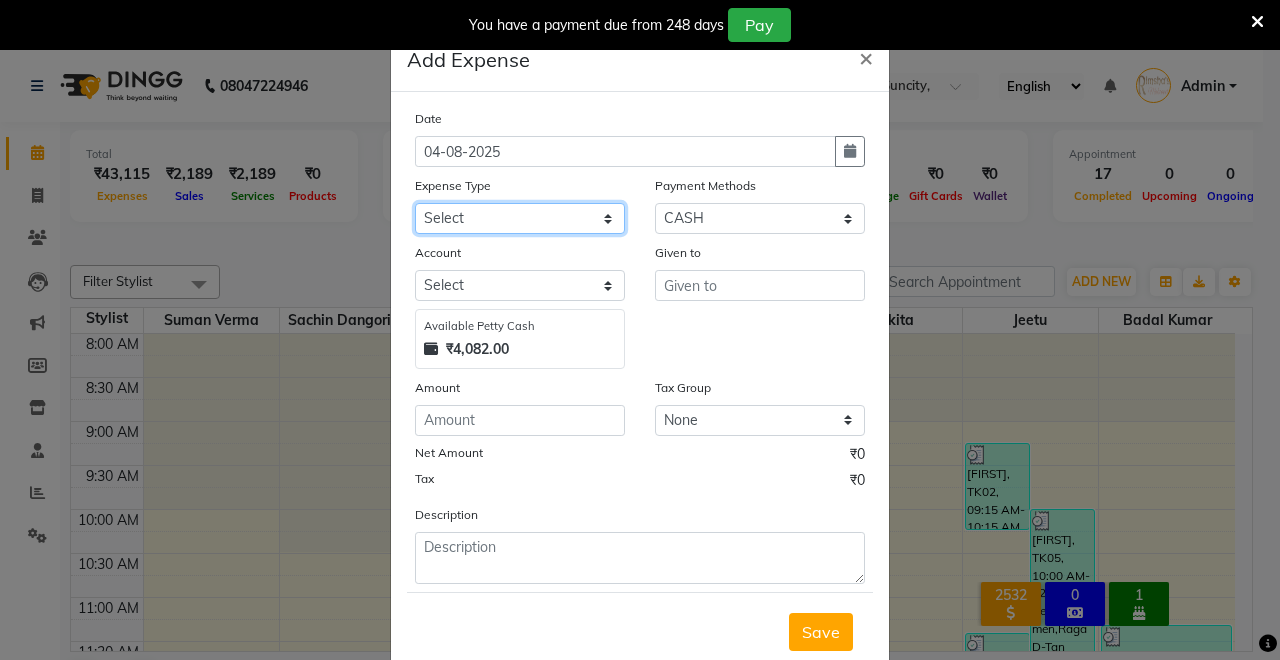 click on "Select Advance Salary Baba Bank Service Charges CLEANING Clinical charges DM SIR DUSTBIN electricity bill Other PAMPHLETS Pandit G Priyanka mam Product Rent Salary SOFA Staff Snacks Tax Tea & Refreshment T SHIRT PRINT Utilities Water Bottle" 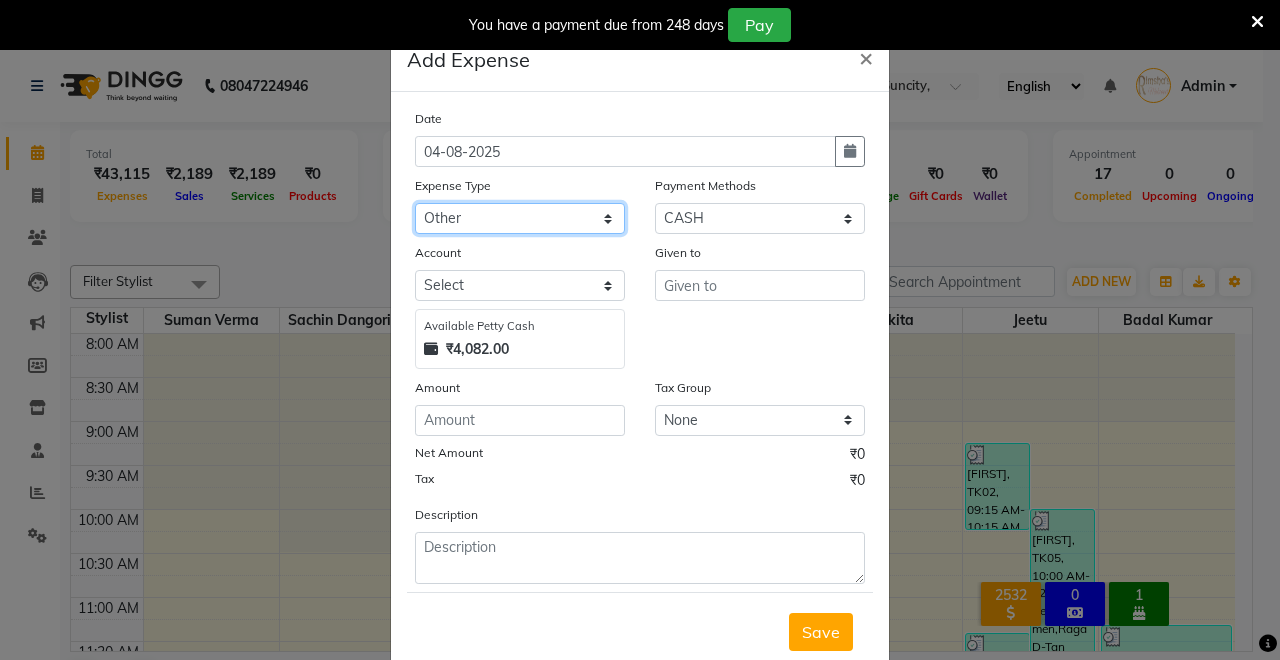 click on "Select Advance Salary Baba Bank Service Charges CLEANING Clinical charges DM SIR DUSTBIN electricity bill Other PAMPHLETS Pandit G Priyanka mam Product Rent Salary SOFA Staff Snacks Tax Tea & Refreshment T SHIRT PRINT Utilities Water Bottle" 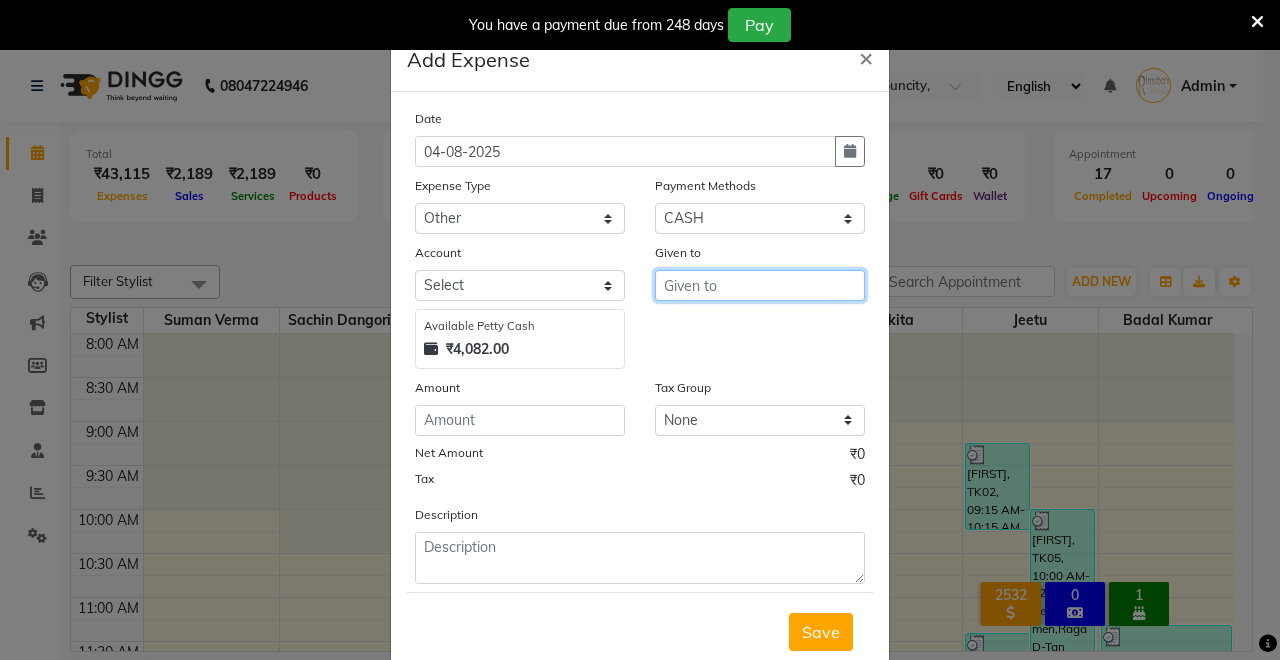 click at bounding box center (760, 285) 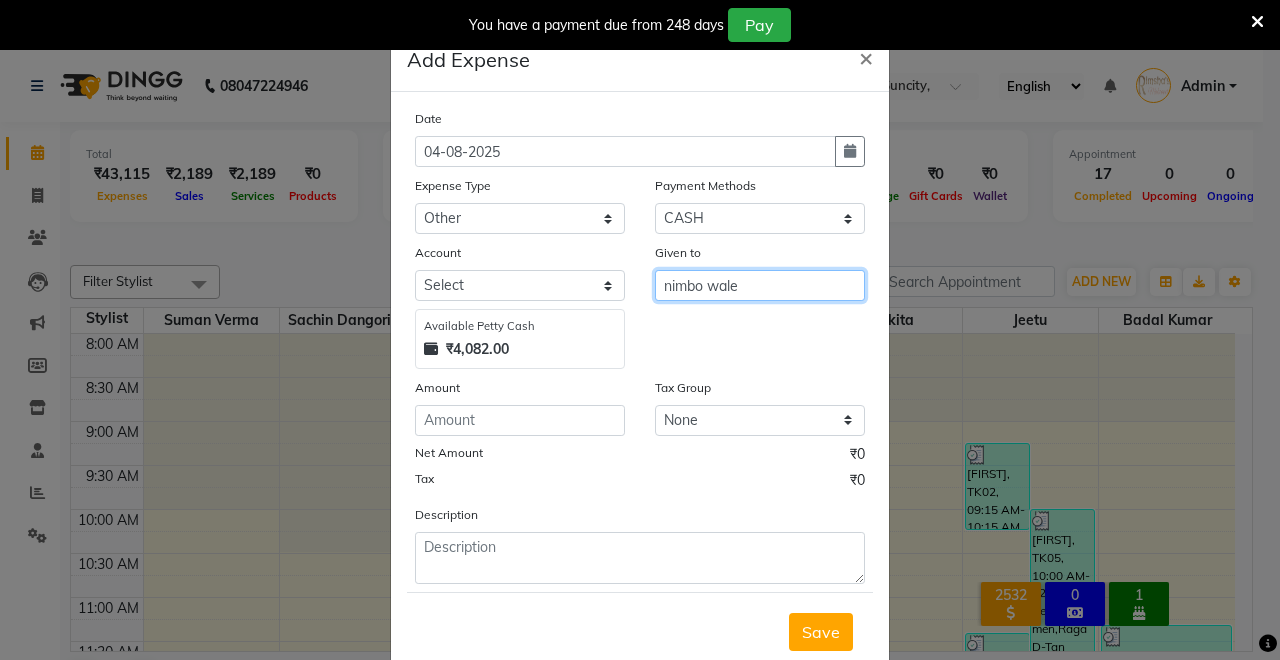type on "nimbo wale" 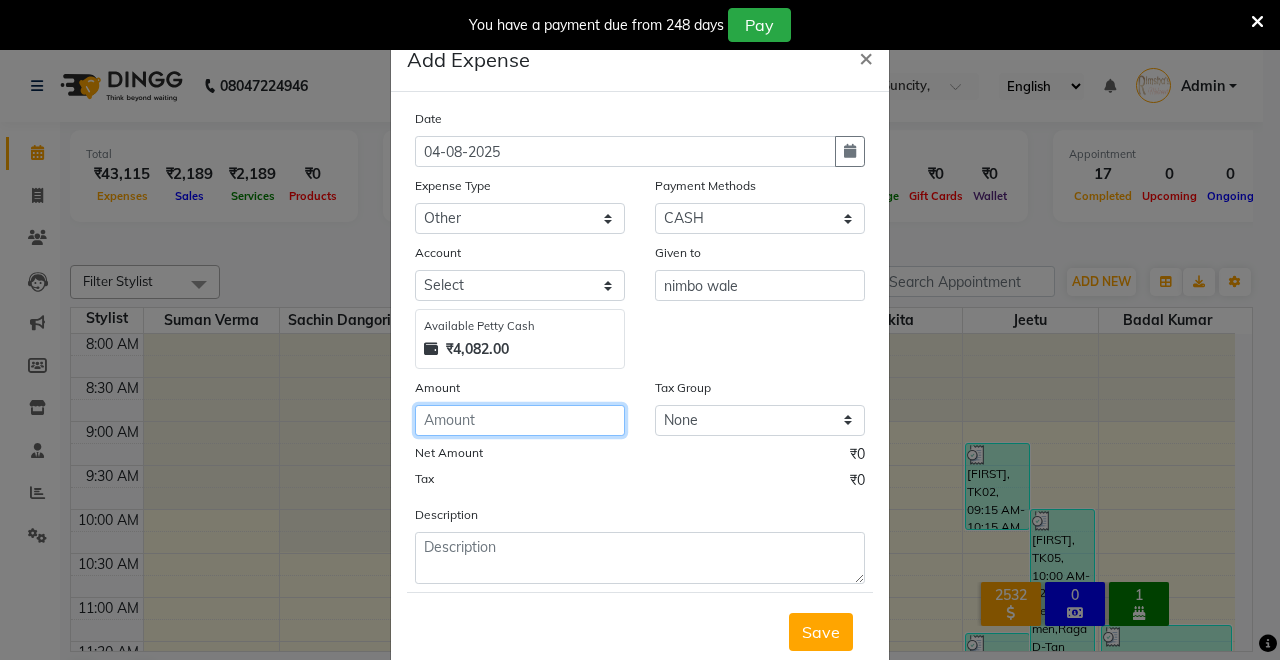 click 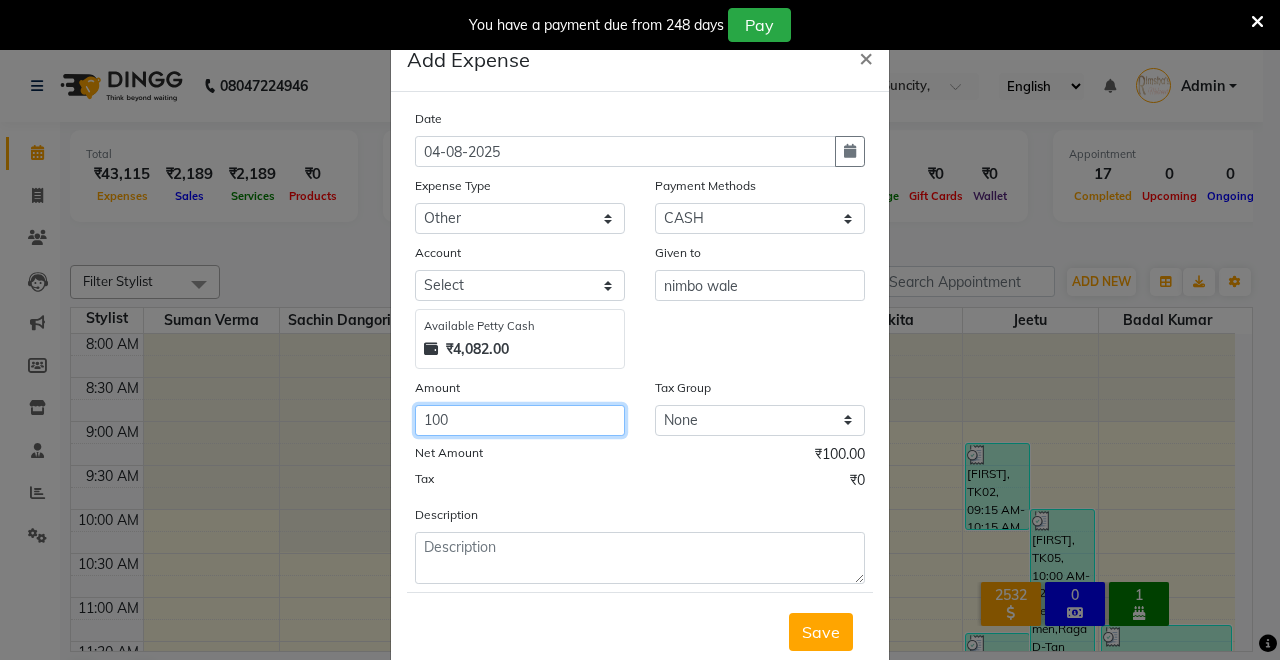 type on "100" 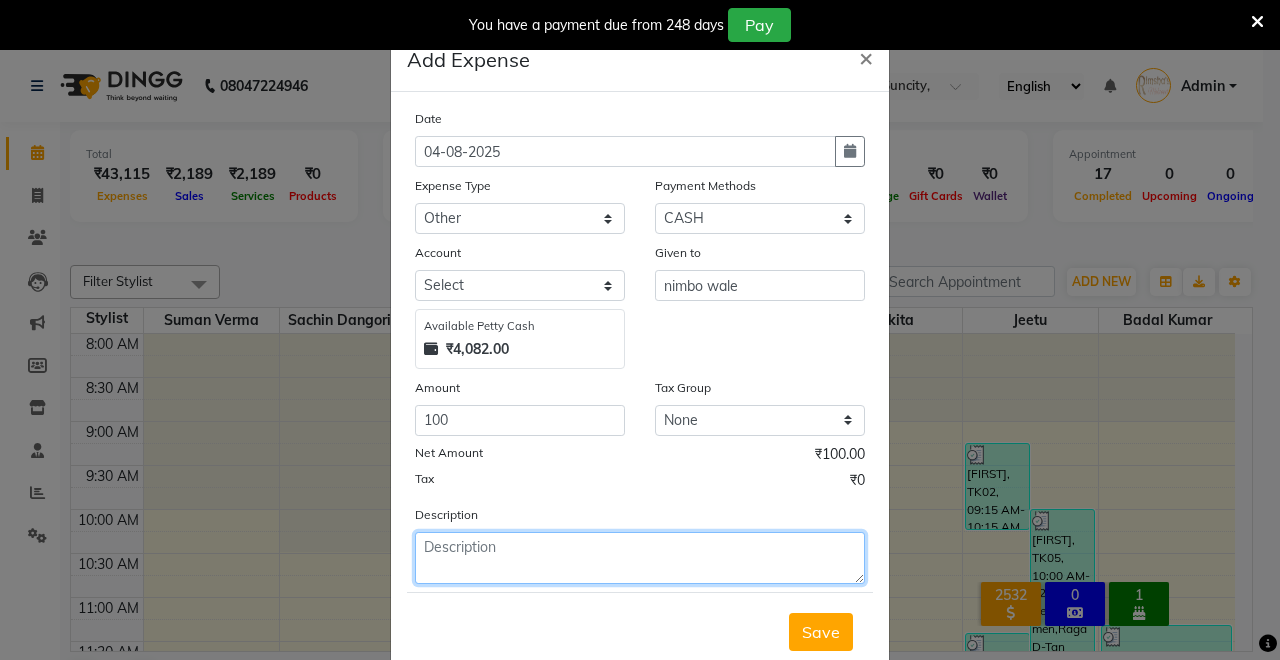 click 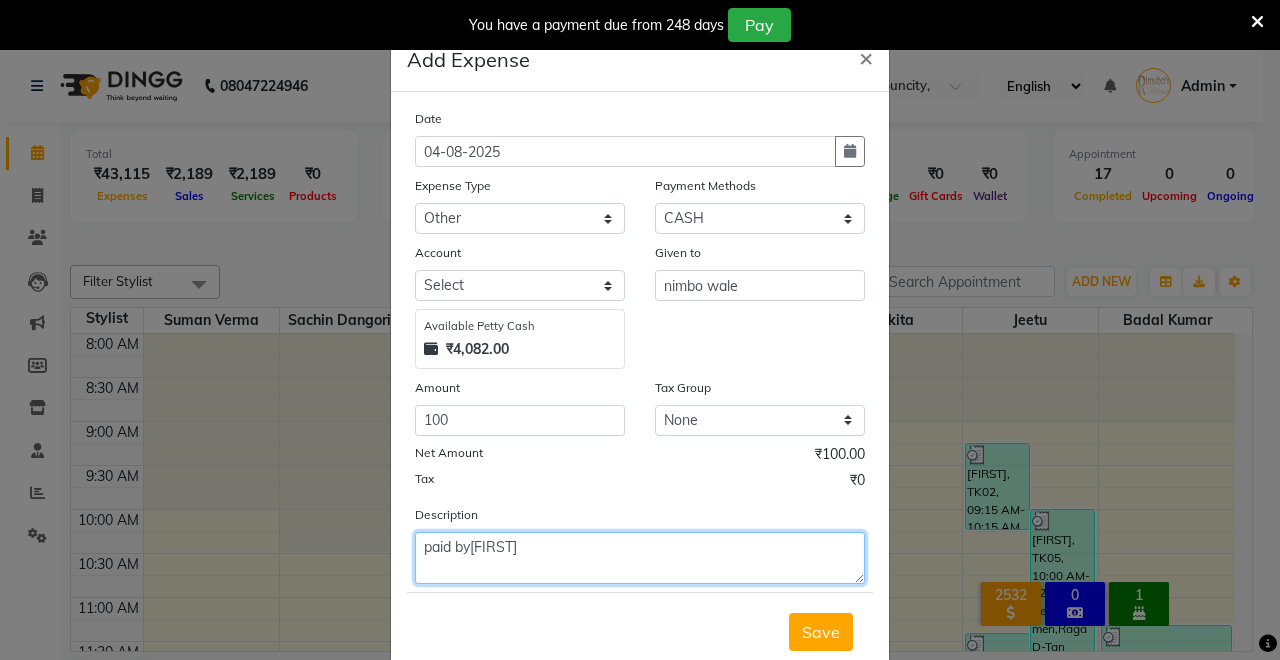 type on "paid bysachin" 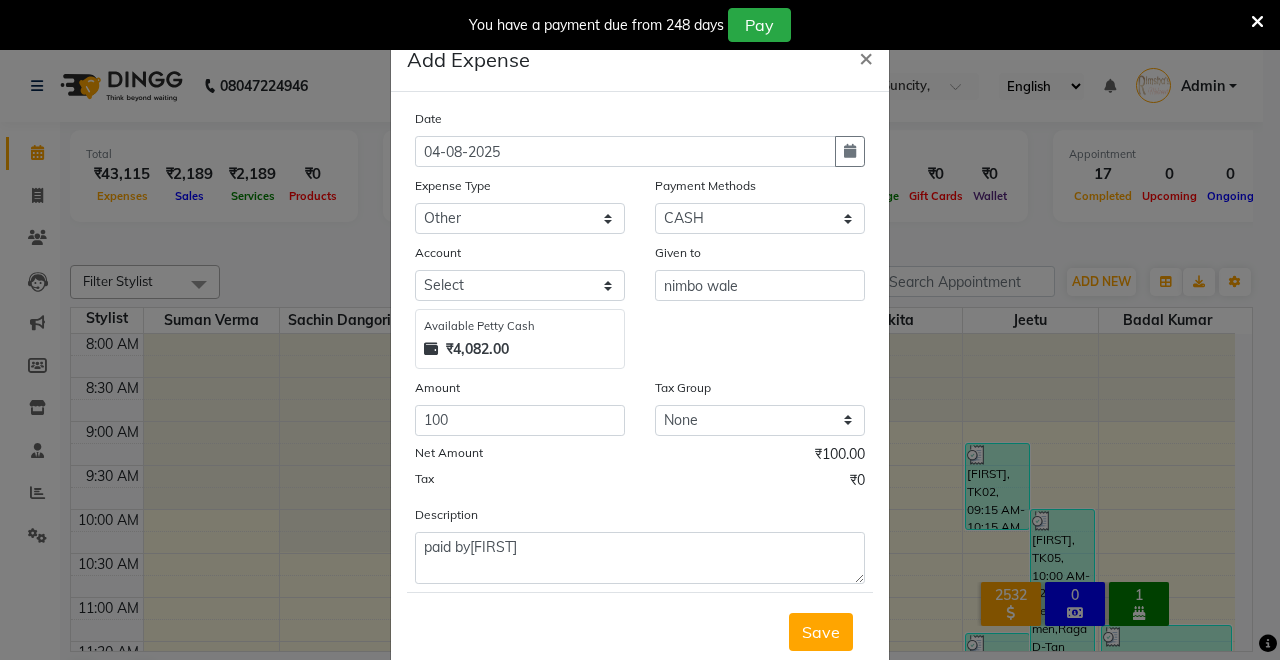 click on "Save" 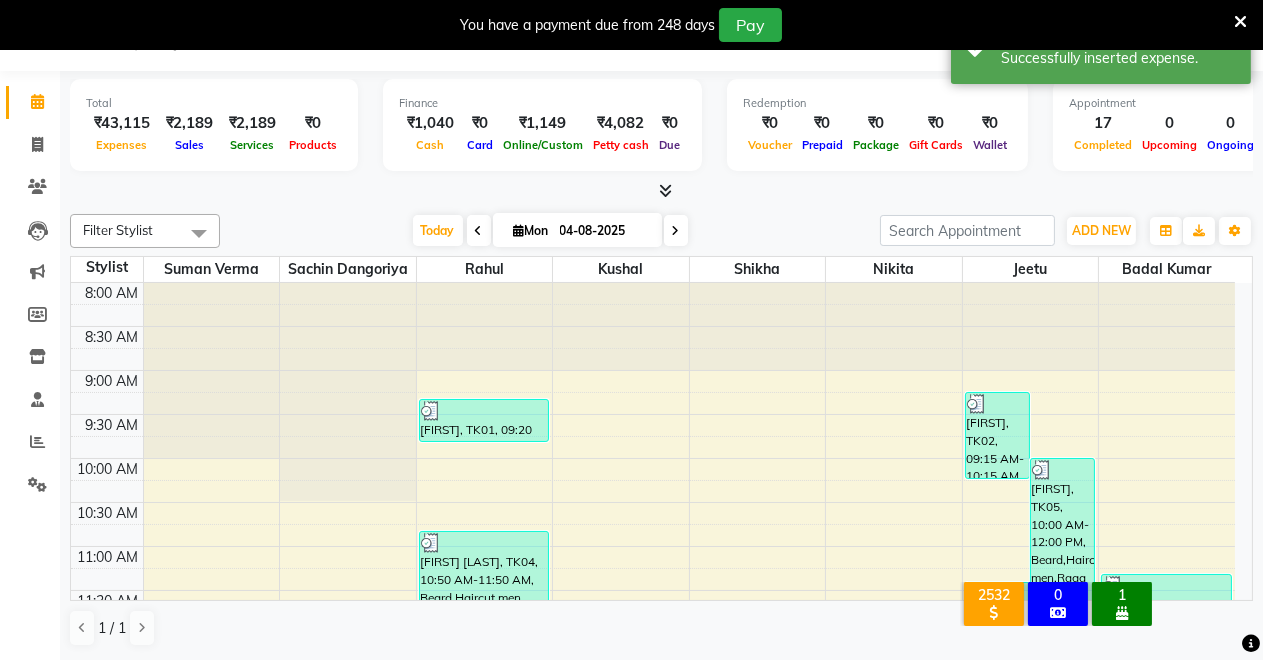scroll, scrollTop: 0, scrollLeft: 0, axis: both 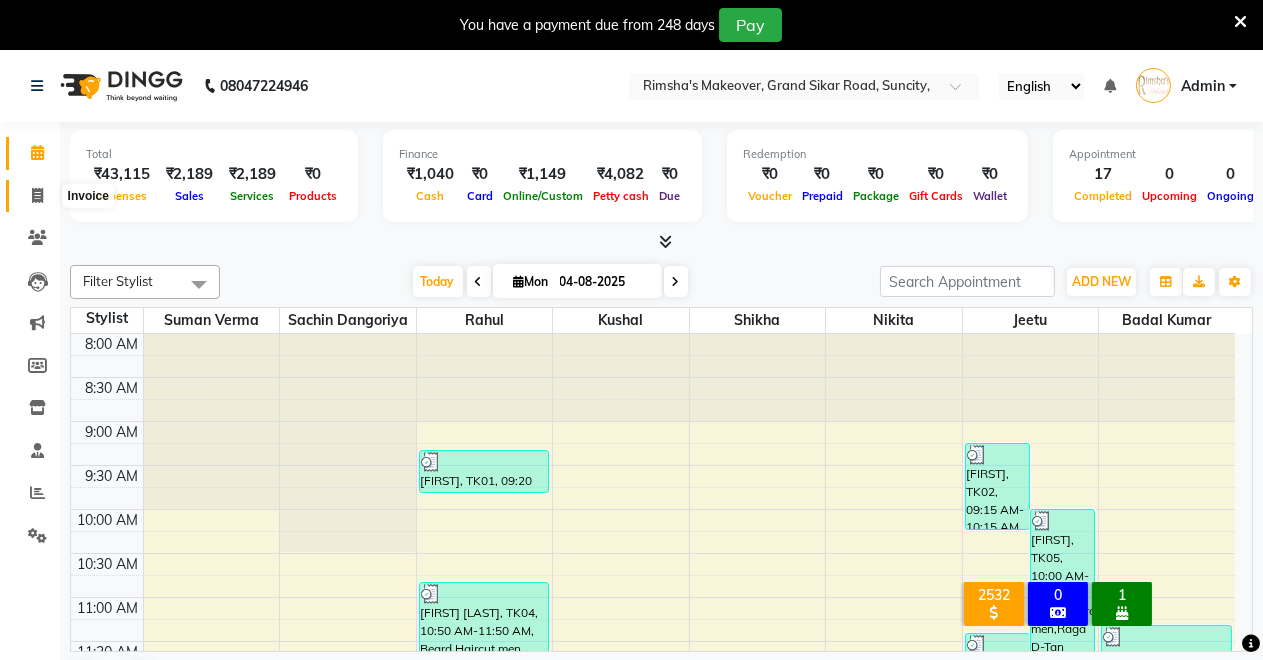click 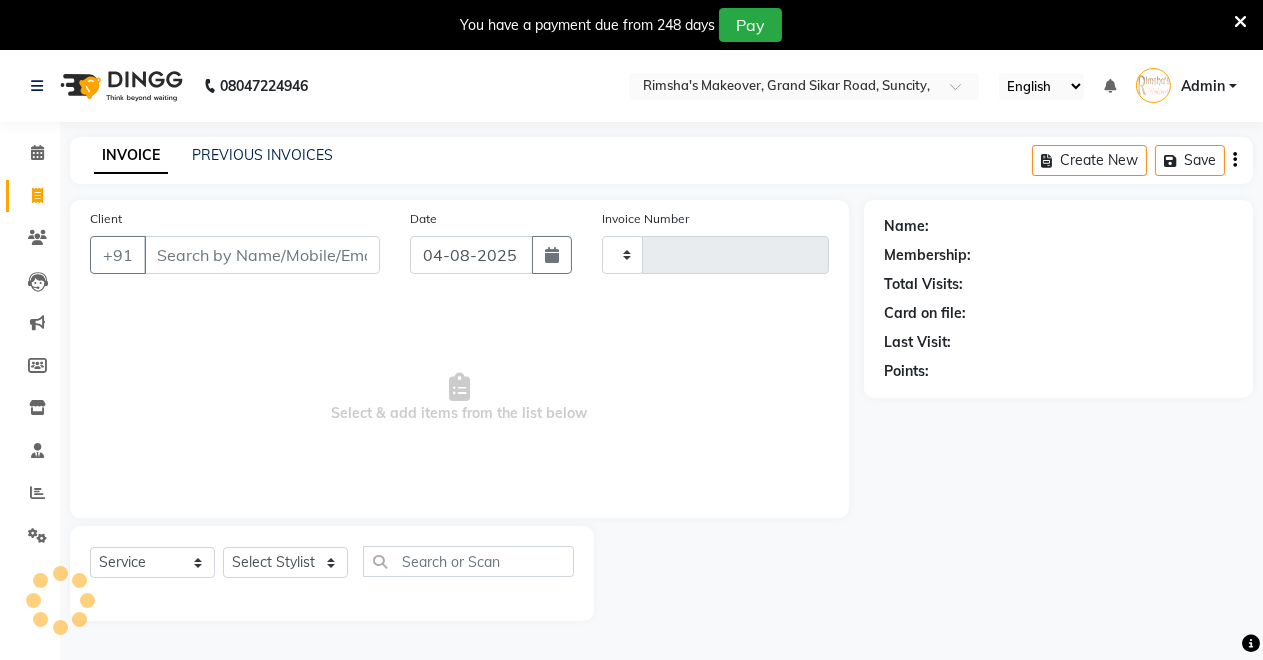 type on "3186" 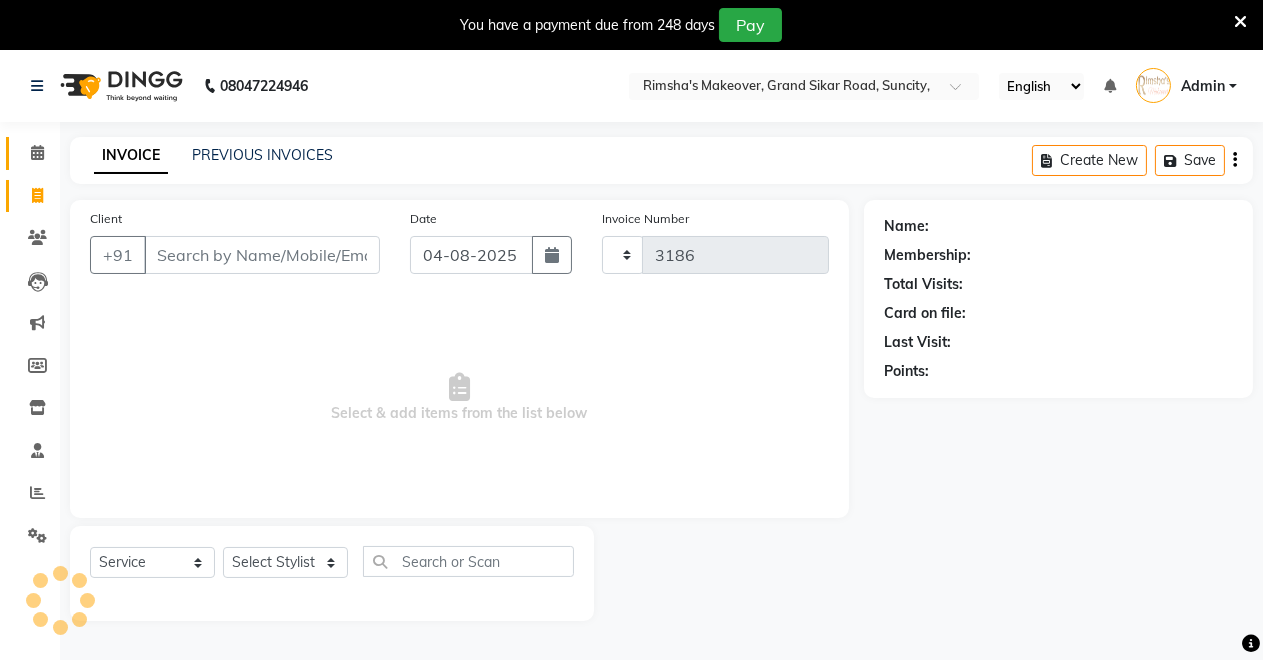 select on "7317" 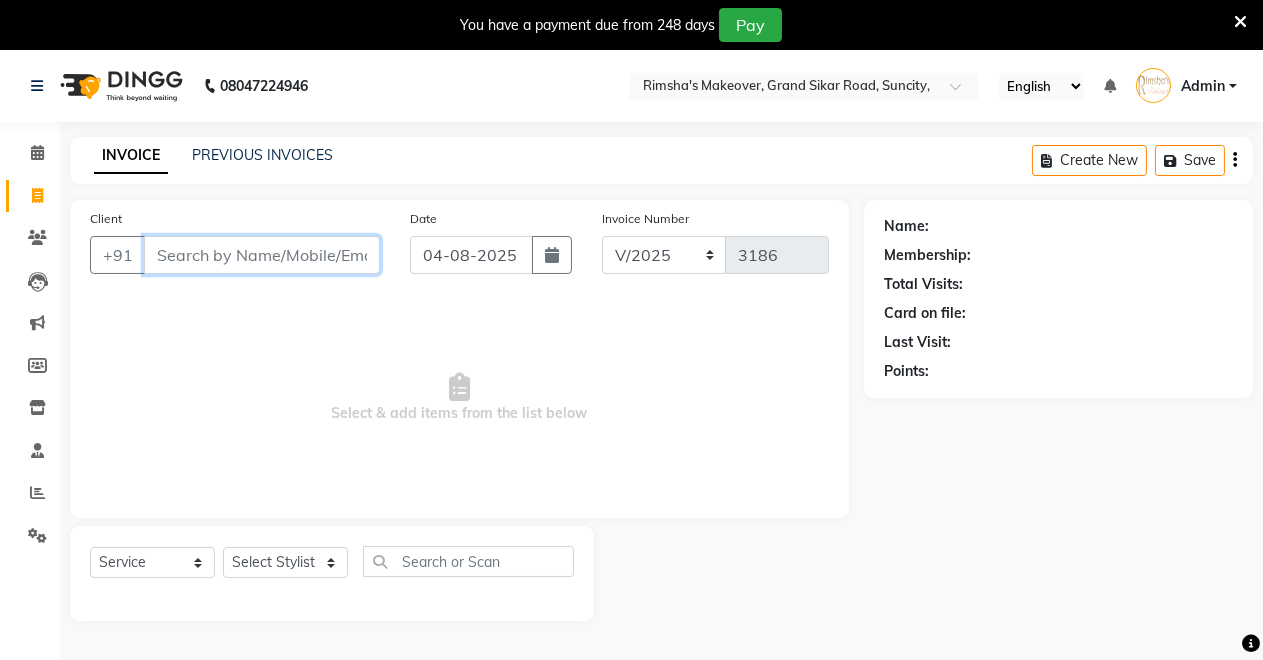 click on "Client" at bounding box center [262, 255] 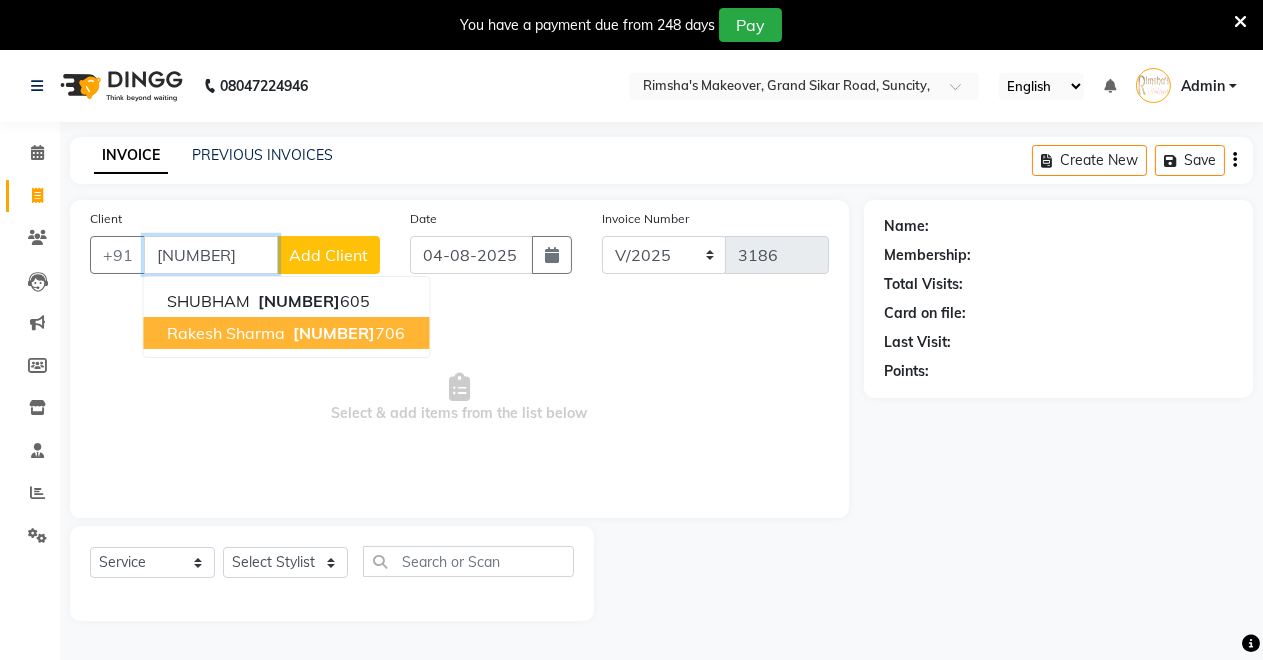 click on "7610000" at bounding box center [334, 333] 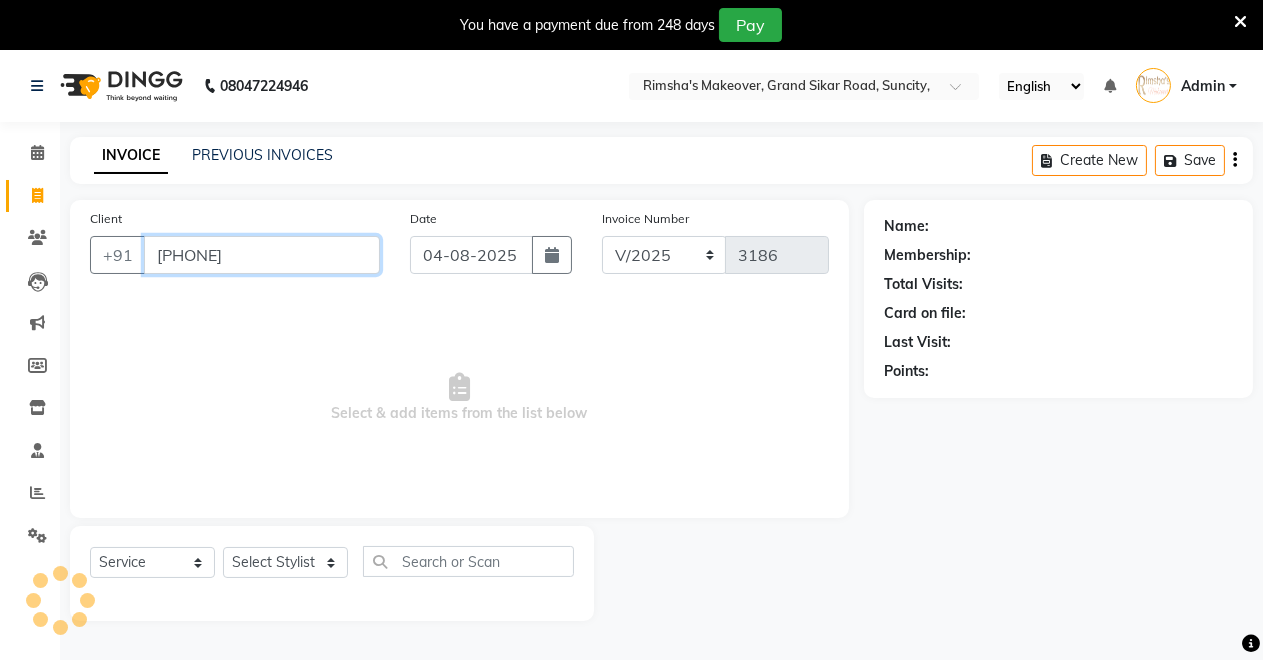 type on "7610000706" 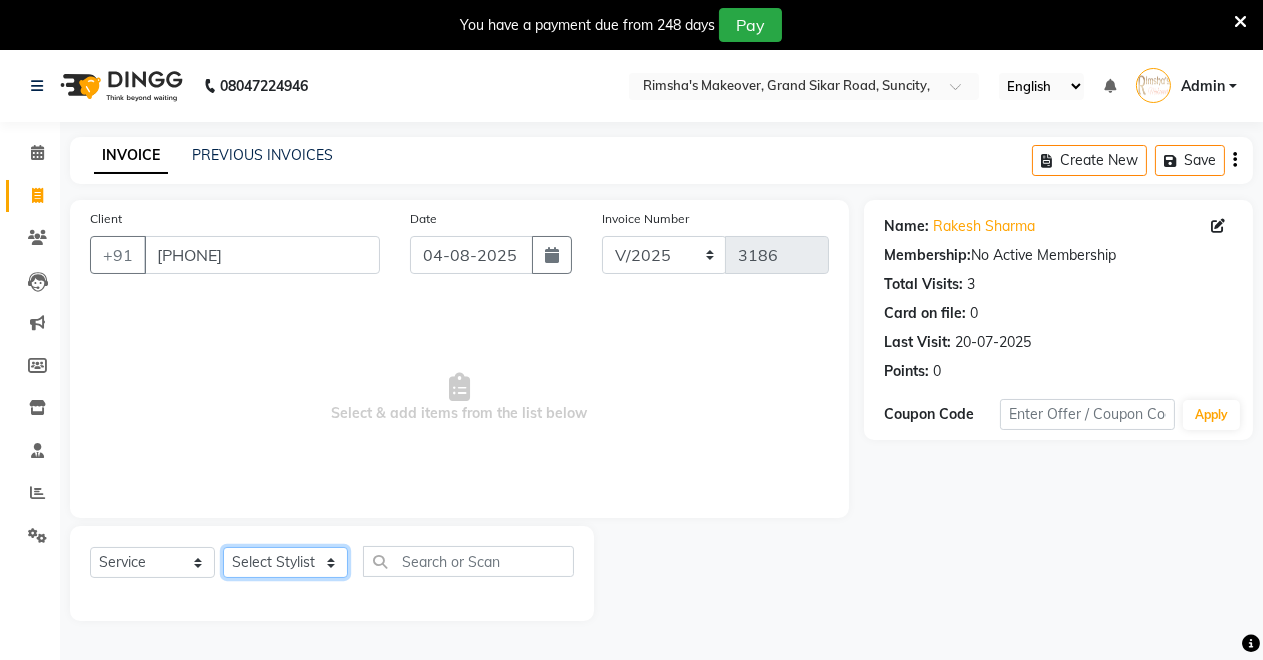 click on "Select Stylist Badal kumar Jeetu Kushal Nikita Rahul Sachin Dangoriya Shikha Suman Verma" 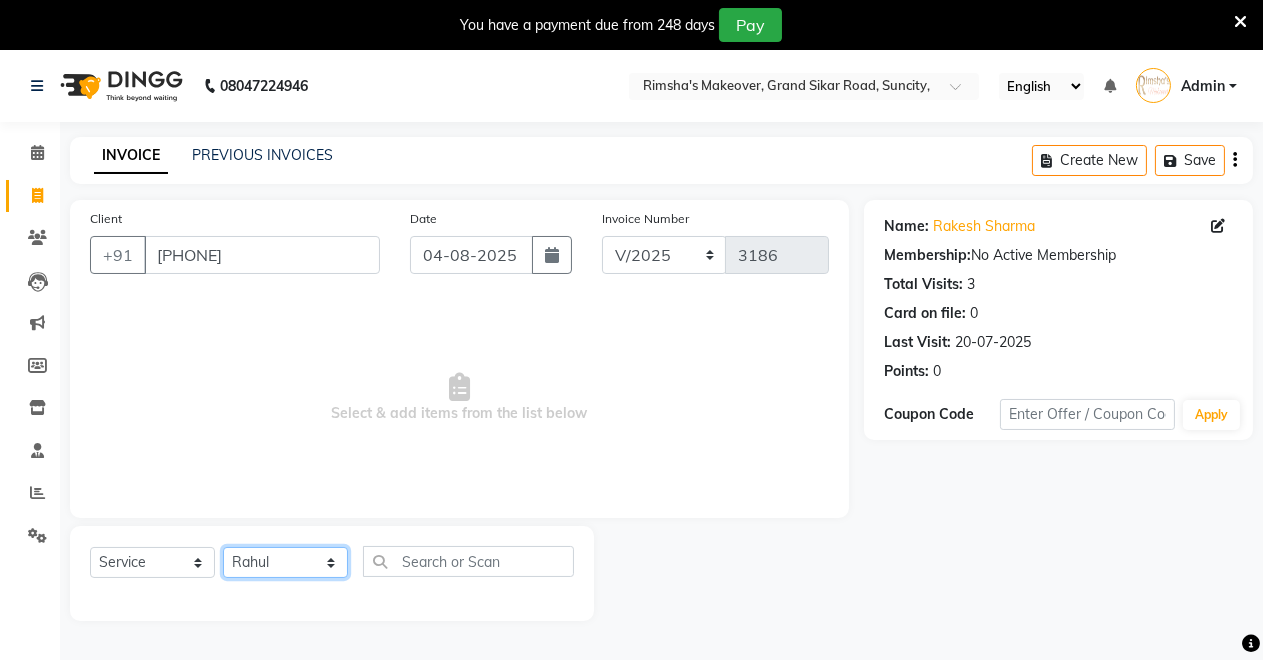 click on "Select Stylist Badal kumar Jeetu Kushal Nikita Rahul Sachin Dangoriya Shikha Suman Verma" 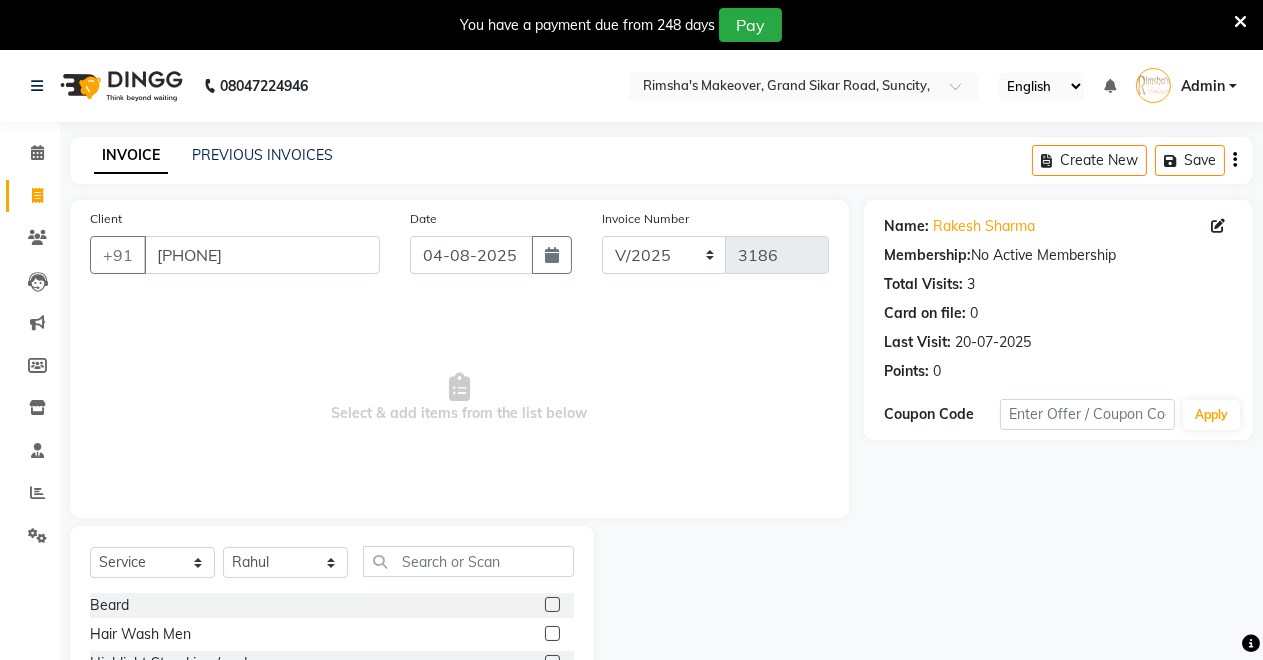 click 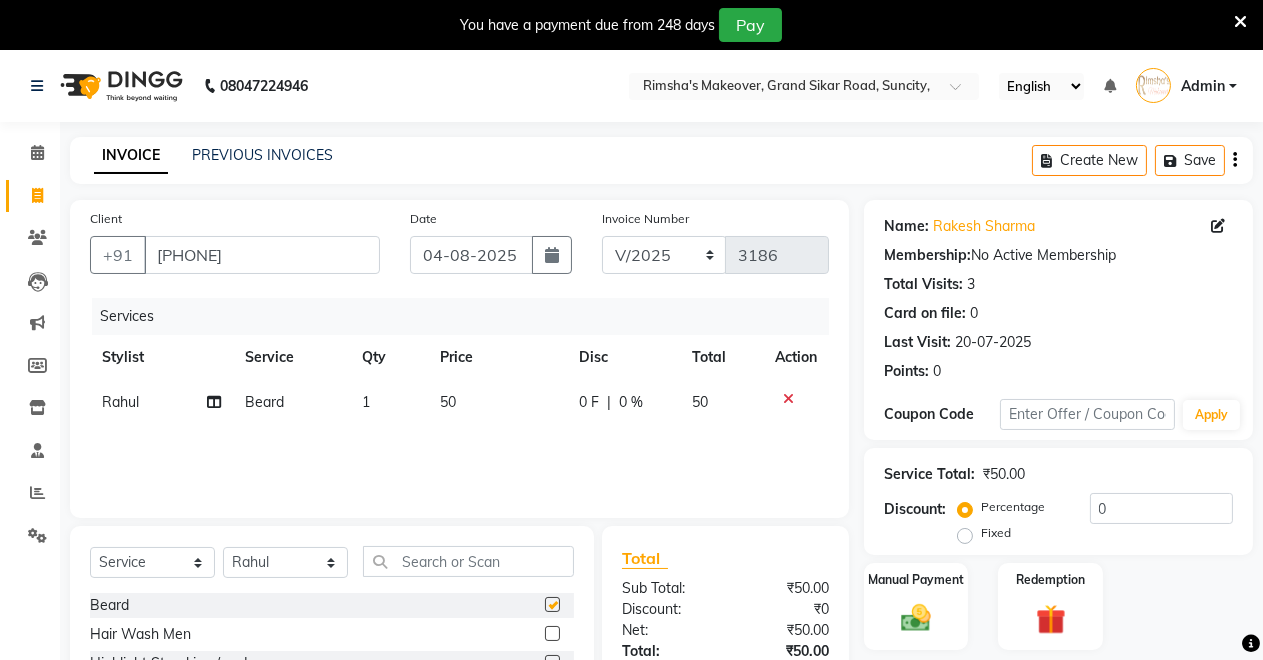 checkbox on "false" 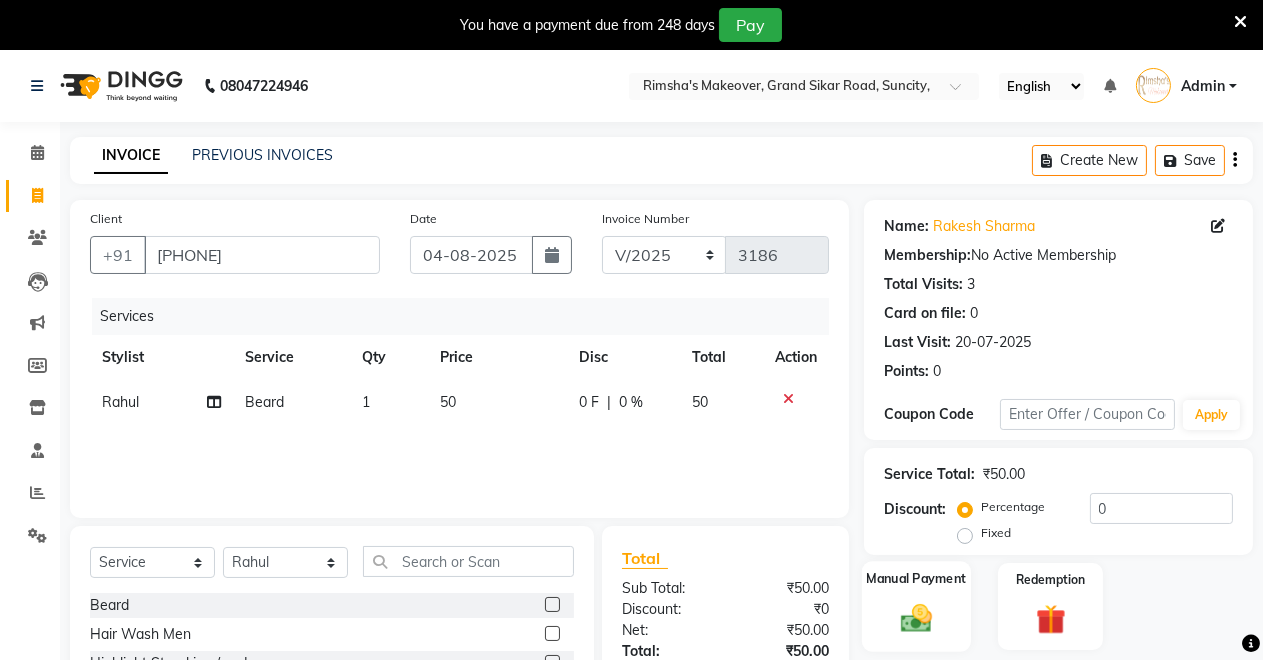 click 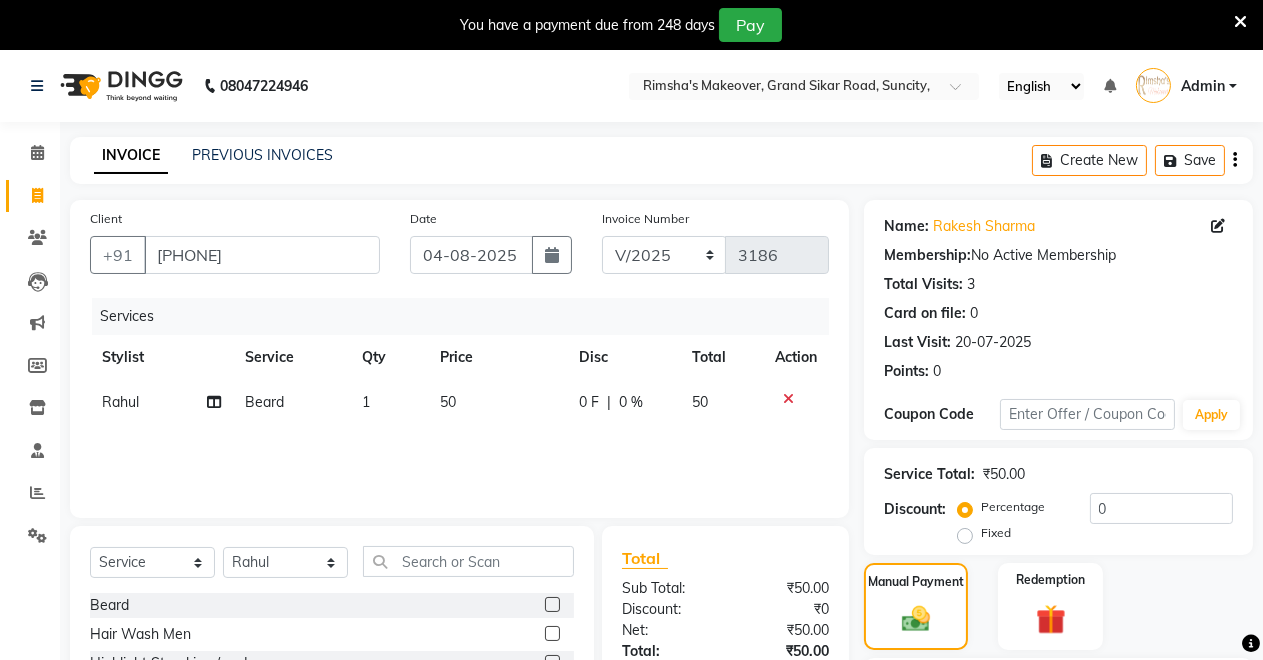 scroll, scrollTop: 191, scrollLeft: 0, axis: vertical 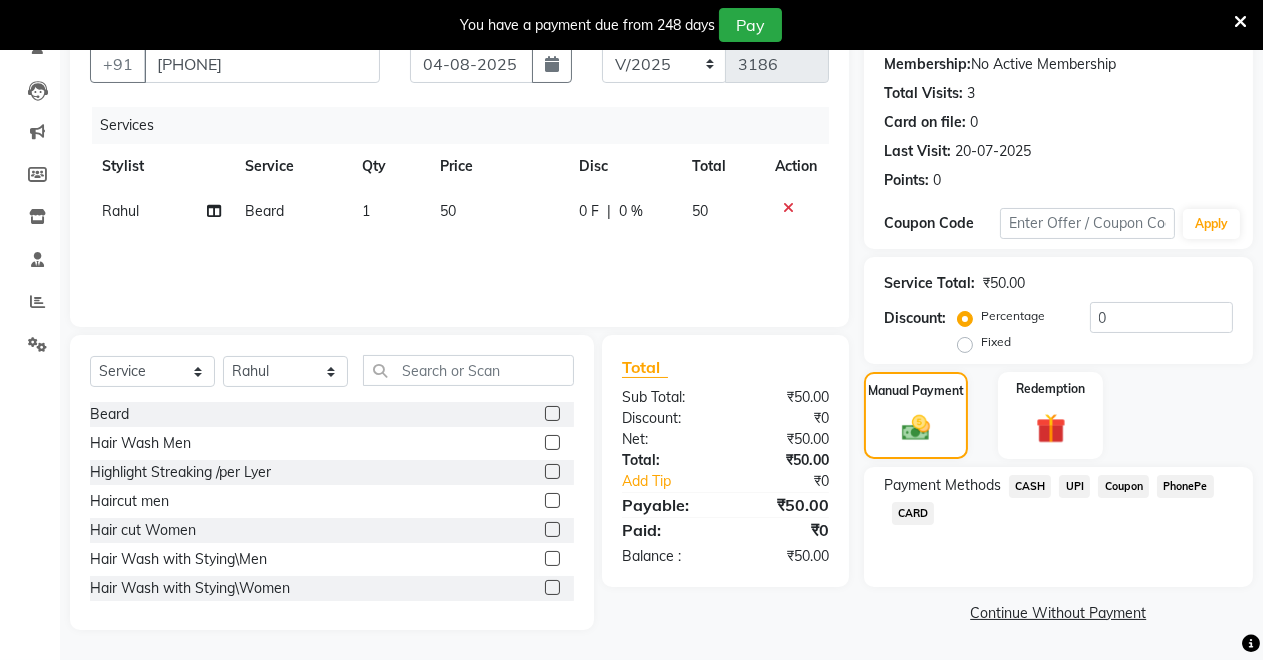 click on "CASH" 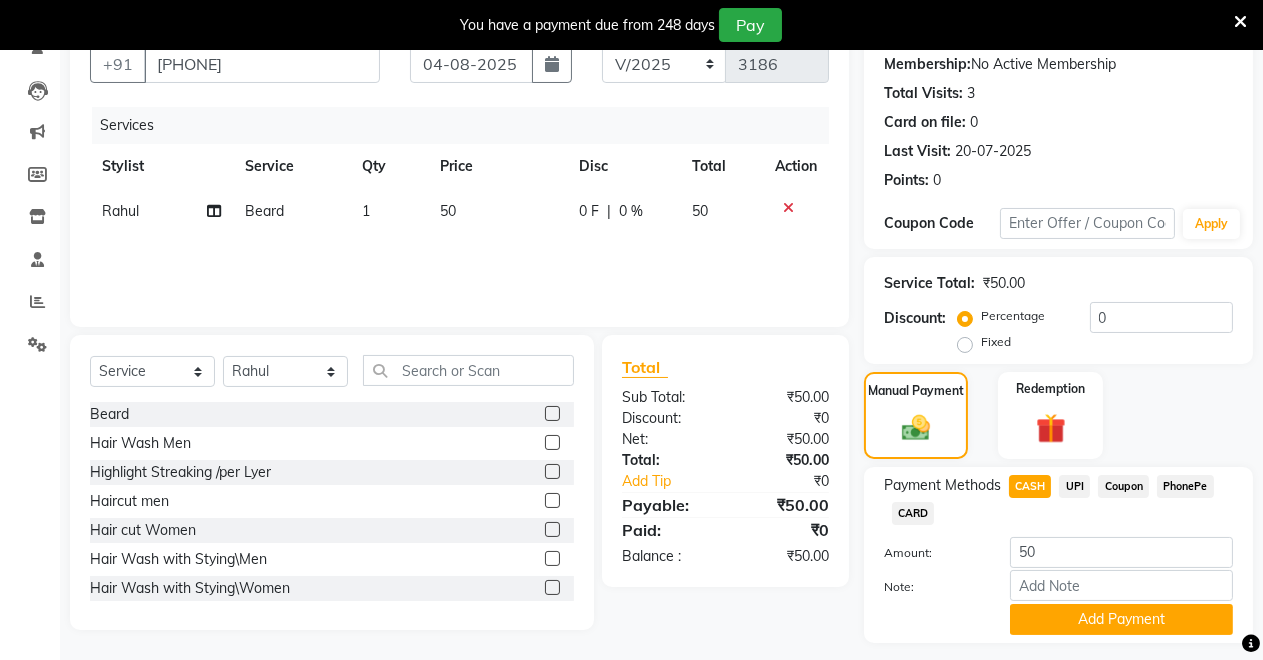 scroll, scrollTop: 245, scrollLeft: 0, axis: vertical 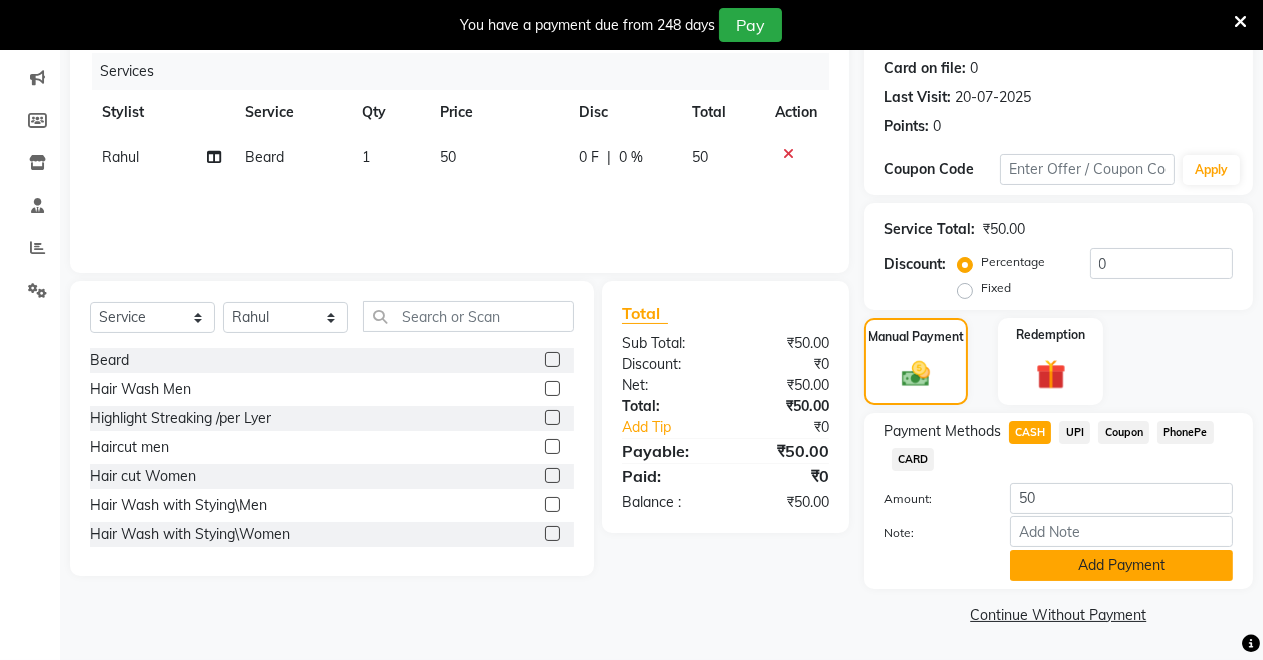 click on "Add Payment" 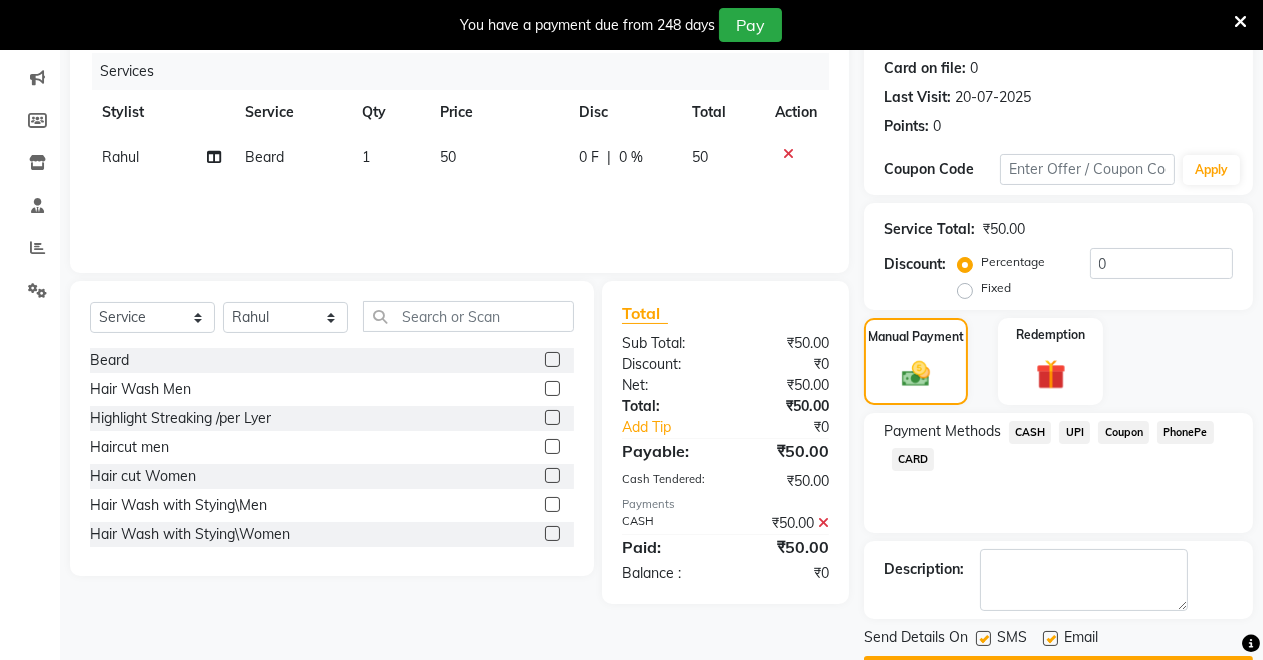 scroll, scrollTop: 302, scrollLeft: 0, axis: vertical 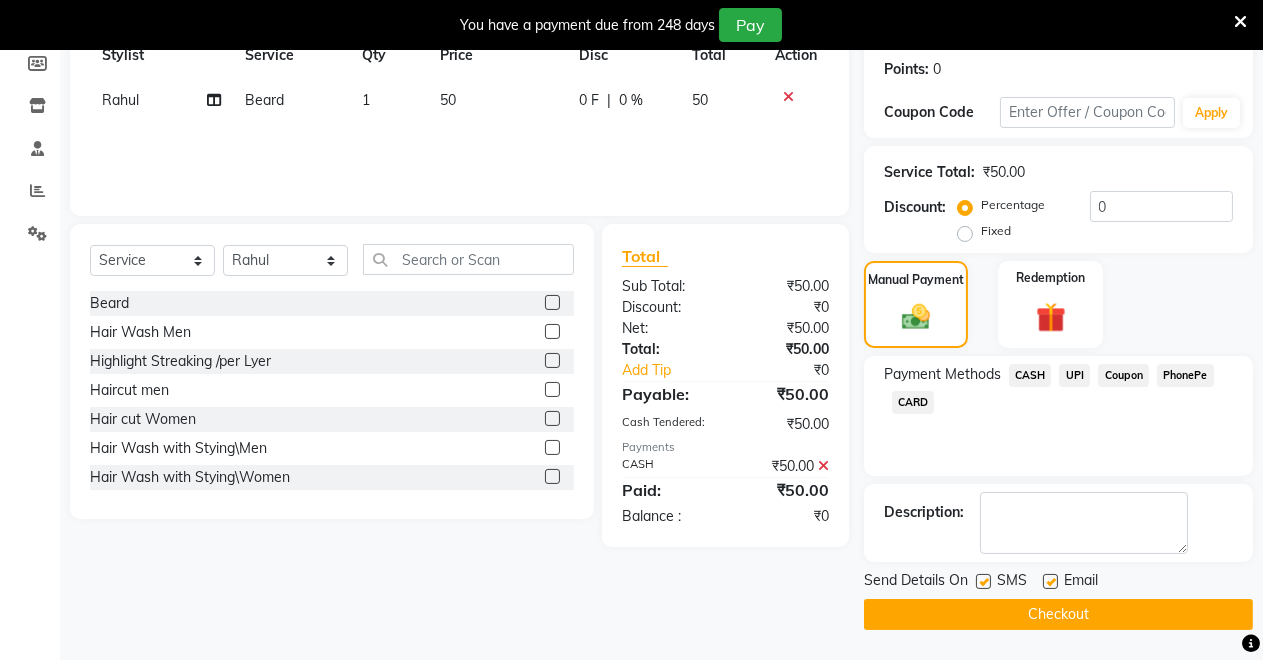click on "Checkout" 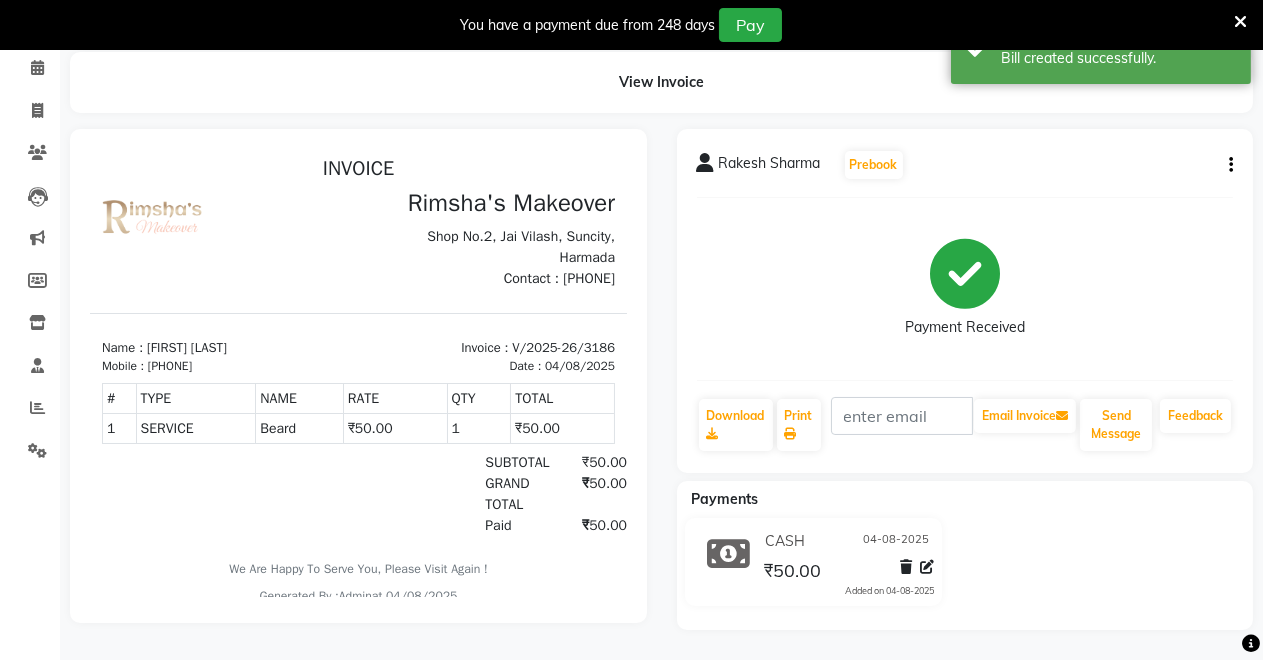 scroll, scrollTop: 0, scrollLeft: 0, axis: both 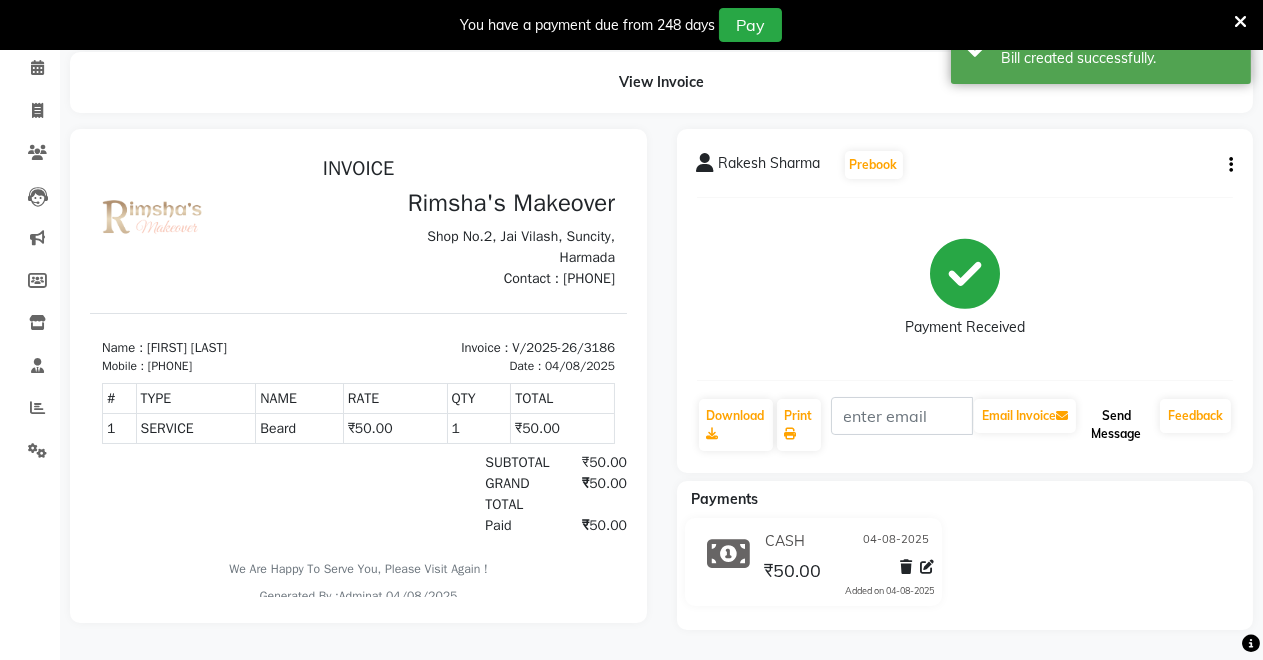 click on "Send Message" 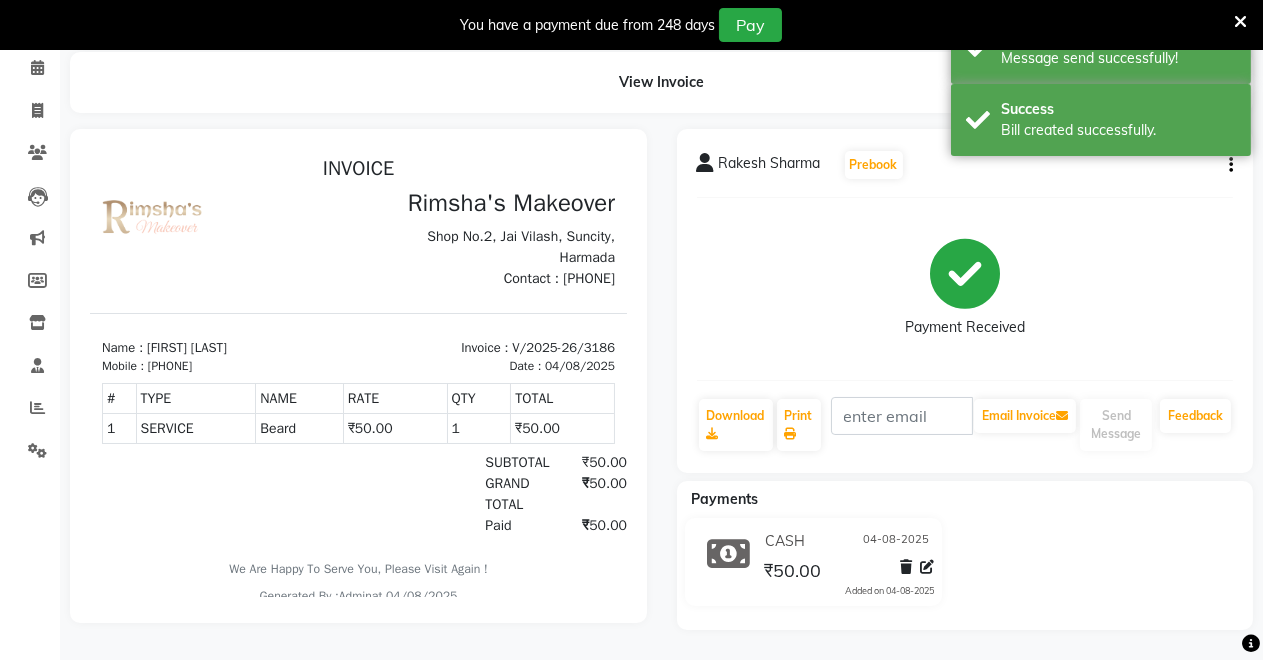 scroll, scrollTop: 0, scrollLeft: 0, axis: both 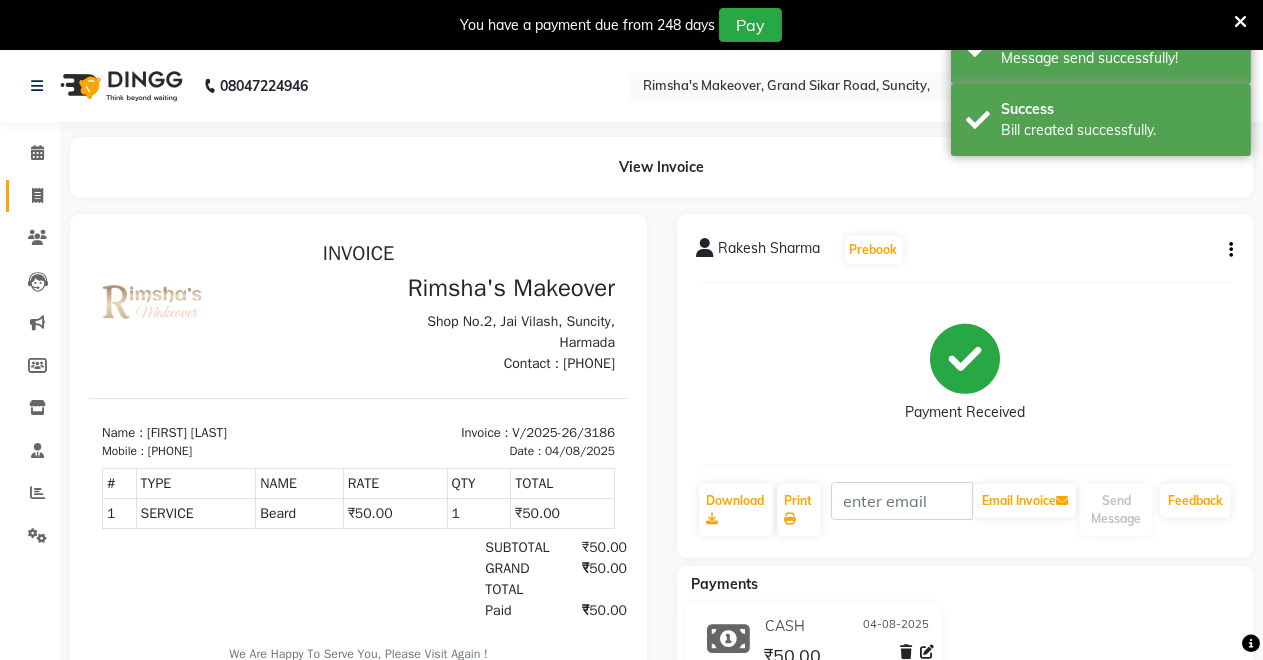 click on "Invoice" 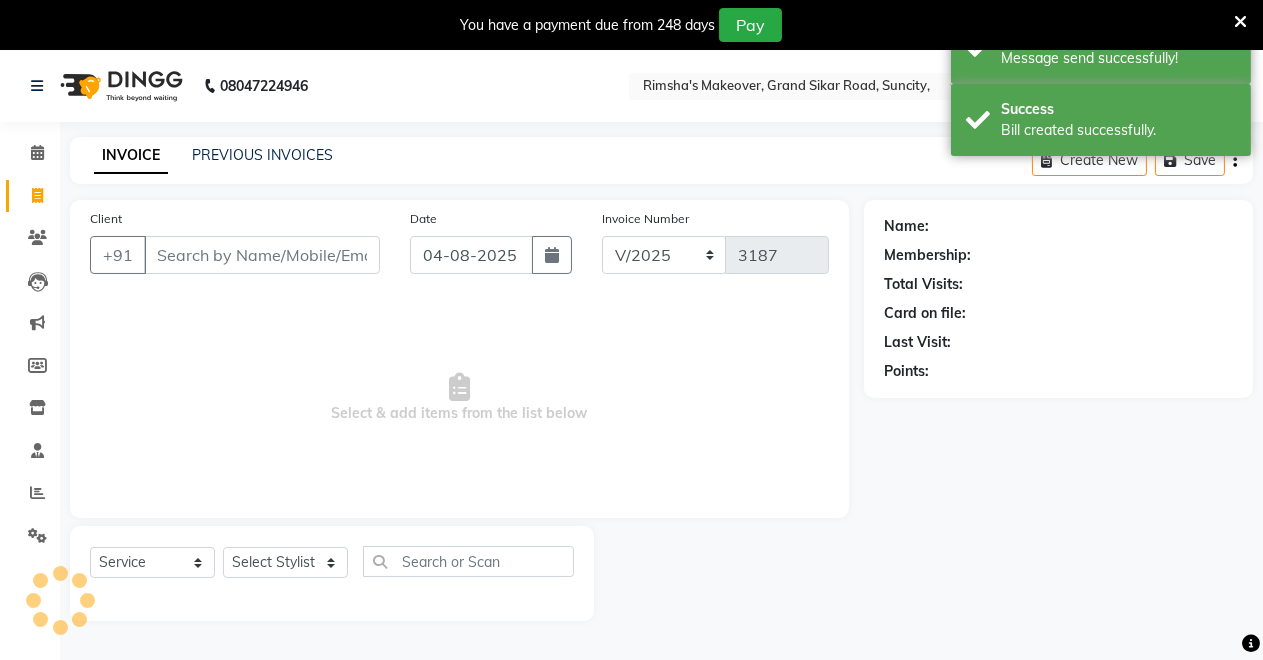 scroll, scrollTop: 49, scrollLeft: 0, axis: vertical 